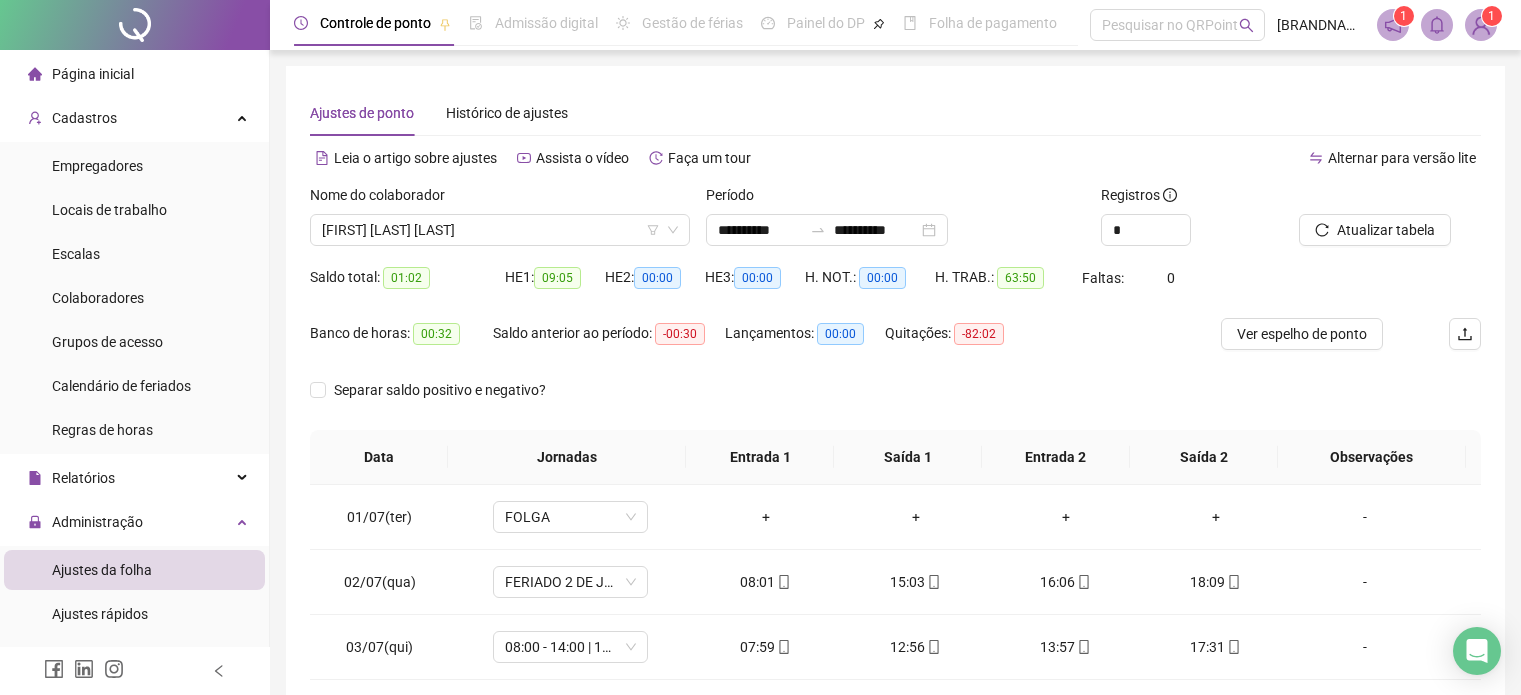 scroll, scrollTop: 326, scrollLeft: 0, axis: vertical 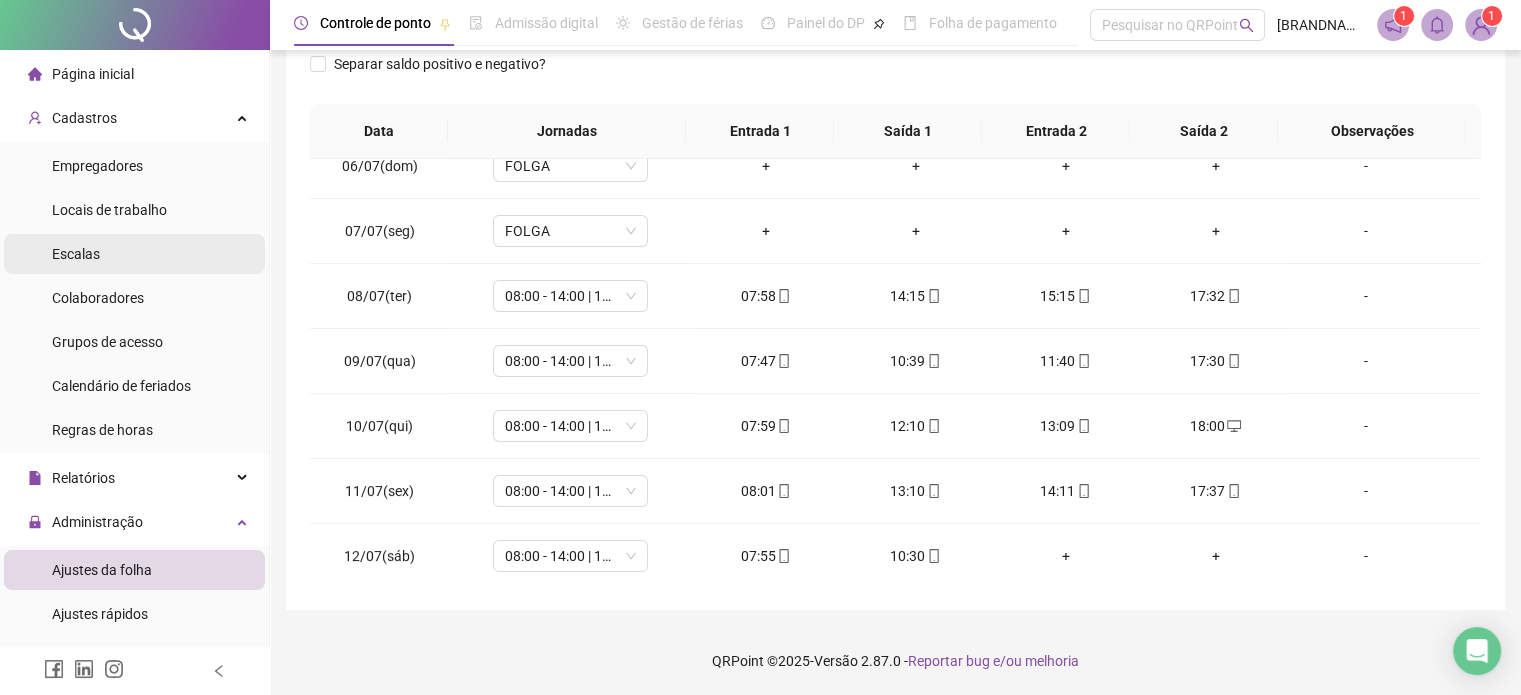 click on "Escalas" at bounding box center (76, 254) 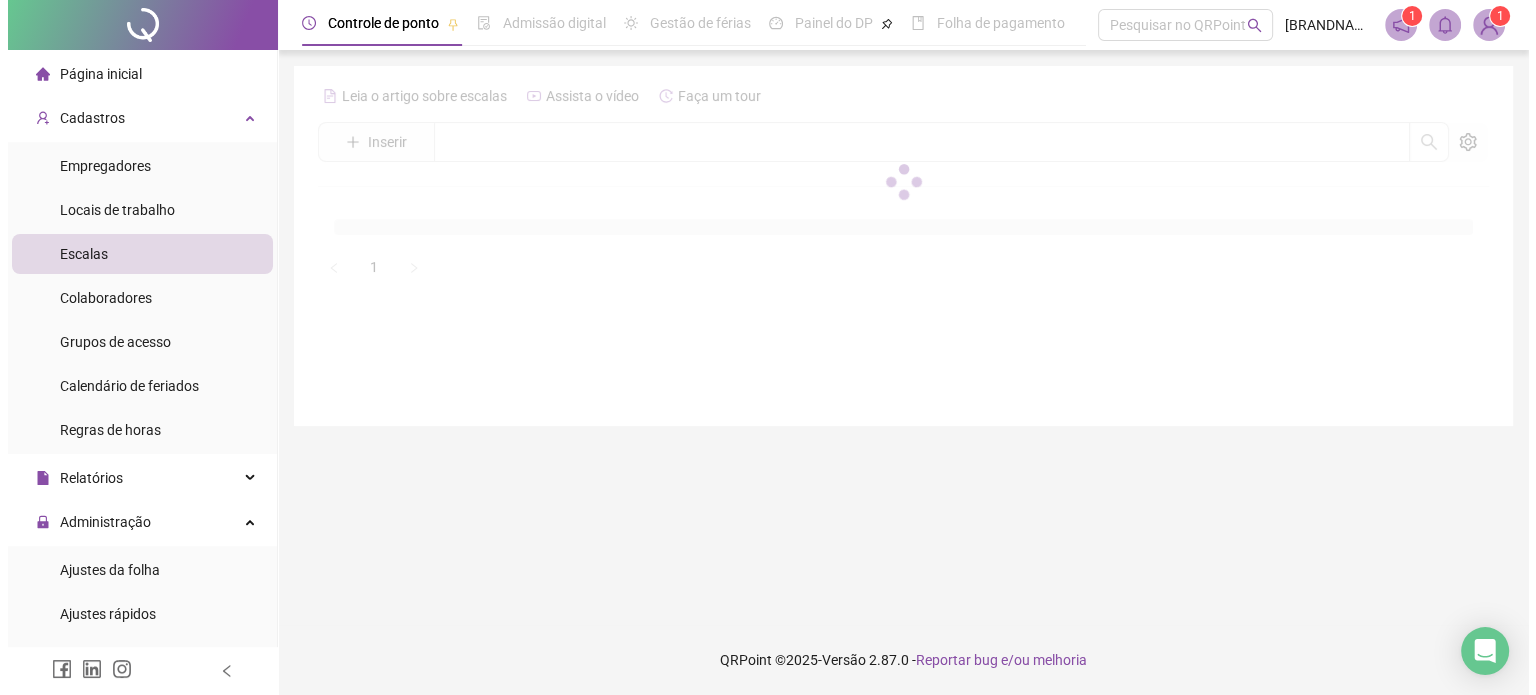 scroll, scrollTop: 0, scrollLeft: 0, axis: both 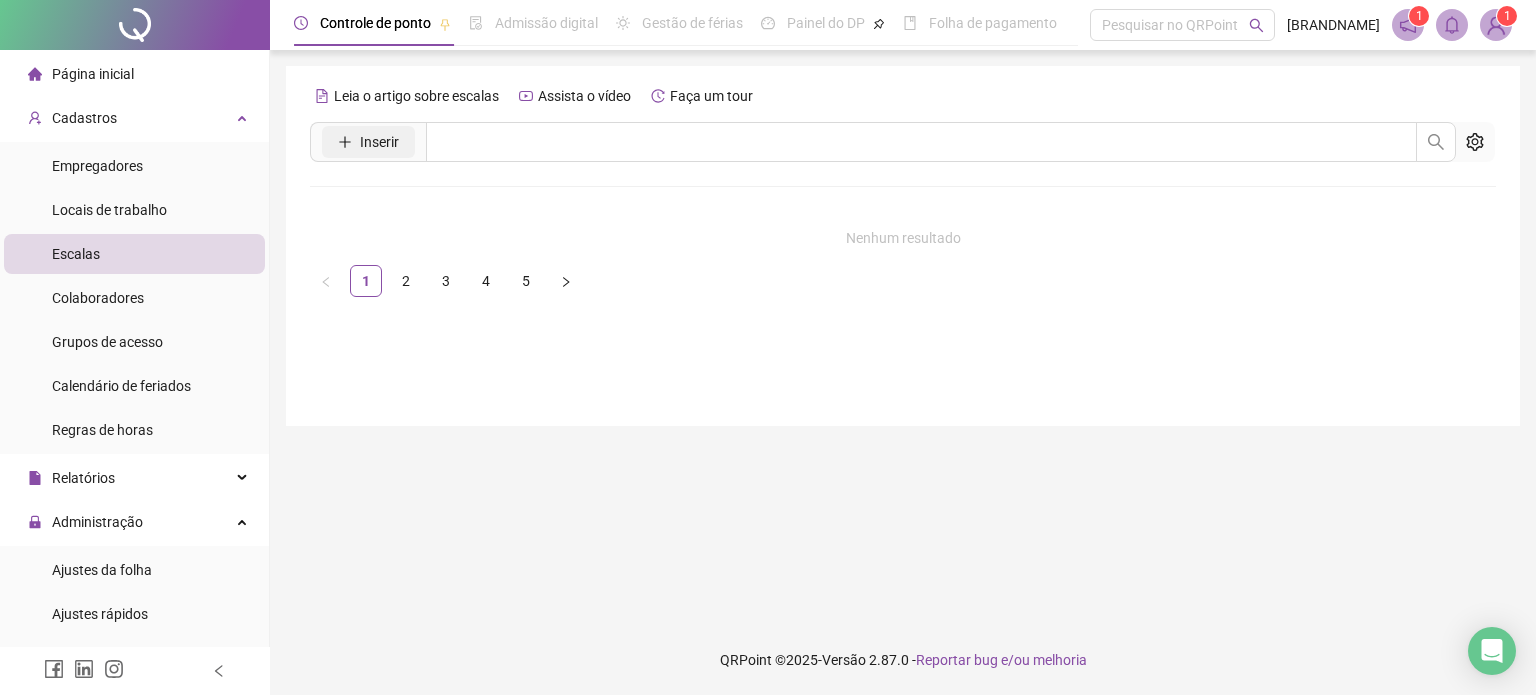click on "Inserir" at bounding box center [379, 142] 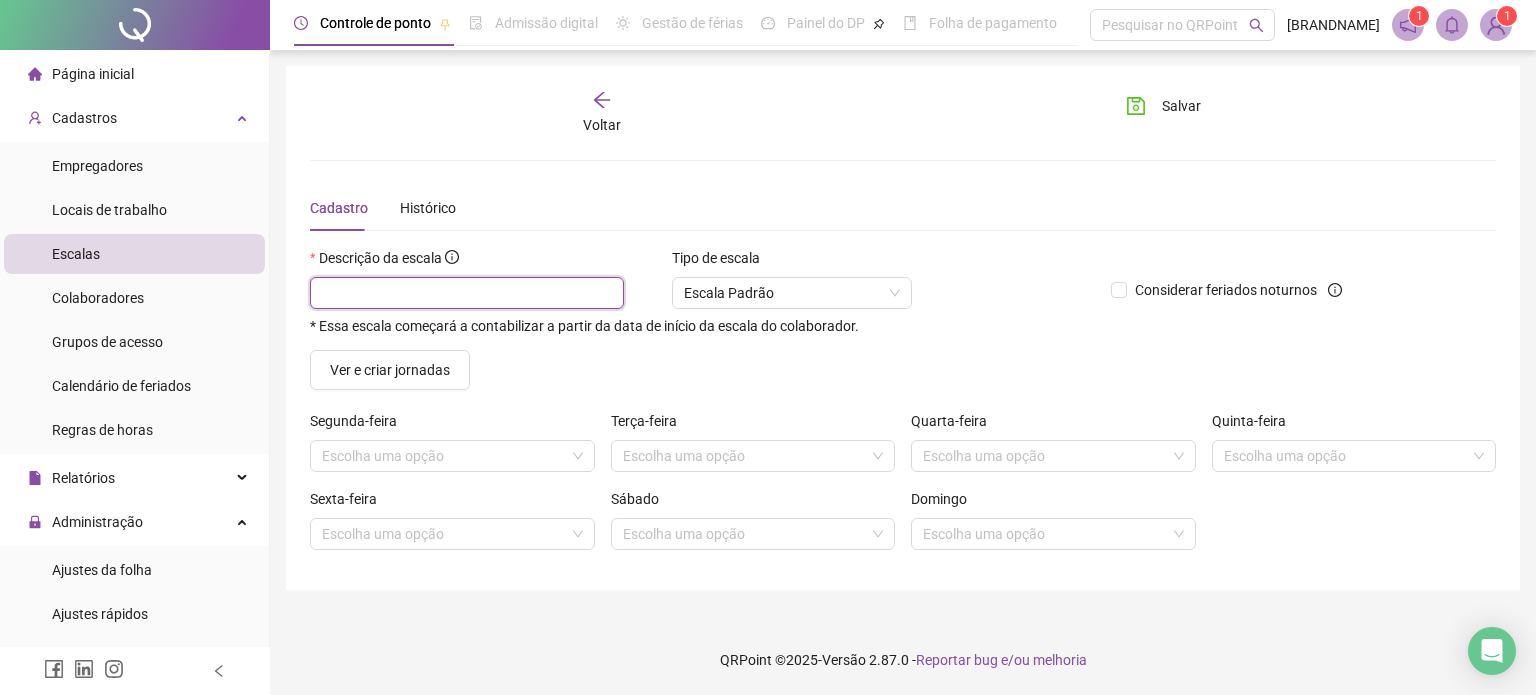 click at bounding box center [467, 293] 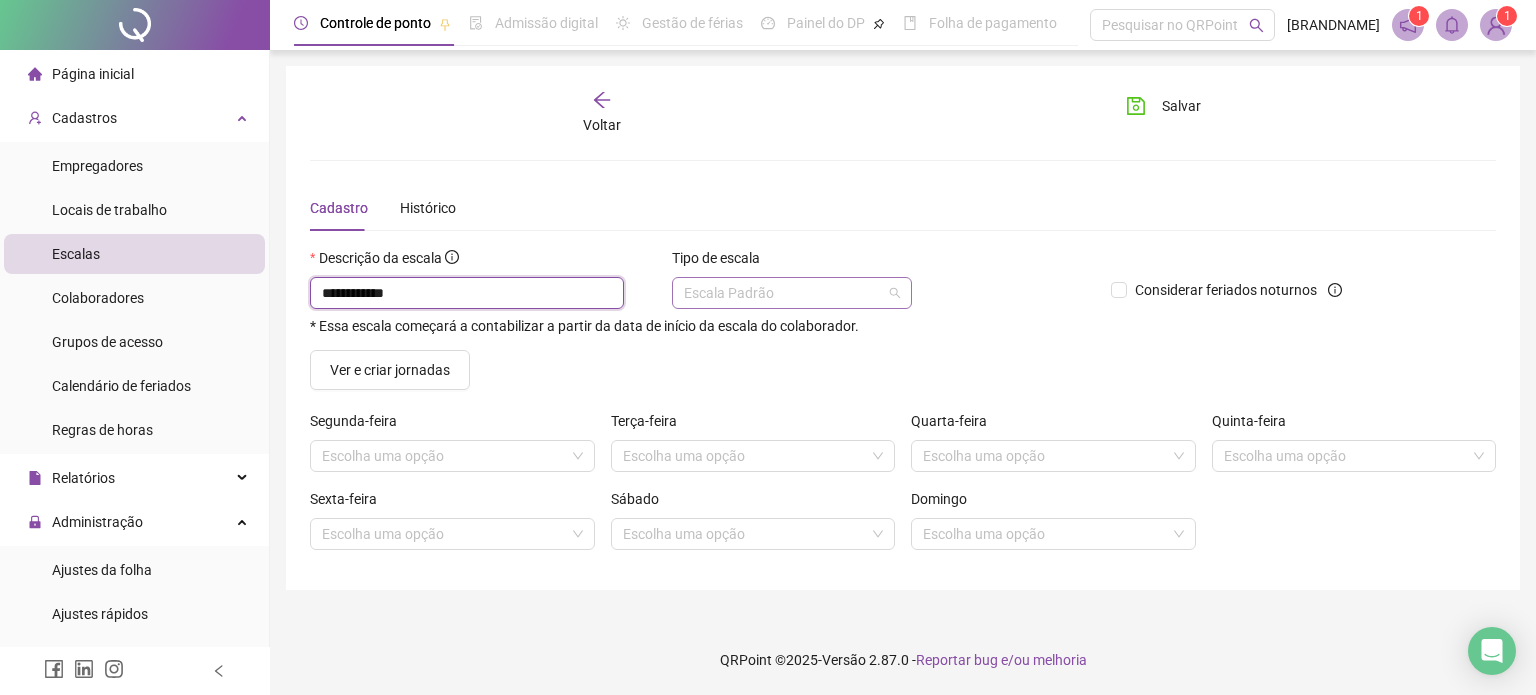 click on "Escala Padrão" at bounding box center (792, 293) 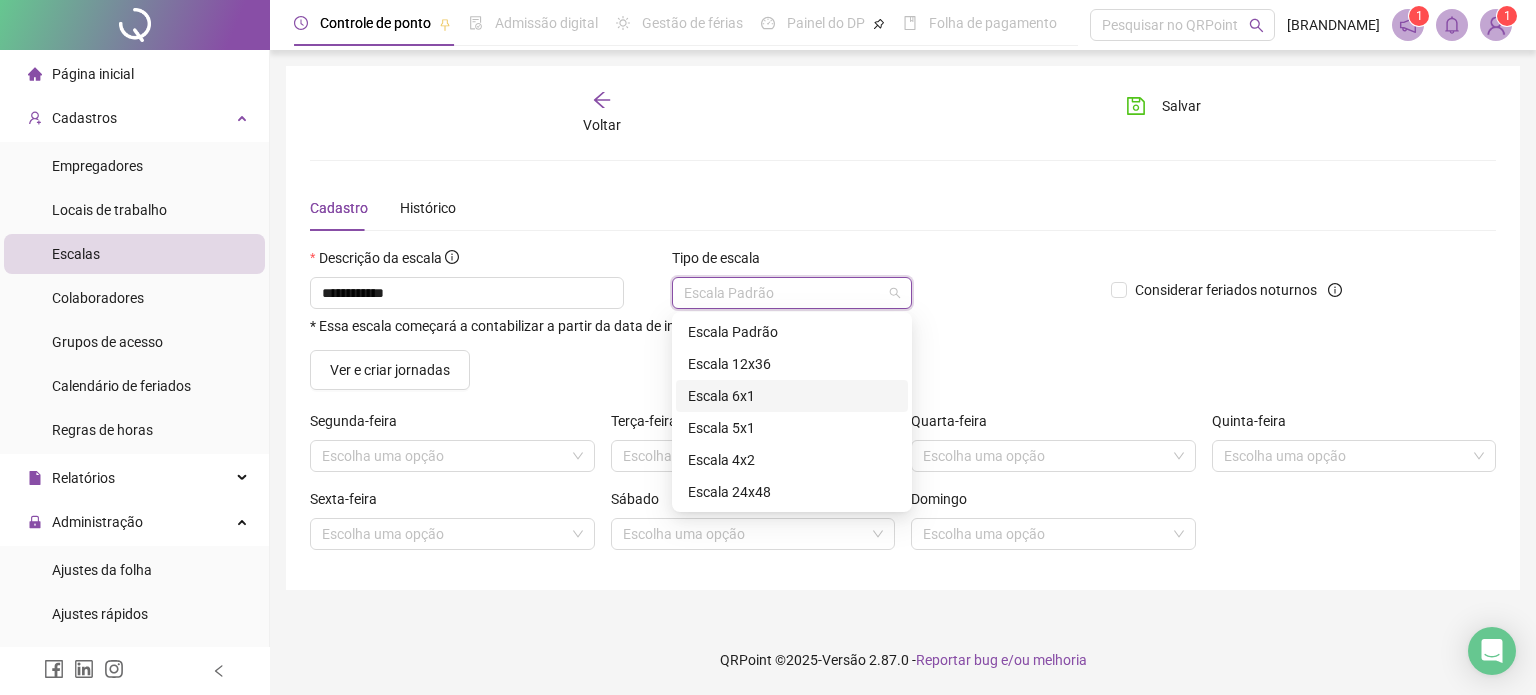 click on "Escala 6x1" at bounding box center [792, 396] 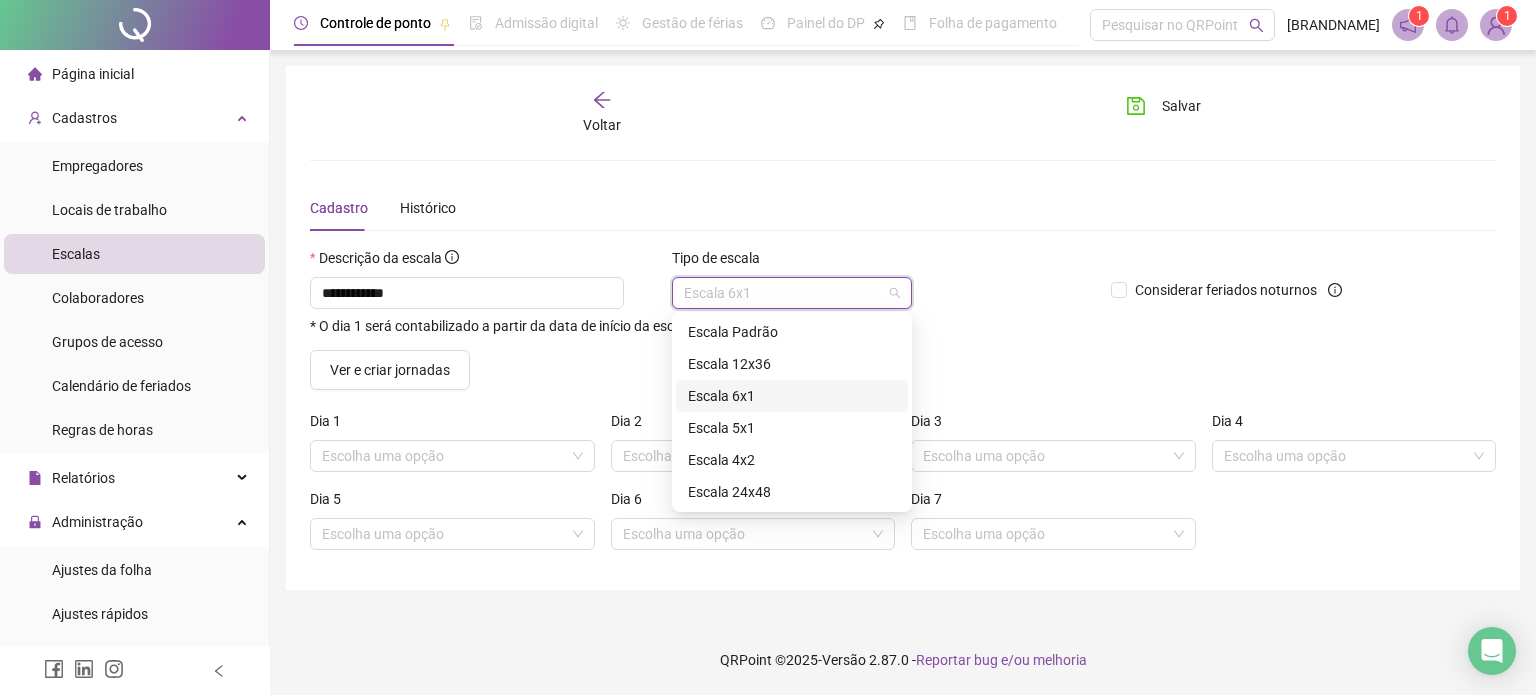 click on "Escala 6x1" at bounding box center (792, 293) 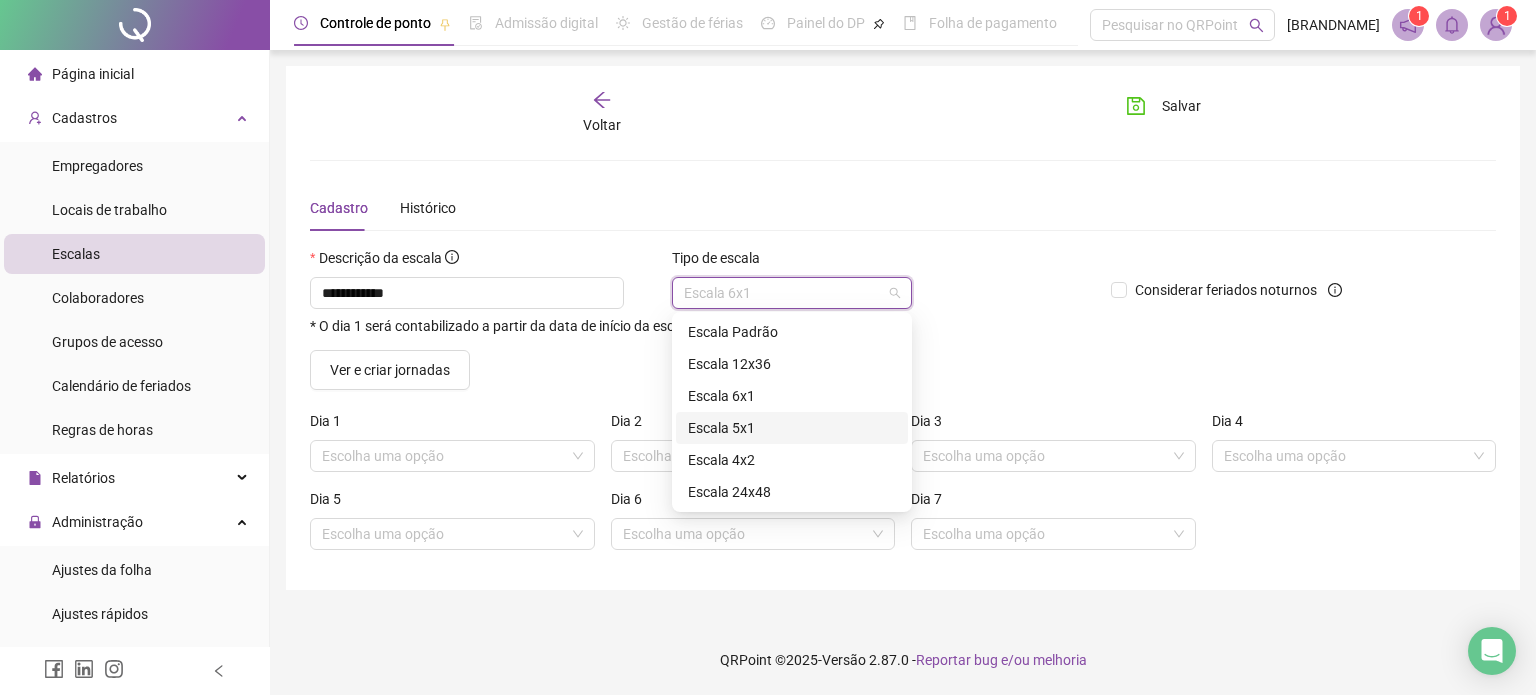 click on "Escala 5x1" at bounding box center (792, 428) 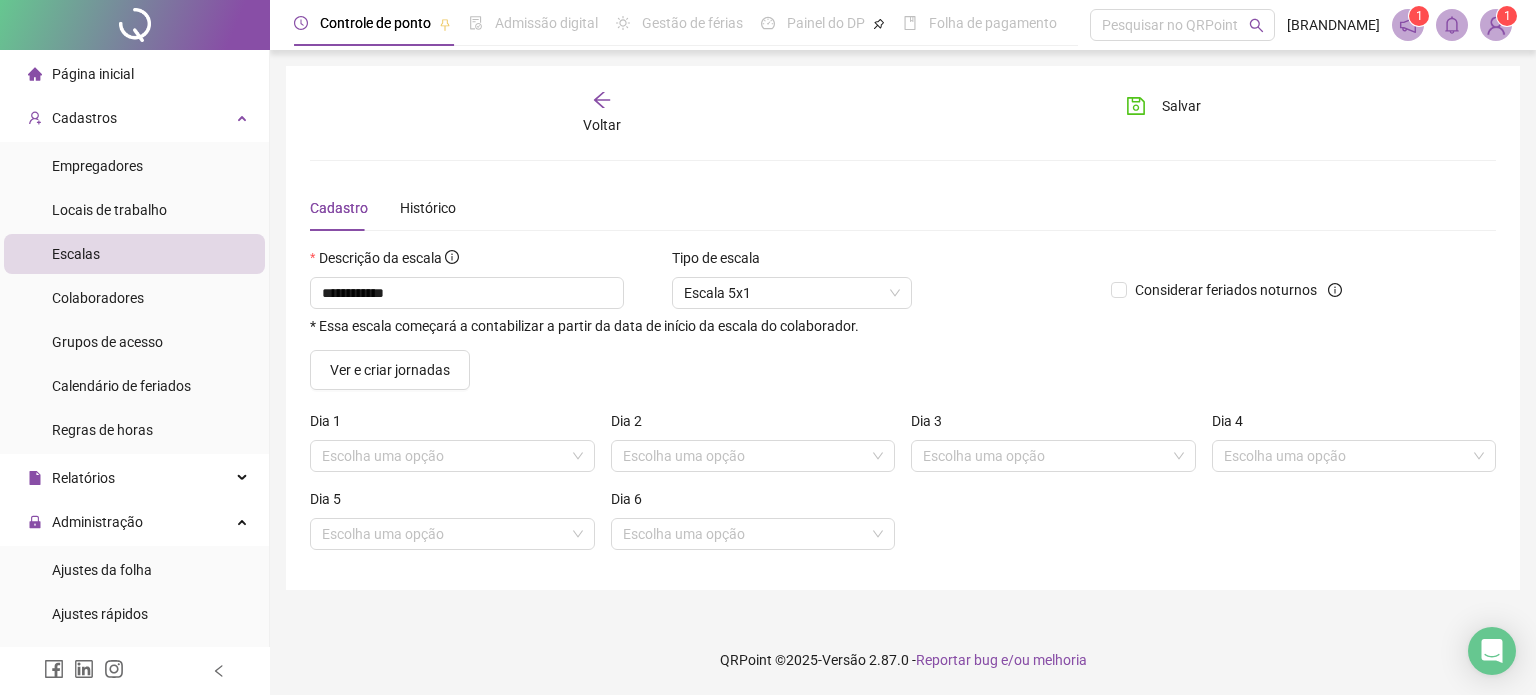 click on "Dia 2" at bounding box center (753, 425) 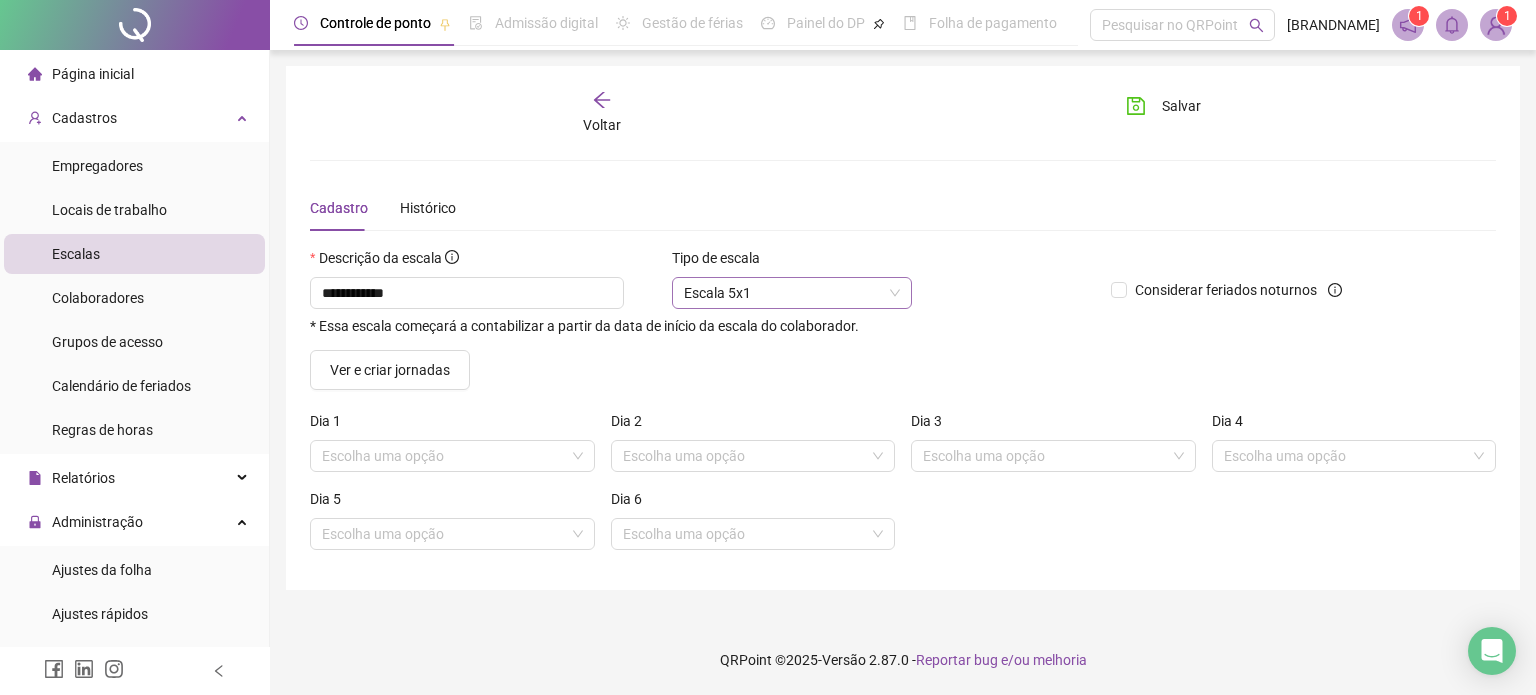 click on "Escala 5x1" at bounding box center [792, 293] 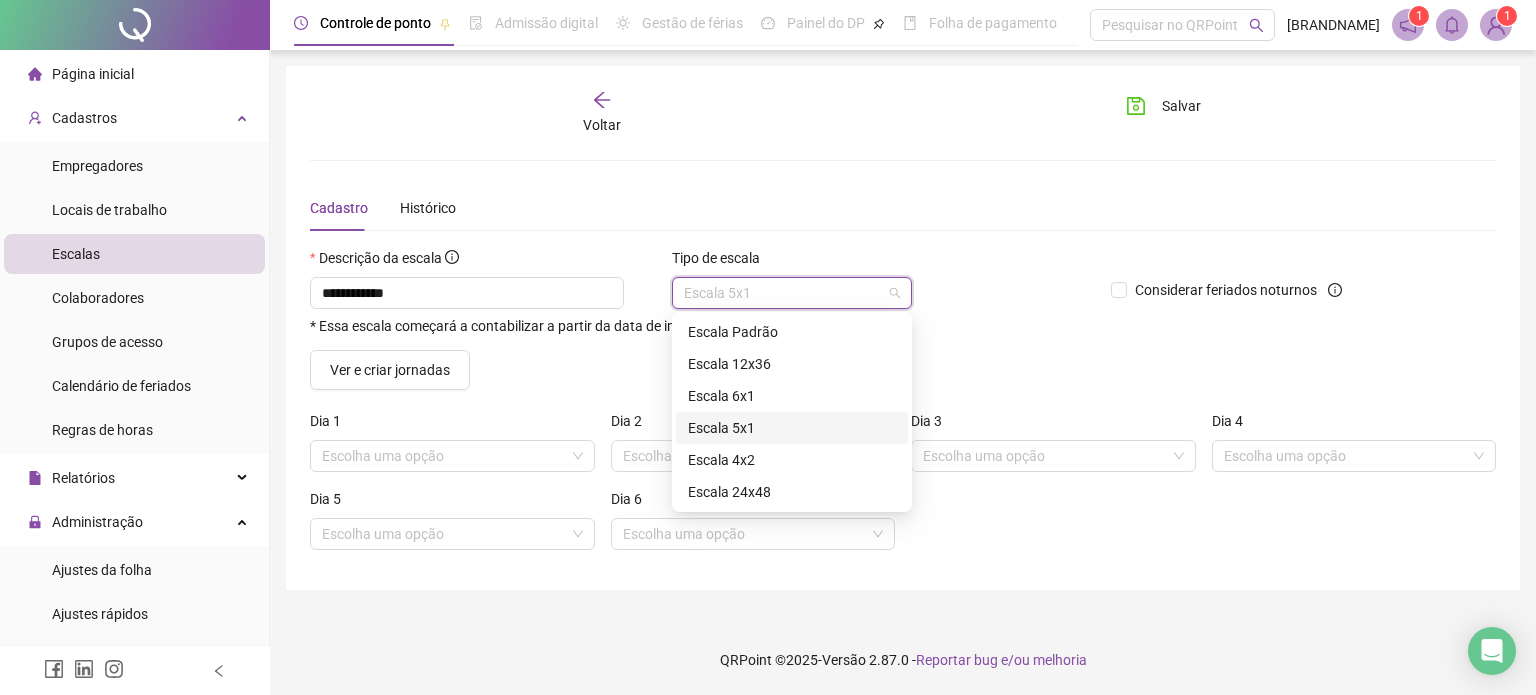 click on "Escala 5x1" at bounding box center [792, 428] 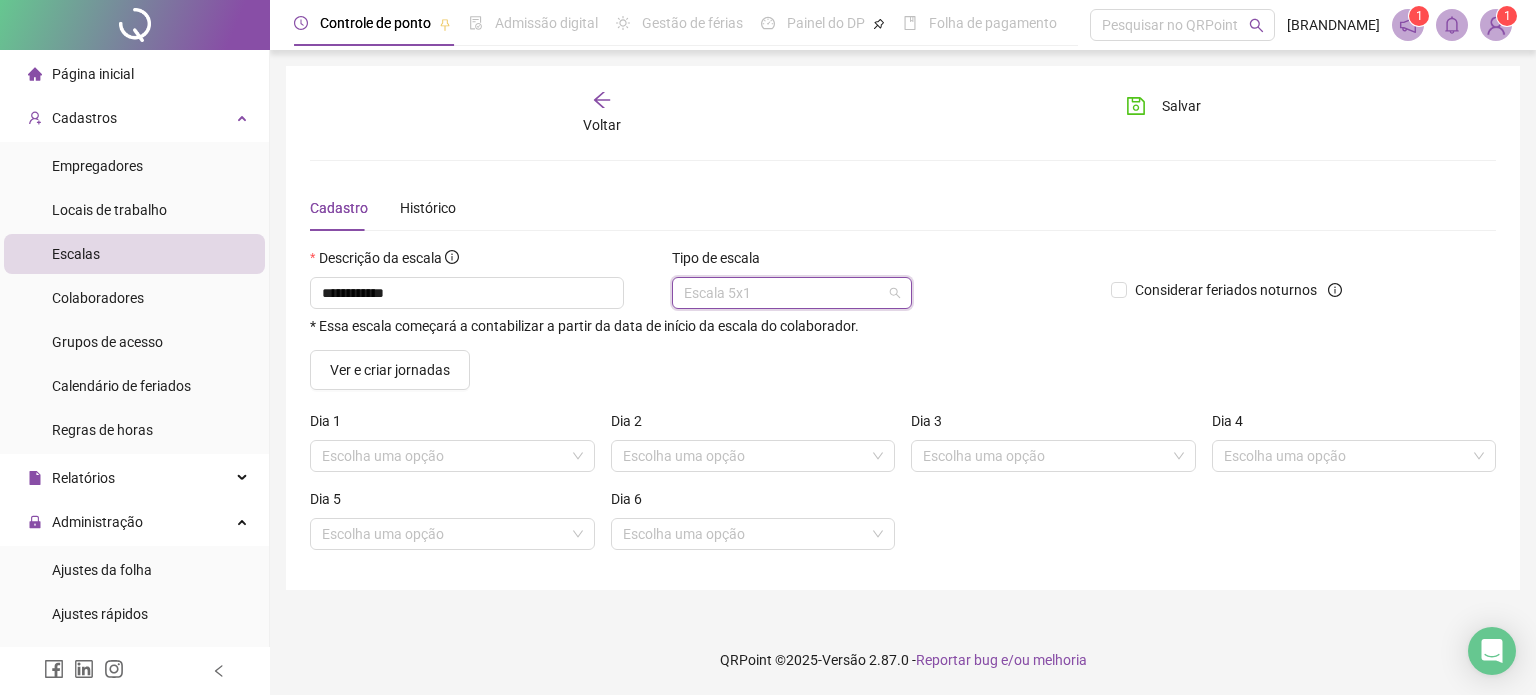 click on "Escala 5x1" at bounding box center (792, 293) 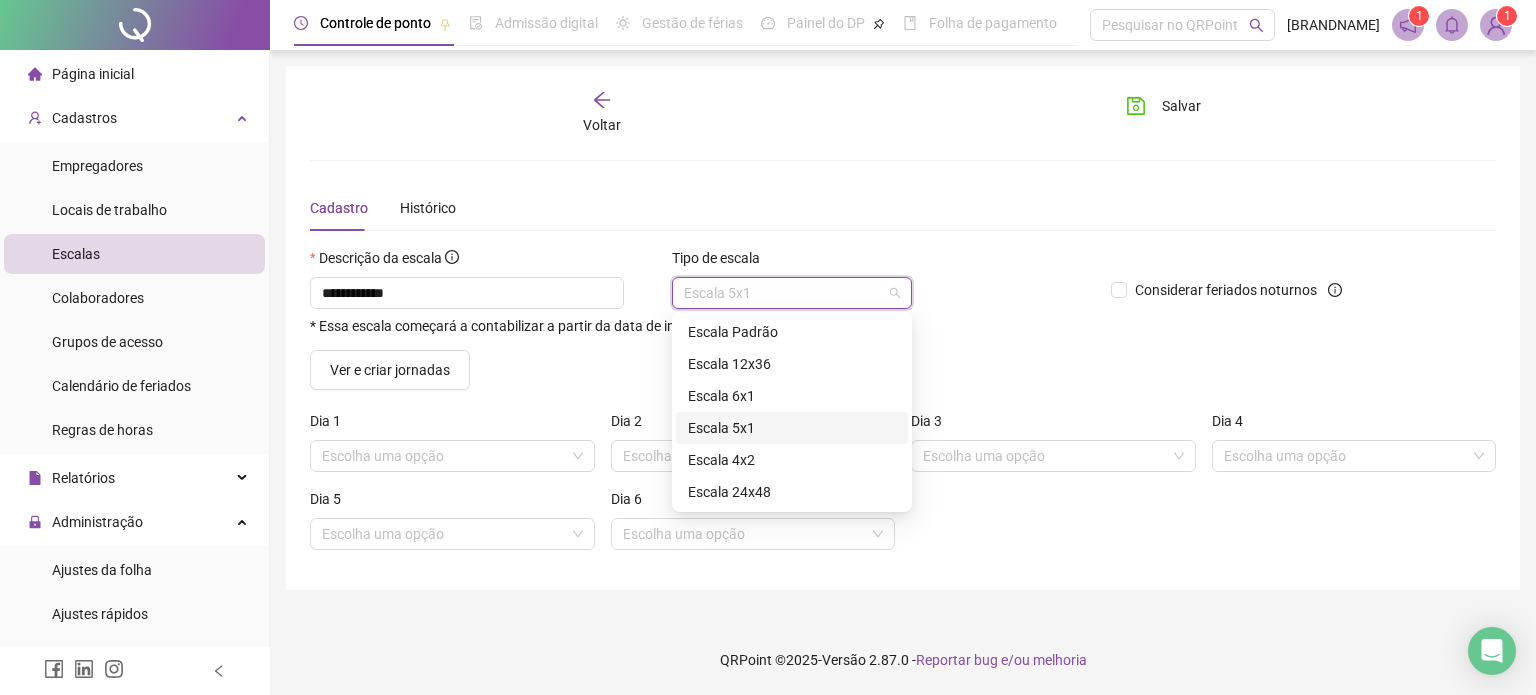 click on "Escala 5x1" at bounding box center [792, 293] 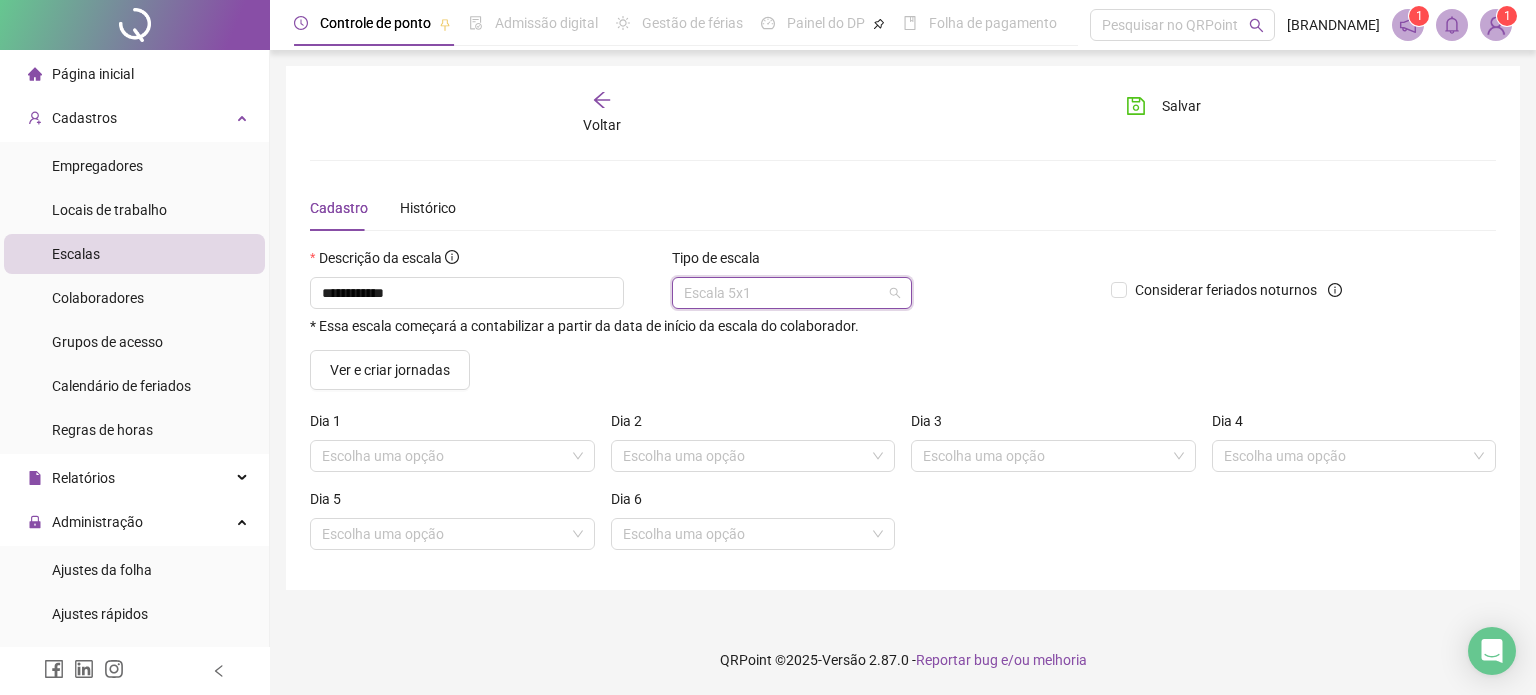 click on "Escala 5x1" at bounding box center [792, 293] 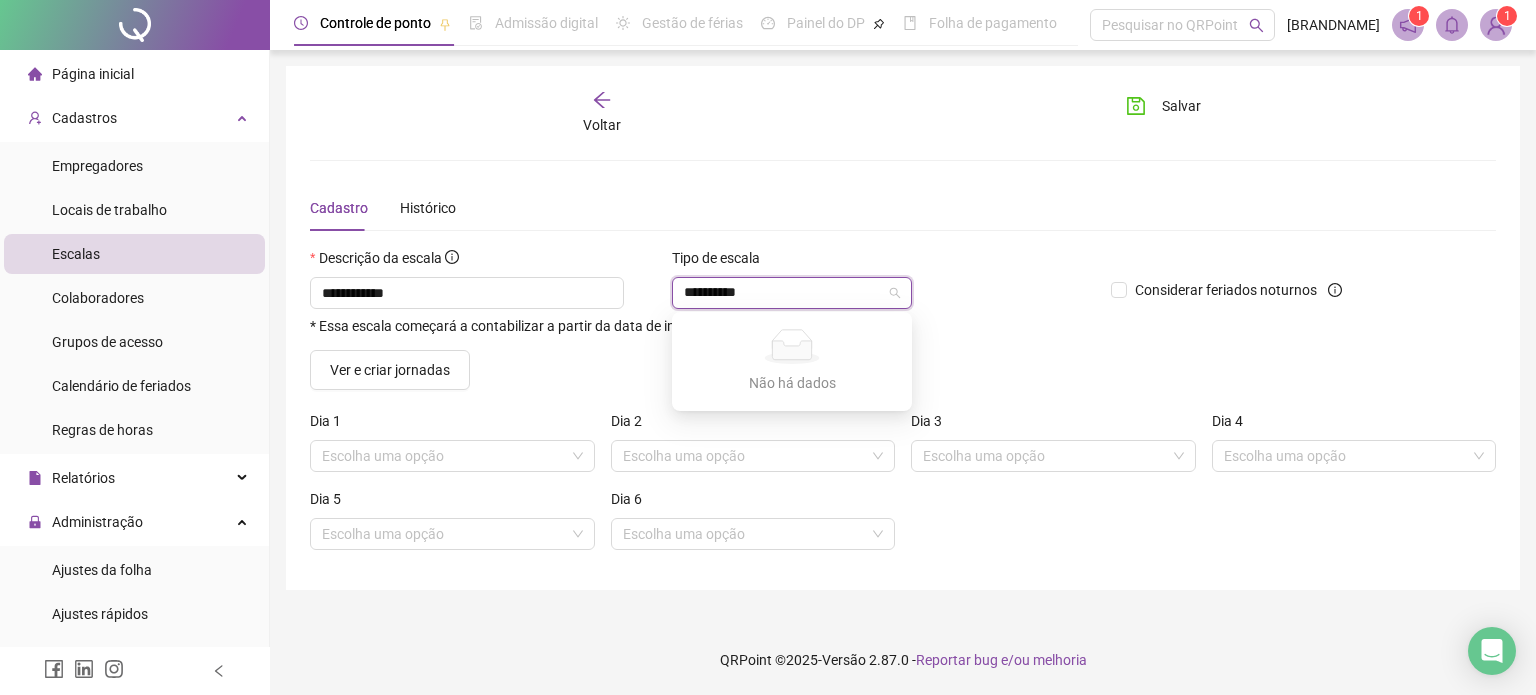 type on "**********" 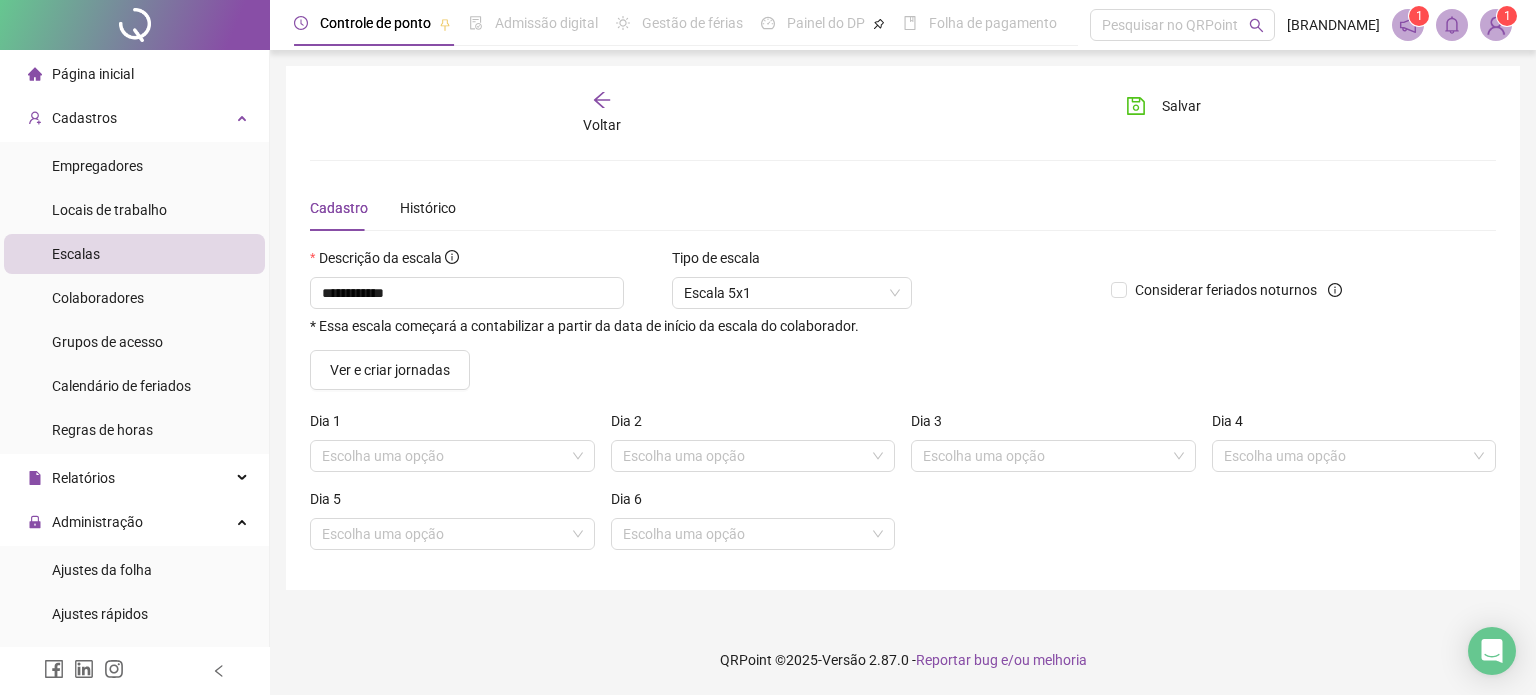 click on "**********" at bounding box center (903, 375) 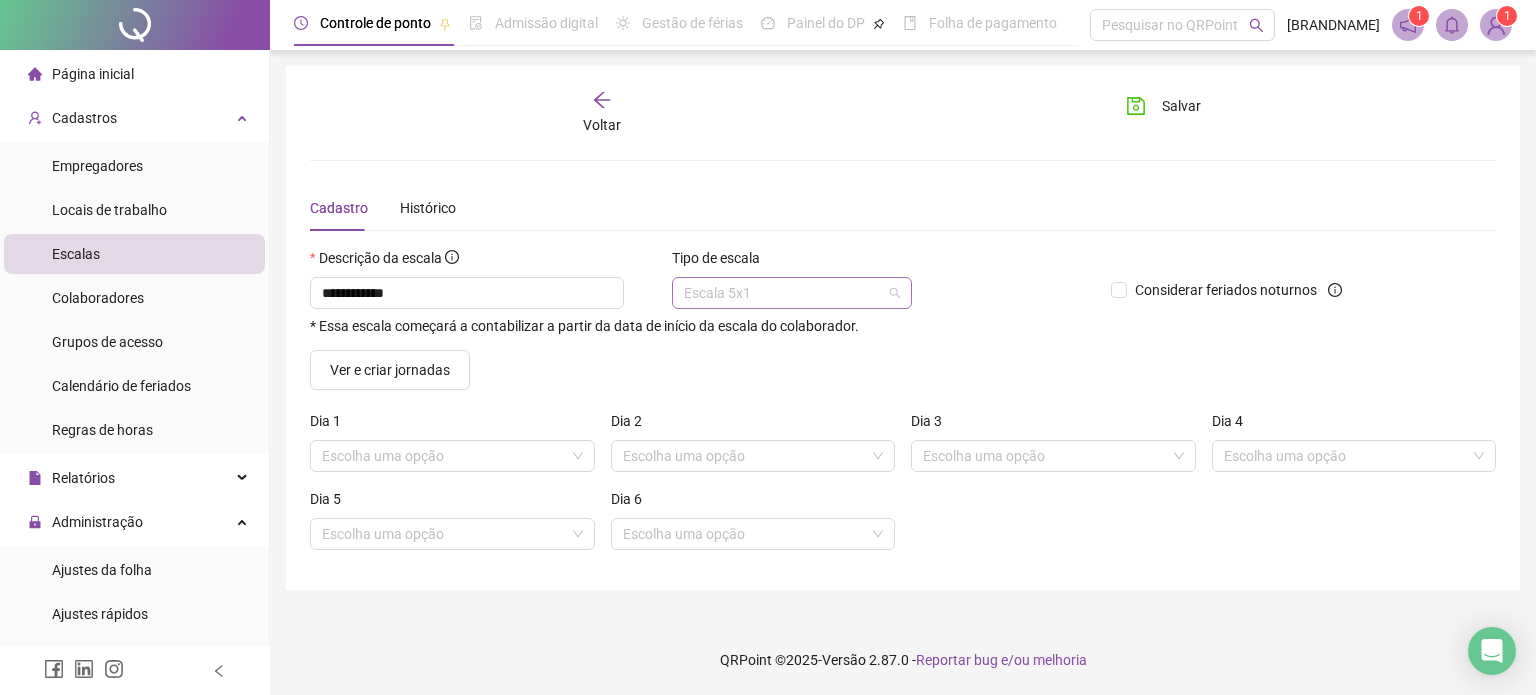 click on "Escala 5x1" at bounding box center (792, 293) 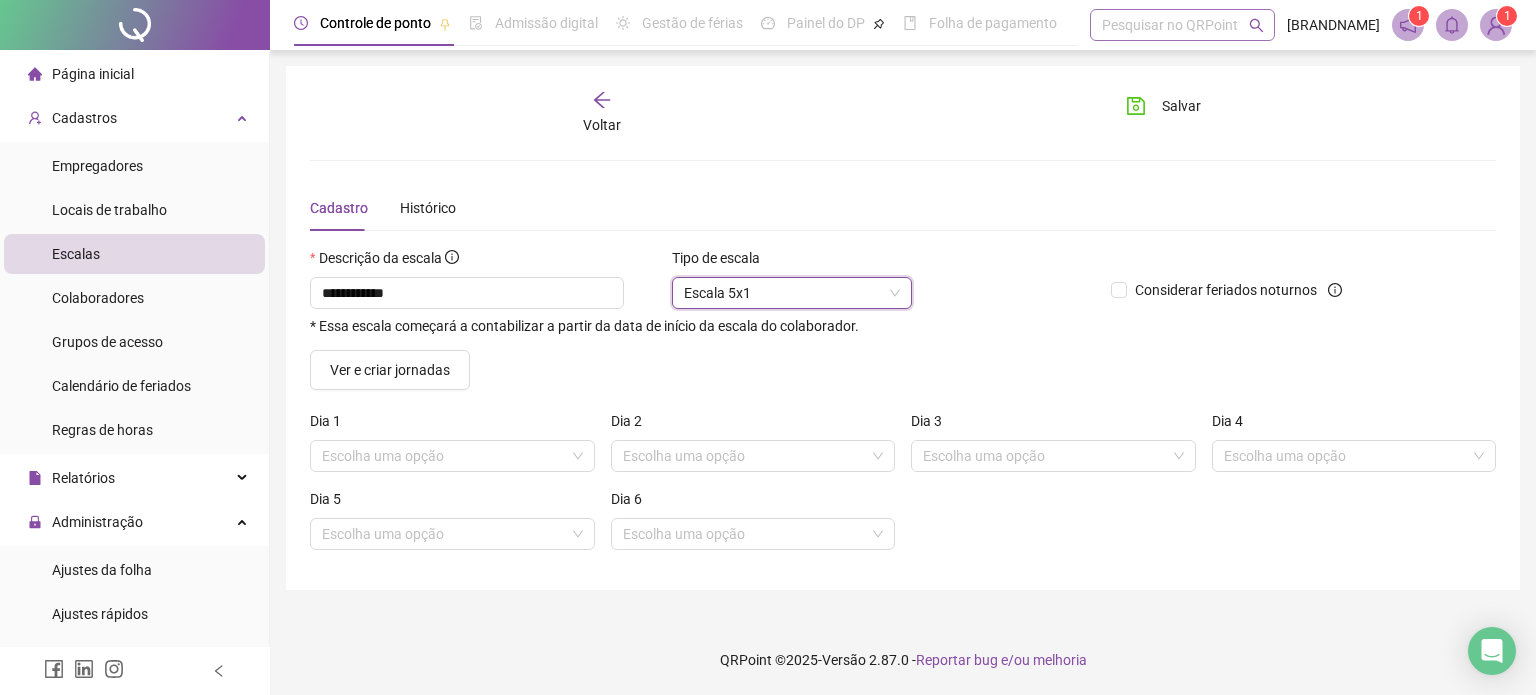 click at bounding box center (1172, 25) 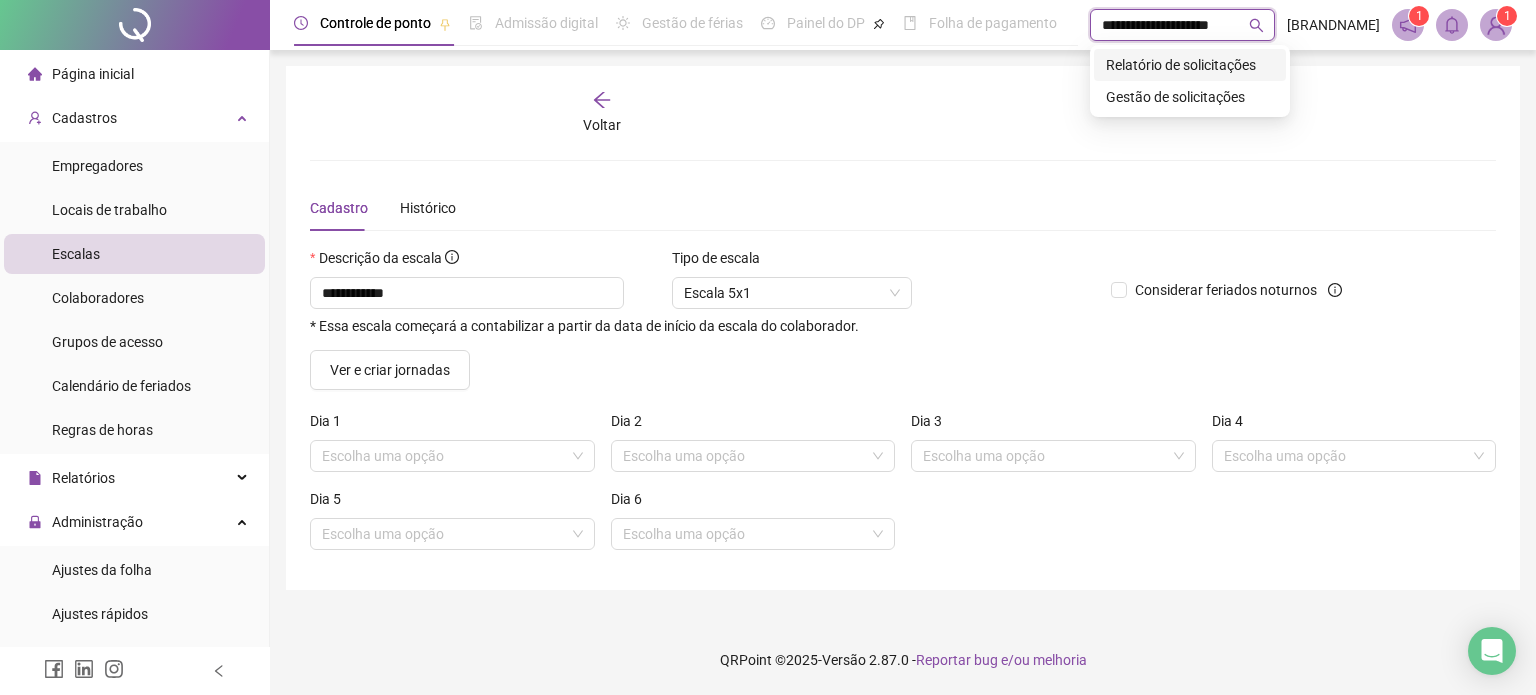 type on "**********" 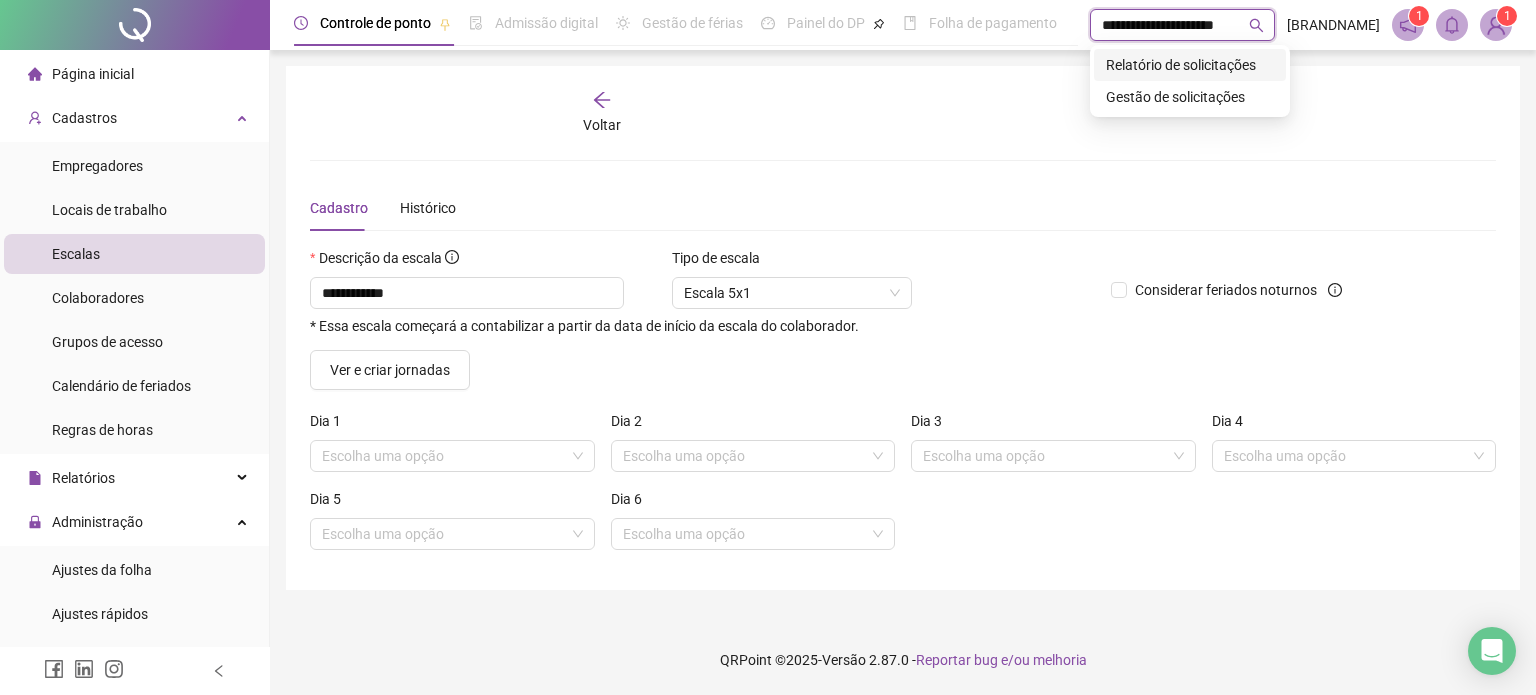 type 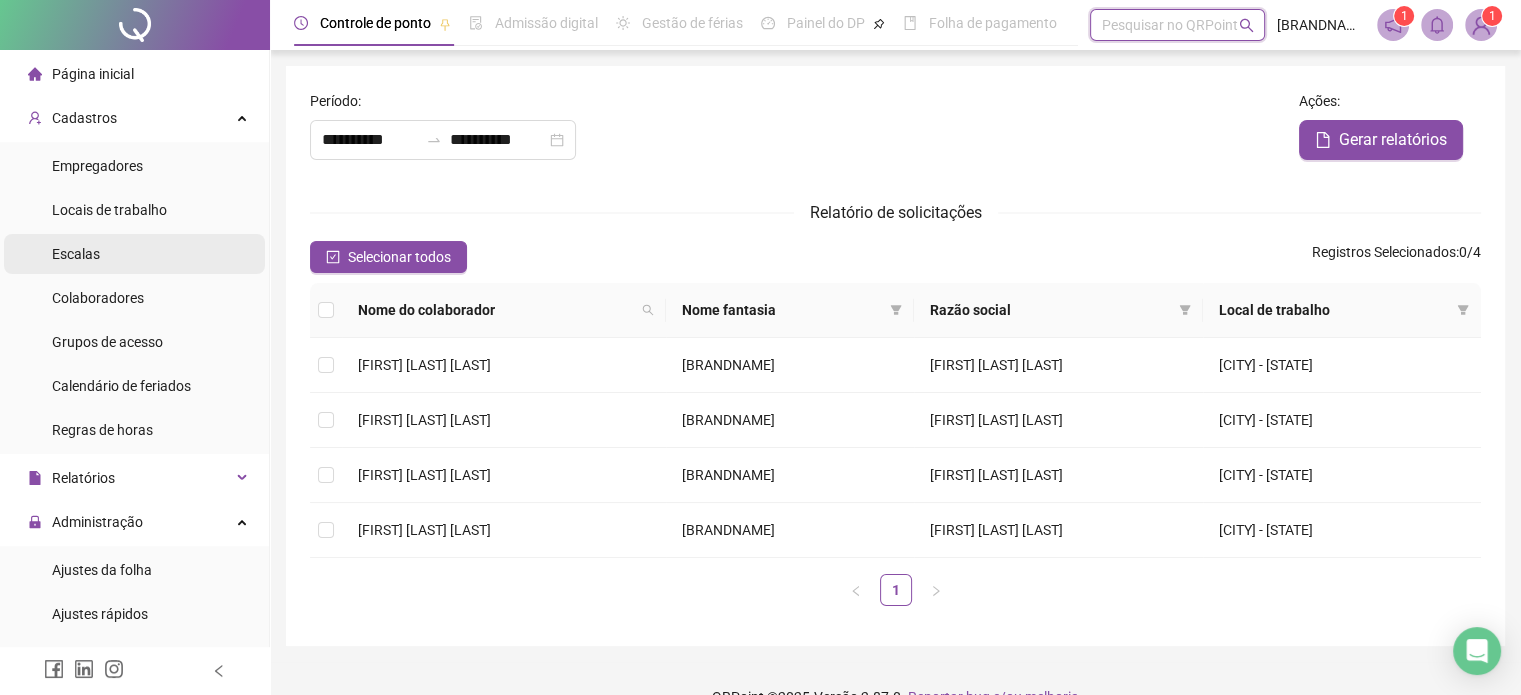 click on "Escalas" at bounding box center (76, 254) 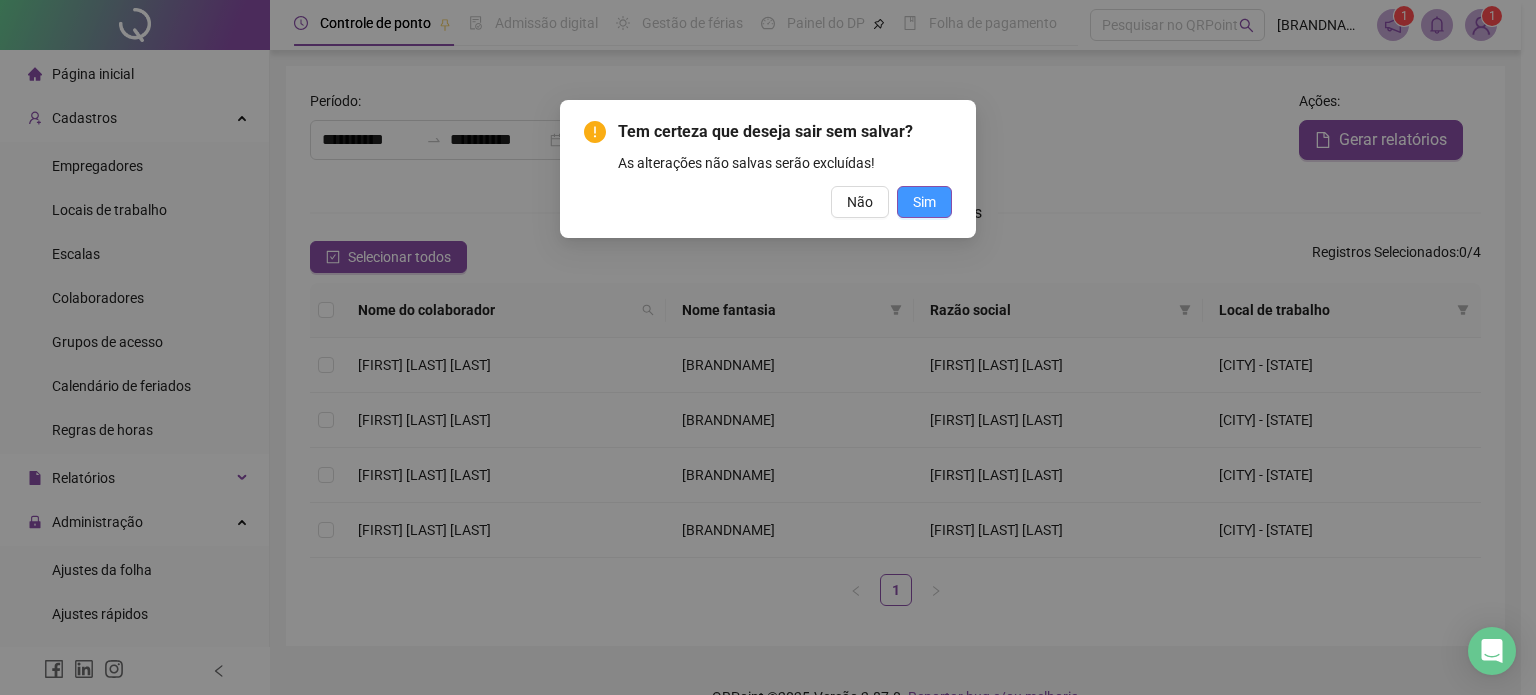 click on "Sim" at bounding box center [924, 202] 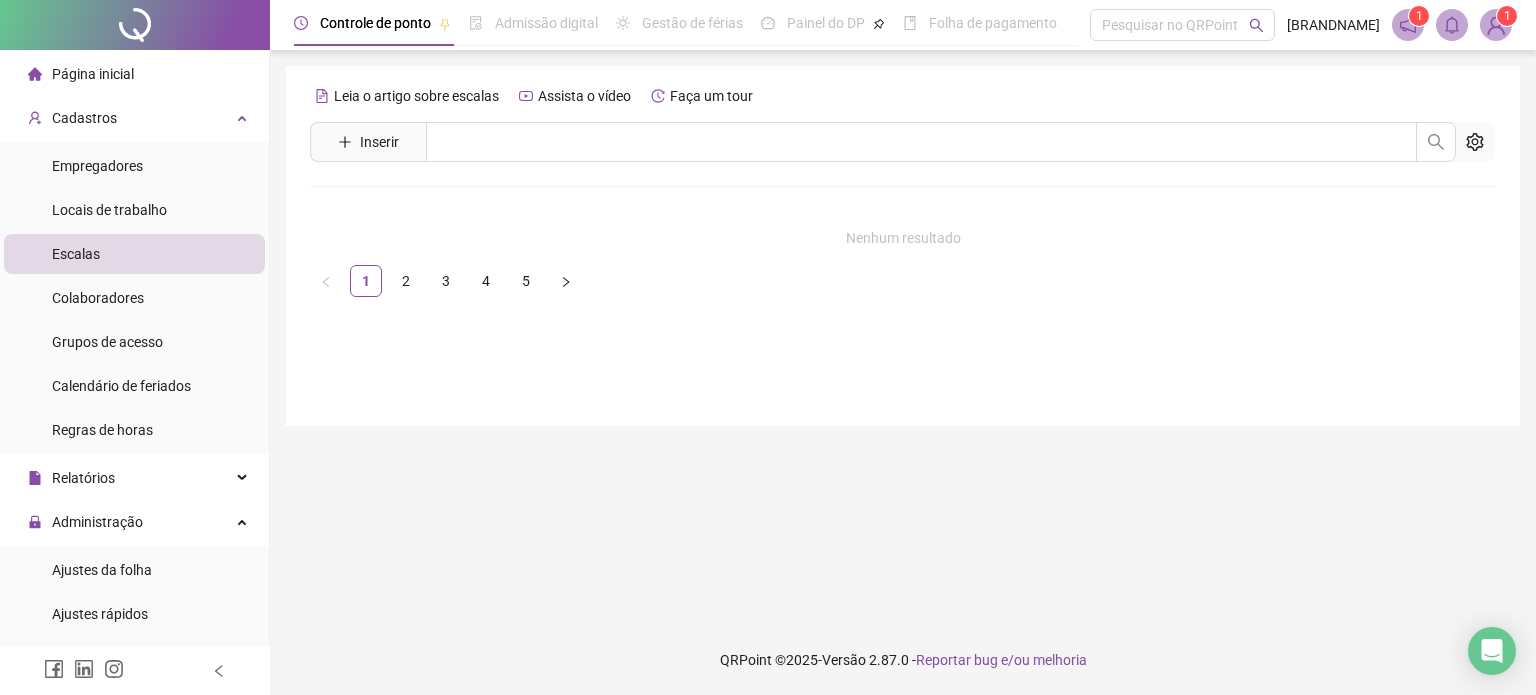click on "1" at bounding box center (1507, 16) 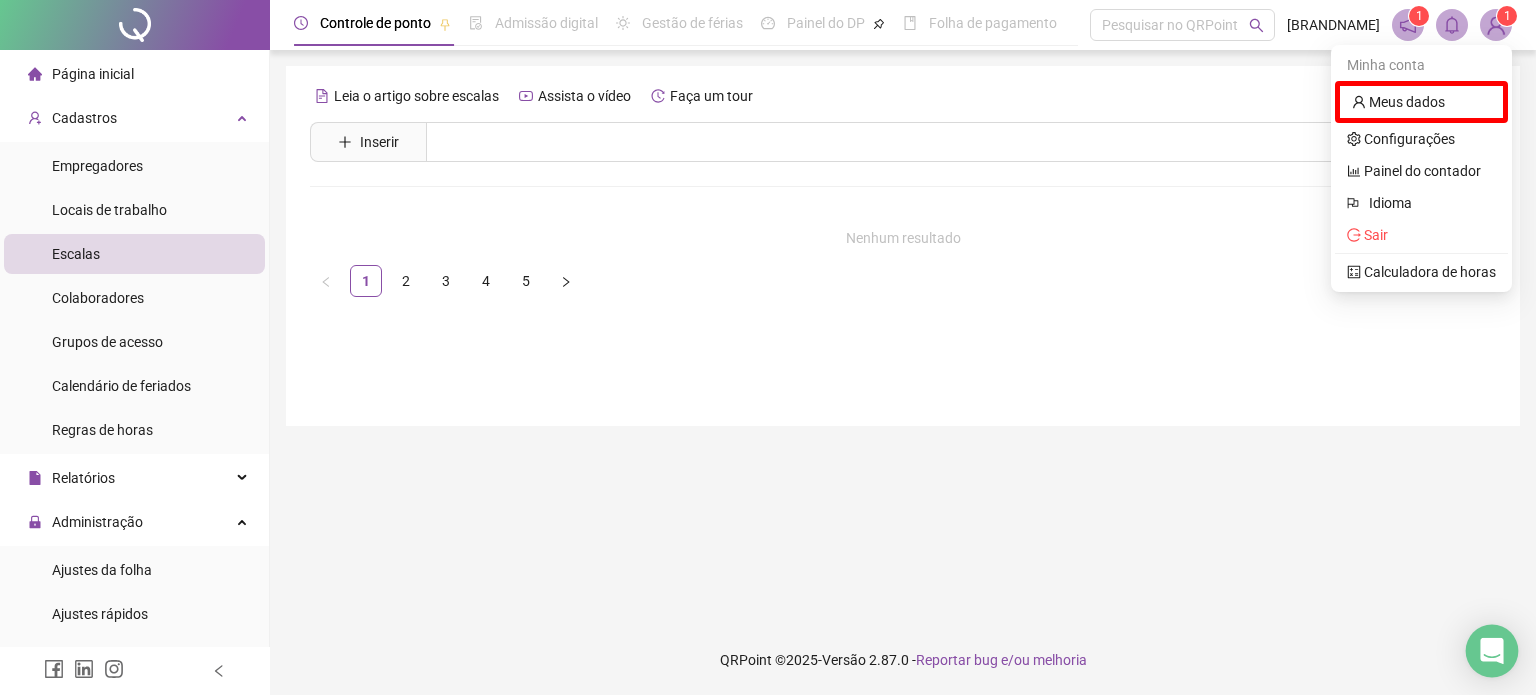 click at bounding box center (1492, 651) 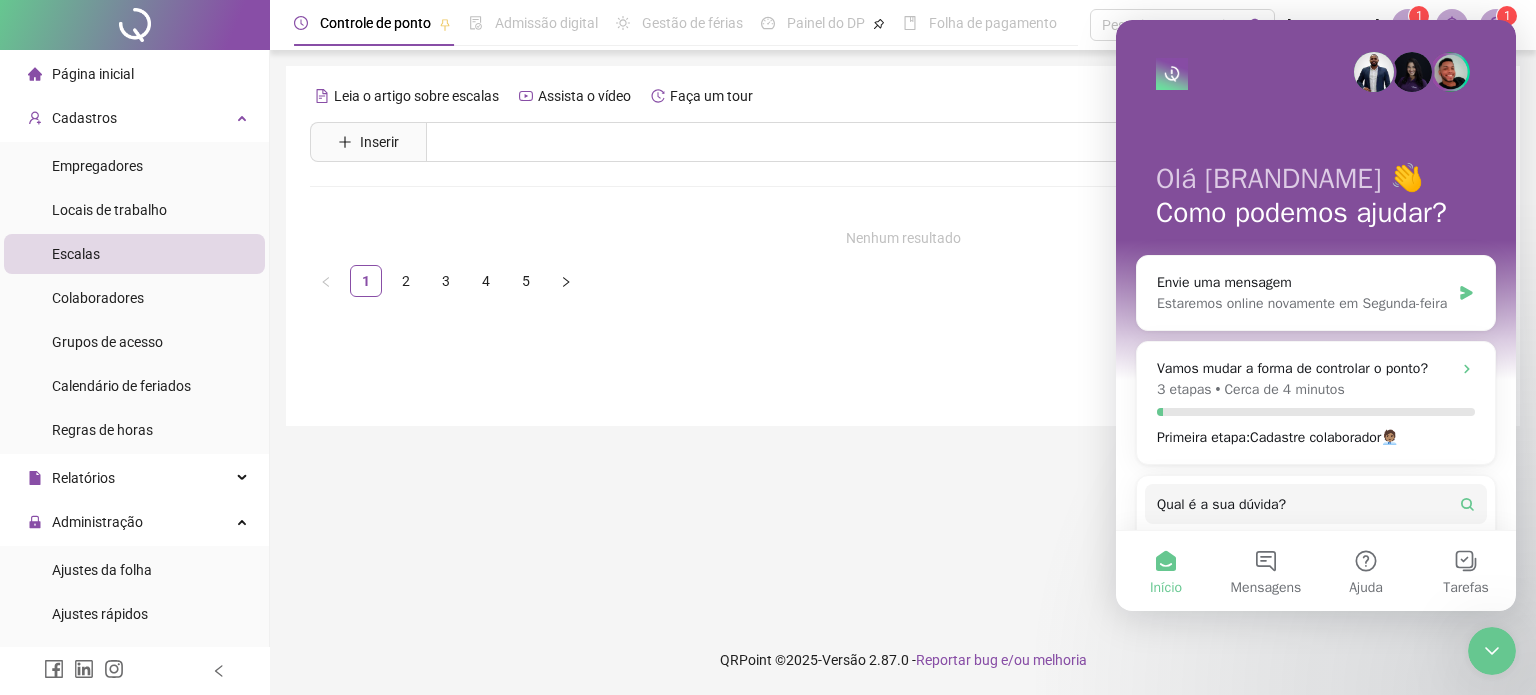 scroll, scrollTop: 0, scrollLeft: 0, axis: both 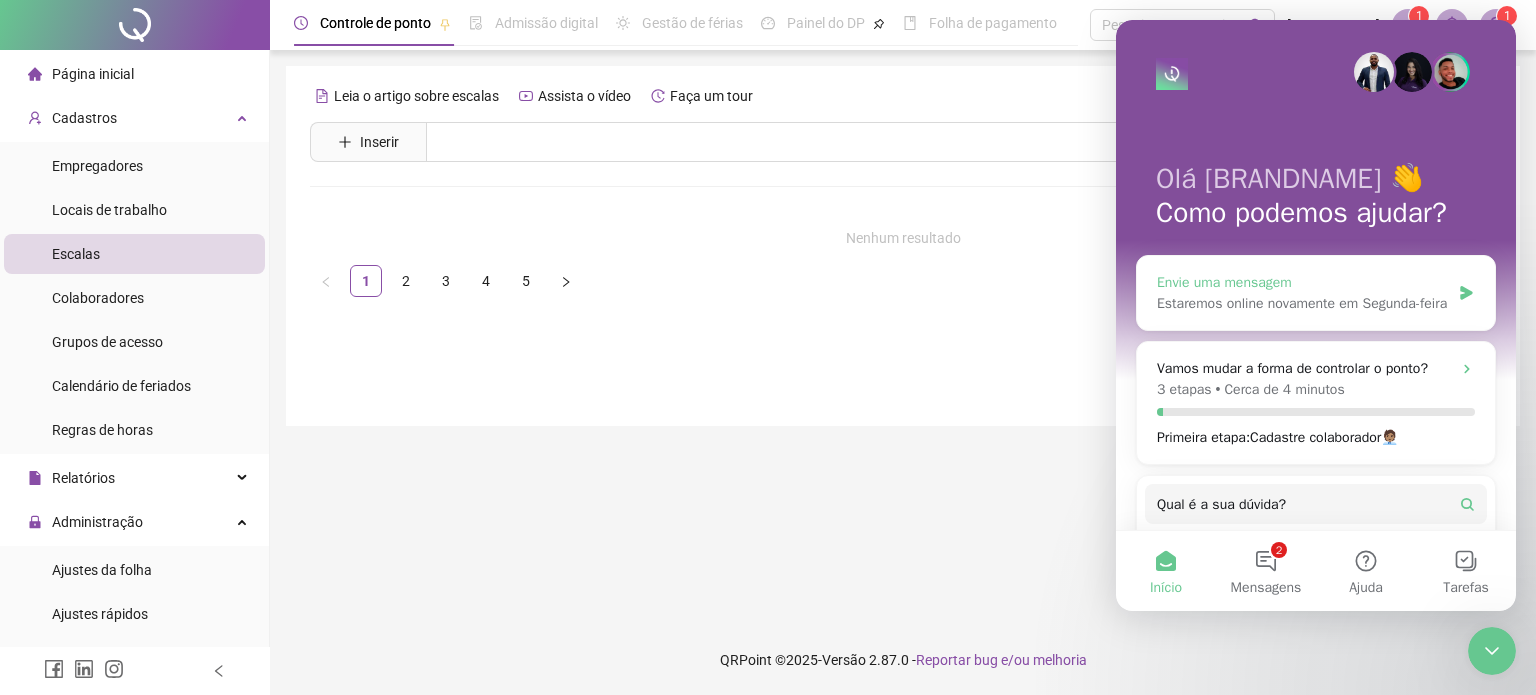 click on "Estaremos online novamente em Segunda-feira" at bounding box center [1303, 303] 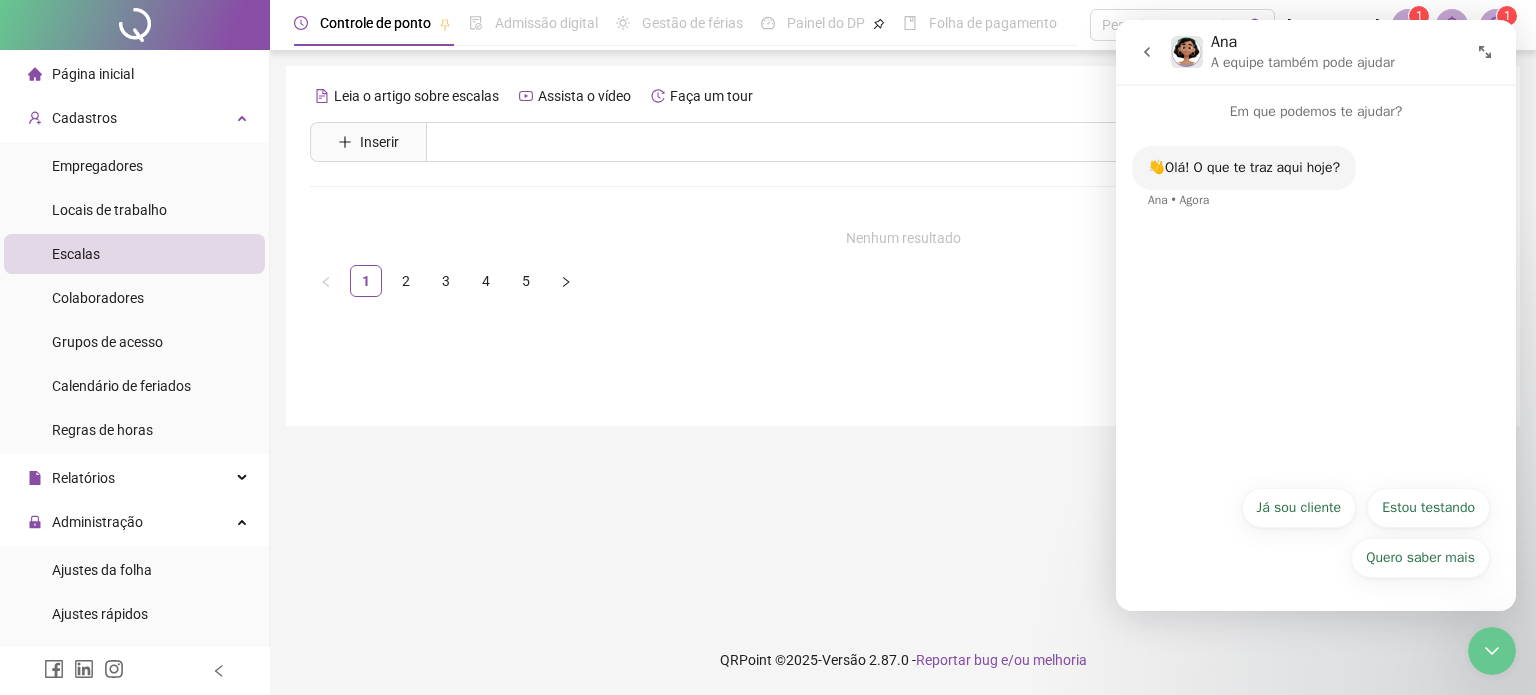 click on "Escalas" at bounding box center (76, 254) 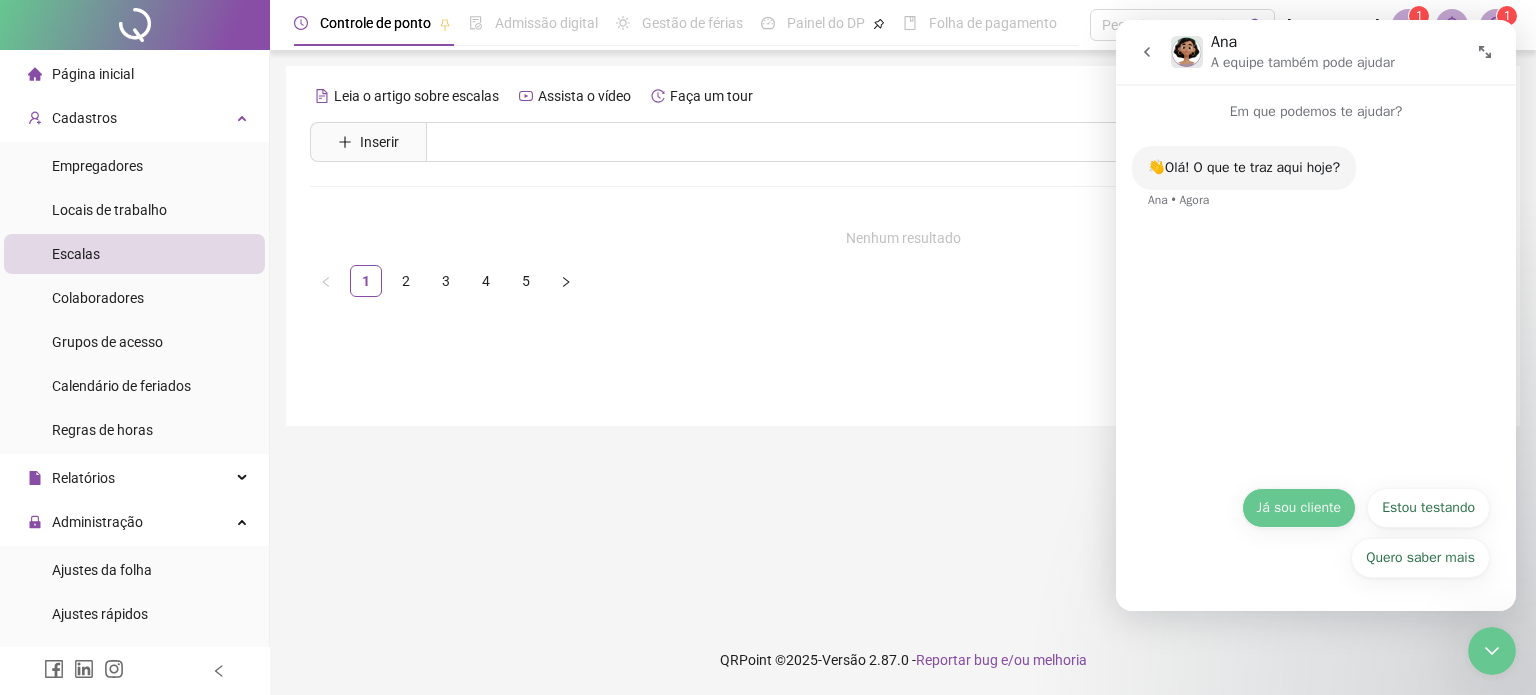 click on "Já sou cliente" at bounding box center [1299, 508] 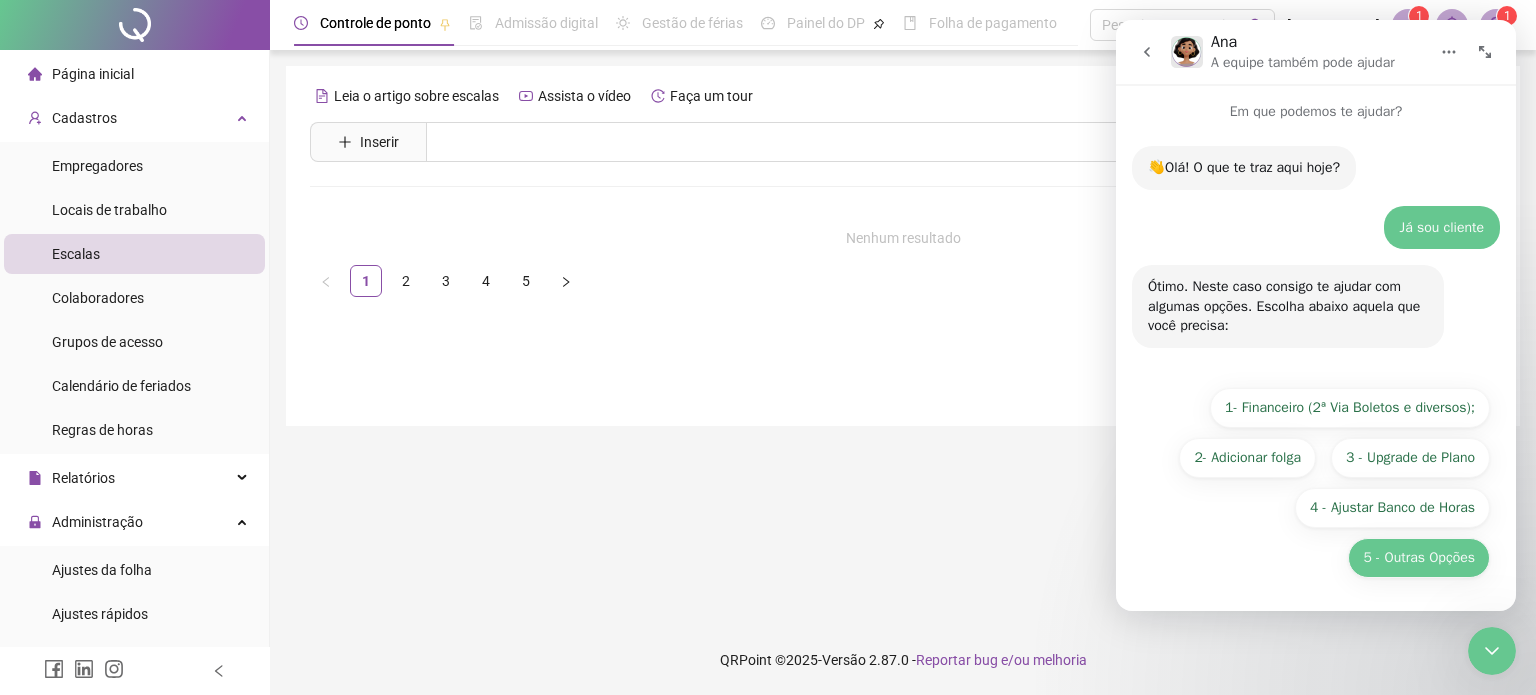 click on "5 - Outras Opções" at bounding box center [1419, 558] 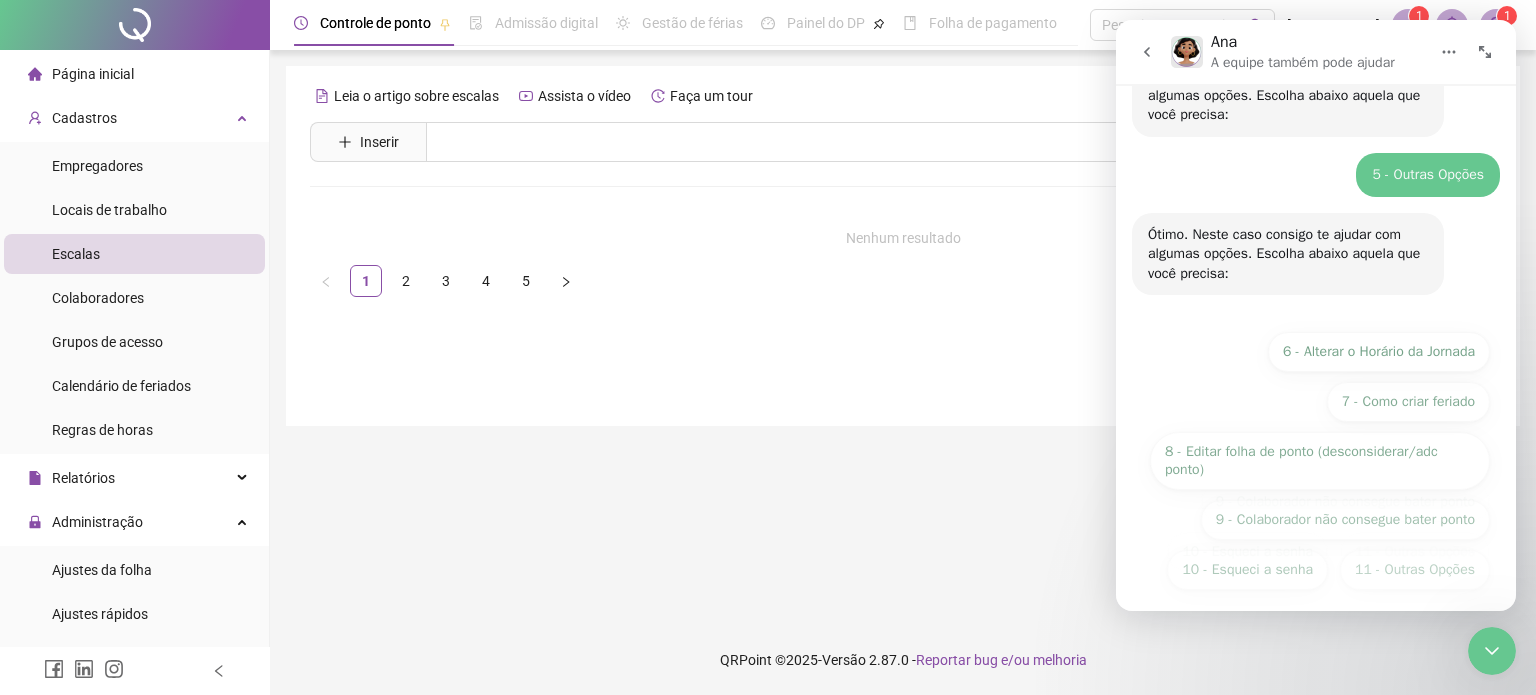 scroll, scrollTop: 223, scrollLeft: 0, axis: vertical 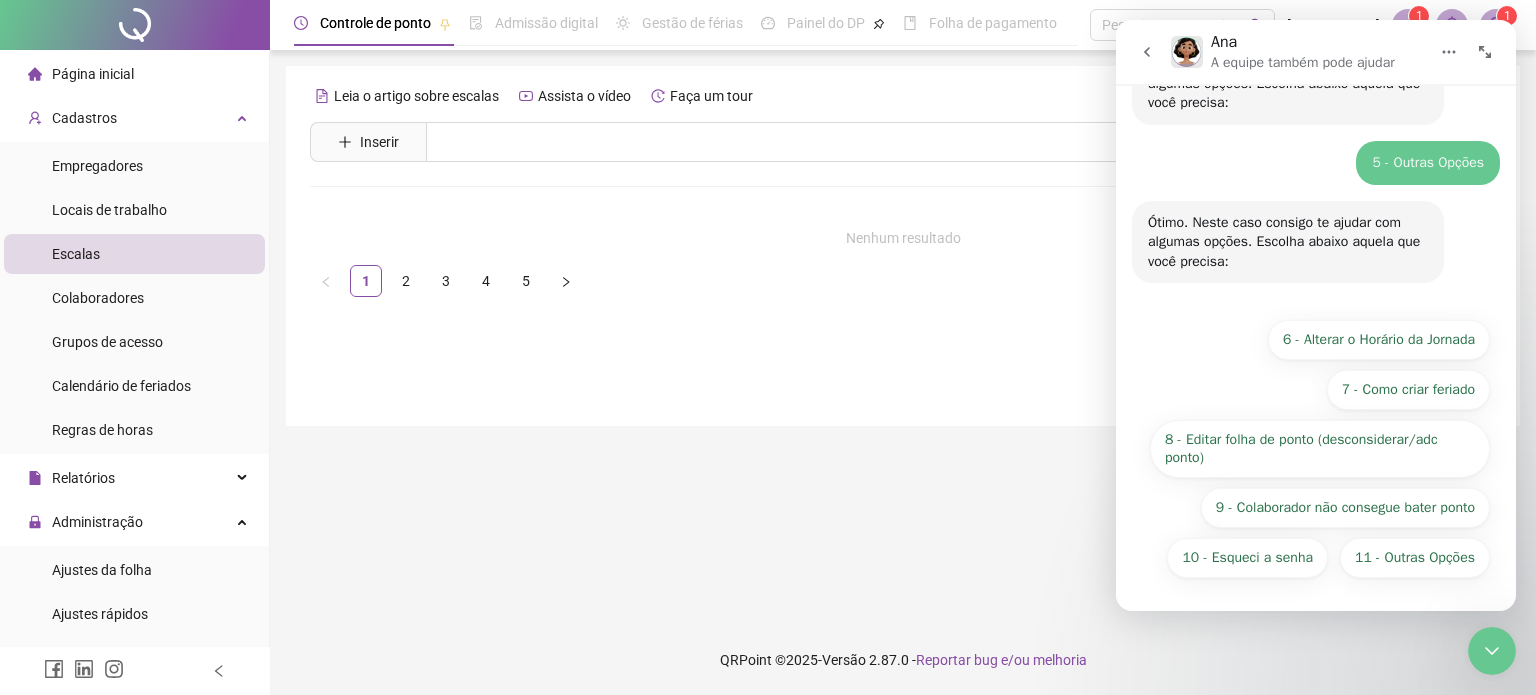 click on "11 - Outras Opções" at bounding box center [1415, 558] 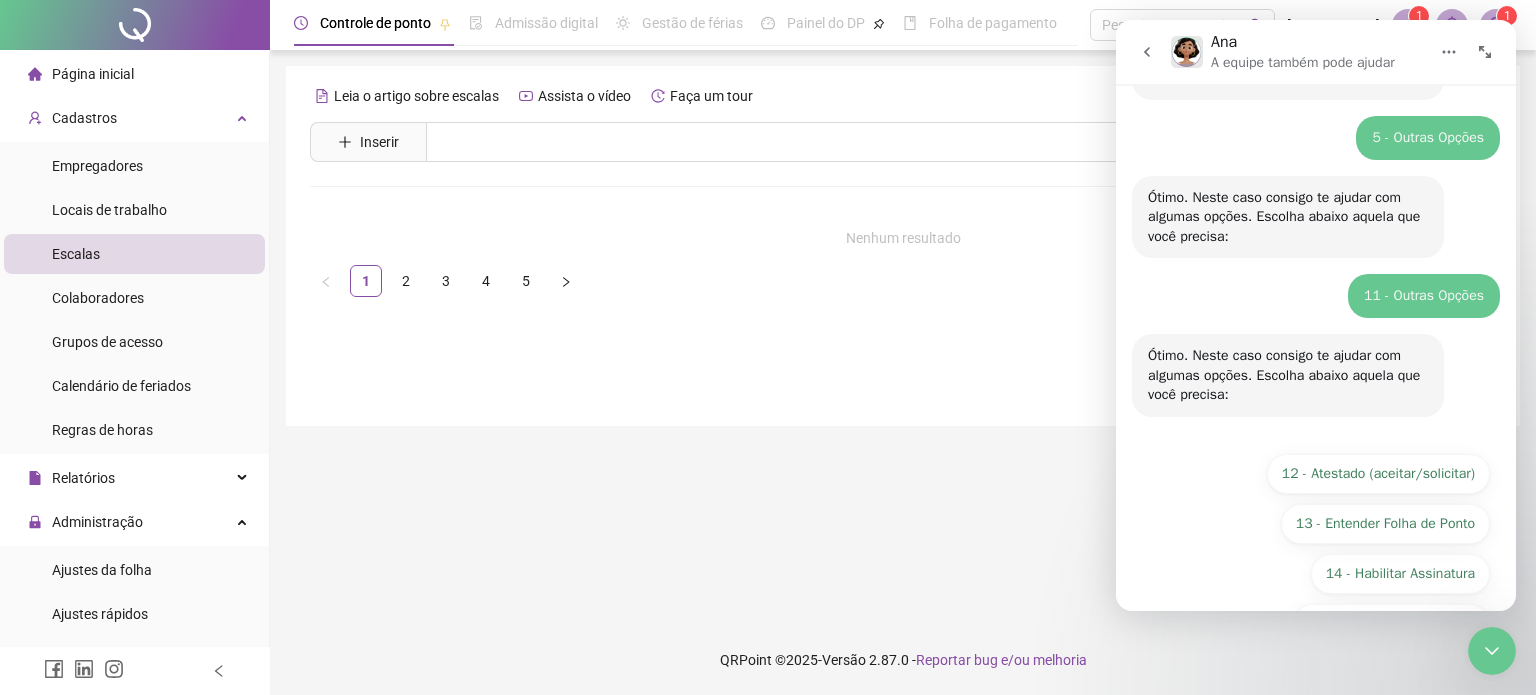 scroll, scrollTop: 363, scrollLeft: 0, axis: vertical 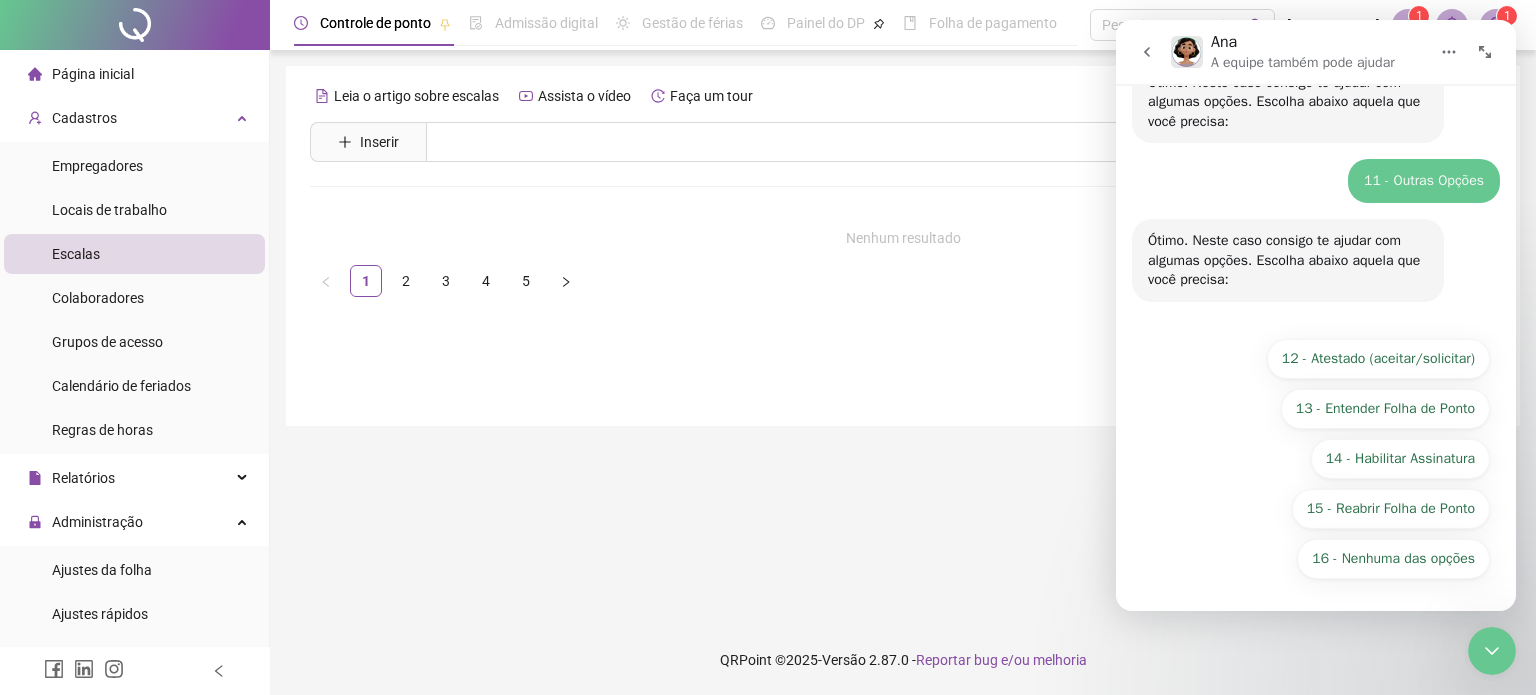 click on "16 - Nenhuma das opções" at bounding box center (1393, 559) 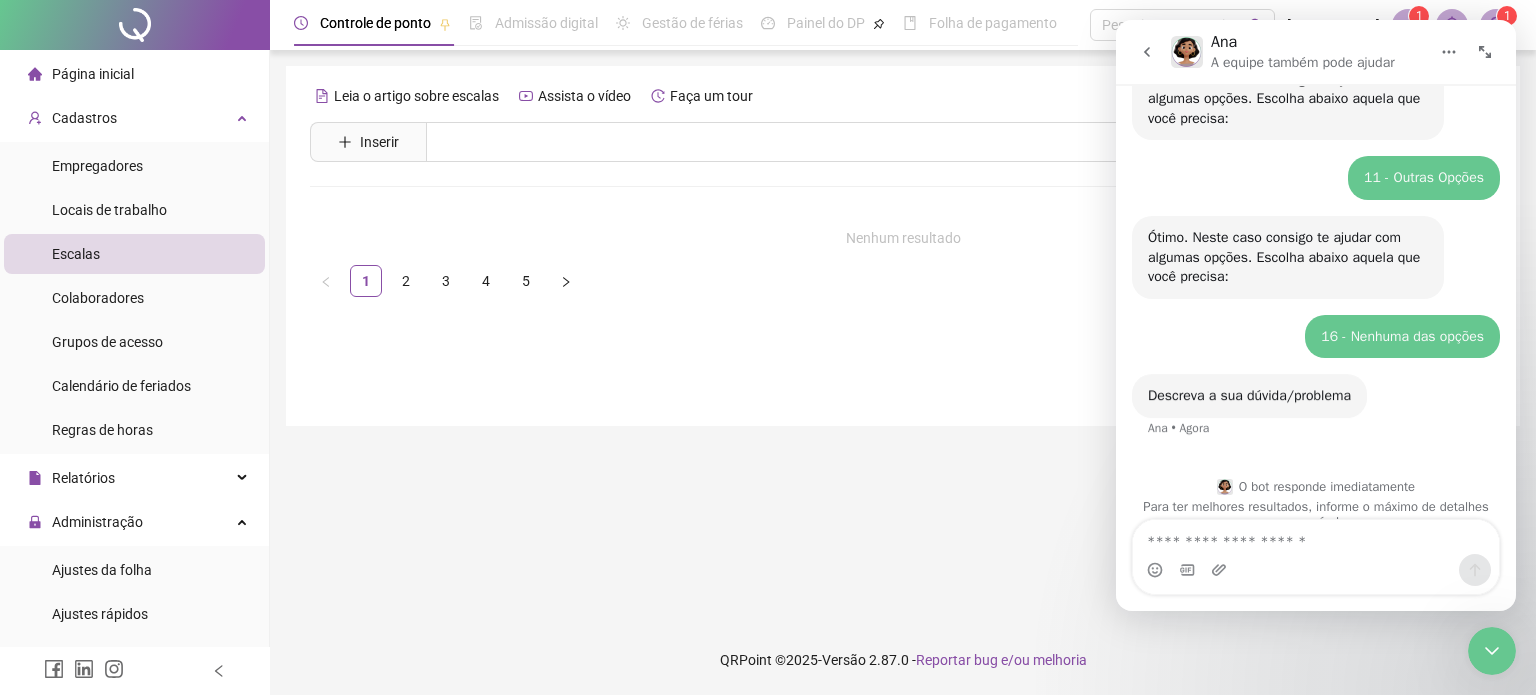 scroll, scrollTop: 395, scrollLeft: 0, axis: vertical 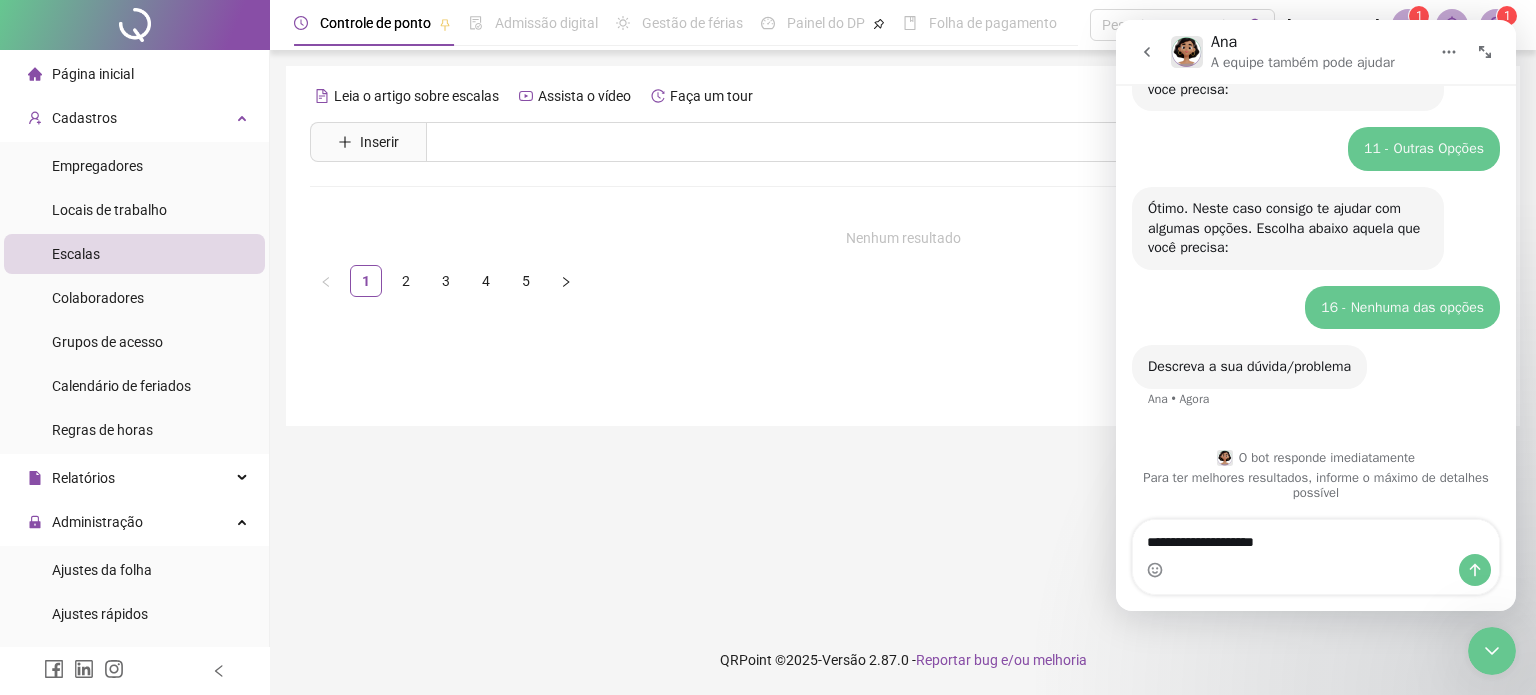 type on "**********" 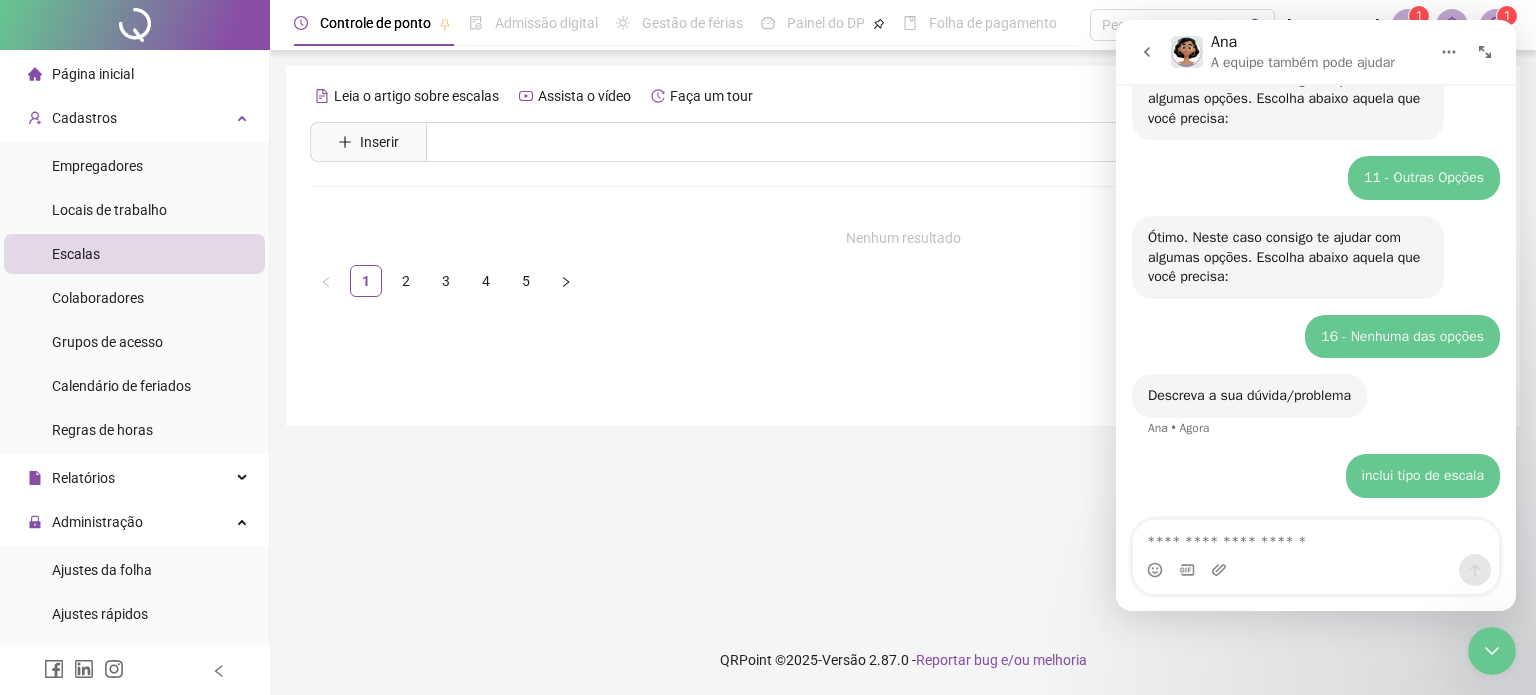 scroll, scrollTop: 364, scrollLeft: 0, axis: vertical 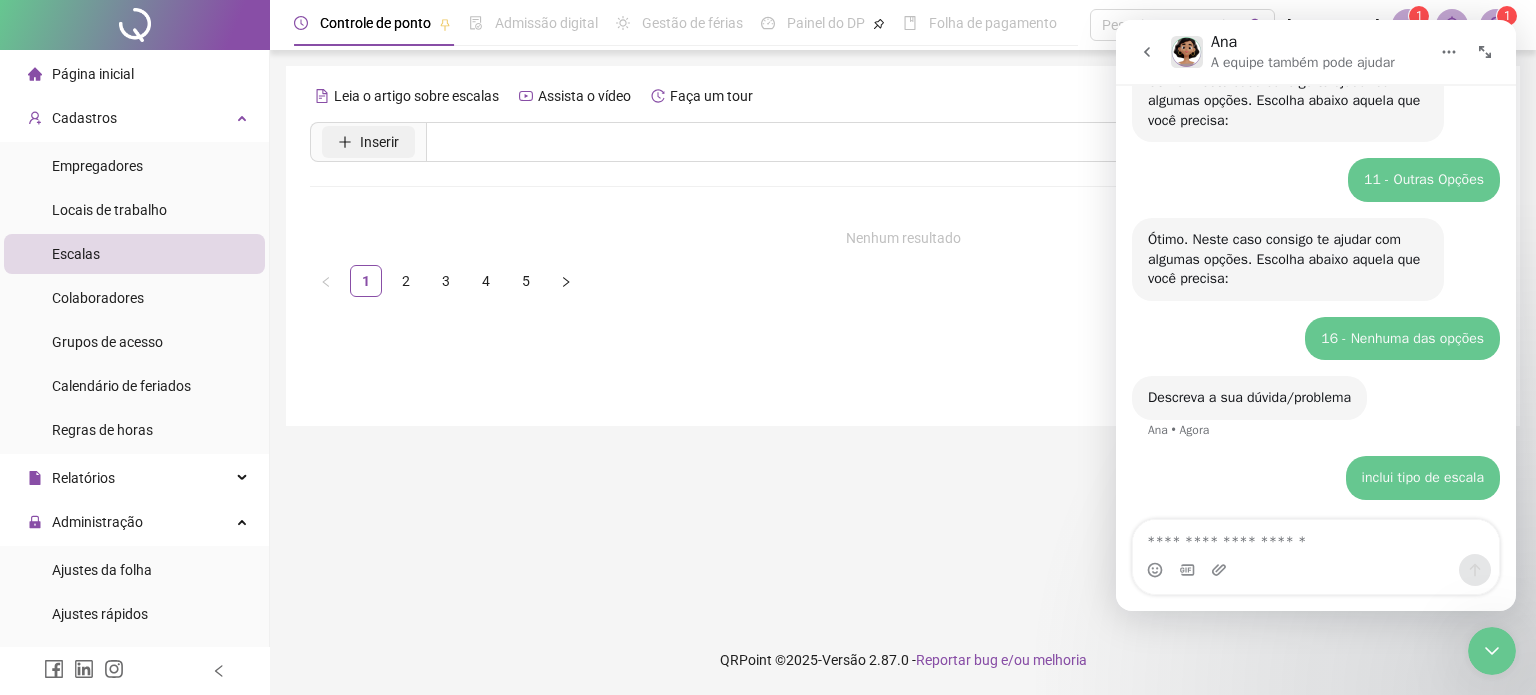 click on "Inserir" at bounding box center (368, 142) 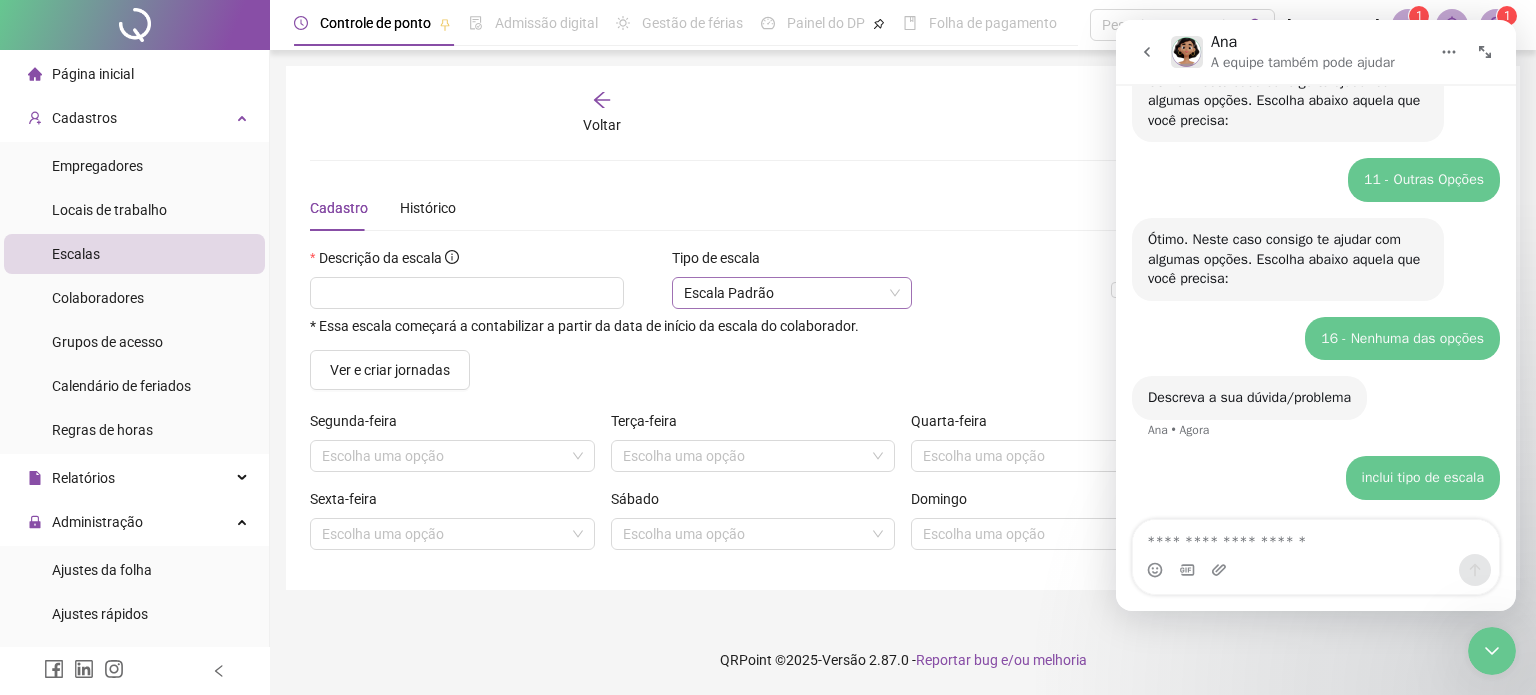 click on "Escala Padrão" at bounding box center (792, 293) 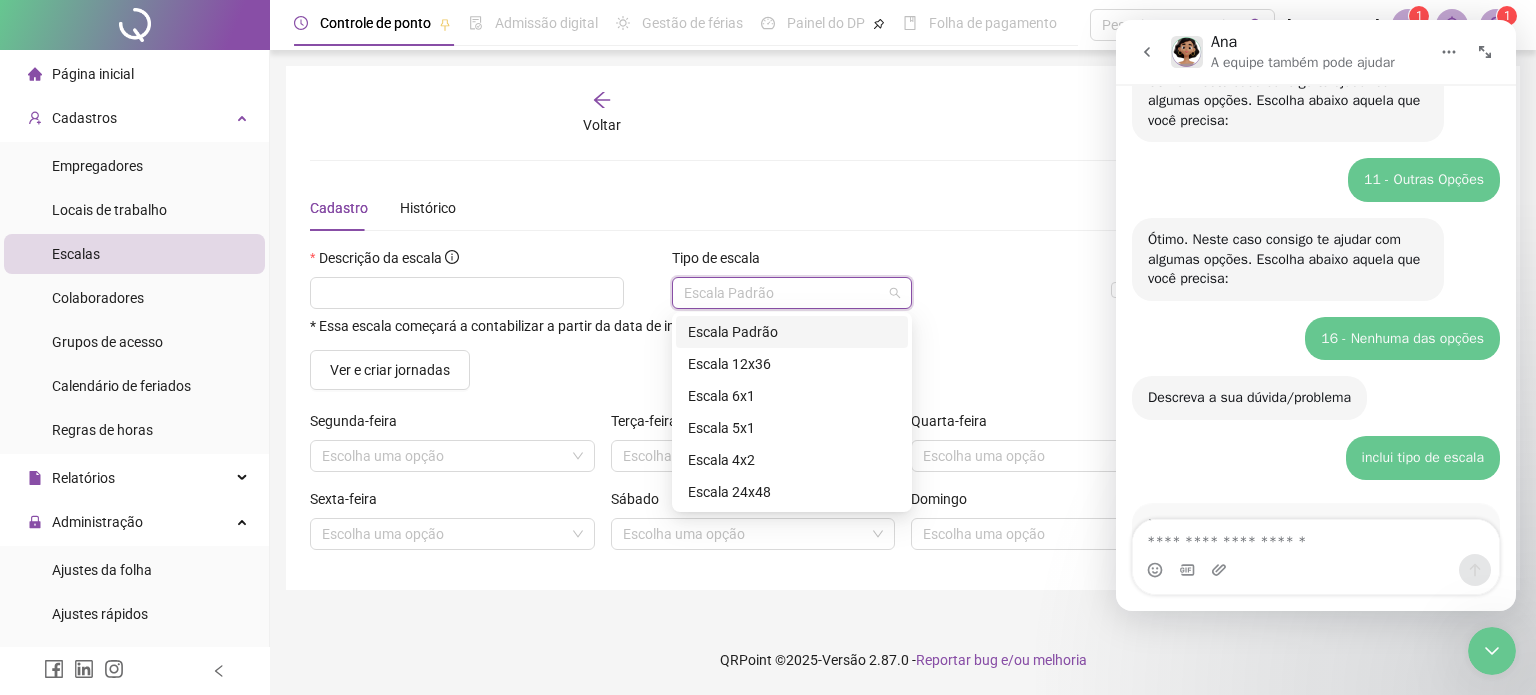 scroll, scrollTop: 454, scrollLeft: 0, axis: vertical 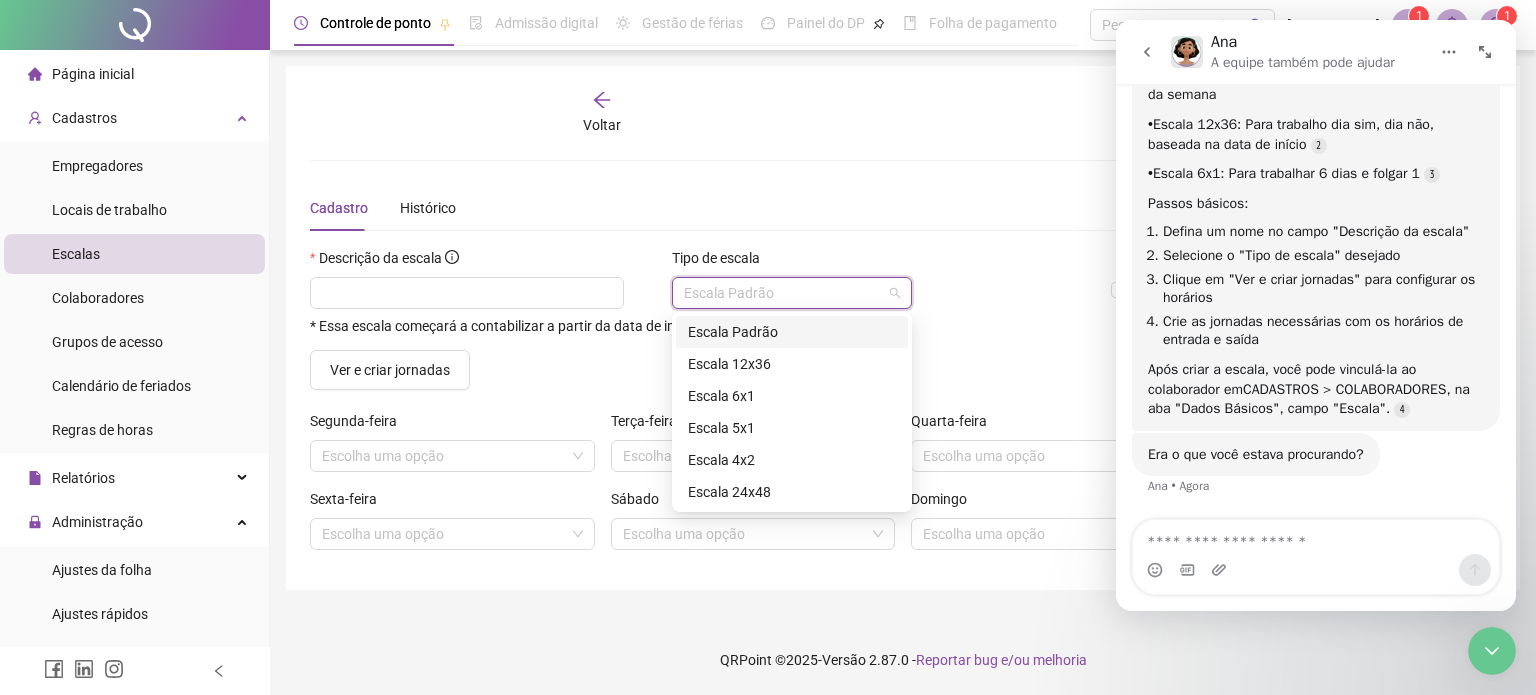 click on "Escala Padrão" at bounding box center [792, 332] 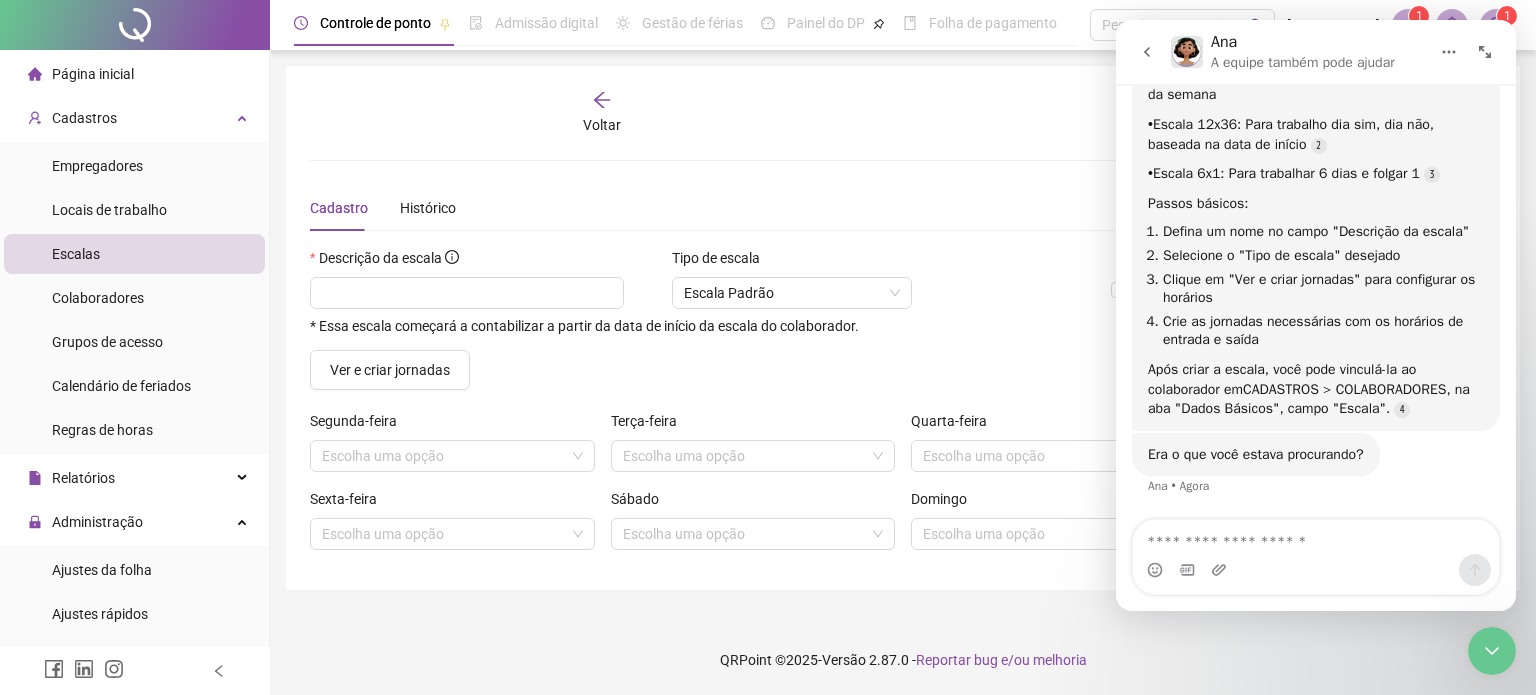 click on "Era o que você estava procurando? Ana    •   Agora" at bounding box center [1316, 477] 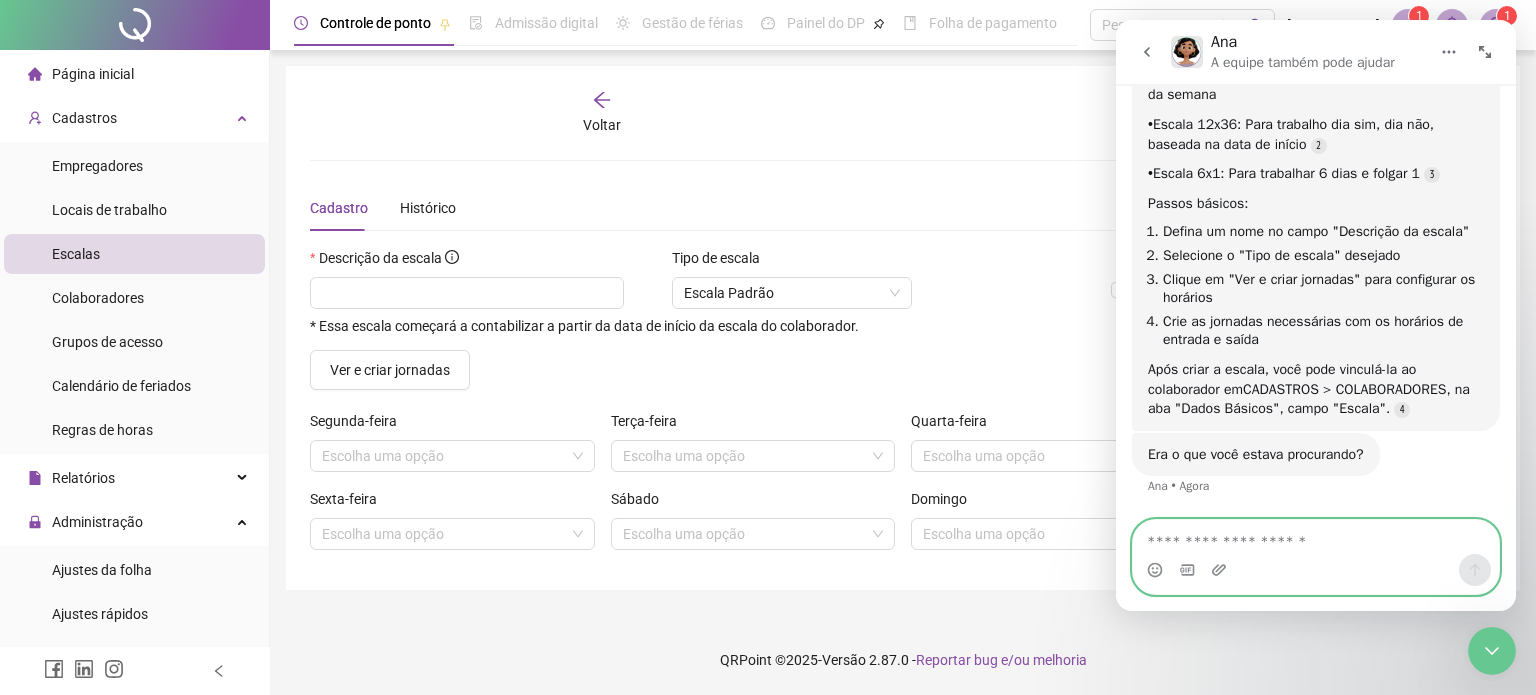 click at bounding box center (1316, 537) 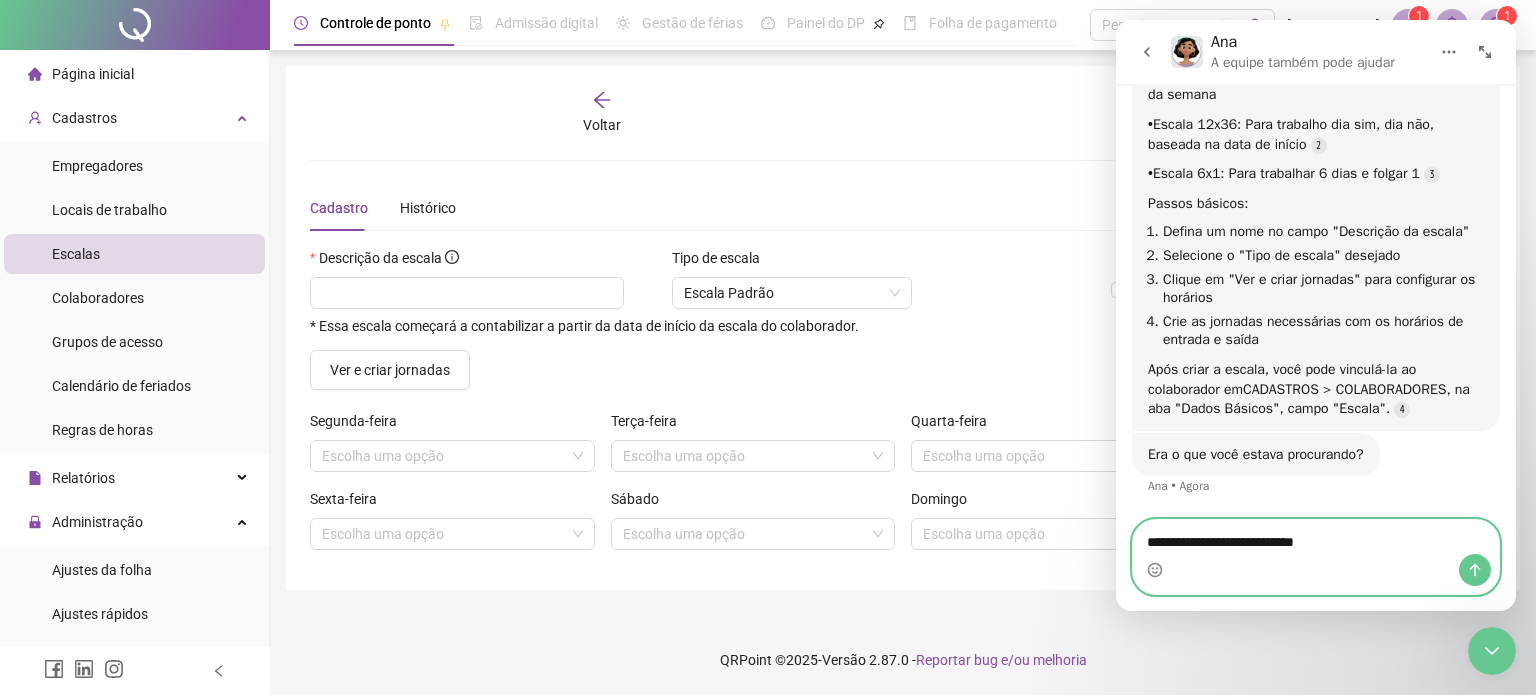 type on "**********" 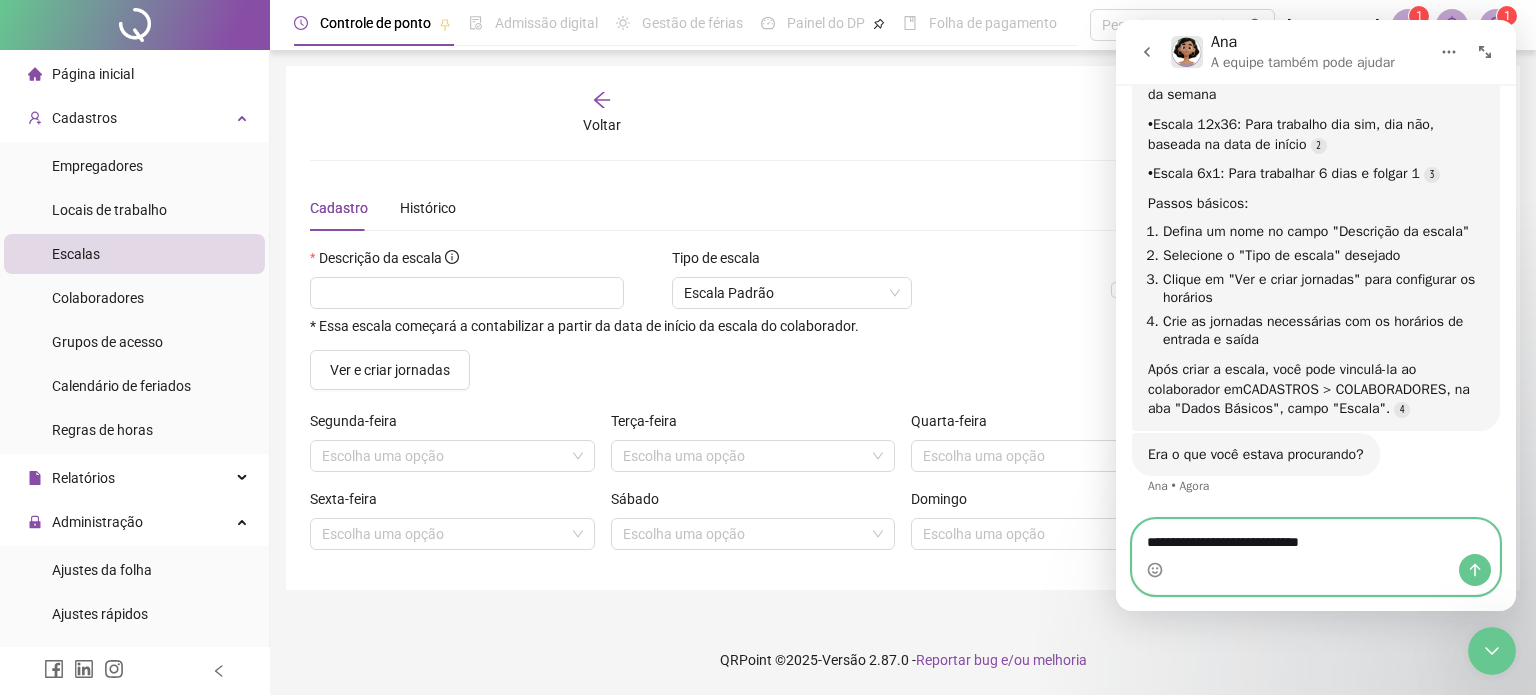 type 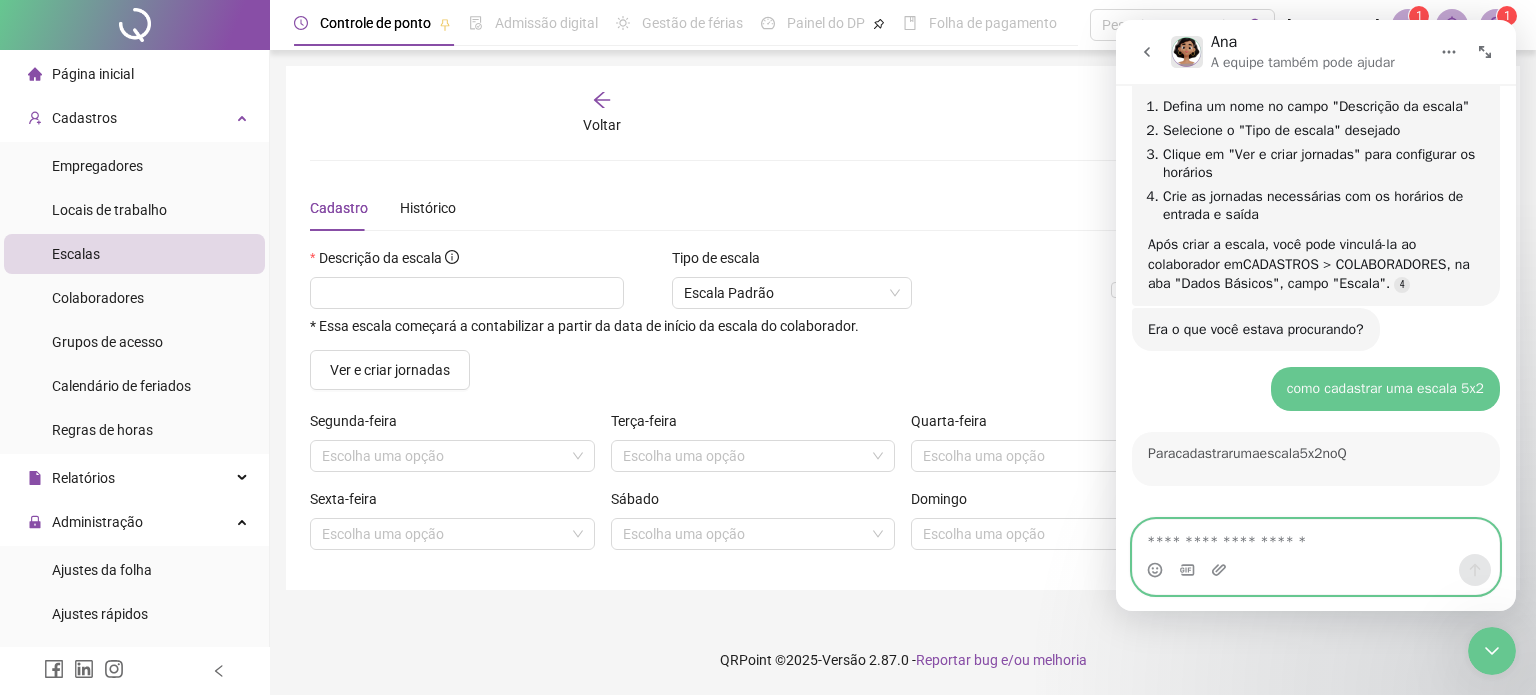 scroll, scrollTop: 1026, scrollLeft: 0, axis: vertical 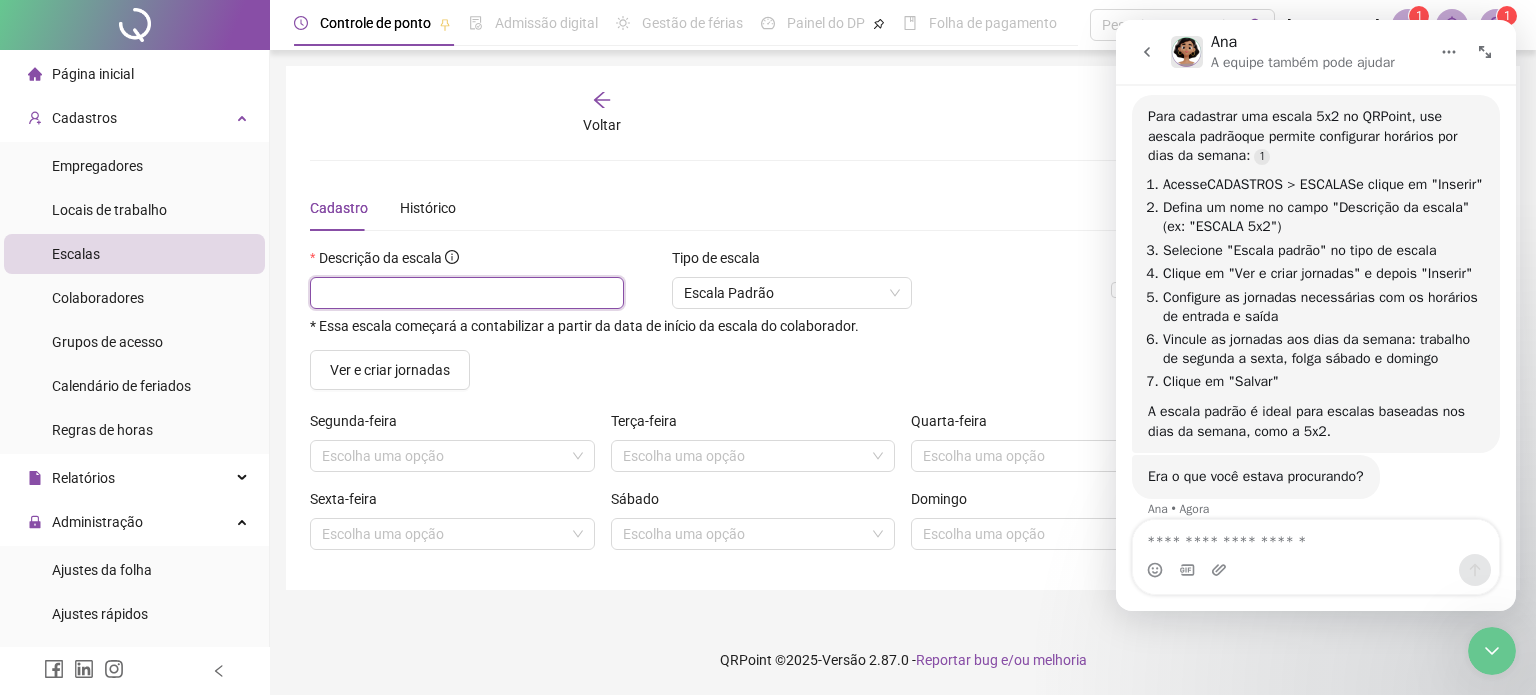 click at bounding box center [467, 293] 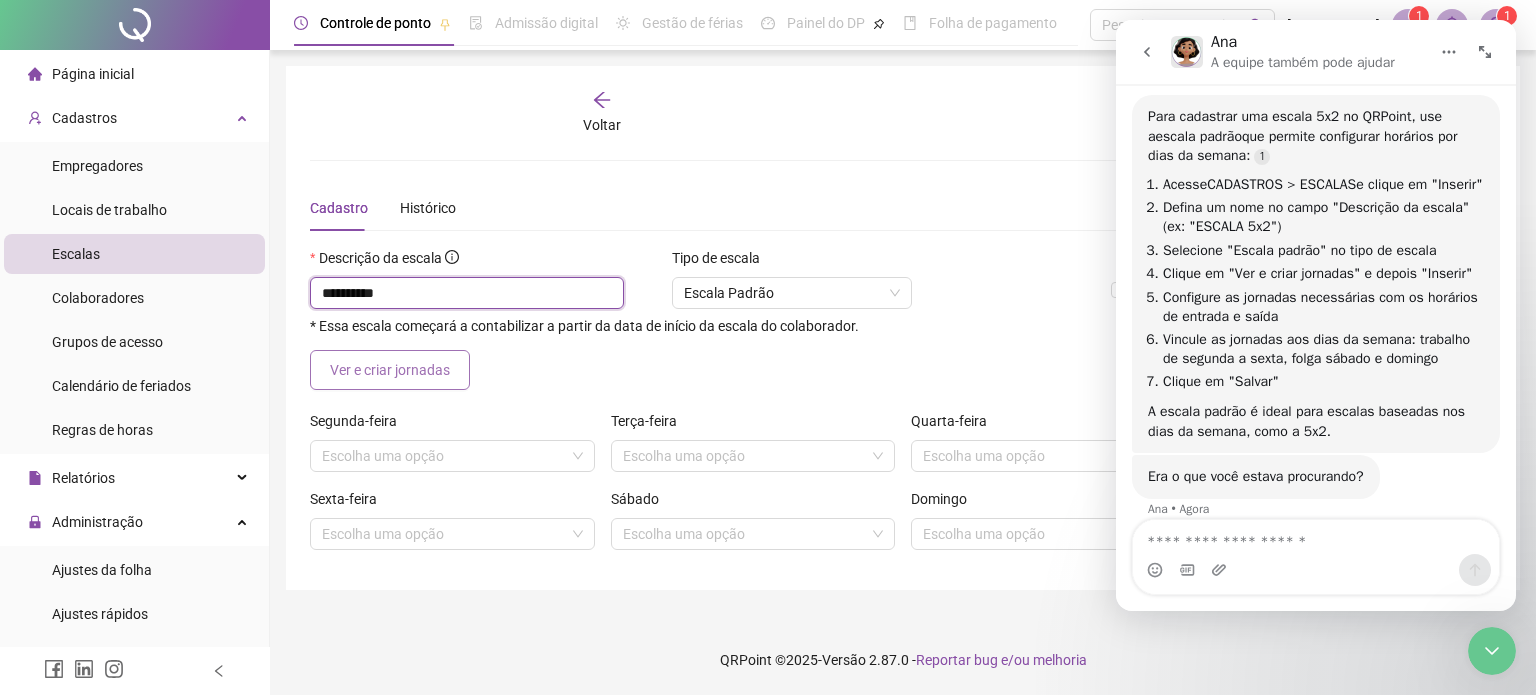 type on "**********" 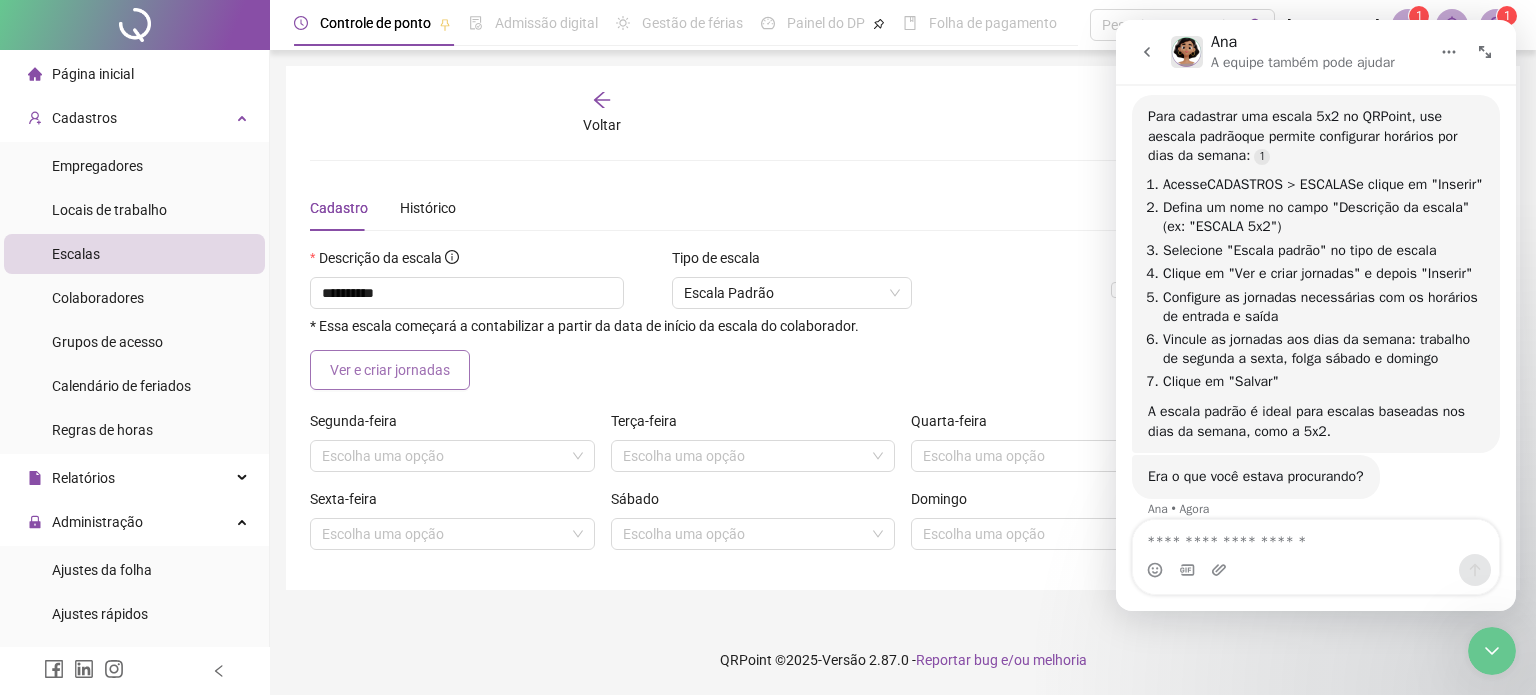 click on "Ver e criar jornadas" at bounding box center (390, 370) 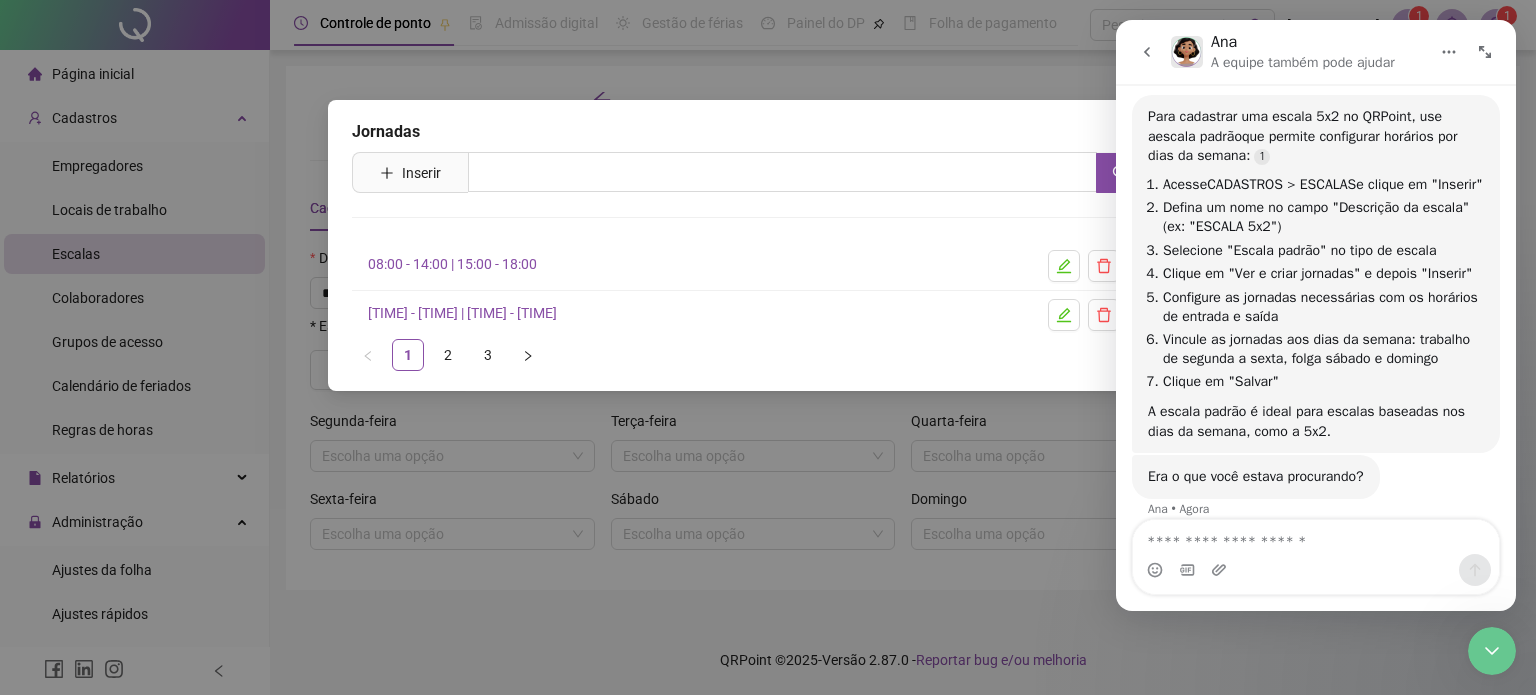 click on "08:00 - 14:00 | 15:00 - 18:00" at bounding box center (452, 264) 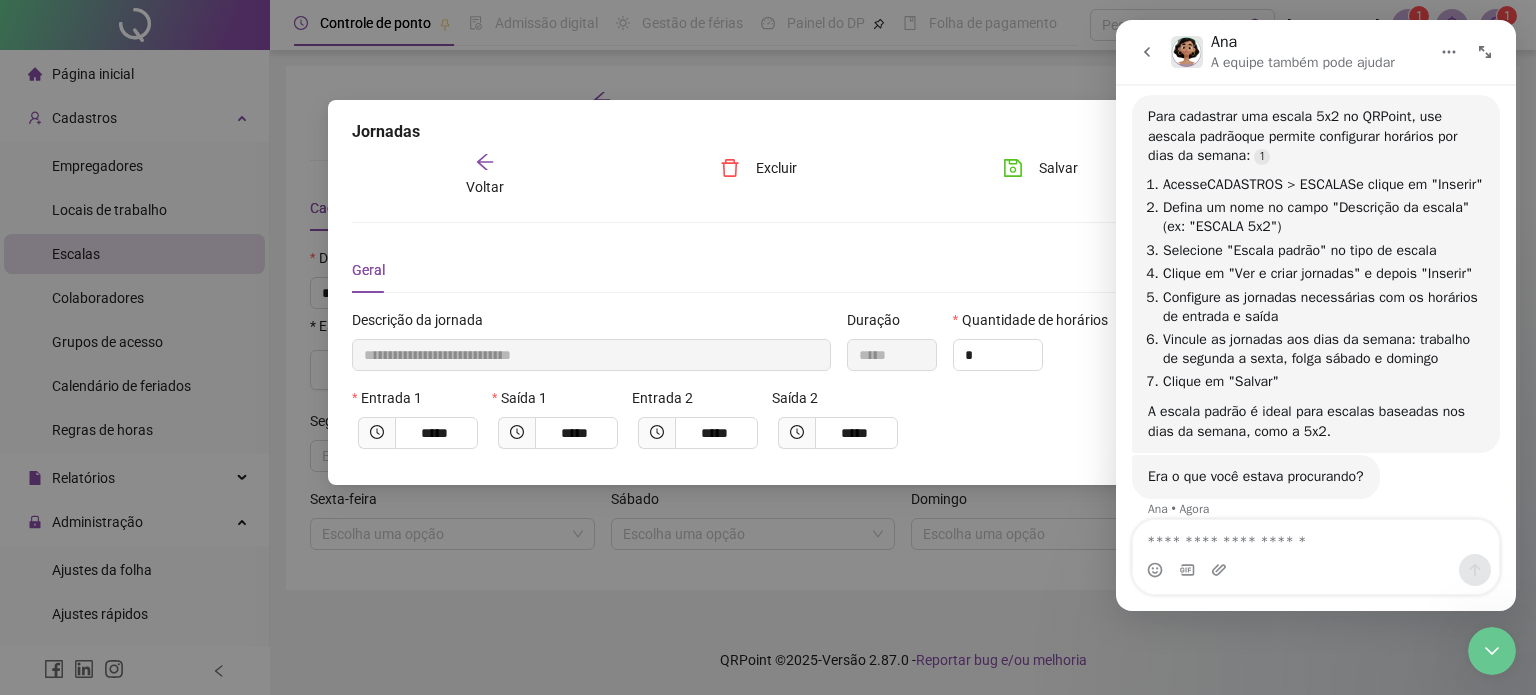 click on "Geral" at bounding box center (768, 270) 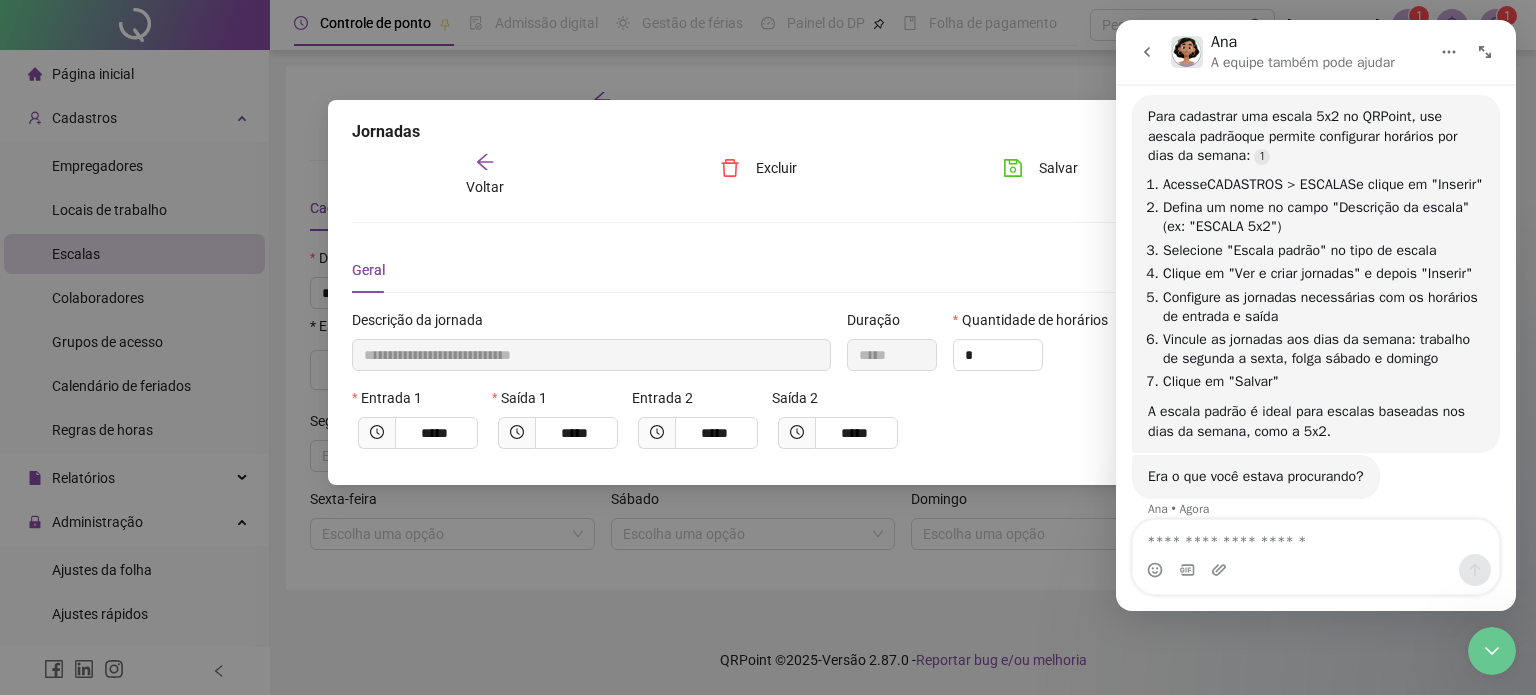click at bounding box center (1485, 52) 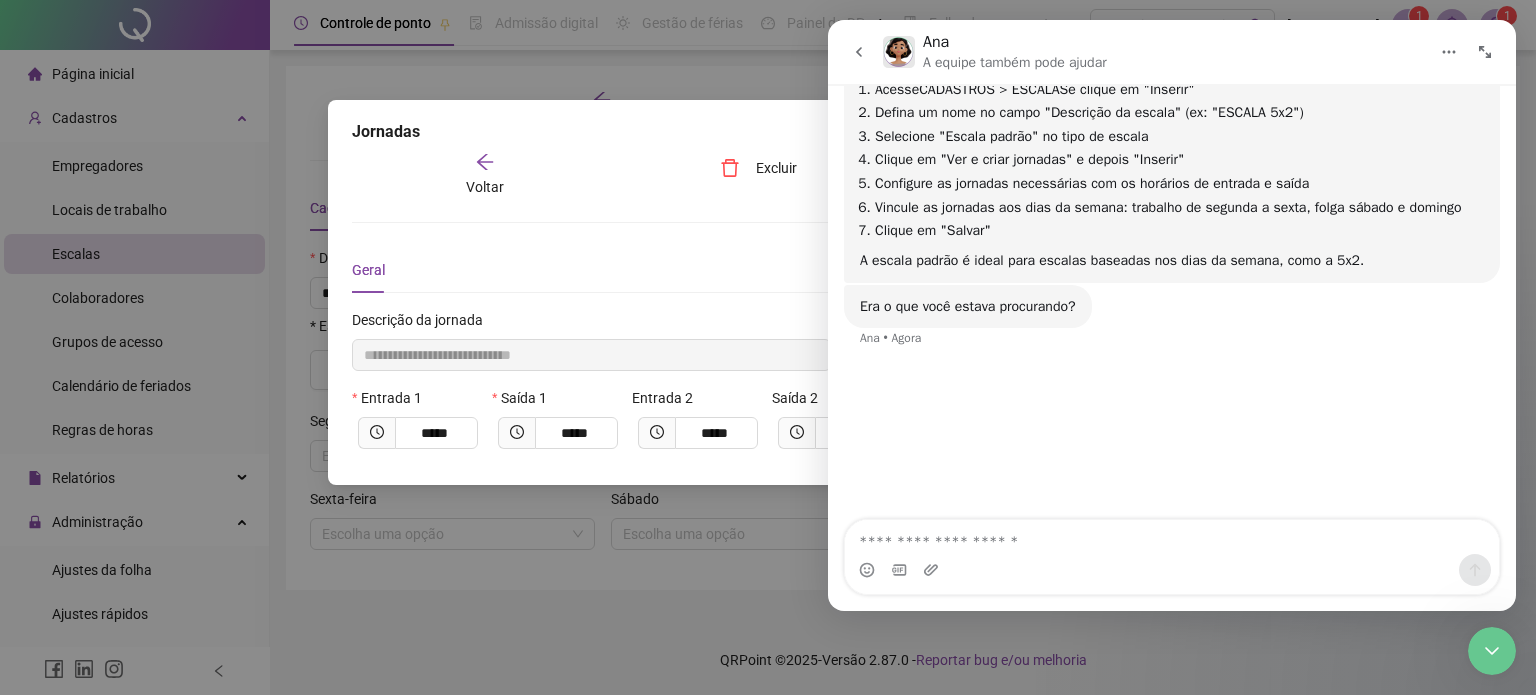 scroll, scrollTop: 2, scrollLeft: 0, axis: vertical 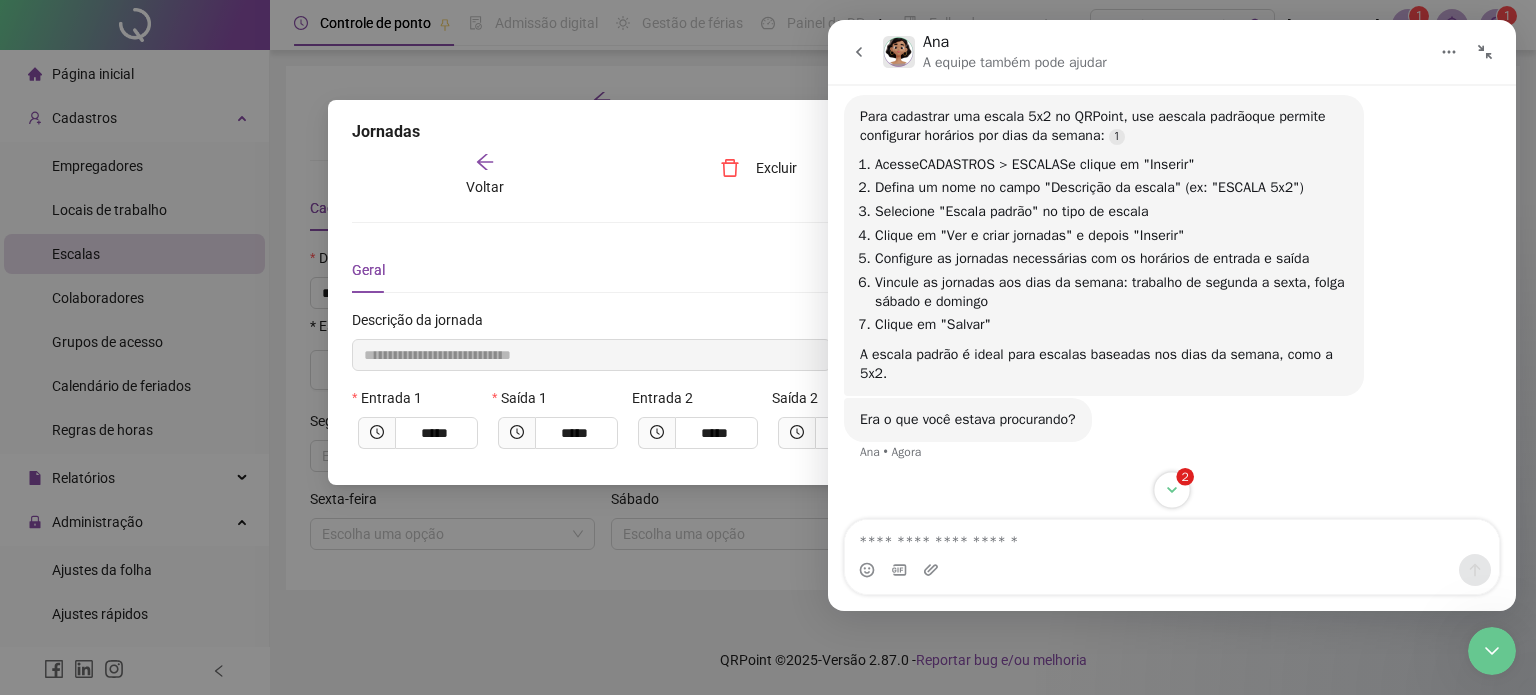 click on "2" at bounding box center (1171, 489) 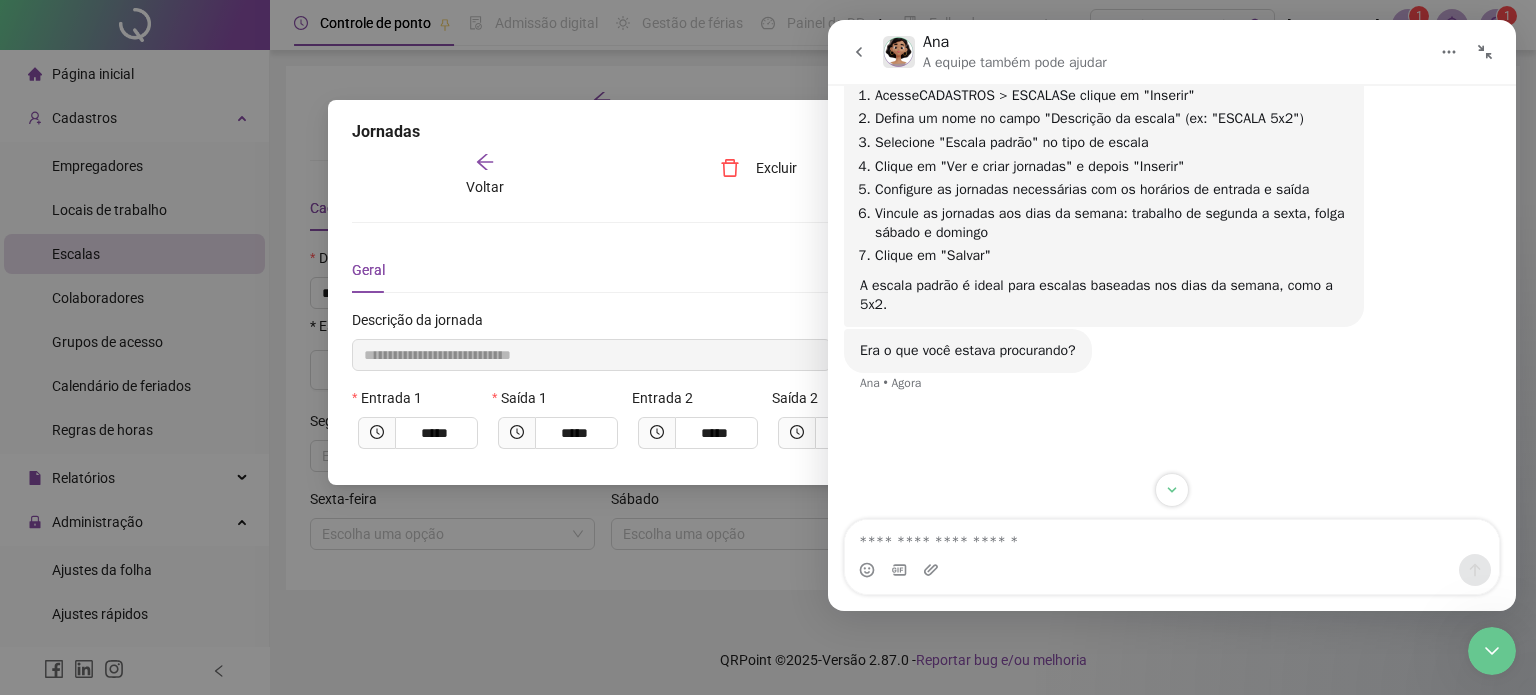 scroll, scrollTop: 1316, scrollLeft: 0, axis: vertical 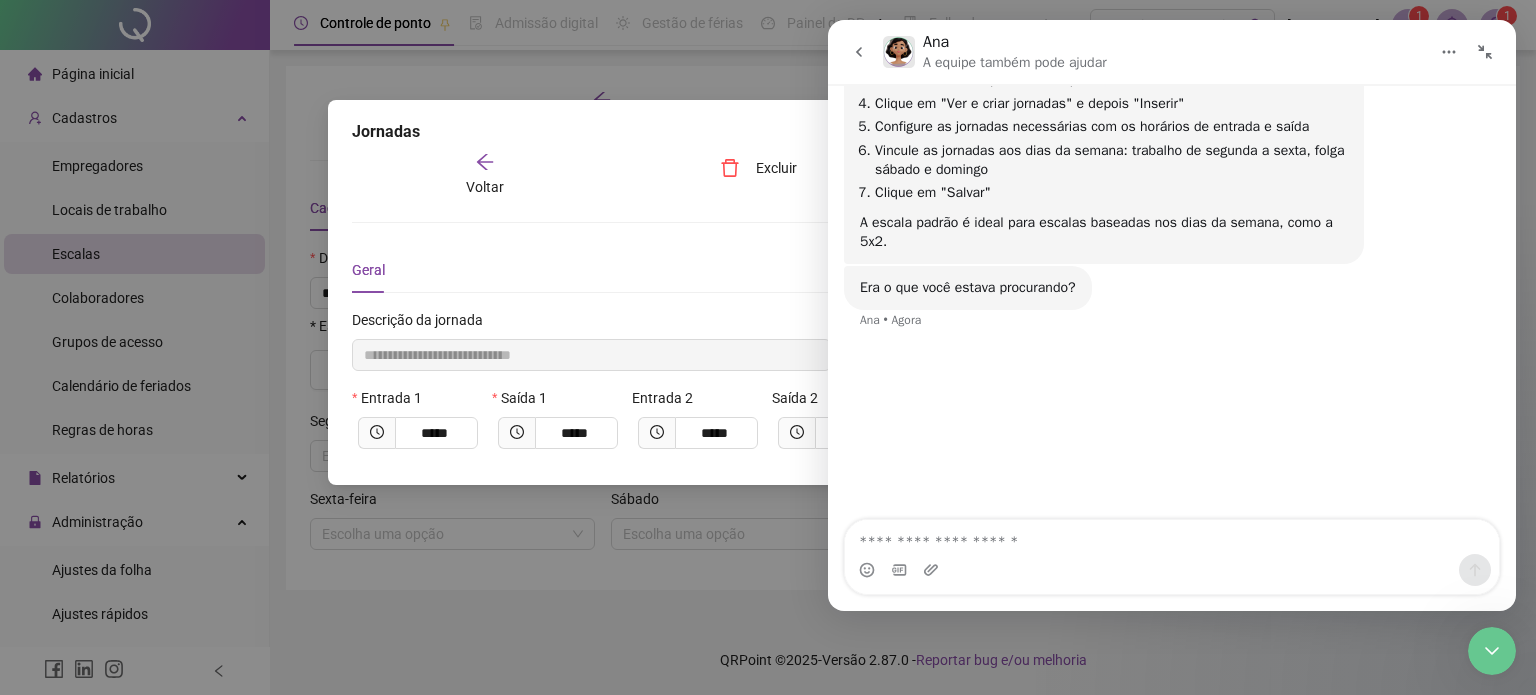 click 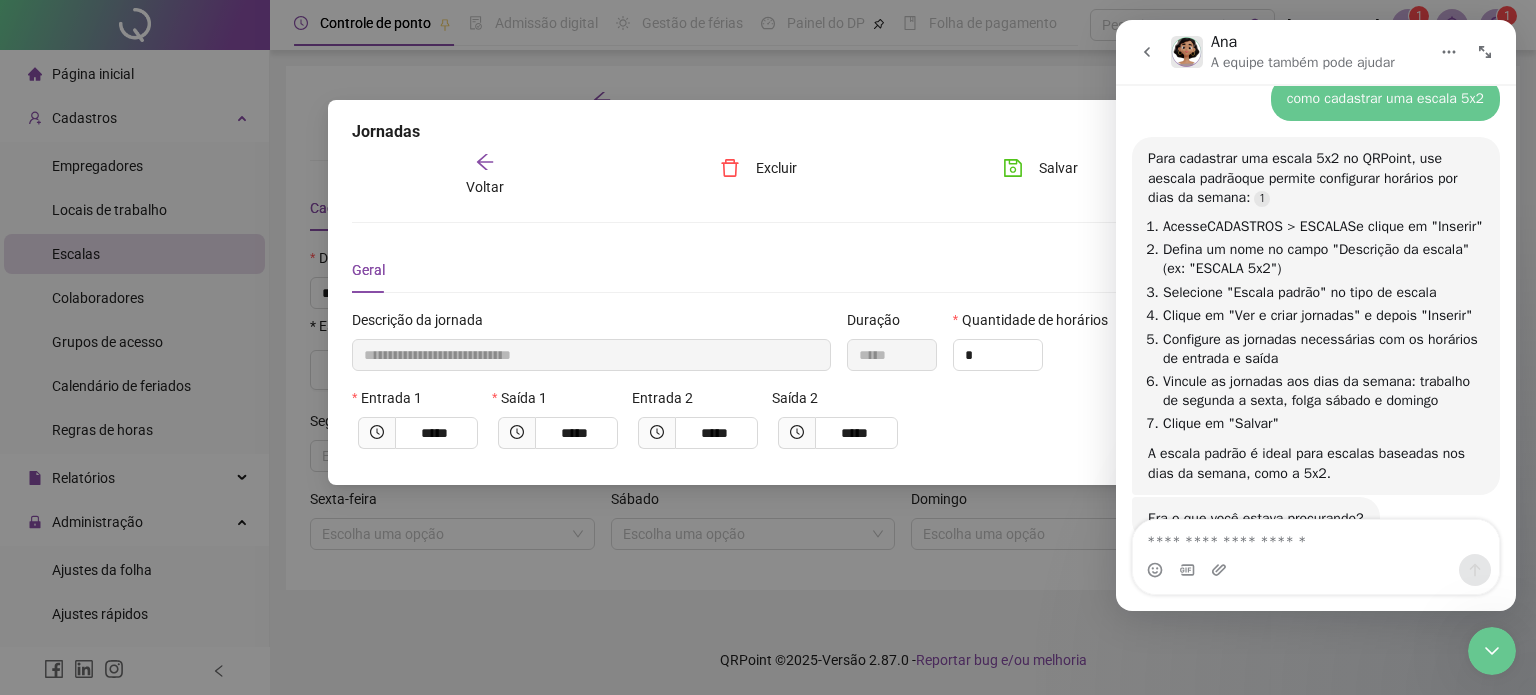scroll, scrollTop: 1399, scrollLeft: 0, axis: vertical 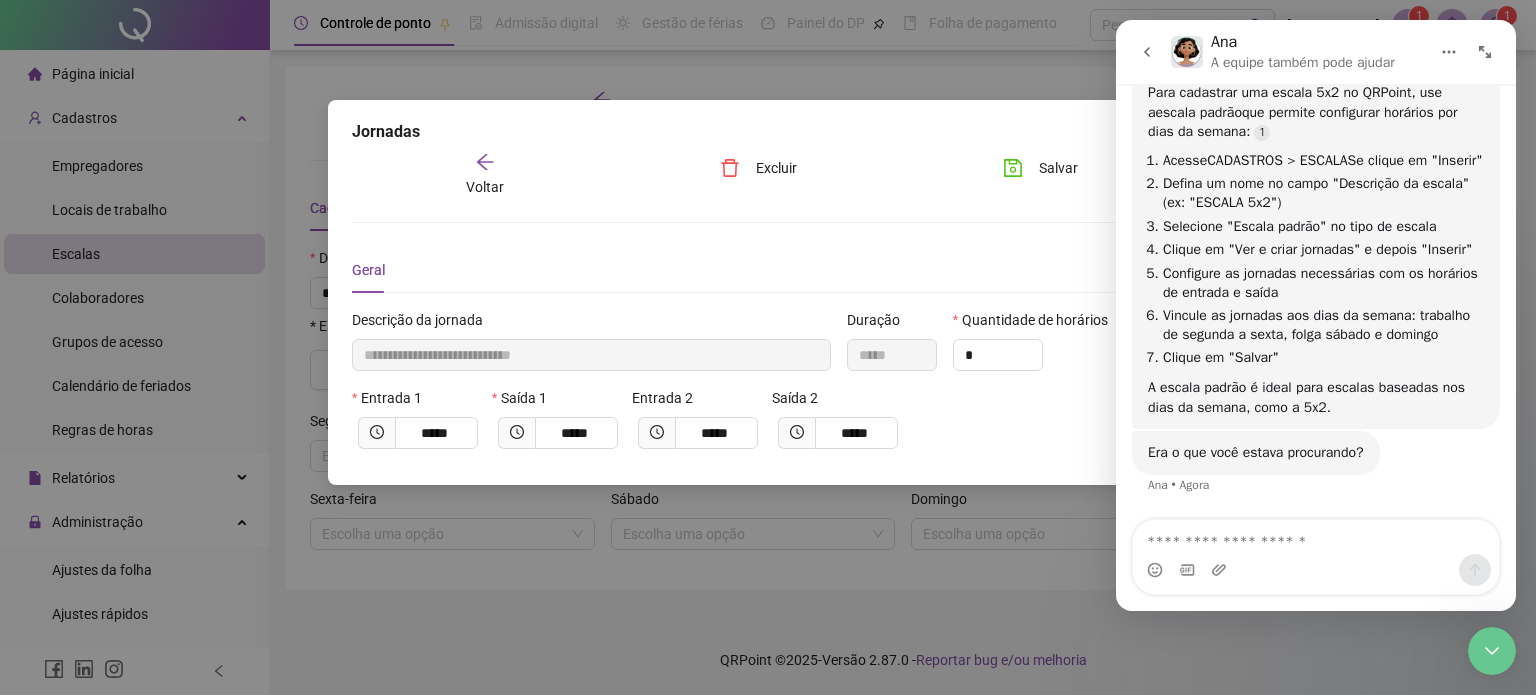 click on "**********" at bounding box center [768, 308] 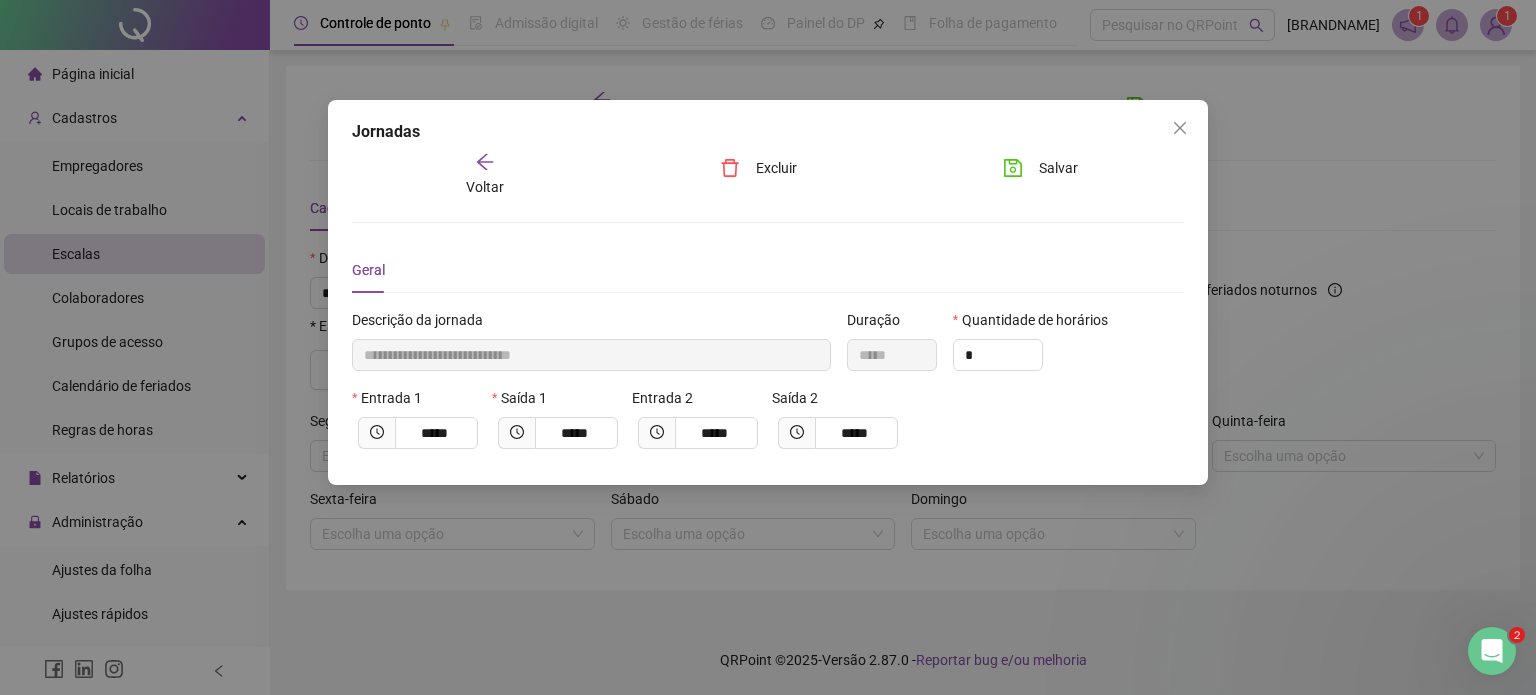 scroll, scrollTop: 0, scrollLeft: 0, axis: both 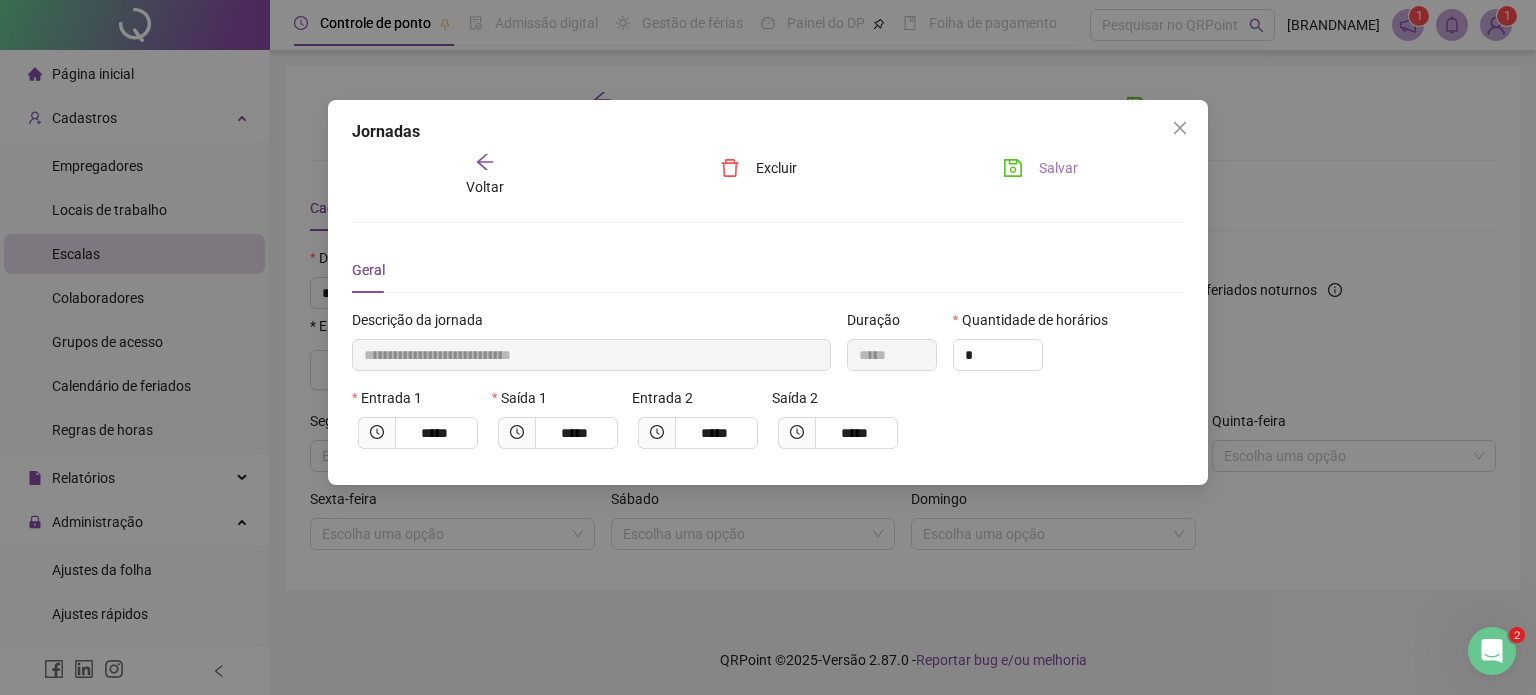 click on "Salvar" at bounding box center (1058, 168) 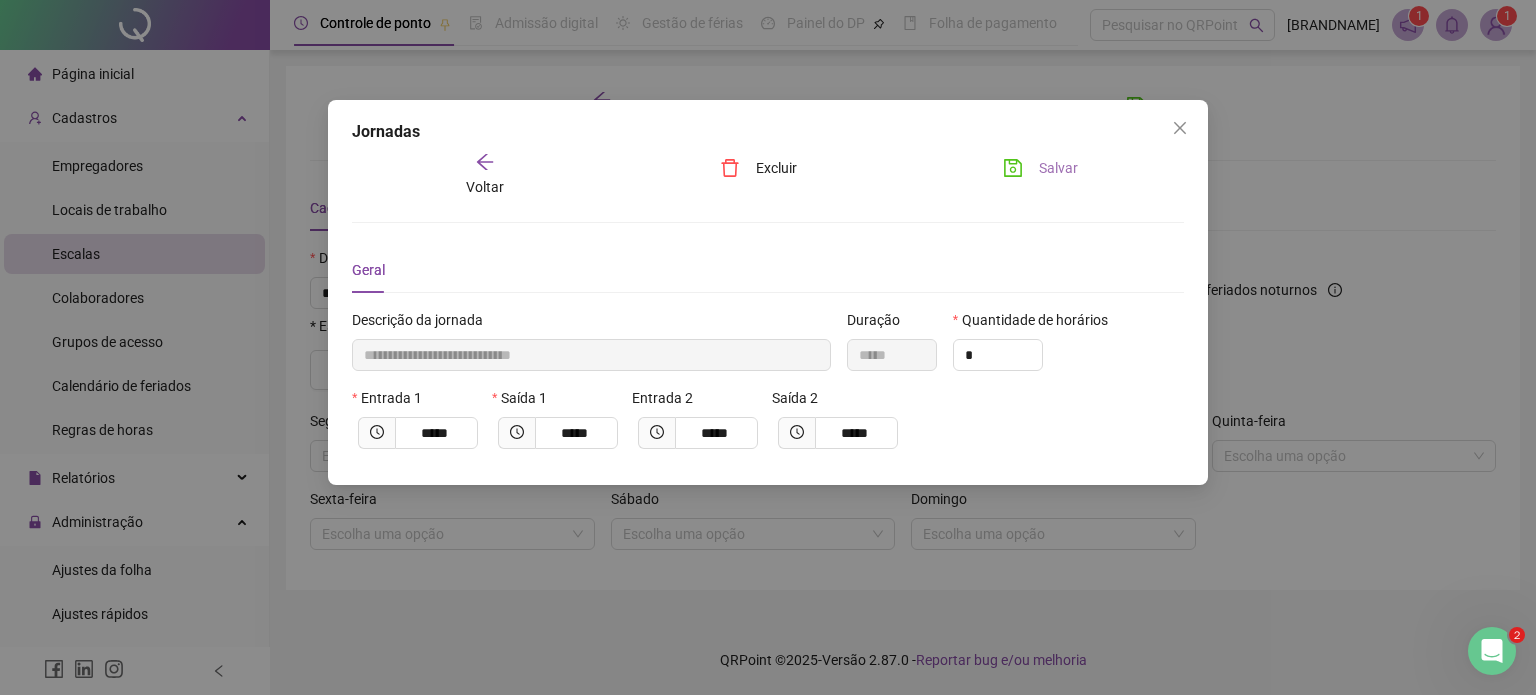 click on "Salvar" at bounding box center (1058, 168) 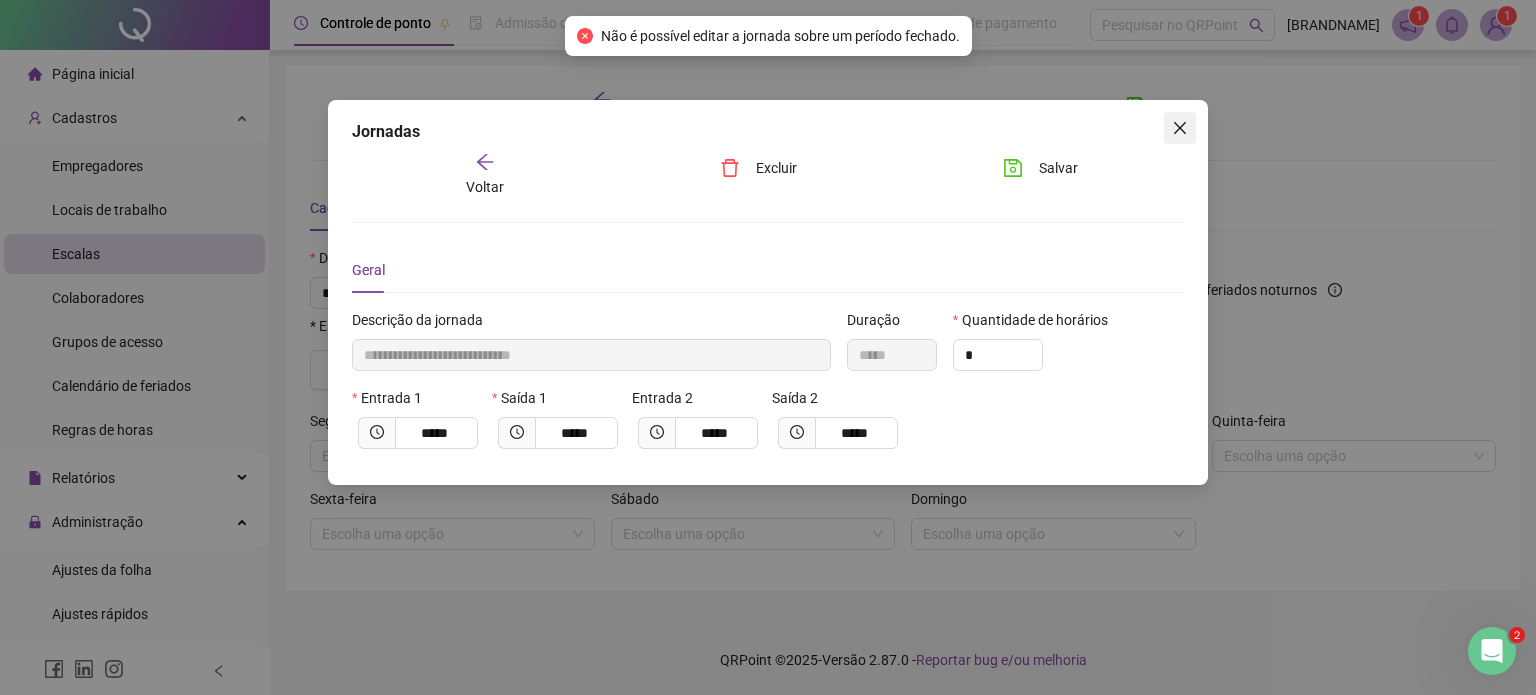 click 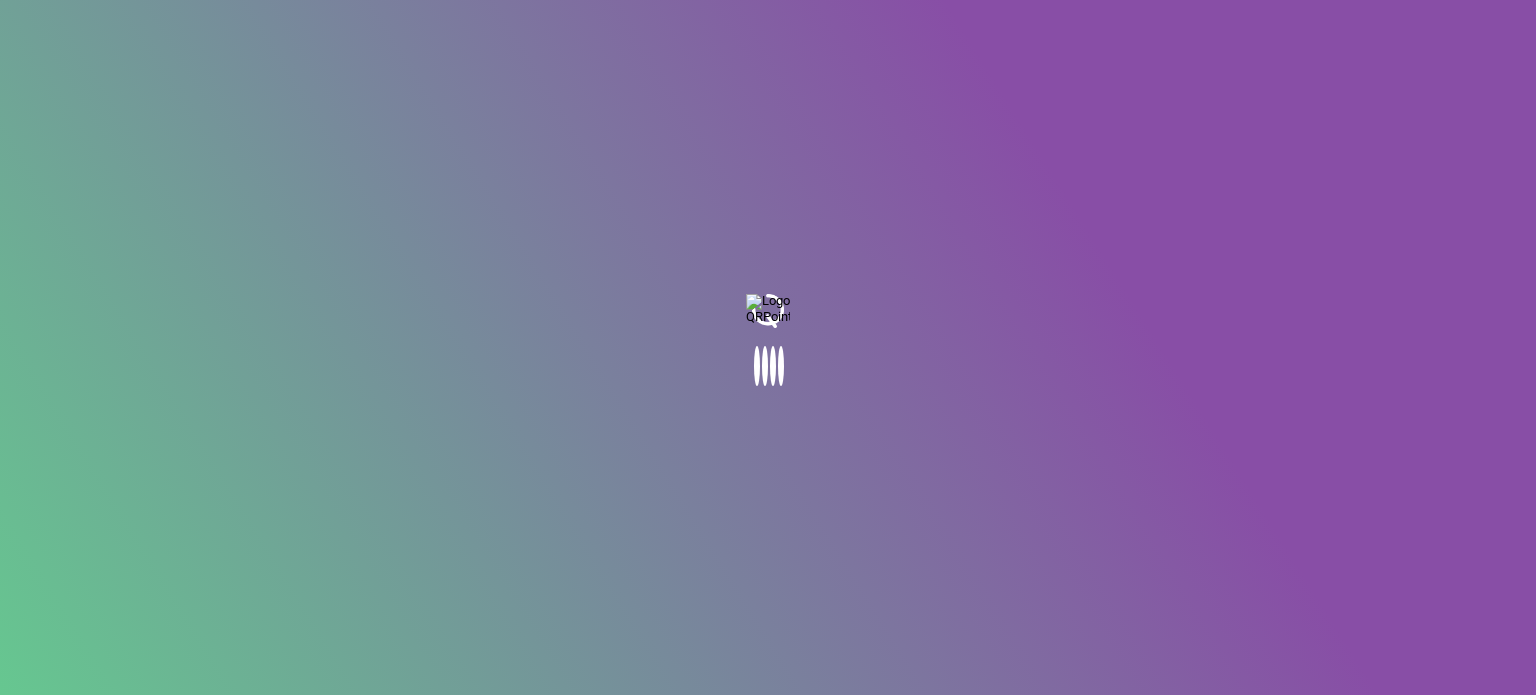 scroll, scrollTop: 0, scrollLeft: 0, axis: both 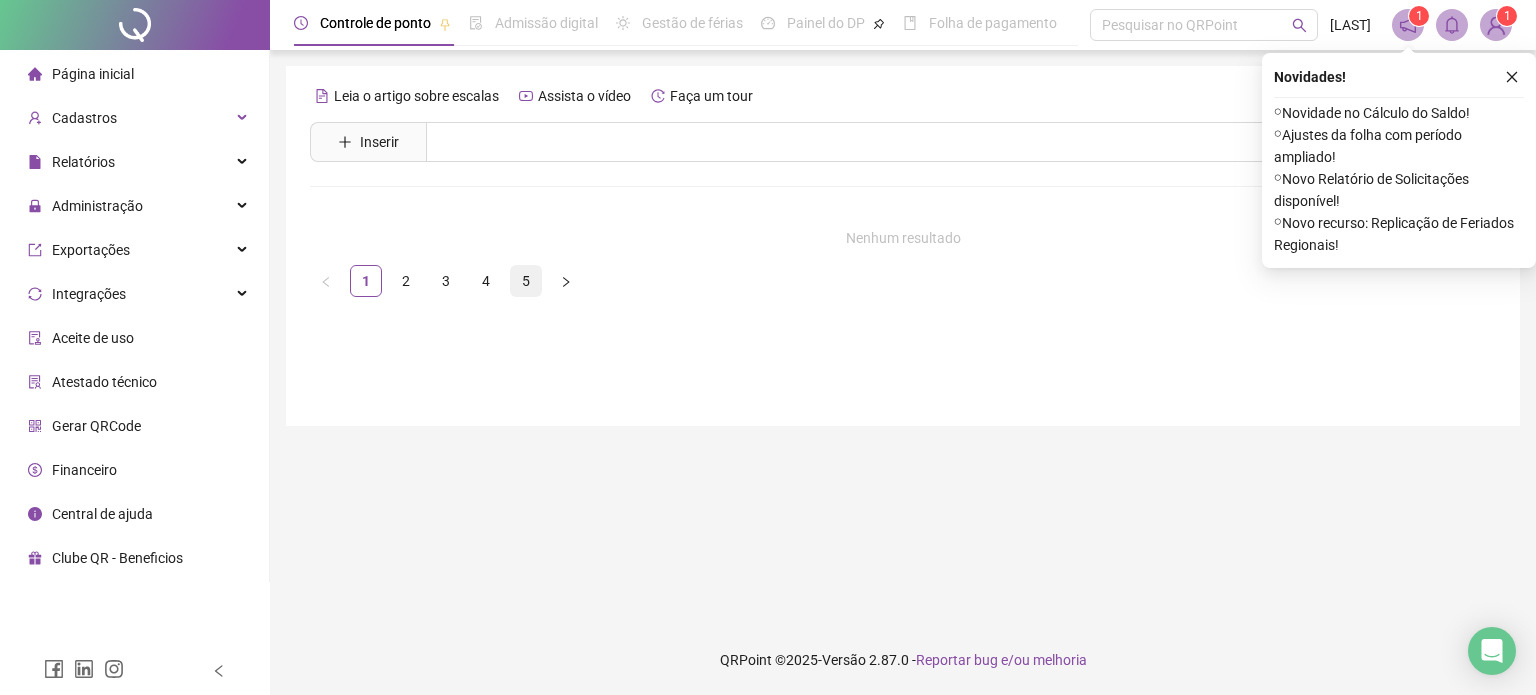 click on "5" at bounding box center (526, 281) 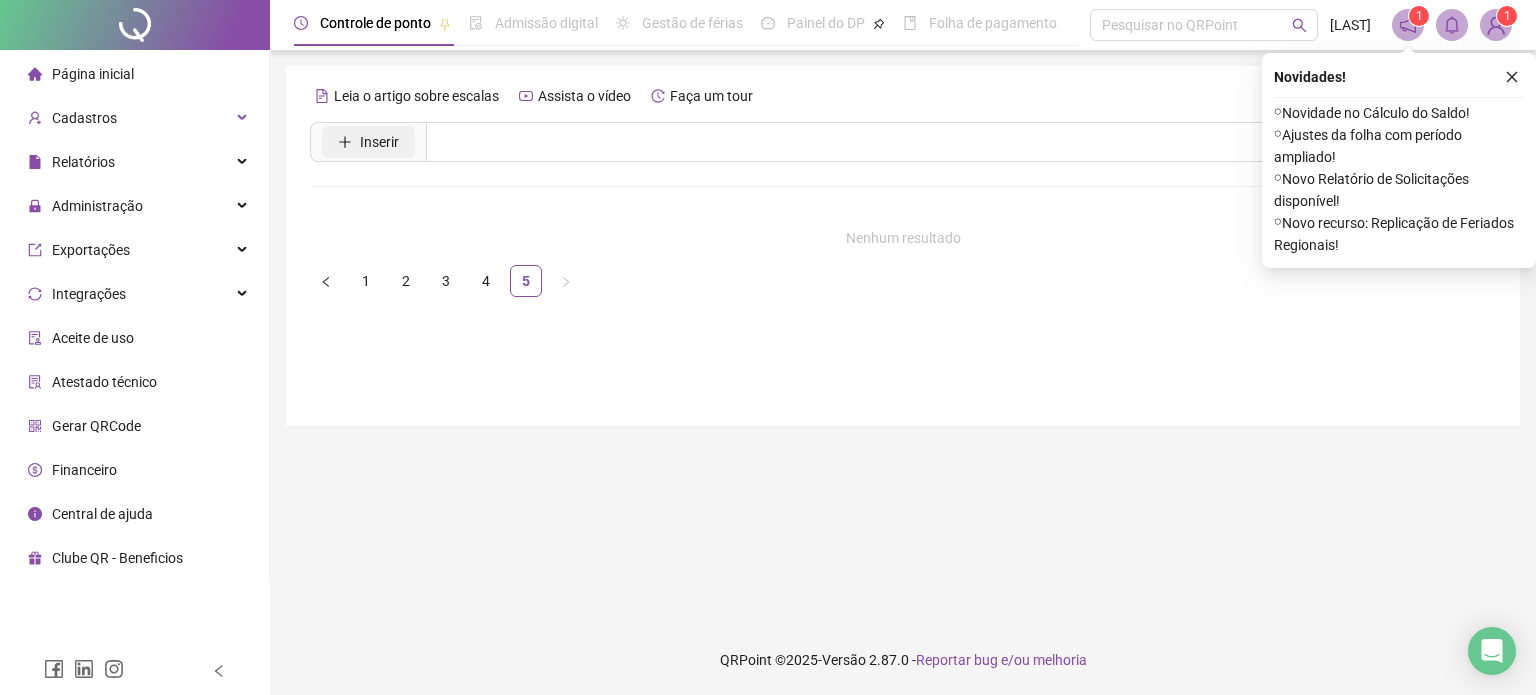 click on "Inserir" at bounding box center (379, 142) 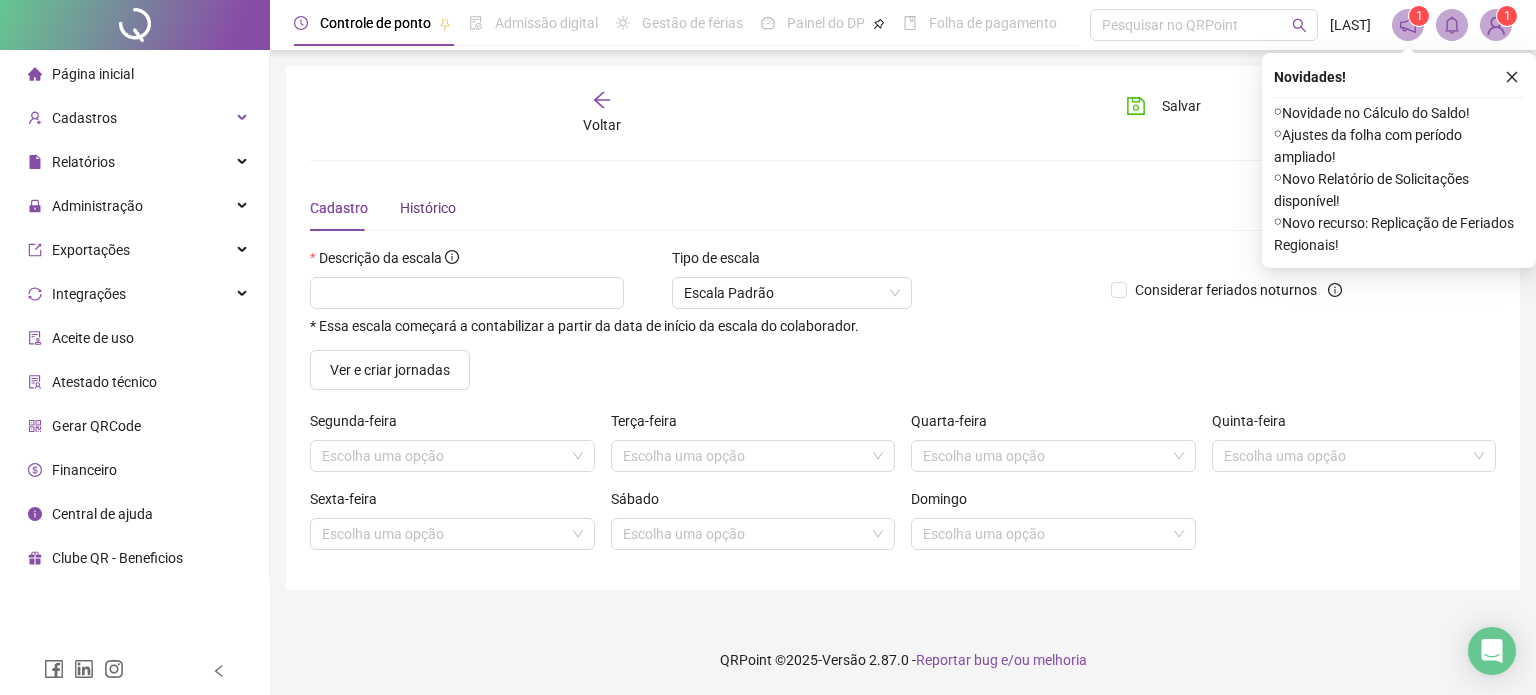 click on "Histórico" at bounding box center (428, 208) 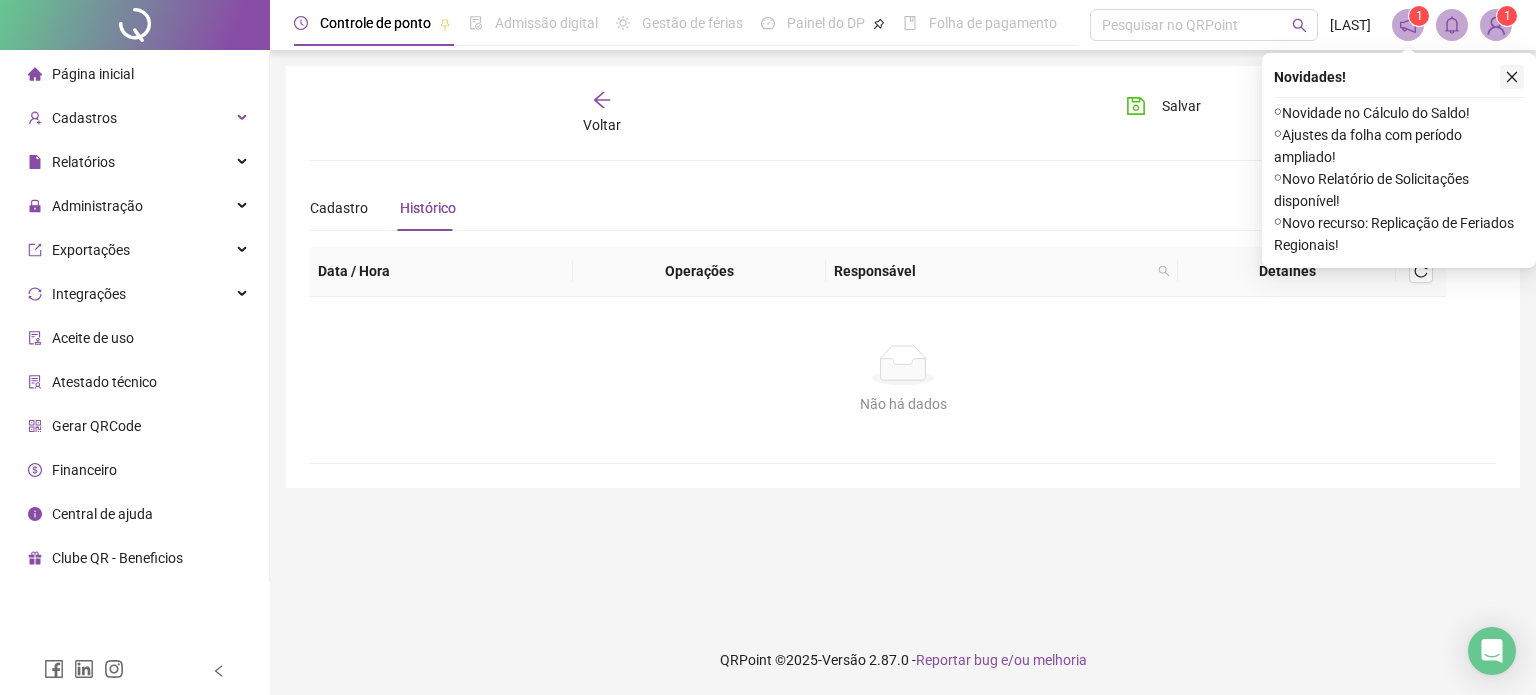 click 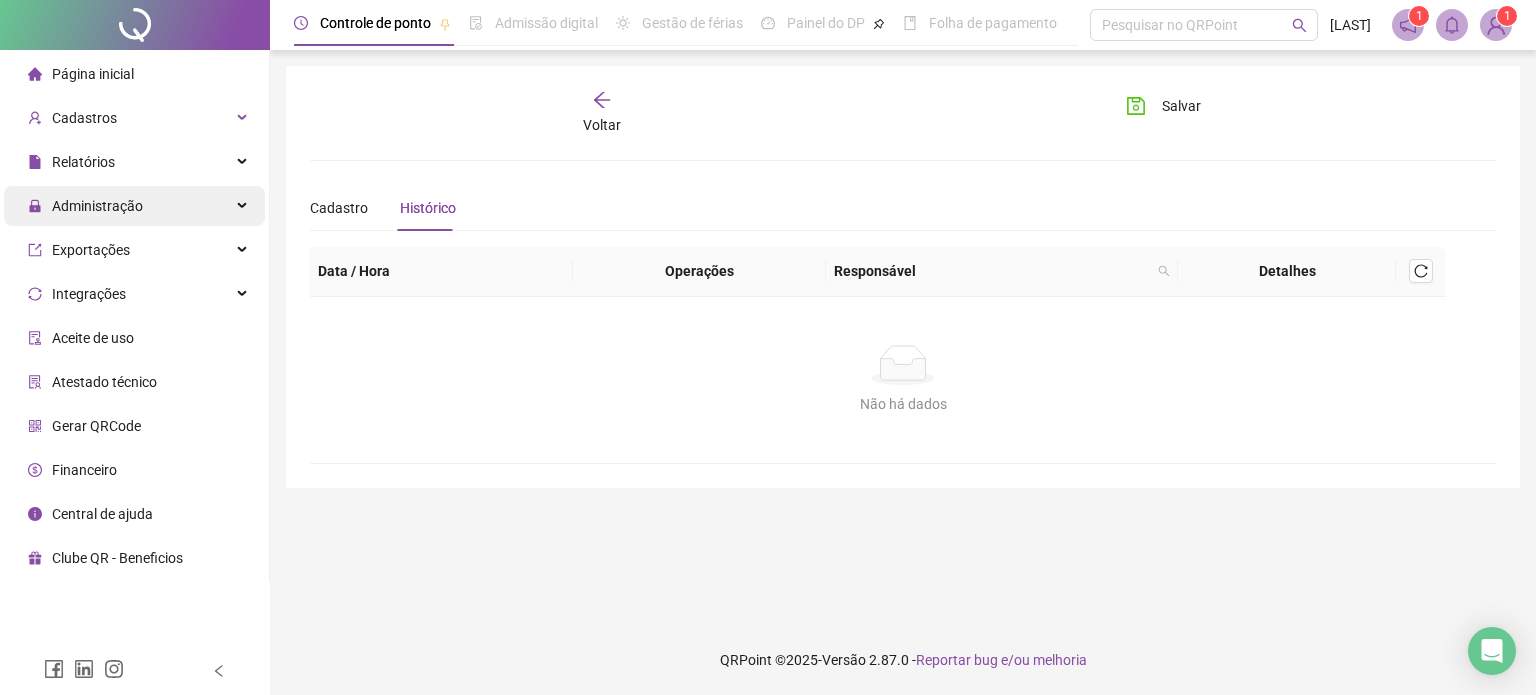 click on "Administração" at bounding box center [85, 206] 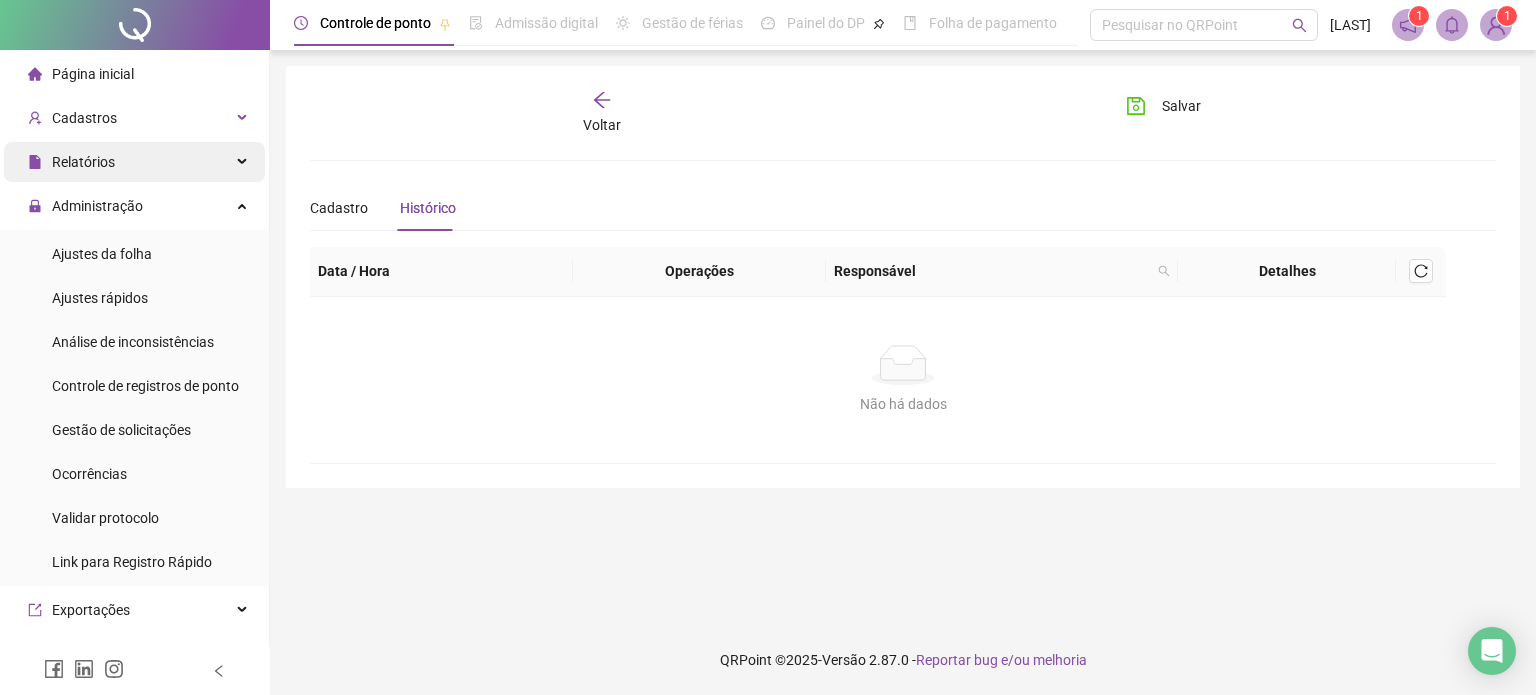 click on "Relatórios" at bounding box center (83, 162) 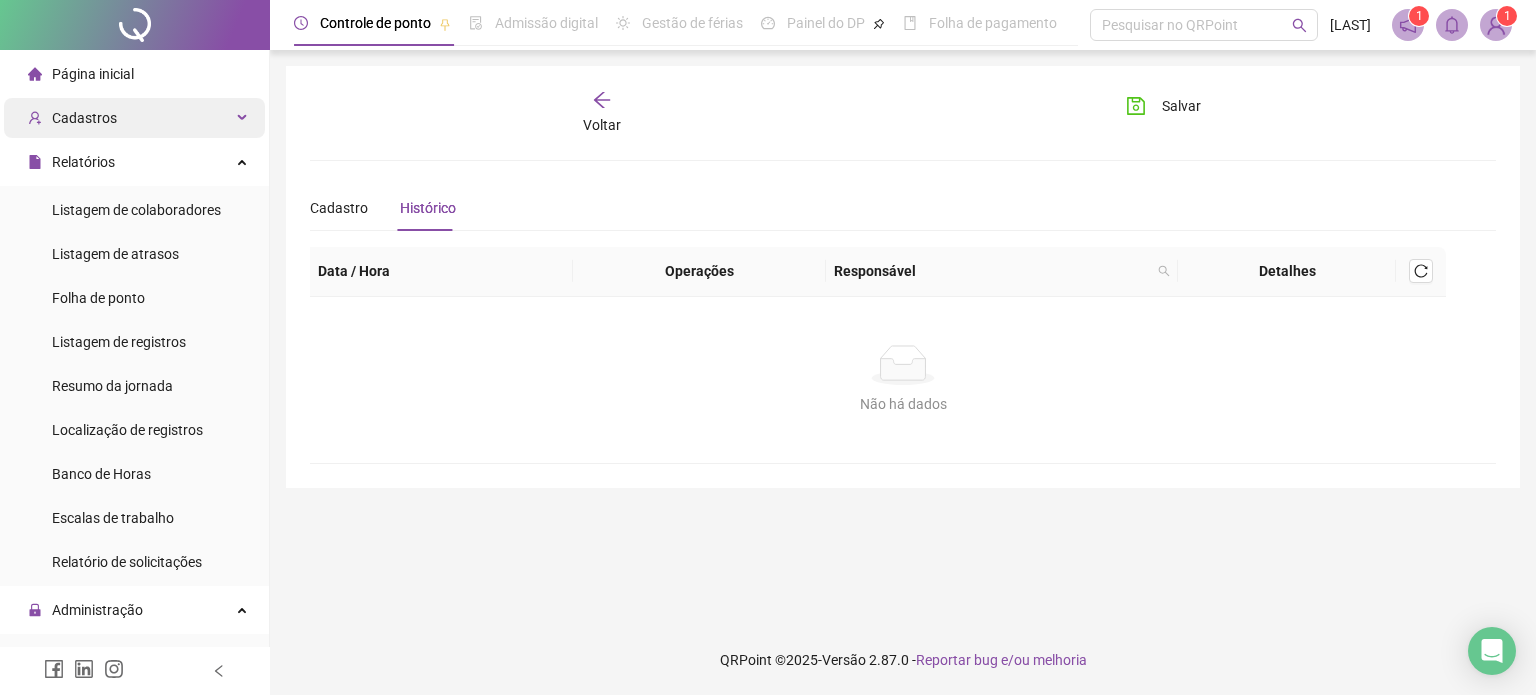 click on "Cadastros" at bounding box center (84, 118) 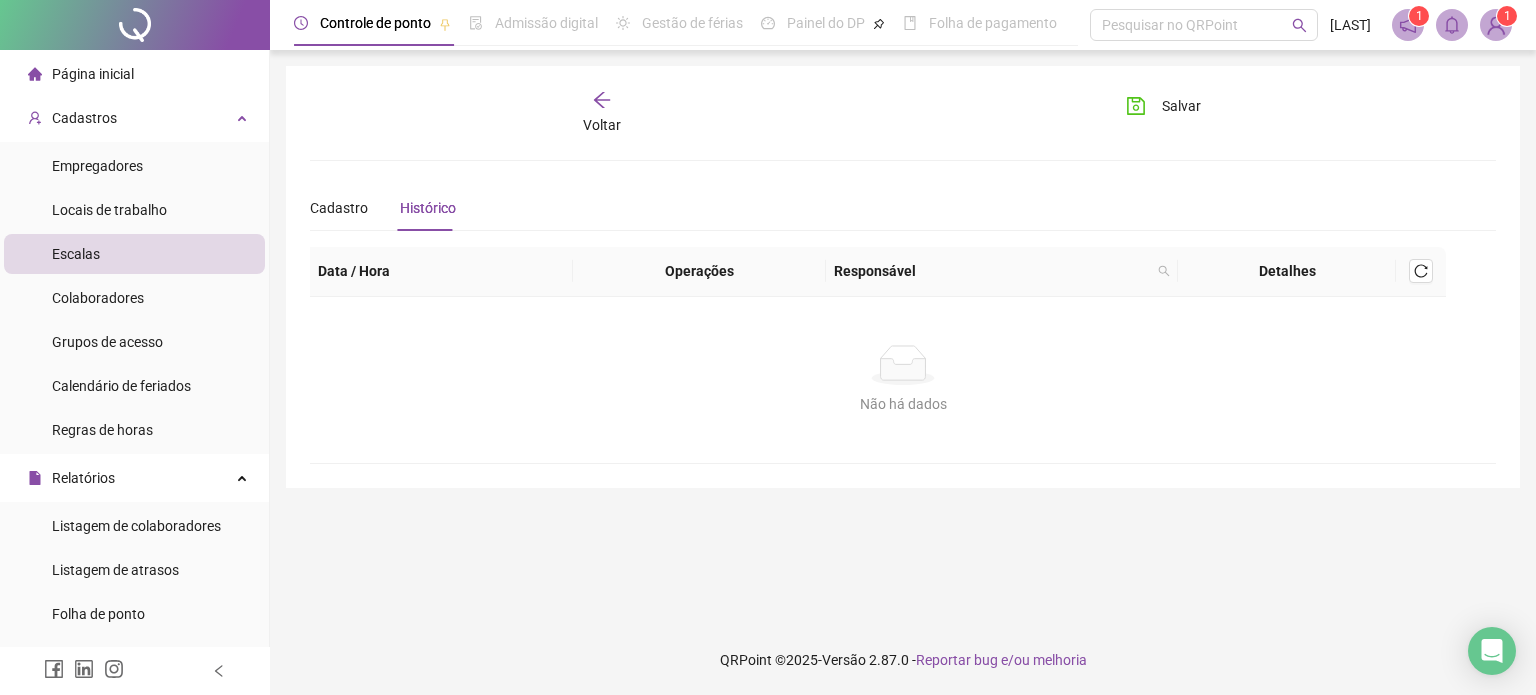 click on "Escalas" at bounding box center (134, 254) 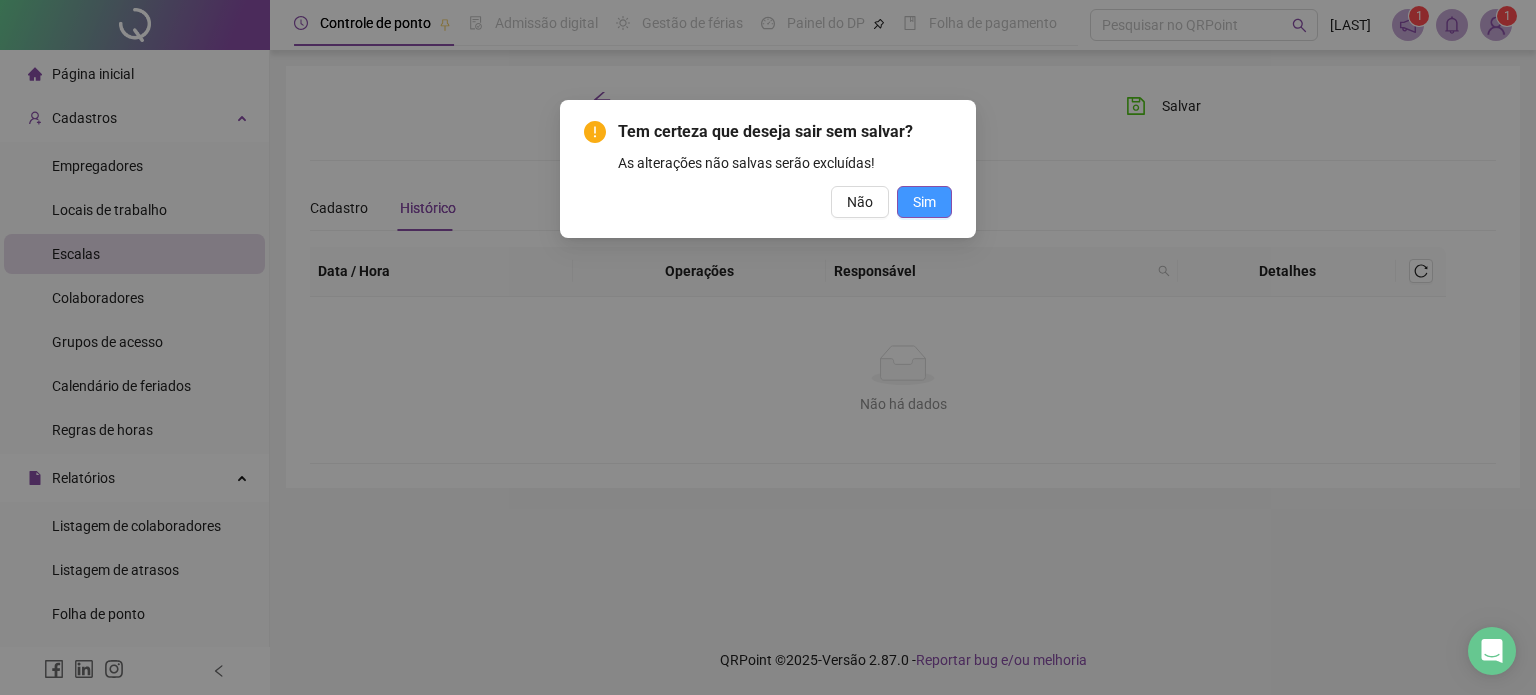 click on "Sim" at bounding box center [924, 202] 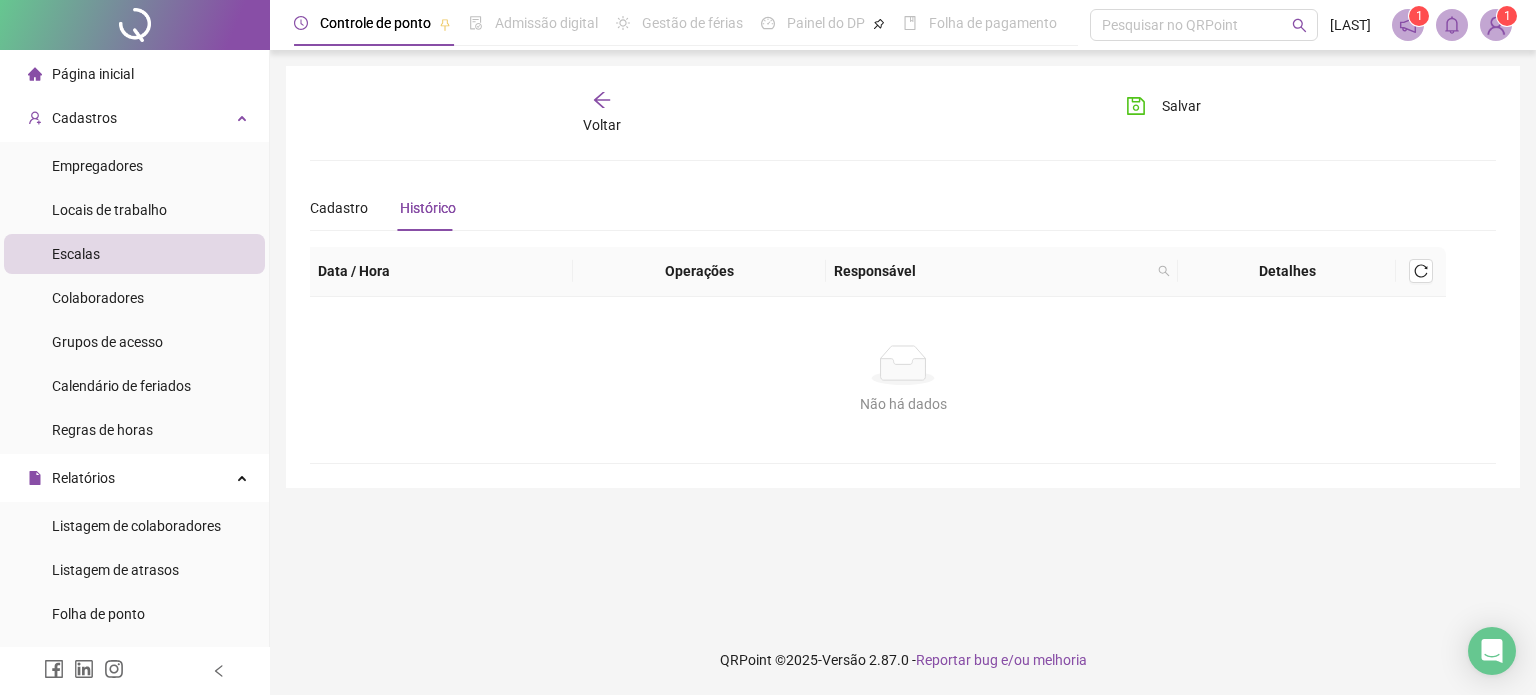 click on "Escalas" at bounding box center [76, 254] 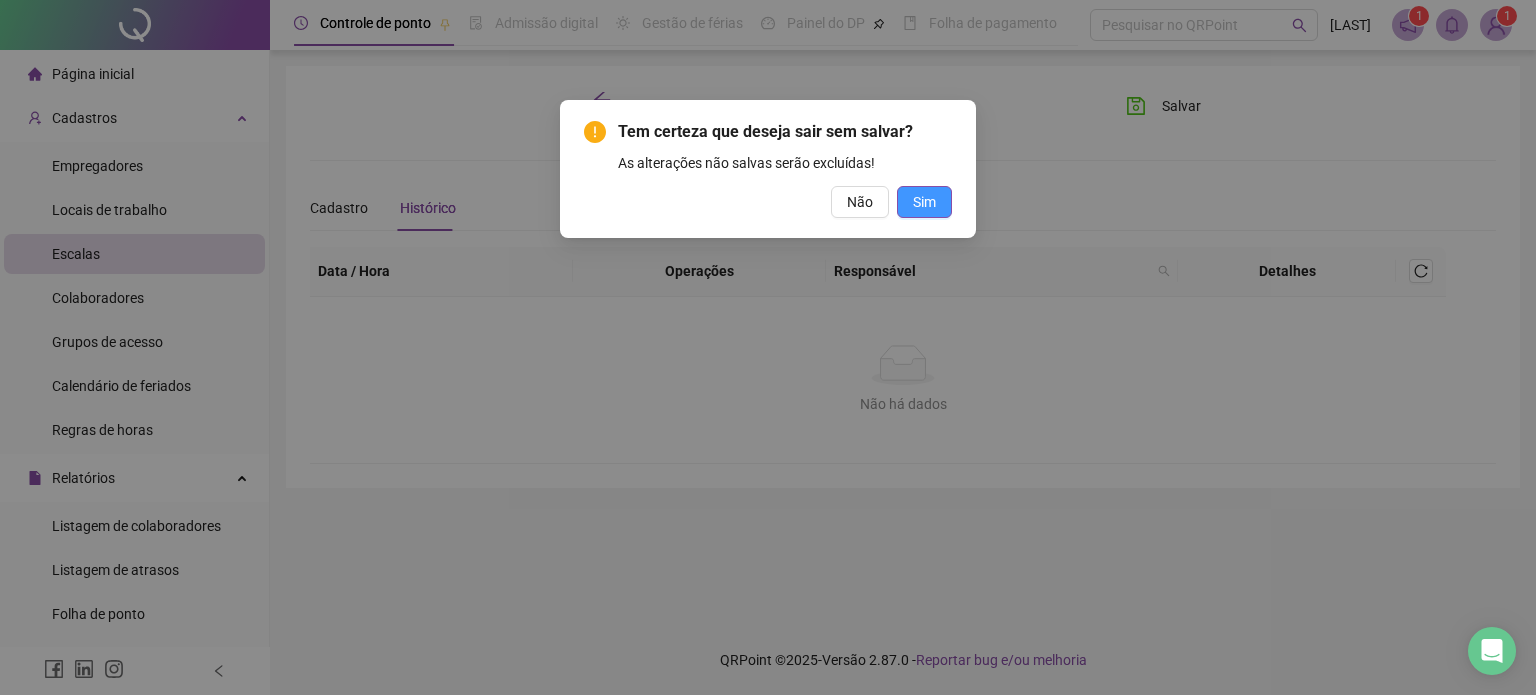click on "Sim" at bounding box center [924, 202] 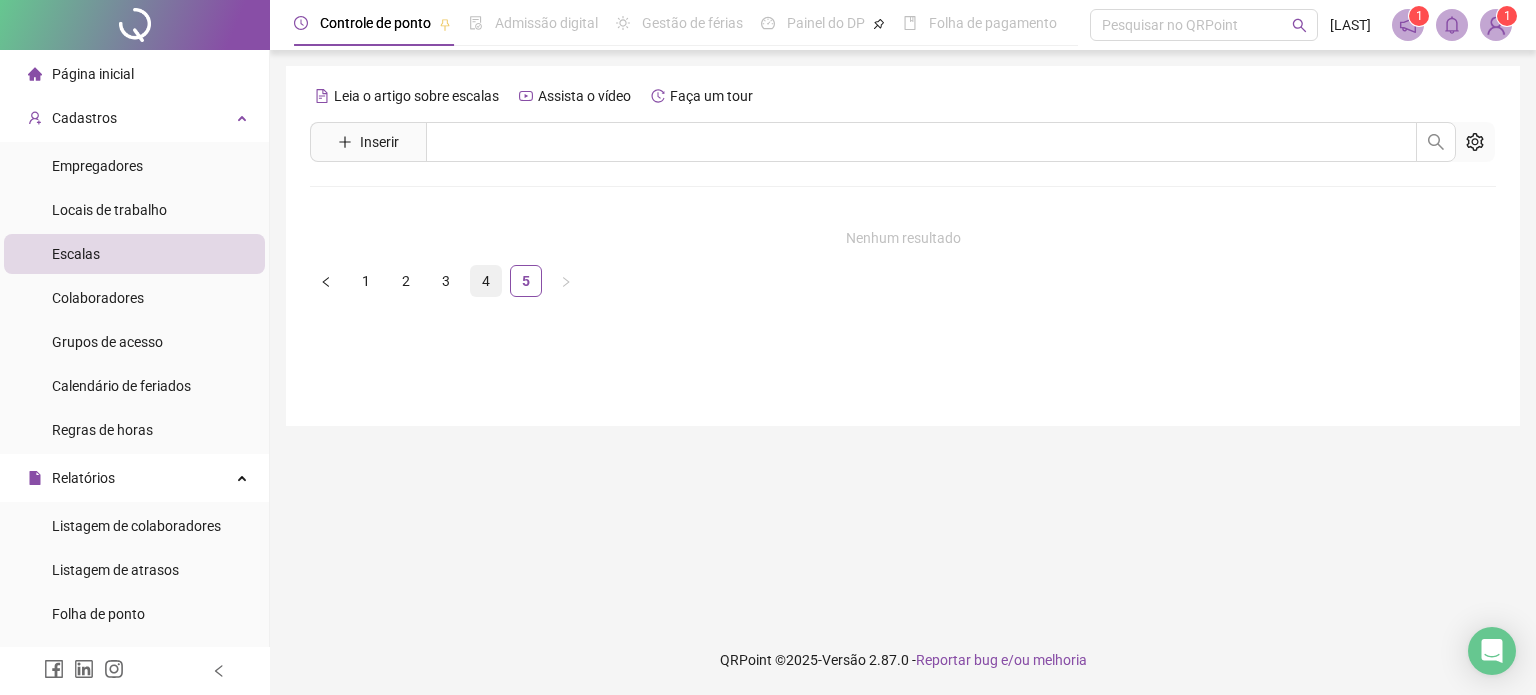 click on "4" at bounding box center (486, 281) 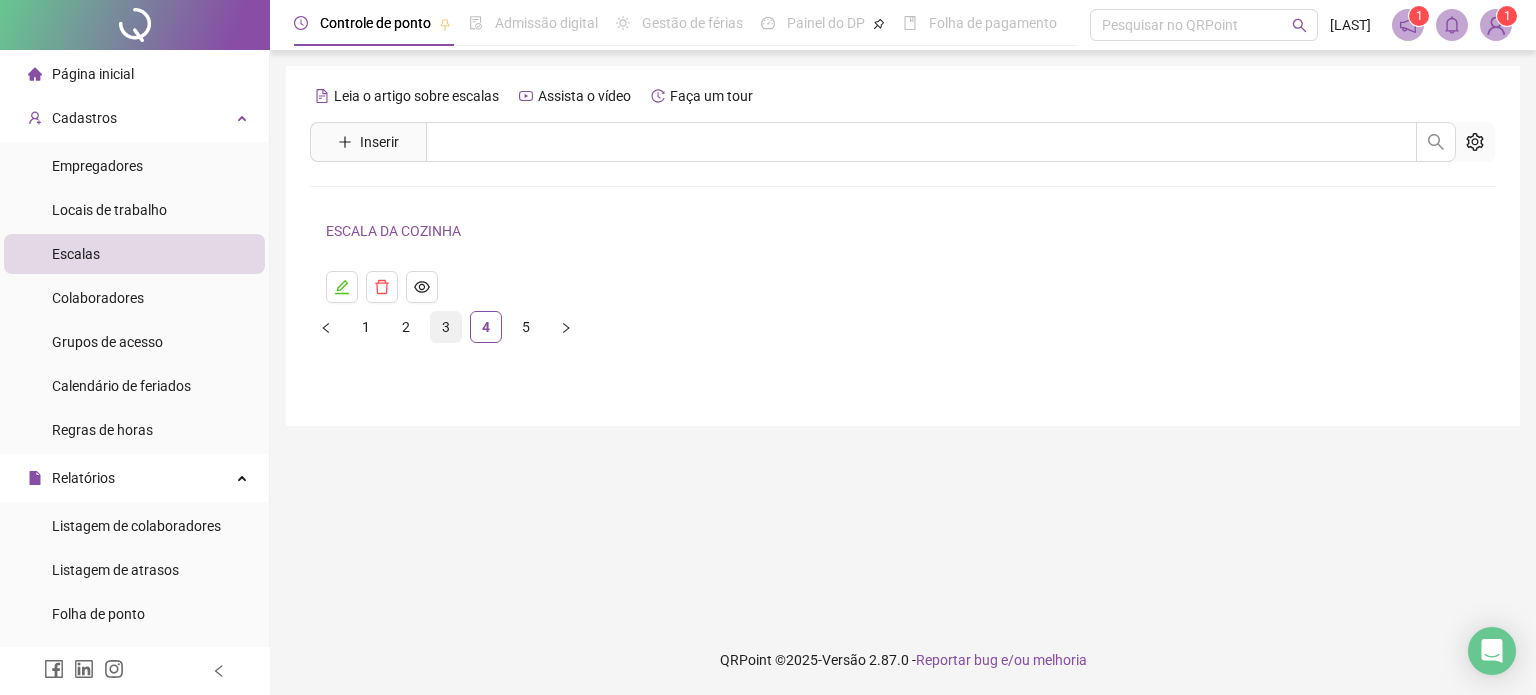 click on "3" at bounding box center [446, 327] 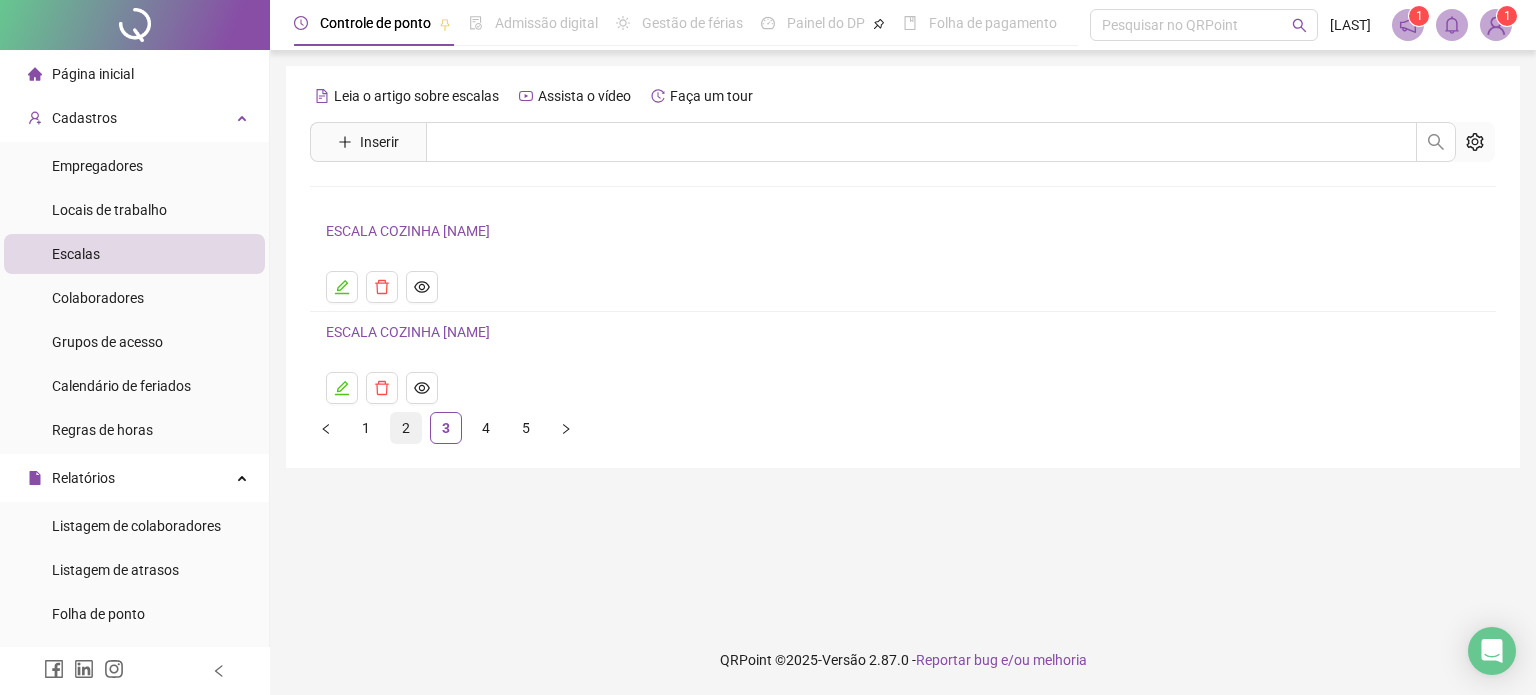click on "2" at bounding box center [406, 428] 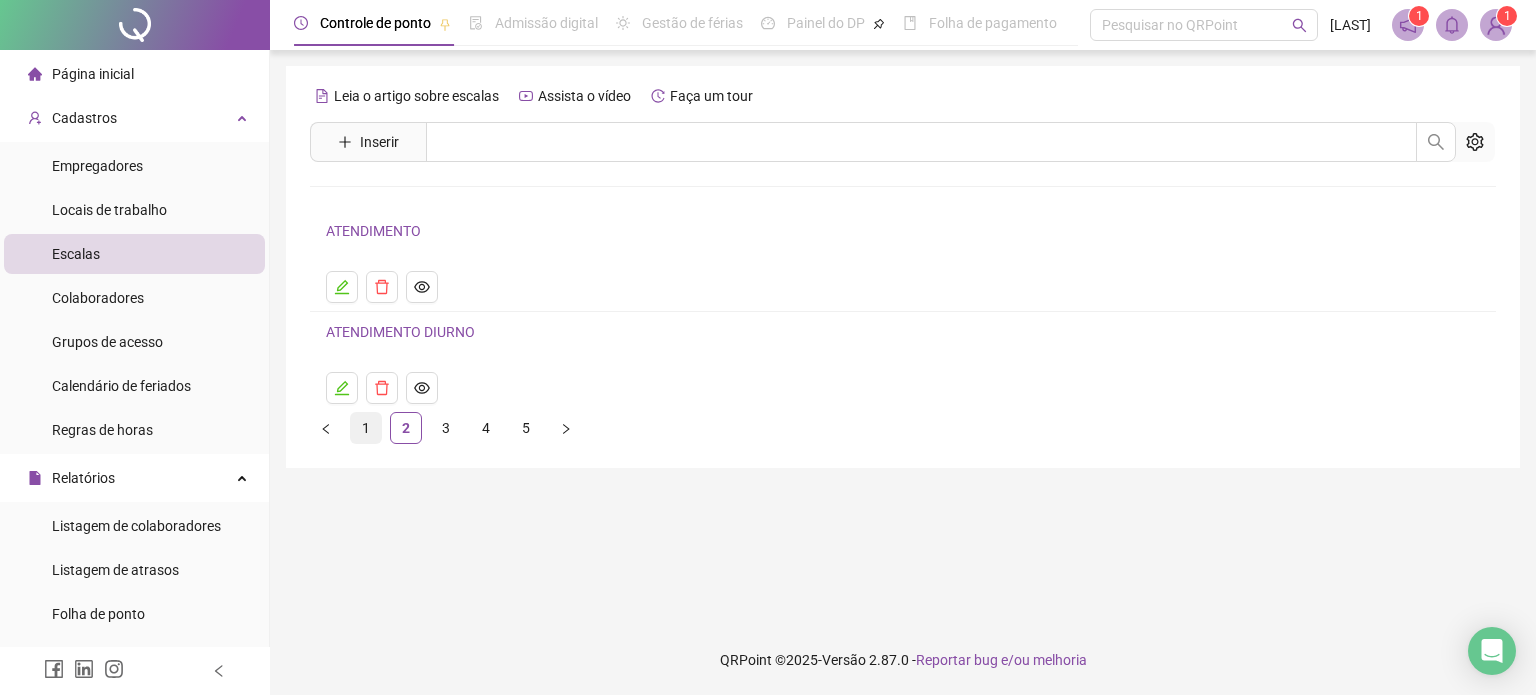click on "1" at bounding box center [366, 428] 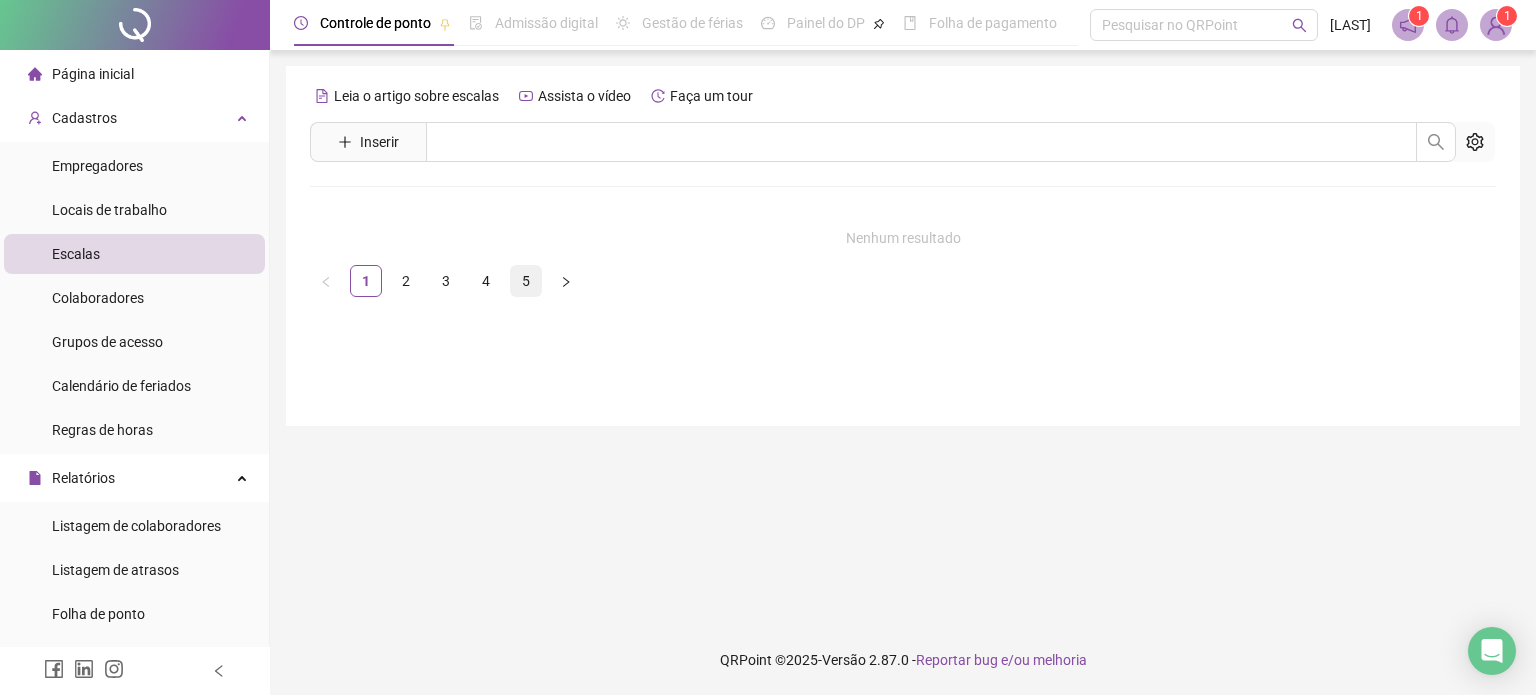 click on "5" at bounding box center [526, 281] 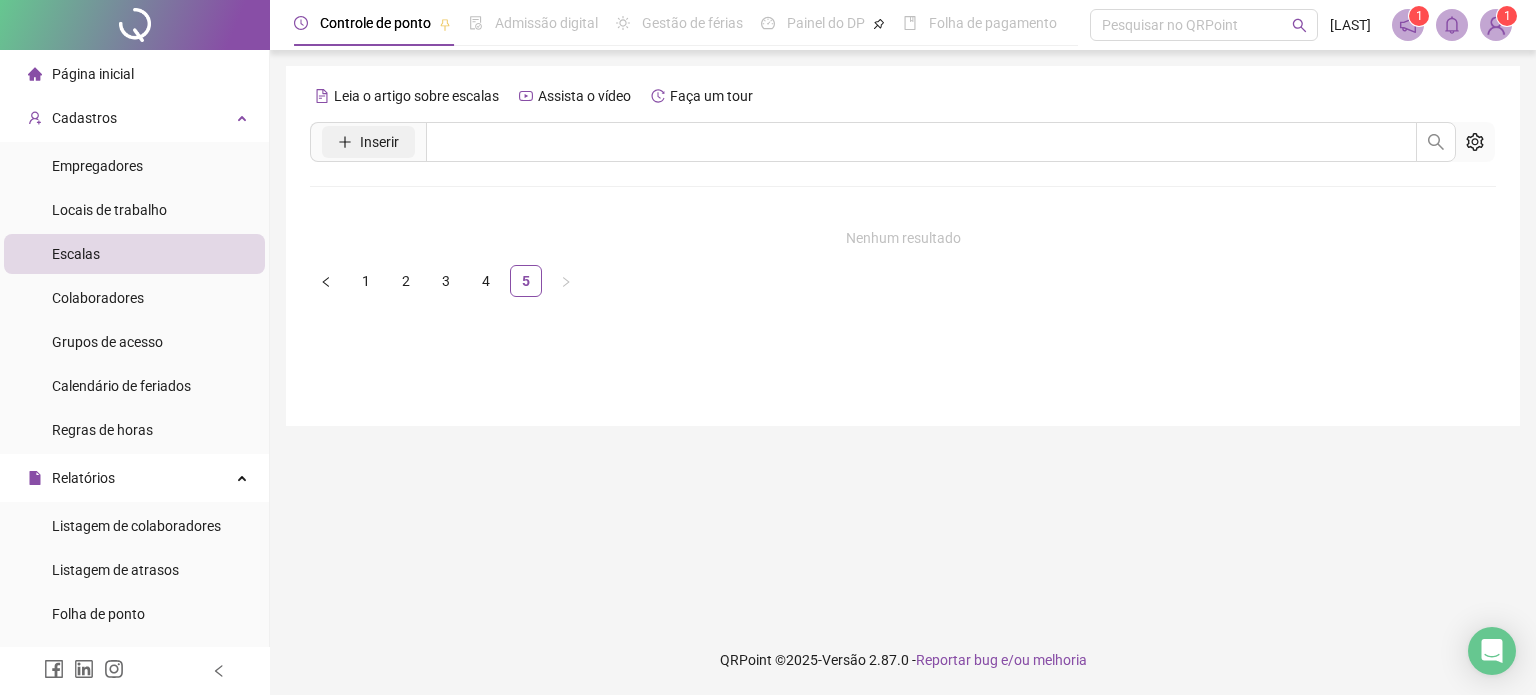 click on "Inserir" at bounding box center (379, 142) 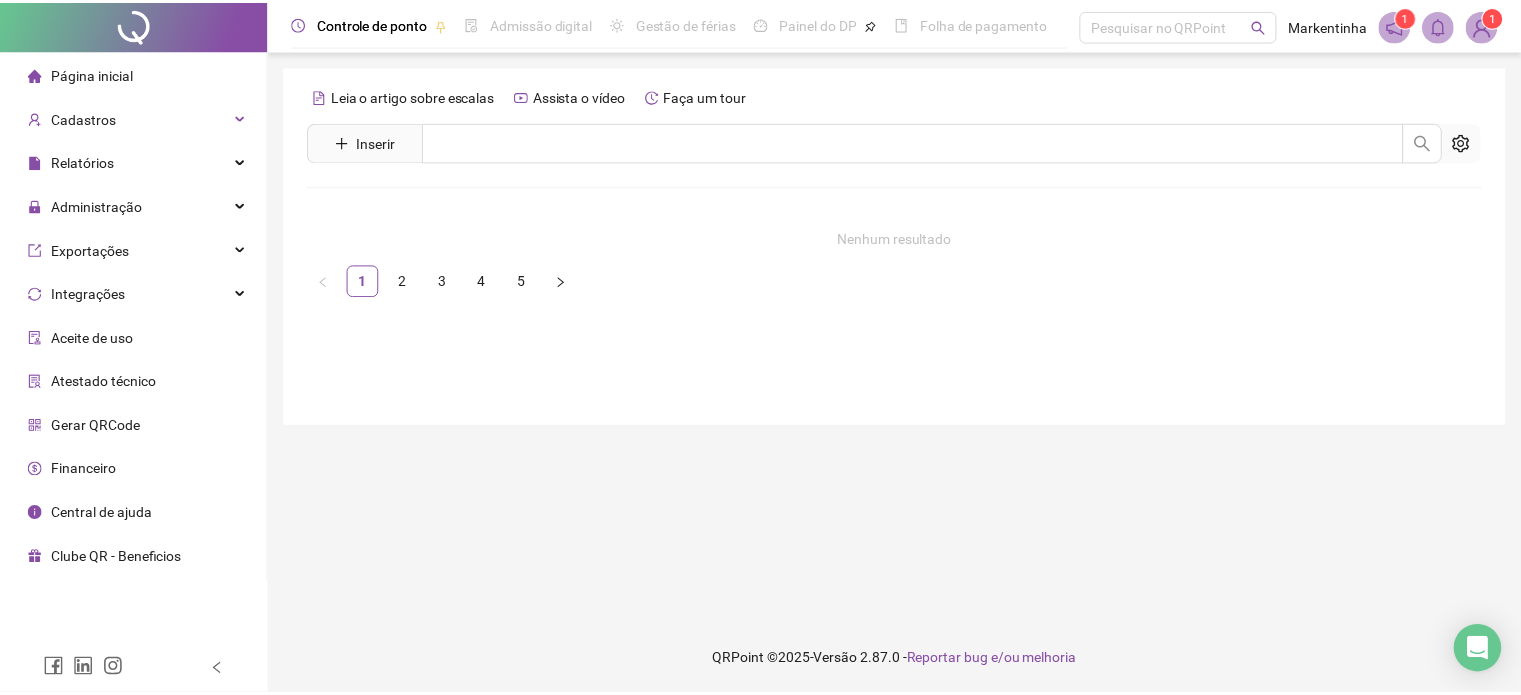 scroll, scrollTop: 0, scrollLeft: 0, axis: both 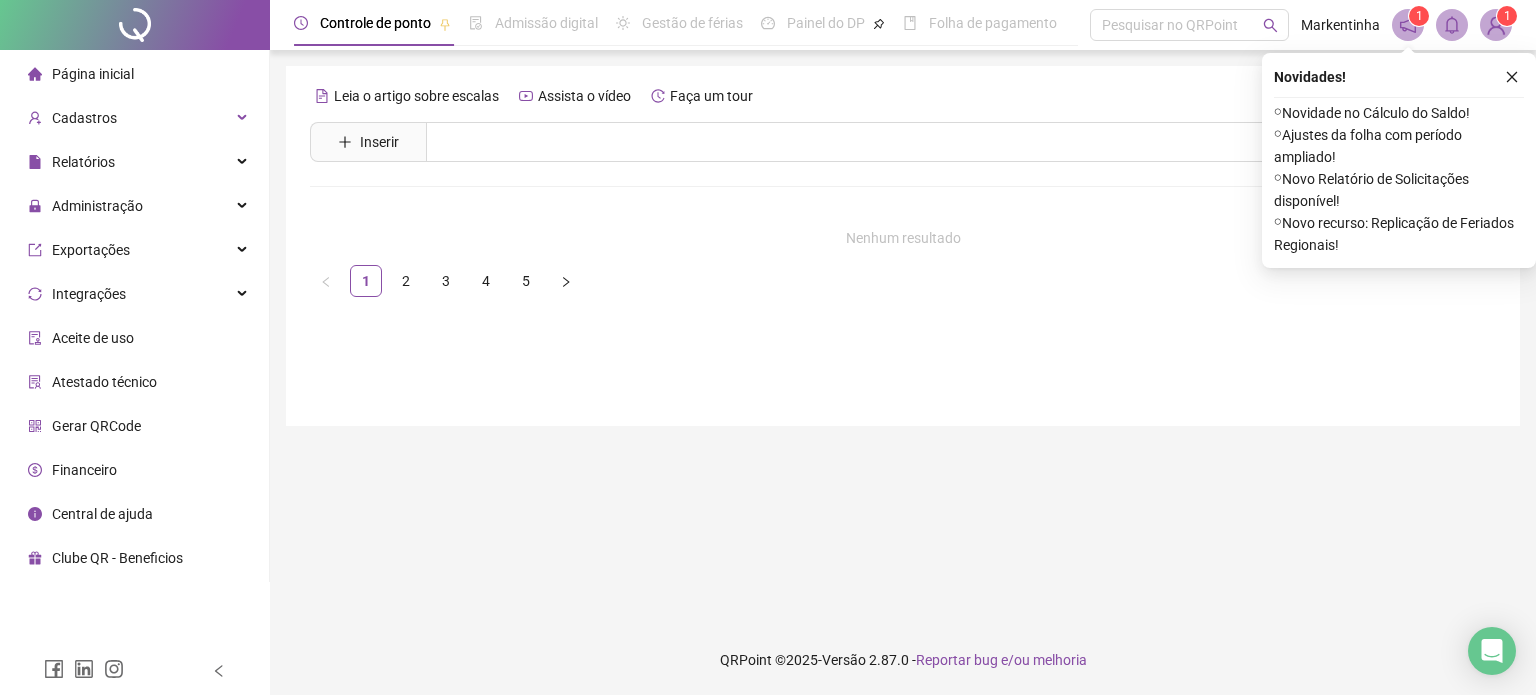 click on "Nenhum resultado" at bounding box center [903, 238] 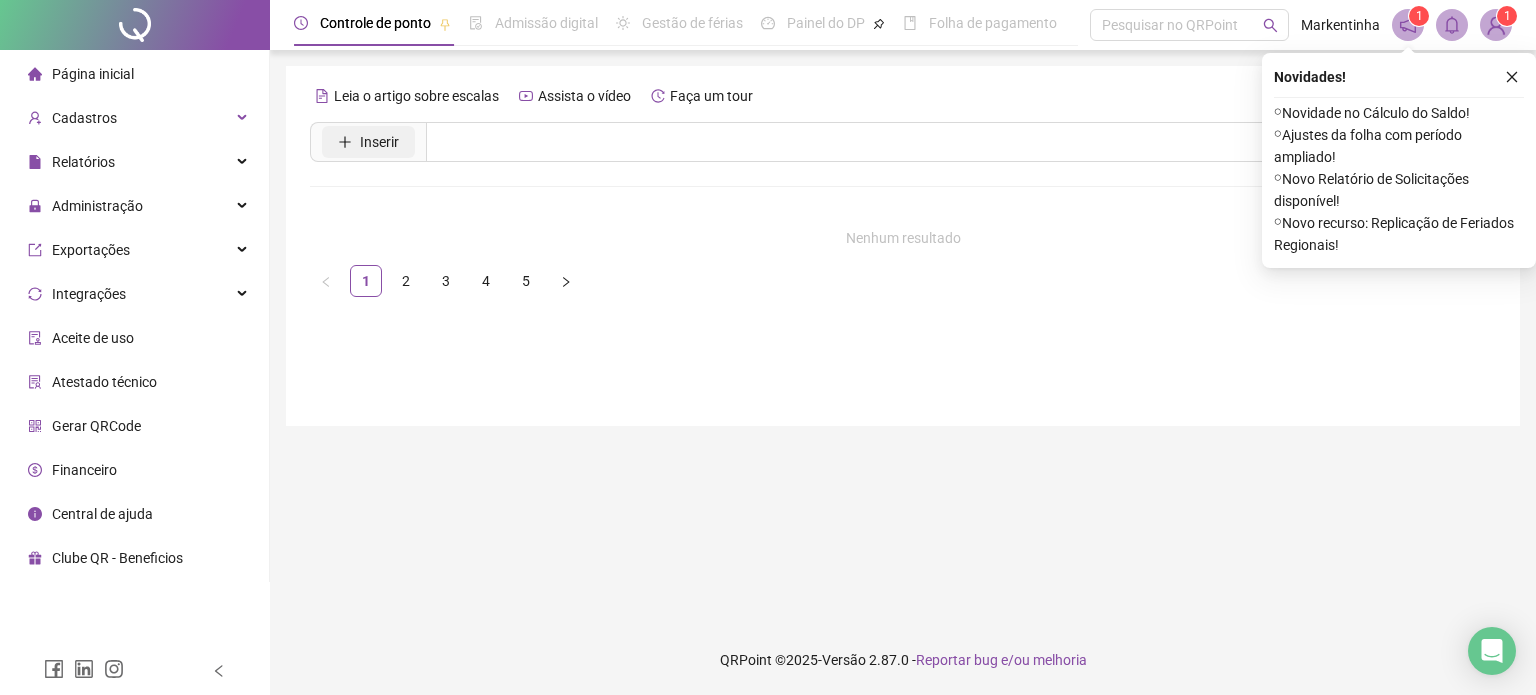 click on "Inserir" at bounding box center [379, 142] 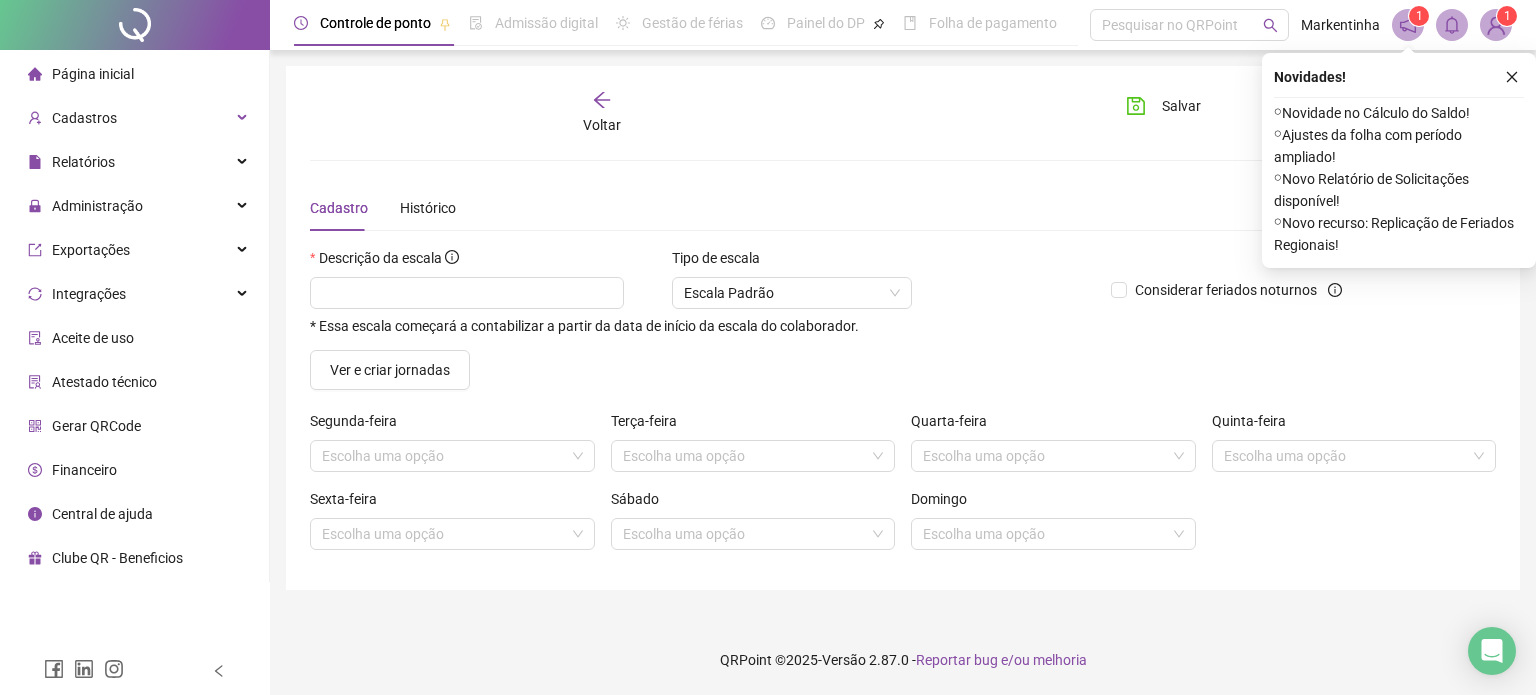 click on "Tipo de escala Escala Padrão" at bounding box center [792, 286] 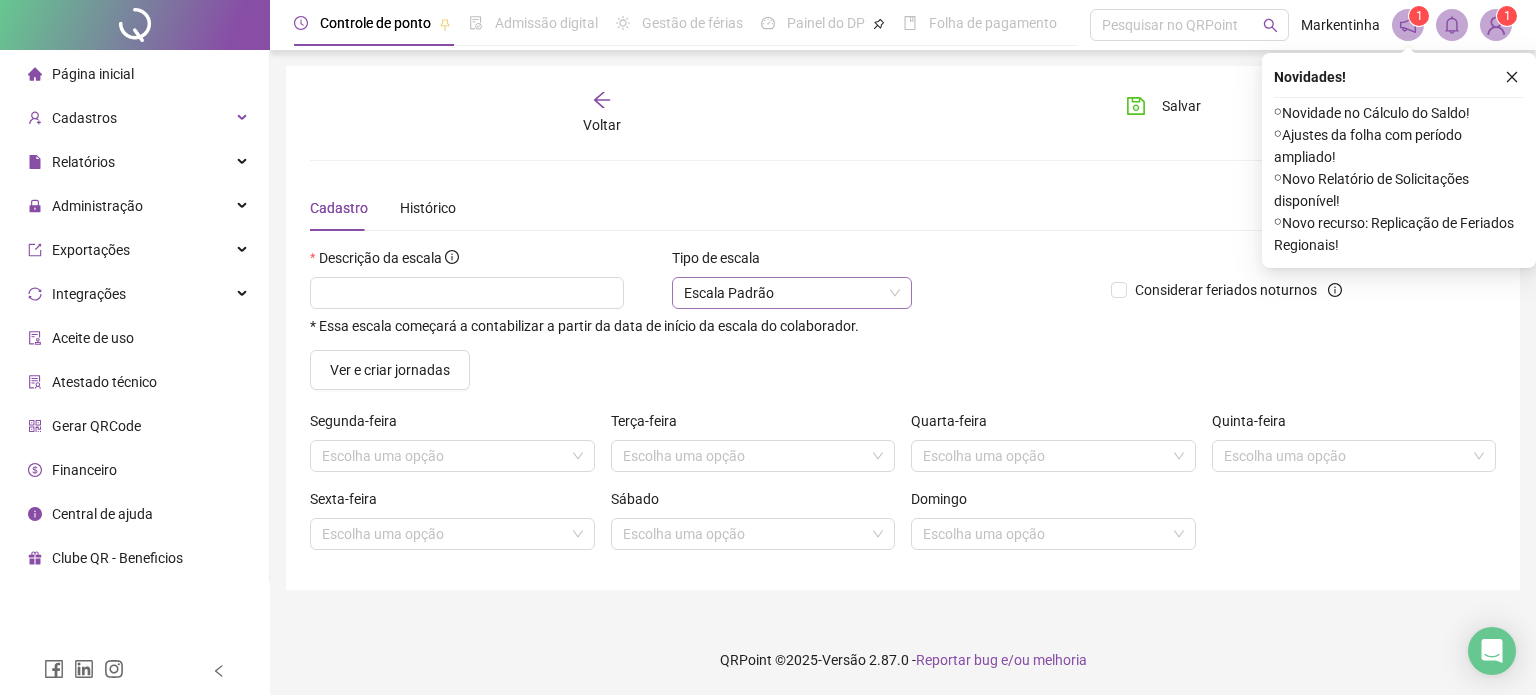 click on "Escala Padrão" at bounding box center [792, 293] 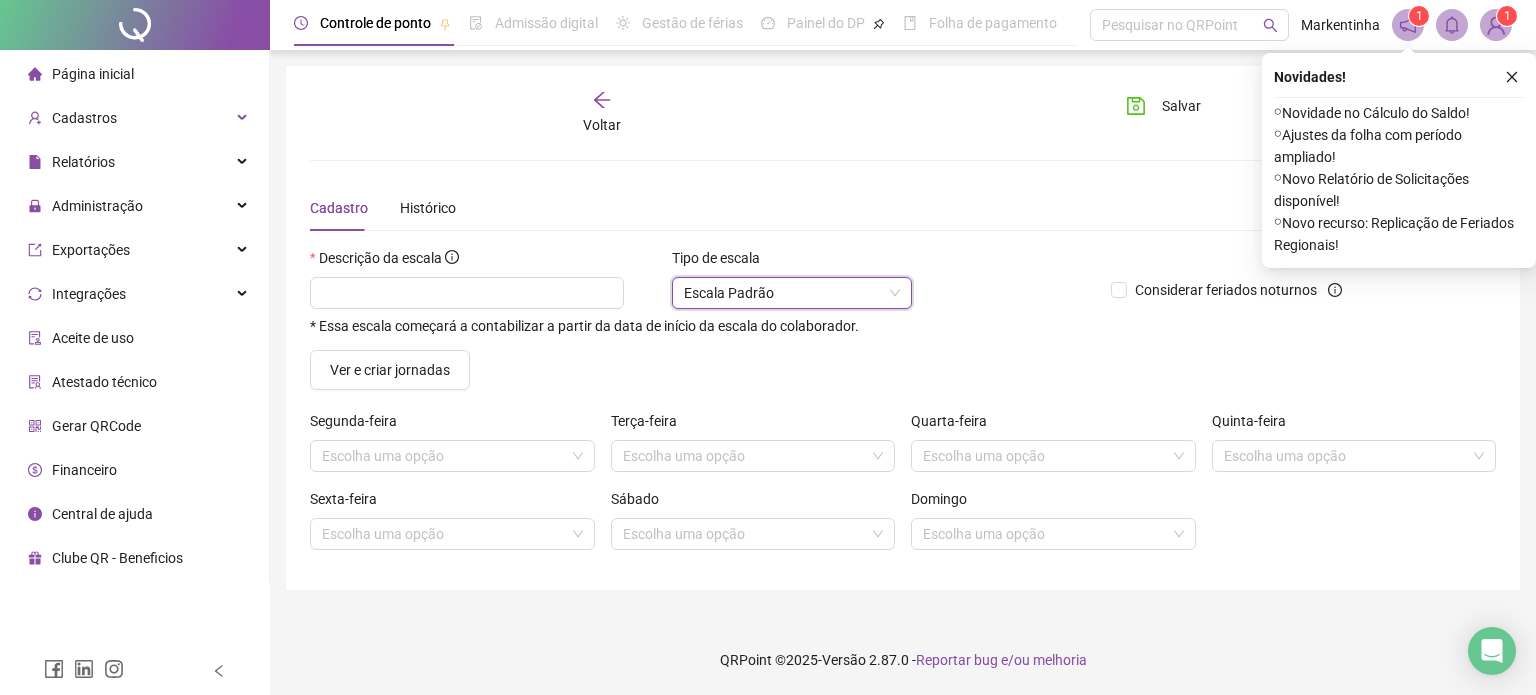 click on "Escala Padrão" at bounding box center (792, 293) 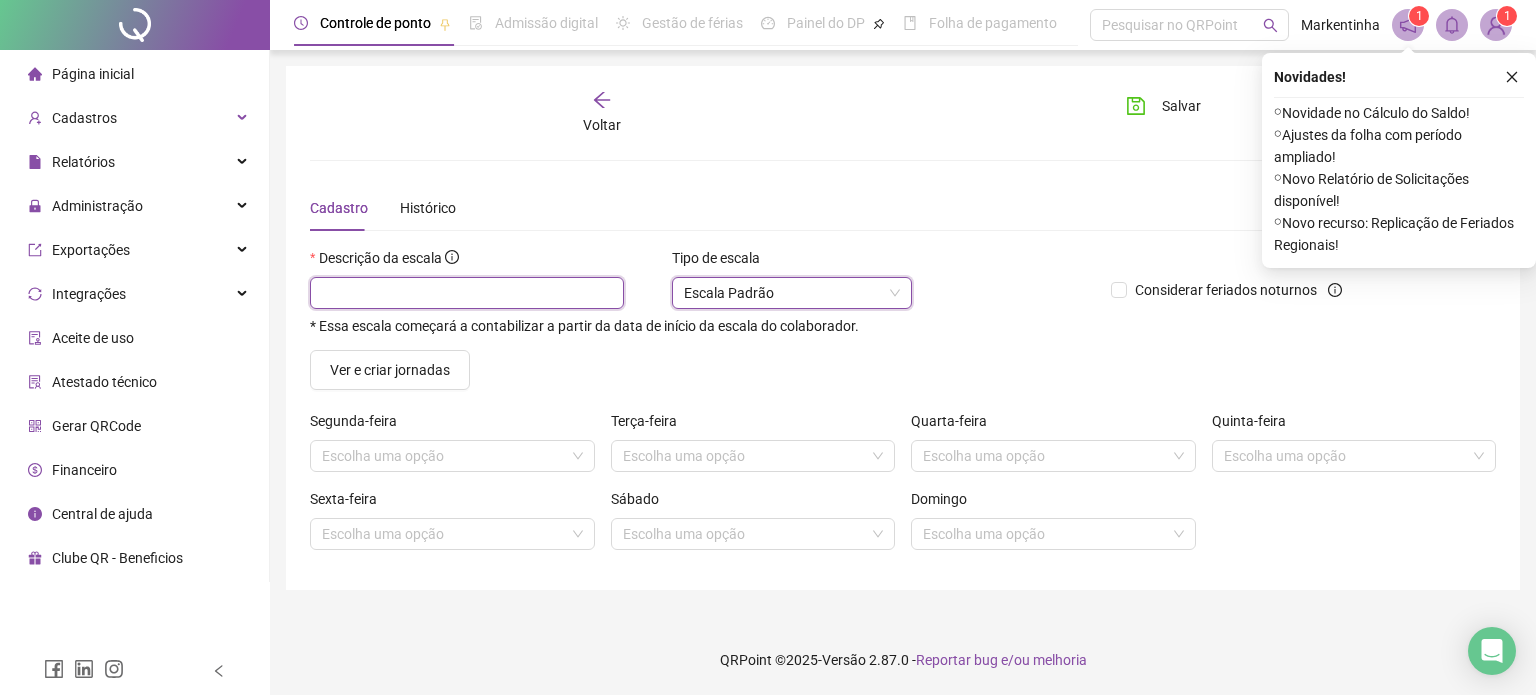 click at bounding box center (467, 293) 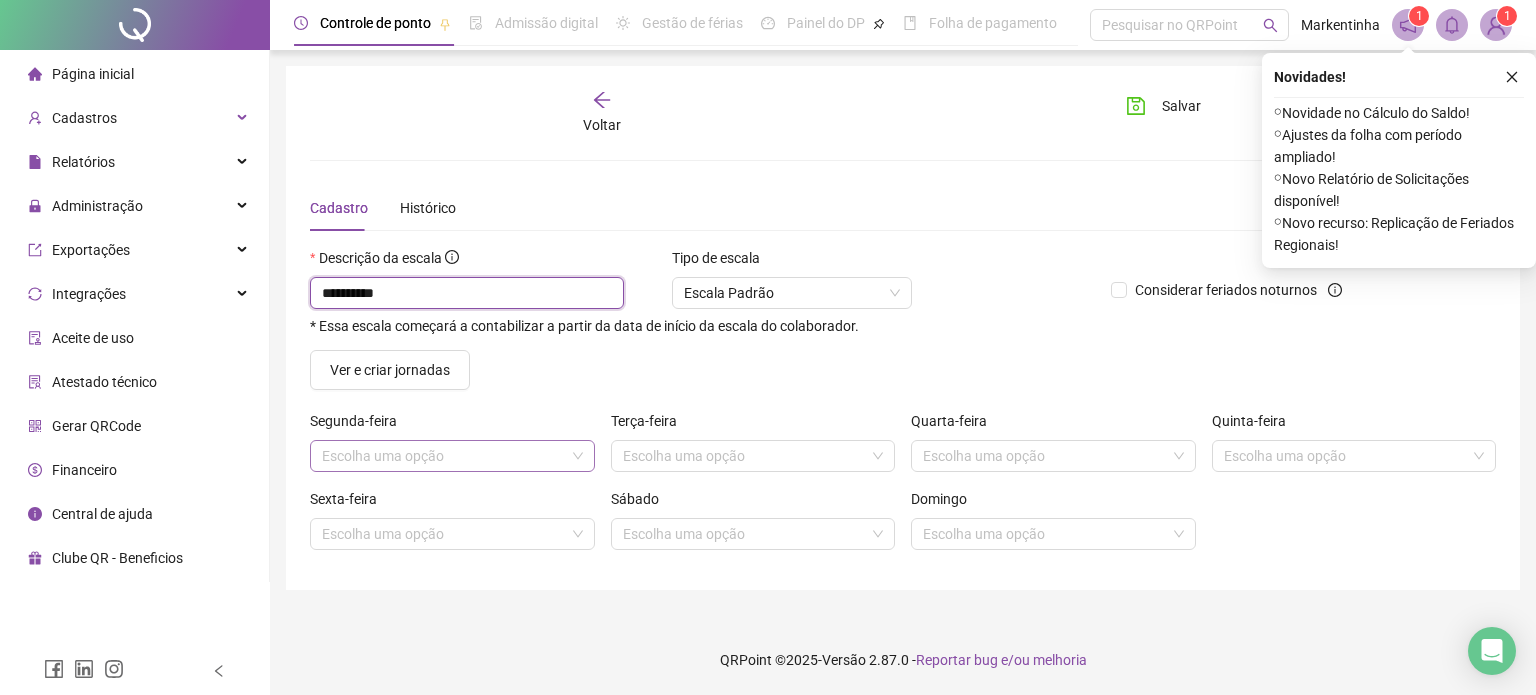 type on "**********" 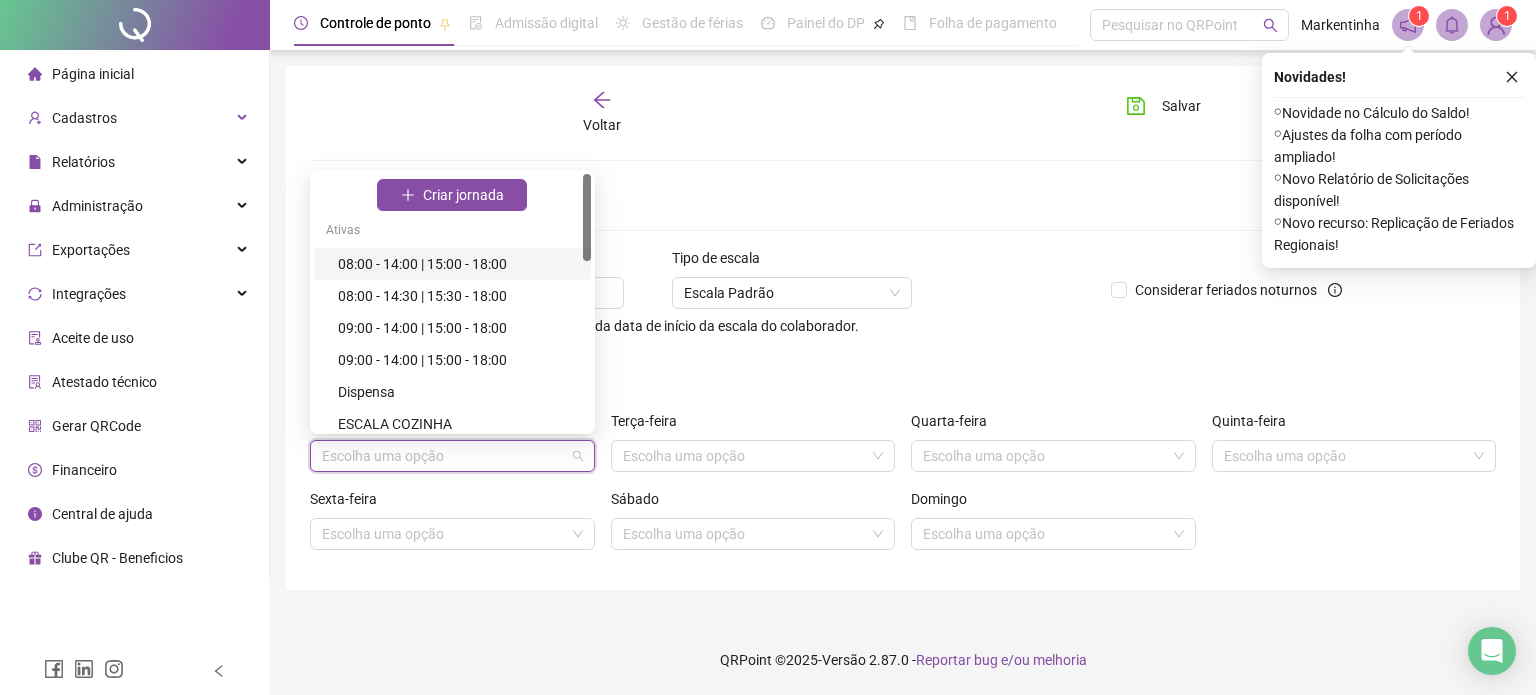 click at bounding box center [446, 456] 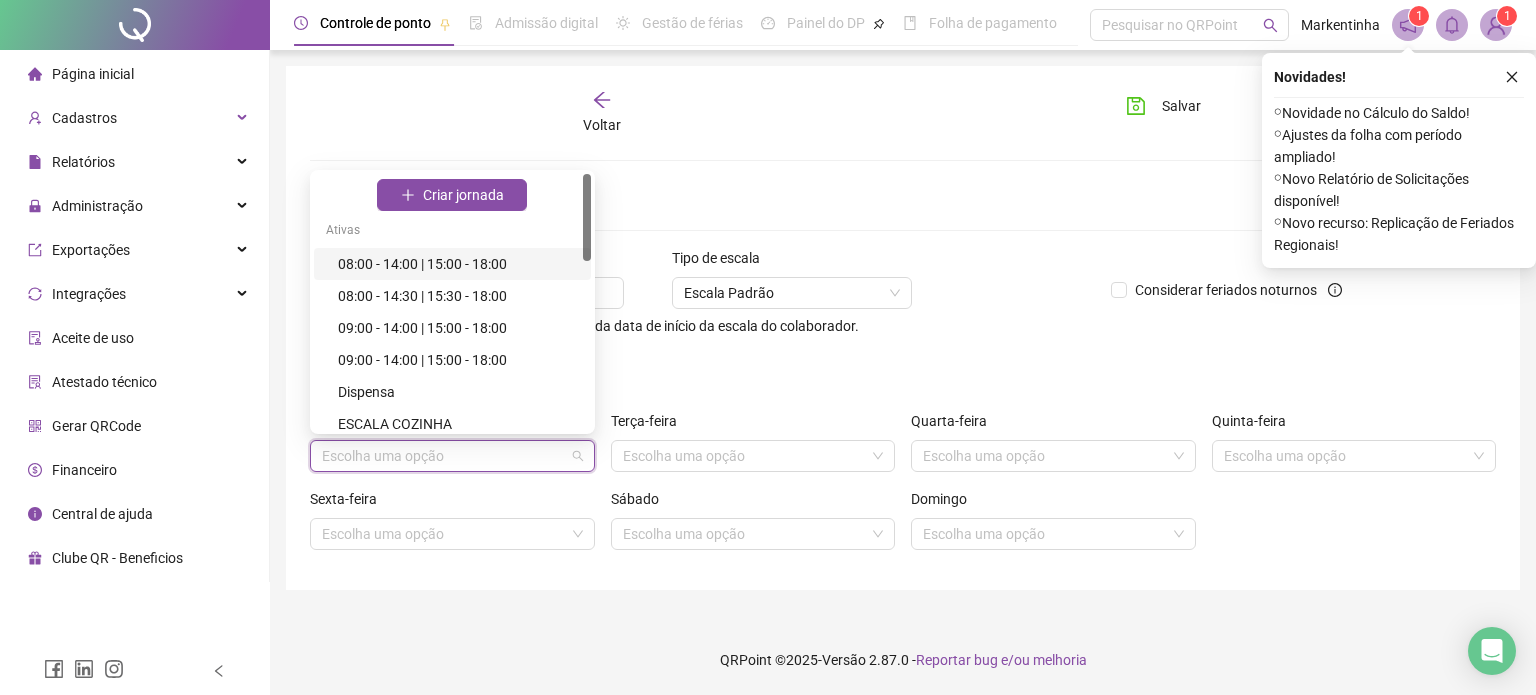 click on "08:00 - 14:00 | 15:00 - 18:00" at bounding box center (458, 264) 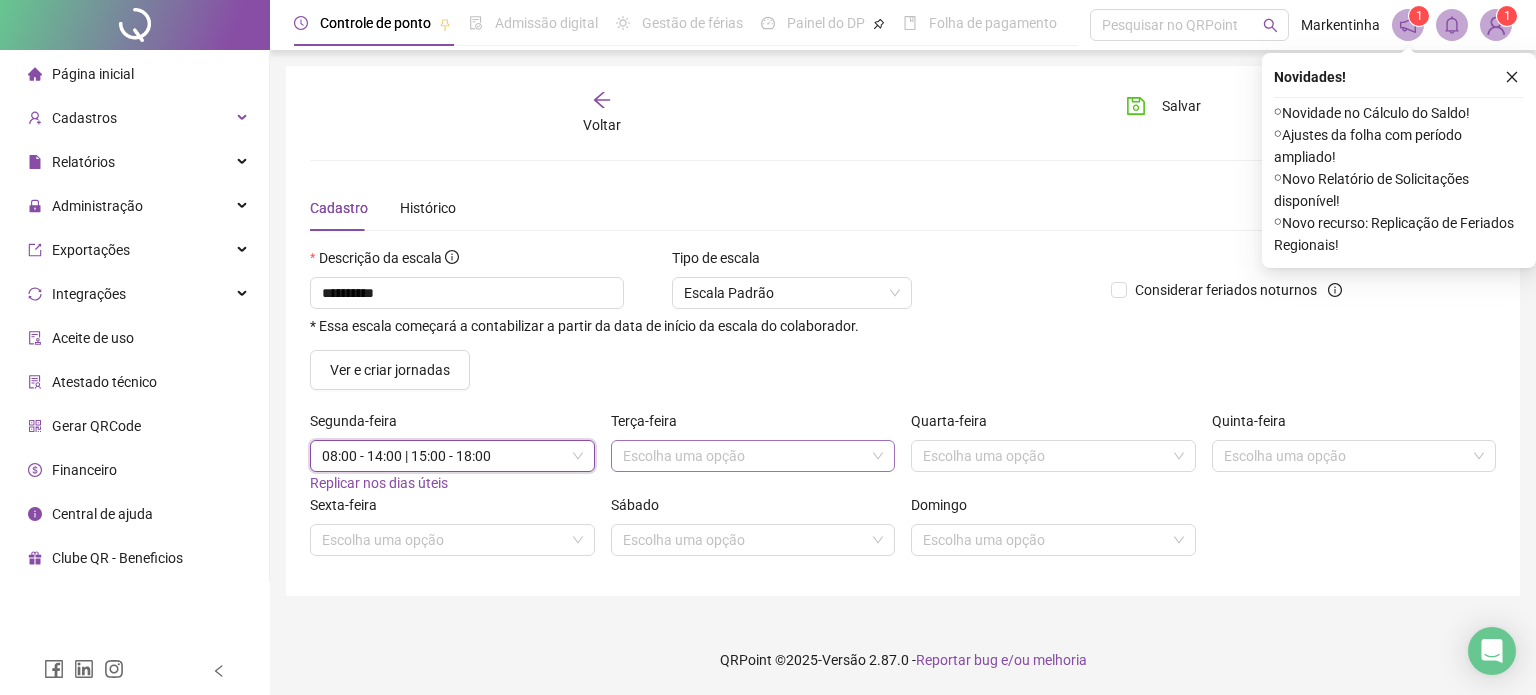 click at bounding box center (747, 456) 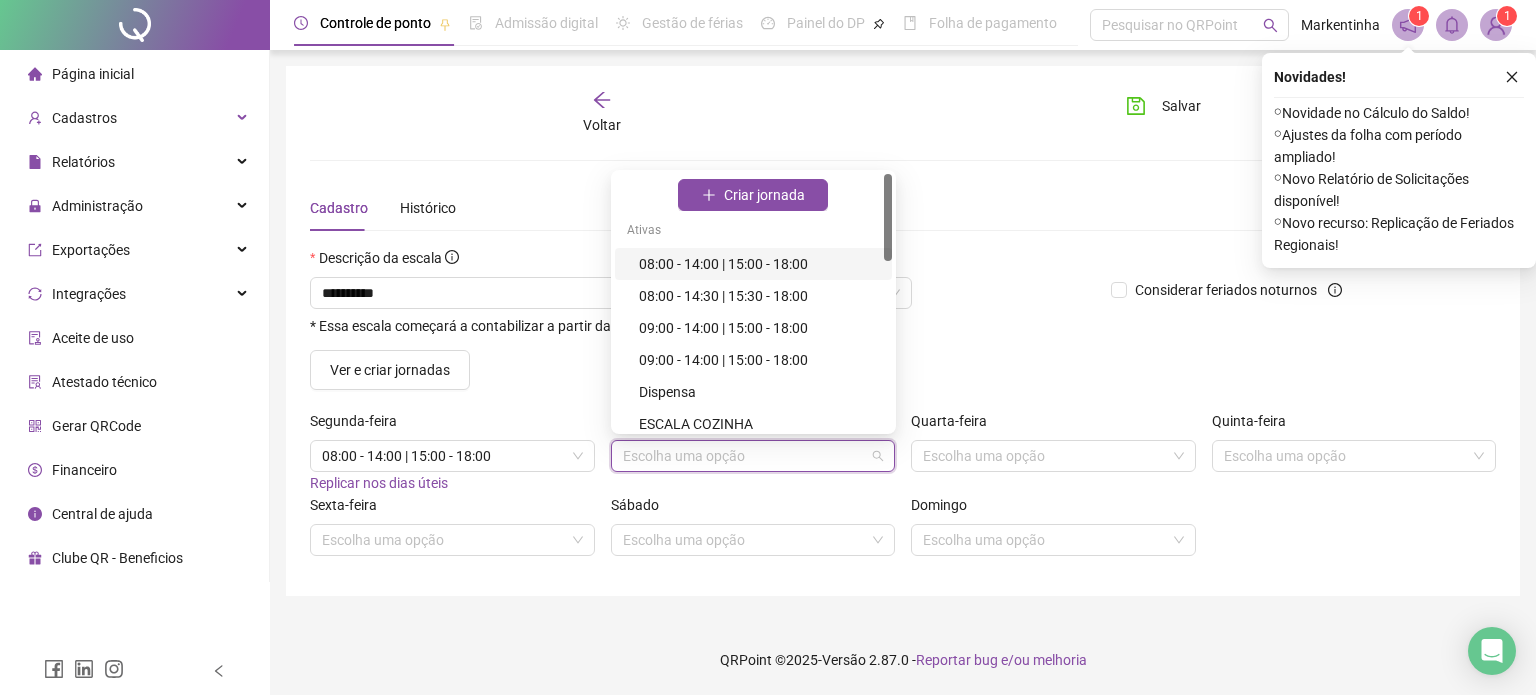 click on "08:00 - 14:00 | 15:00 - 18:00" at bounding box center [759, 264] 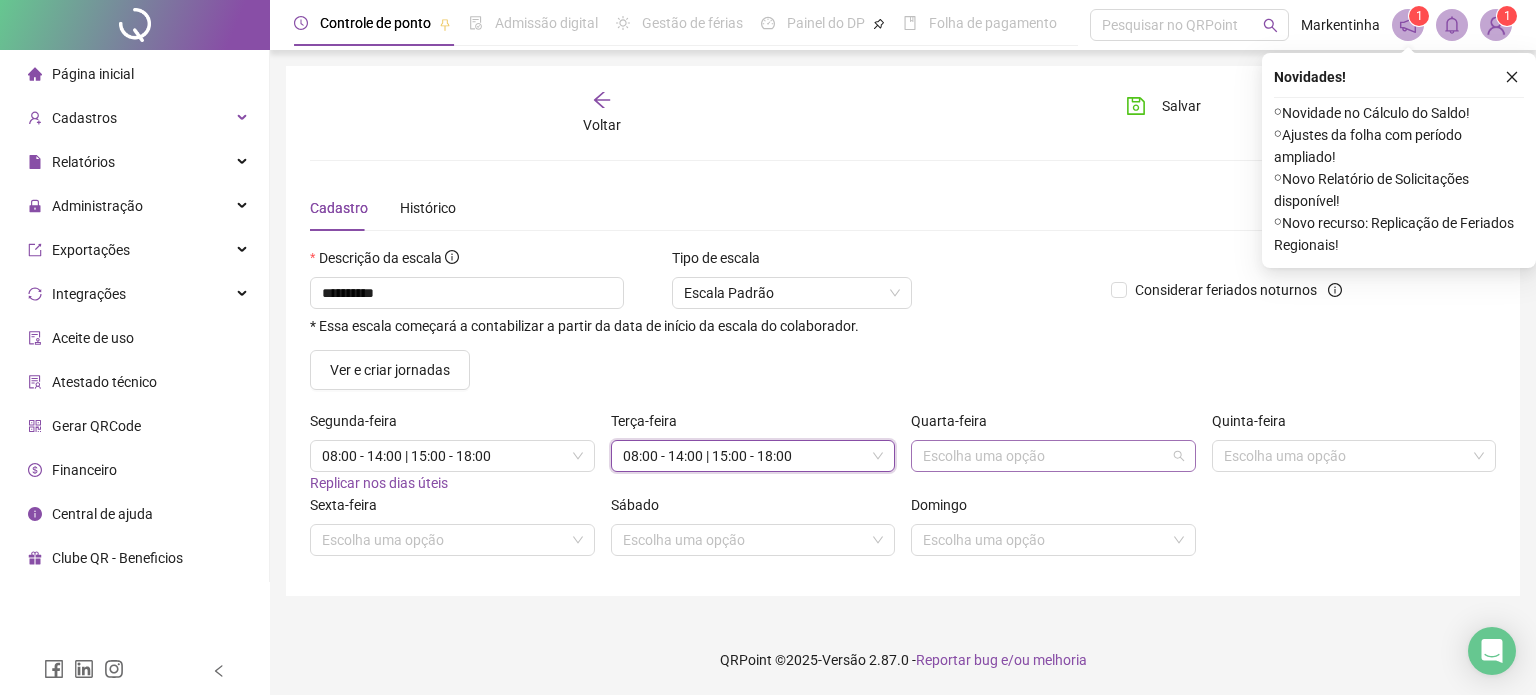 click at bounding box center [1047, 456] 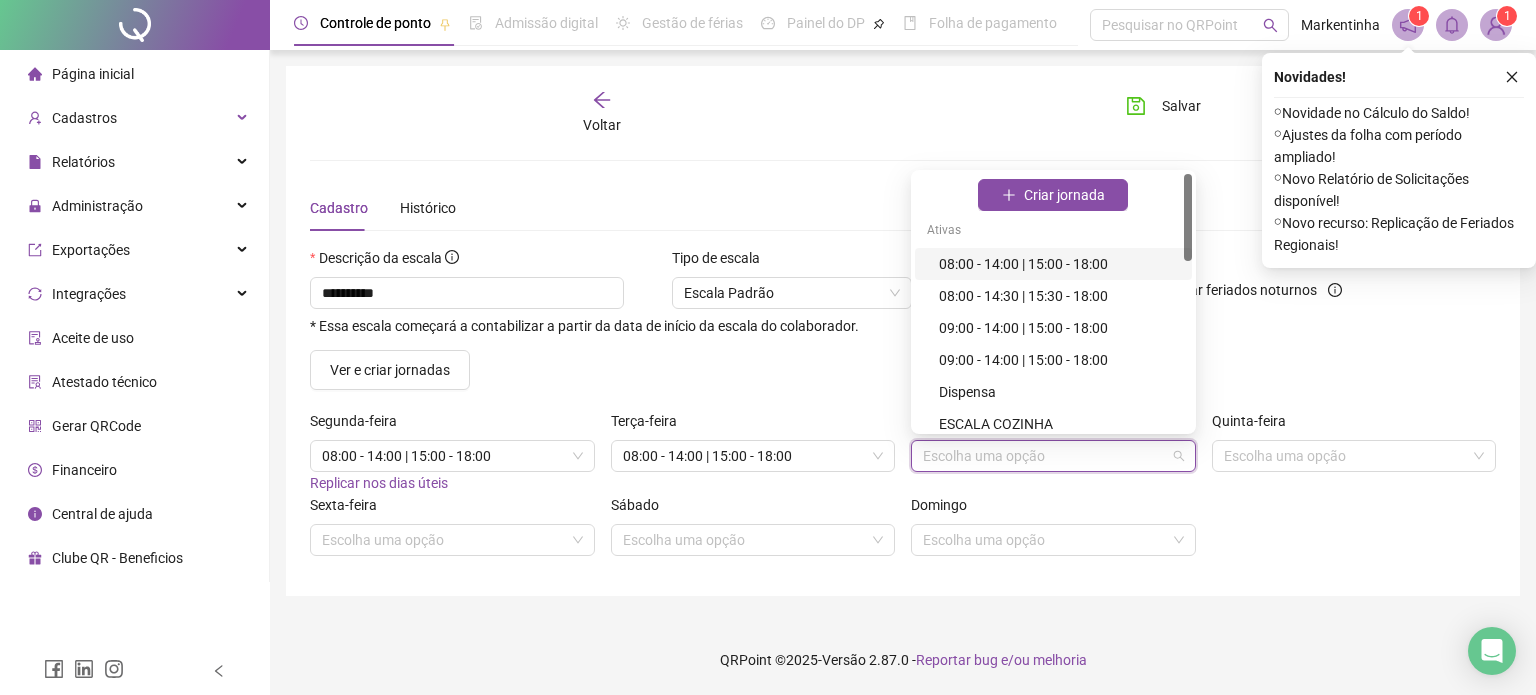click on "08:00 - 14:00 | 15:00 - 18:00" at bounding box center (1059, 264) 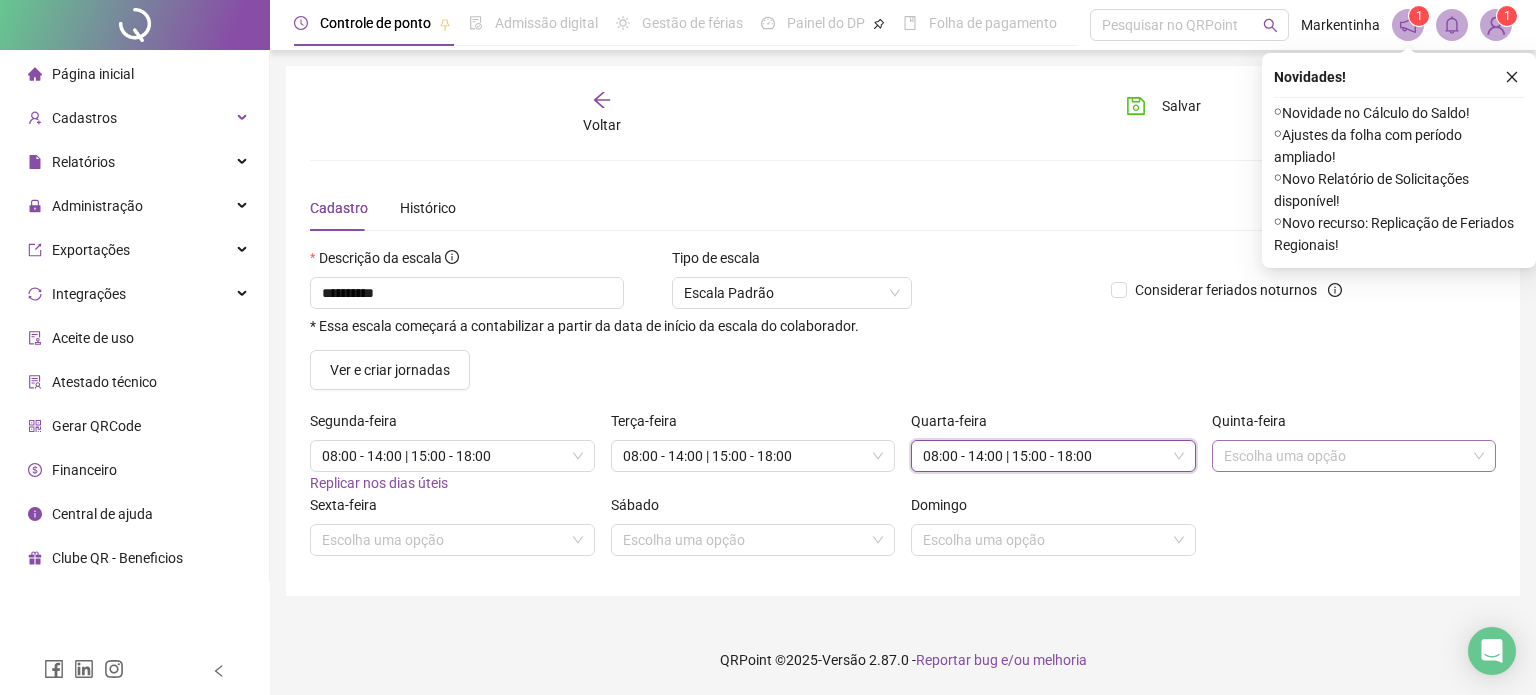 click at bounding box center [1348, 456] 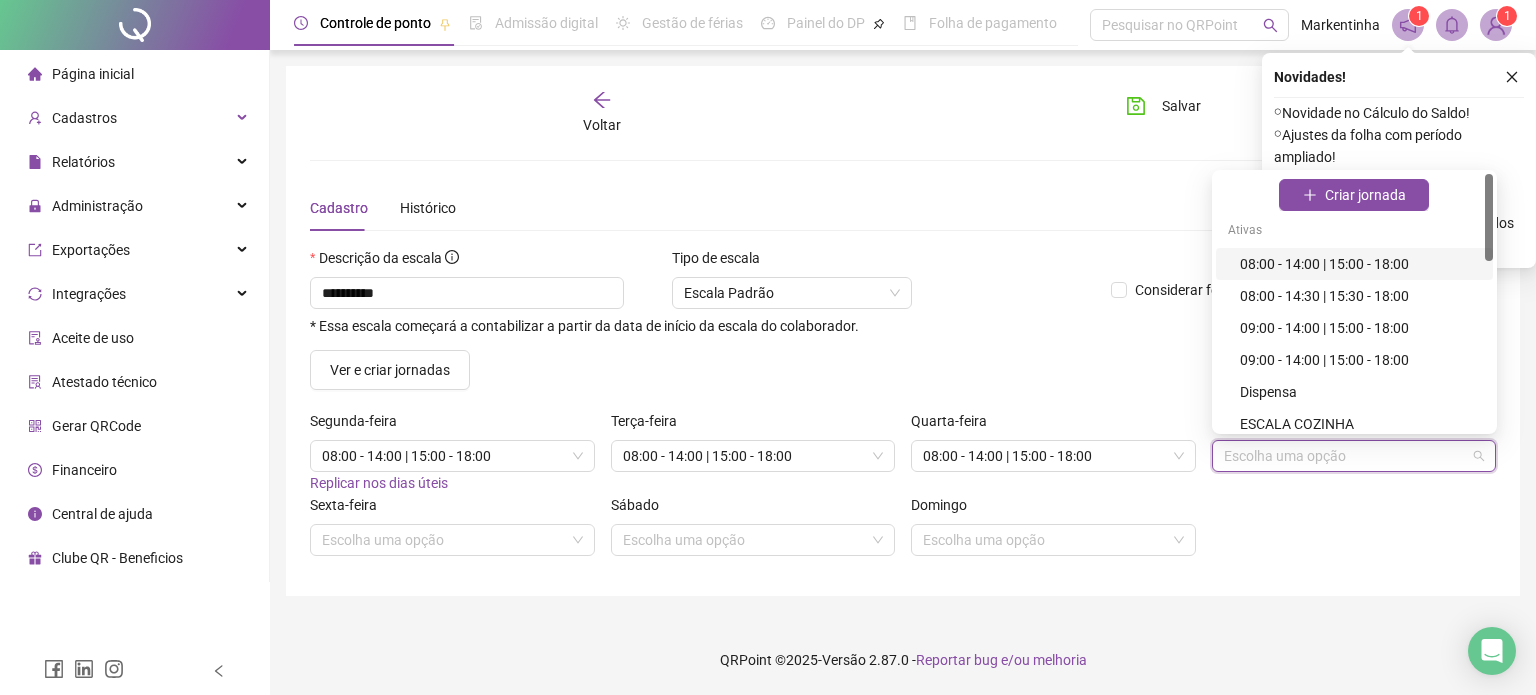 click on "08:00 - 14:00 | 15:00 - 18:00" at bounding box center [1360, 264] 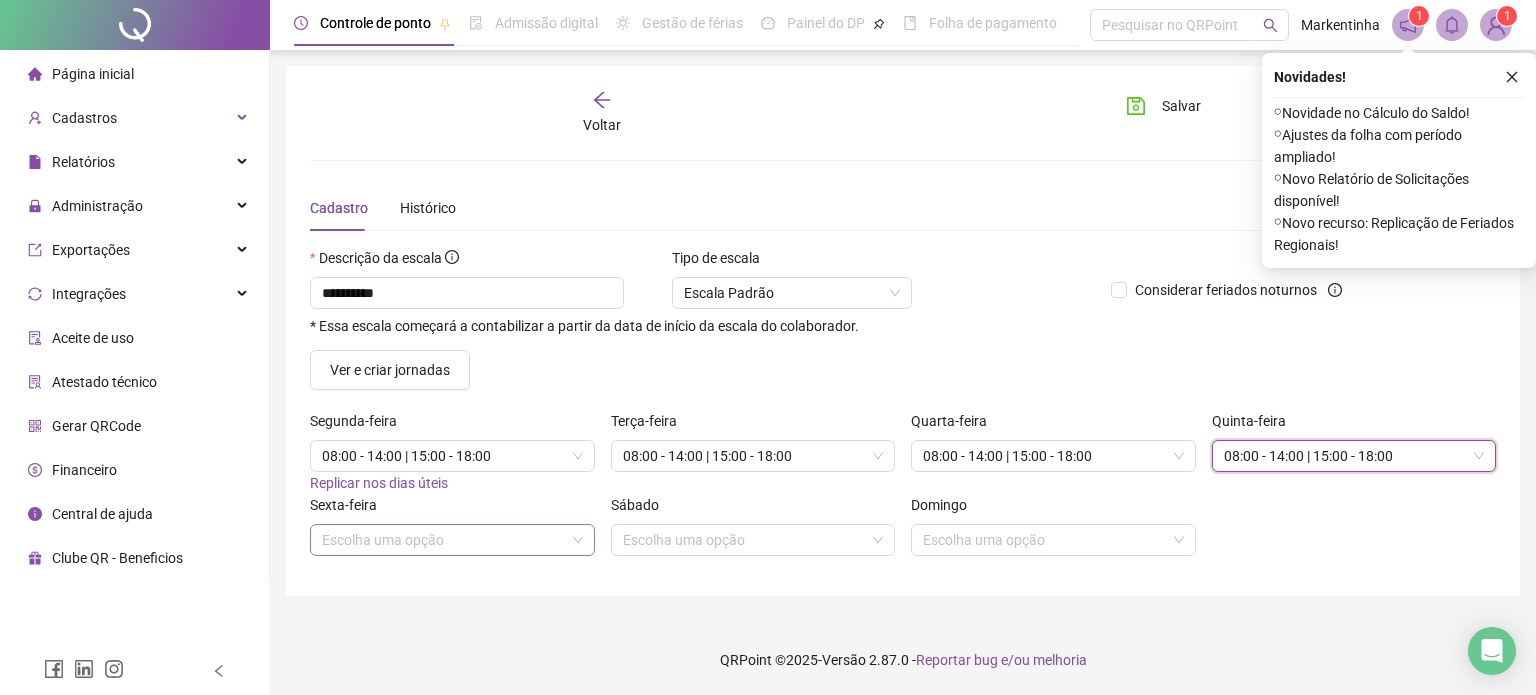 click at bounding box center (446, 540) 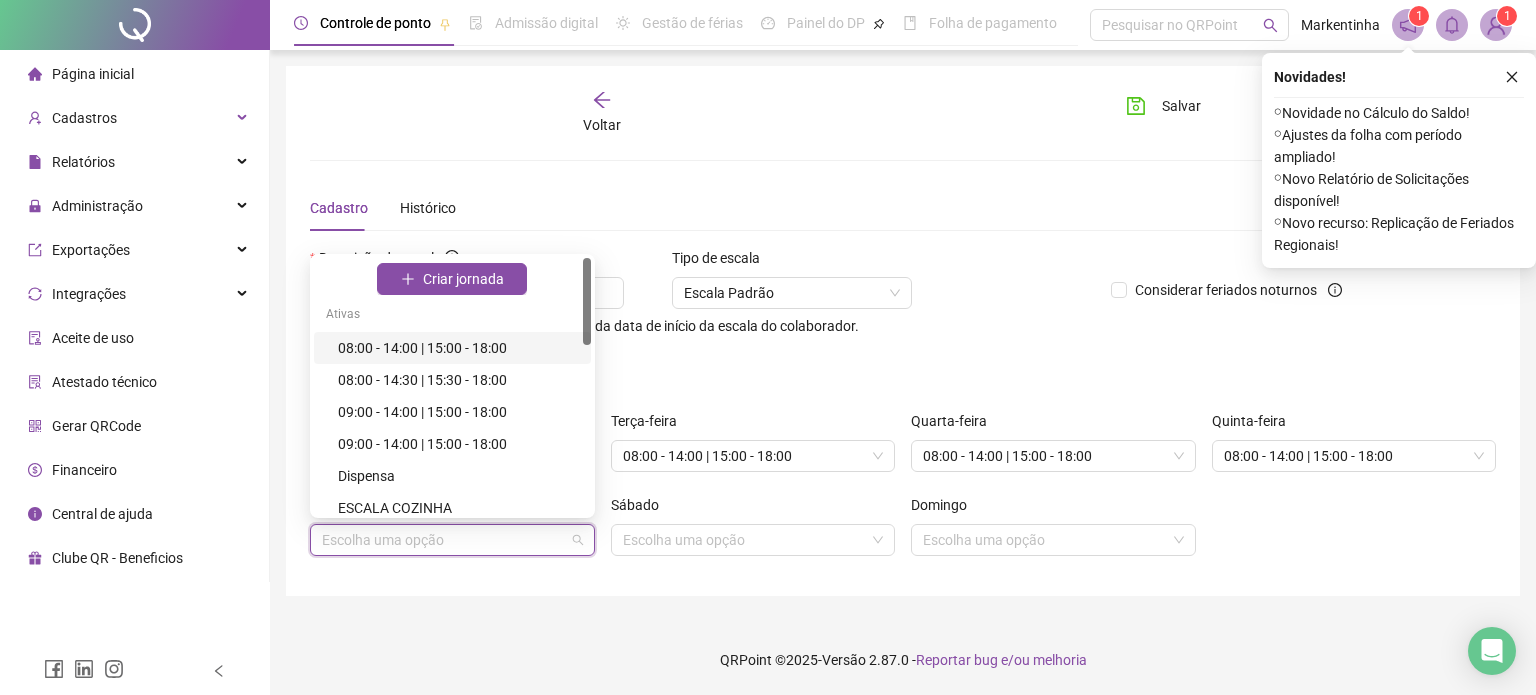 click on "08:00 - 14:00 | 15:00 - 18:00" at bounding box center (458, 348) 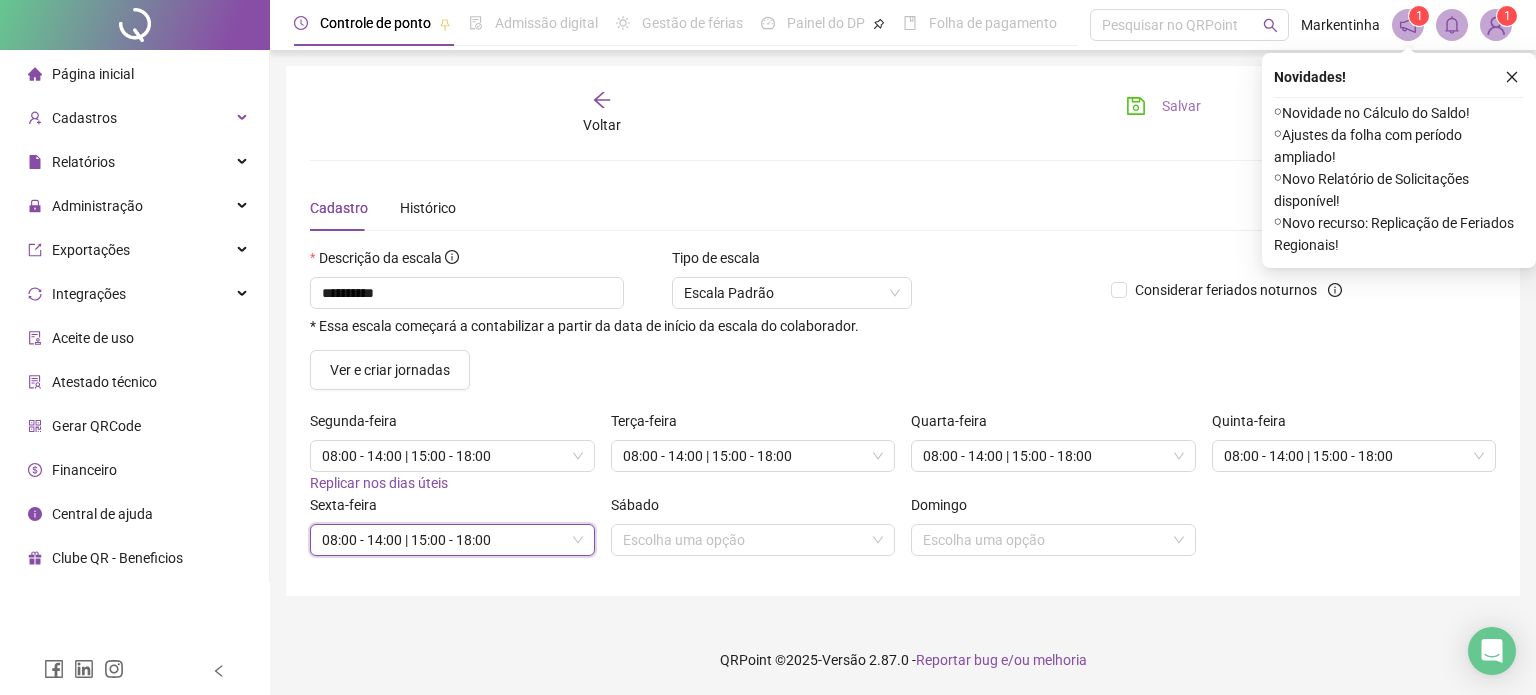 click on "Salvar" at bounding box center [1181, 106] 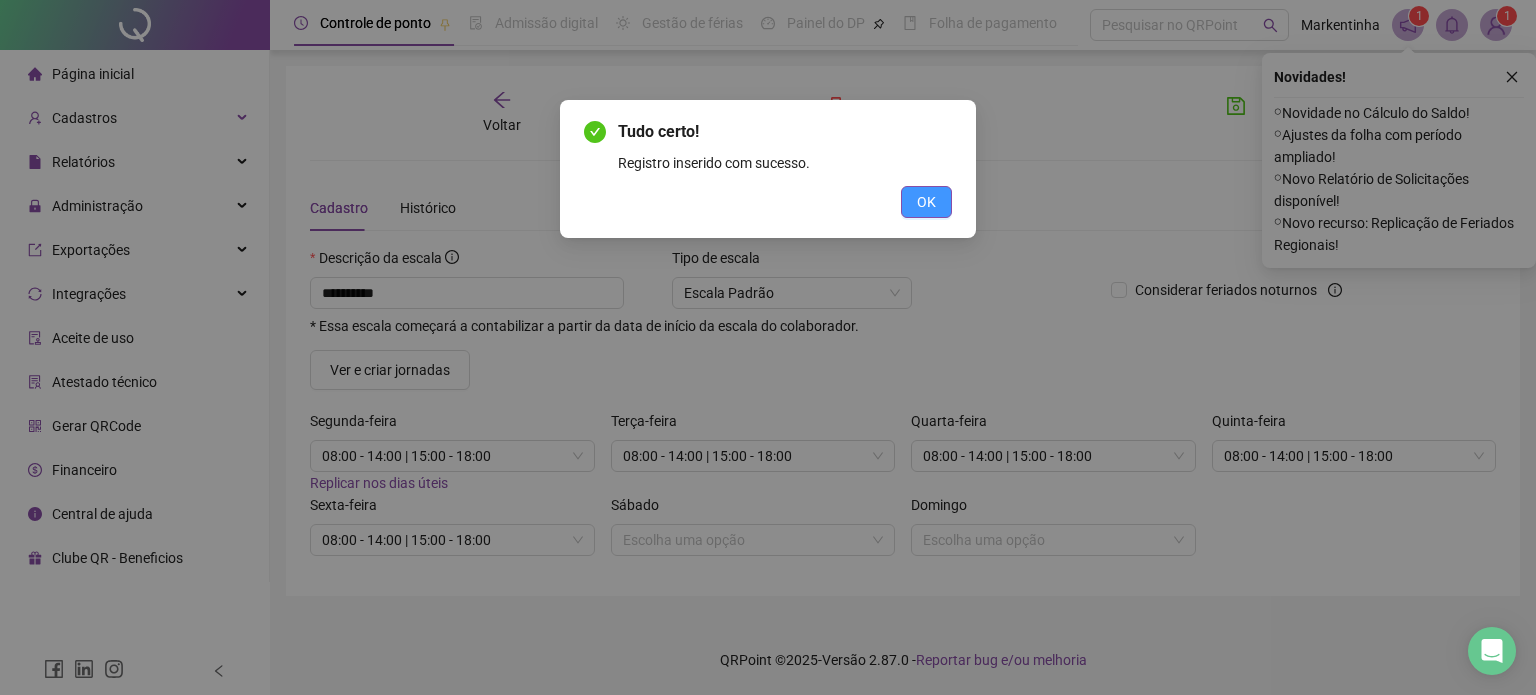 click on "OK" at bounding box center [926, 202] 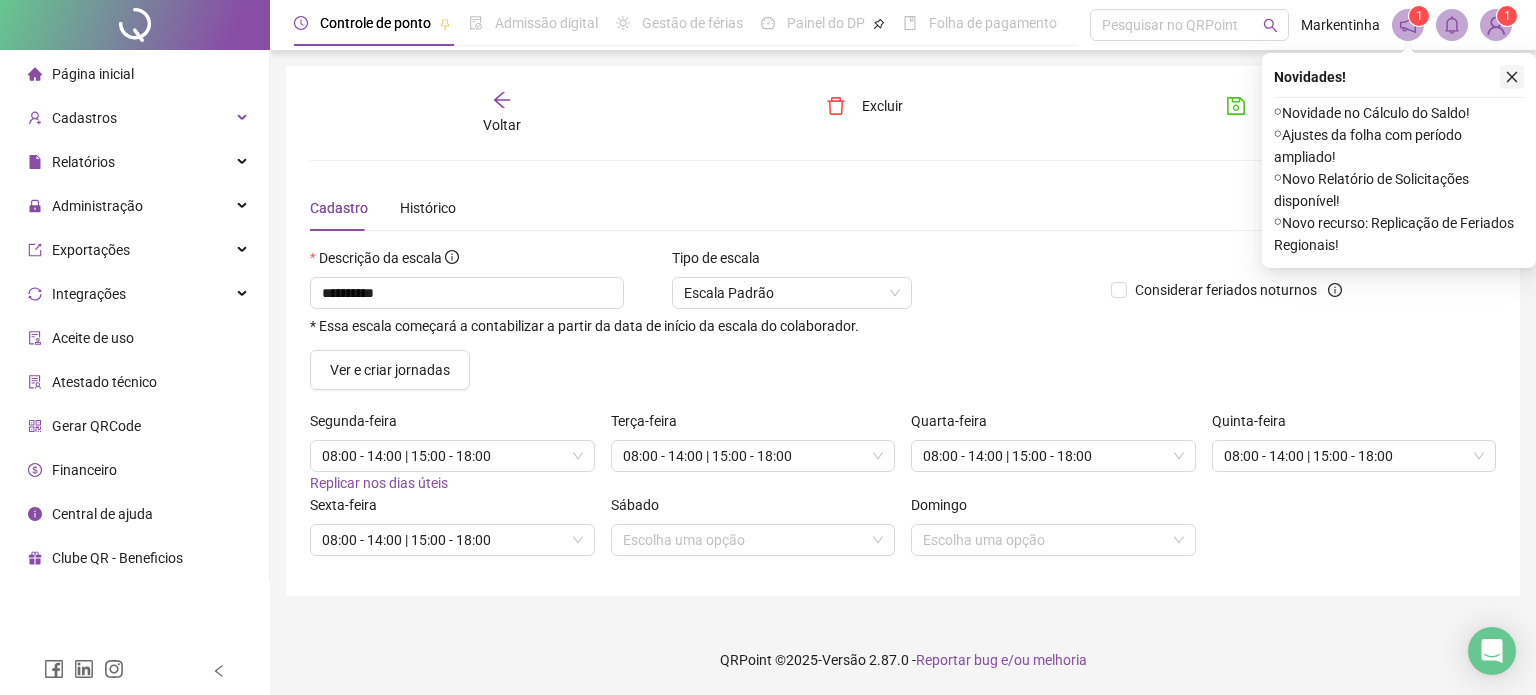 click at bounding box center (1512, 77) 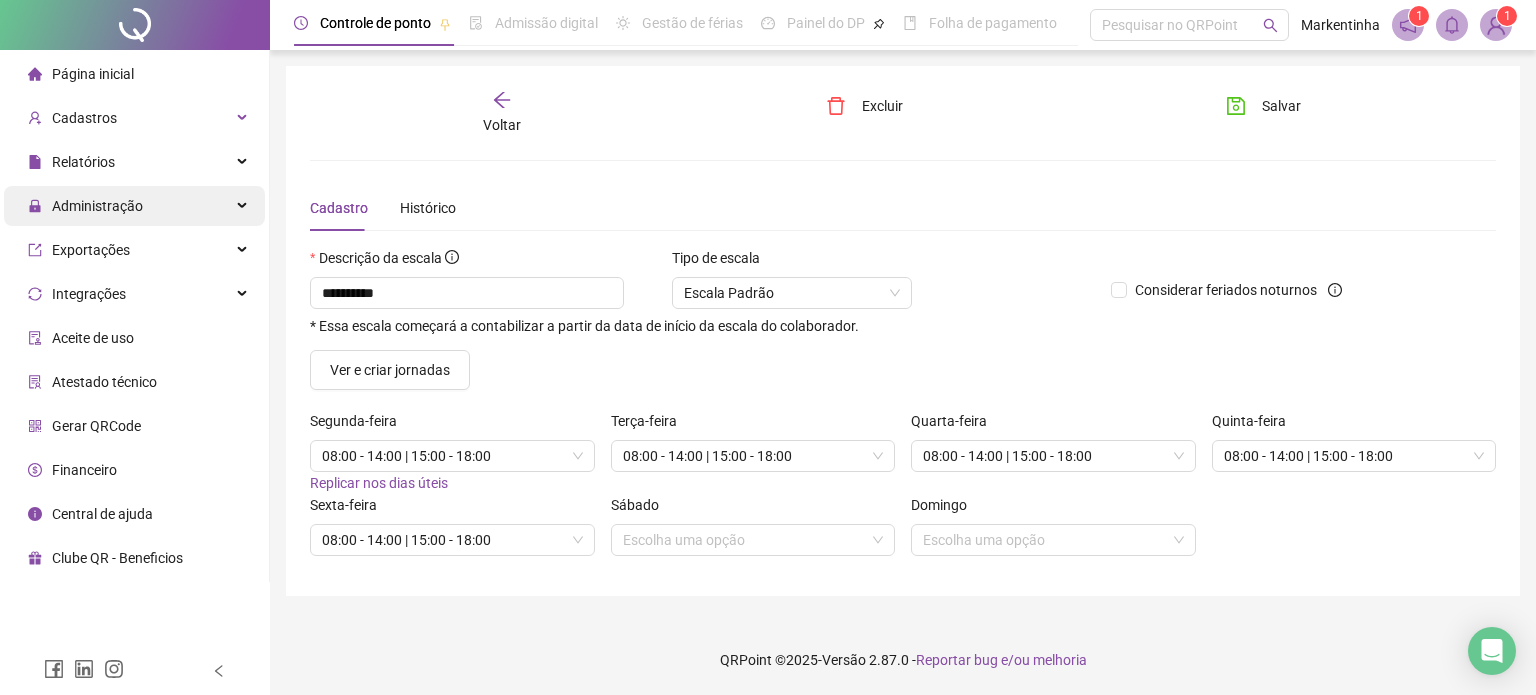 click on "Administração" at bounding box center [97, 206] 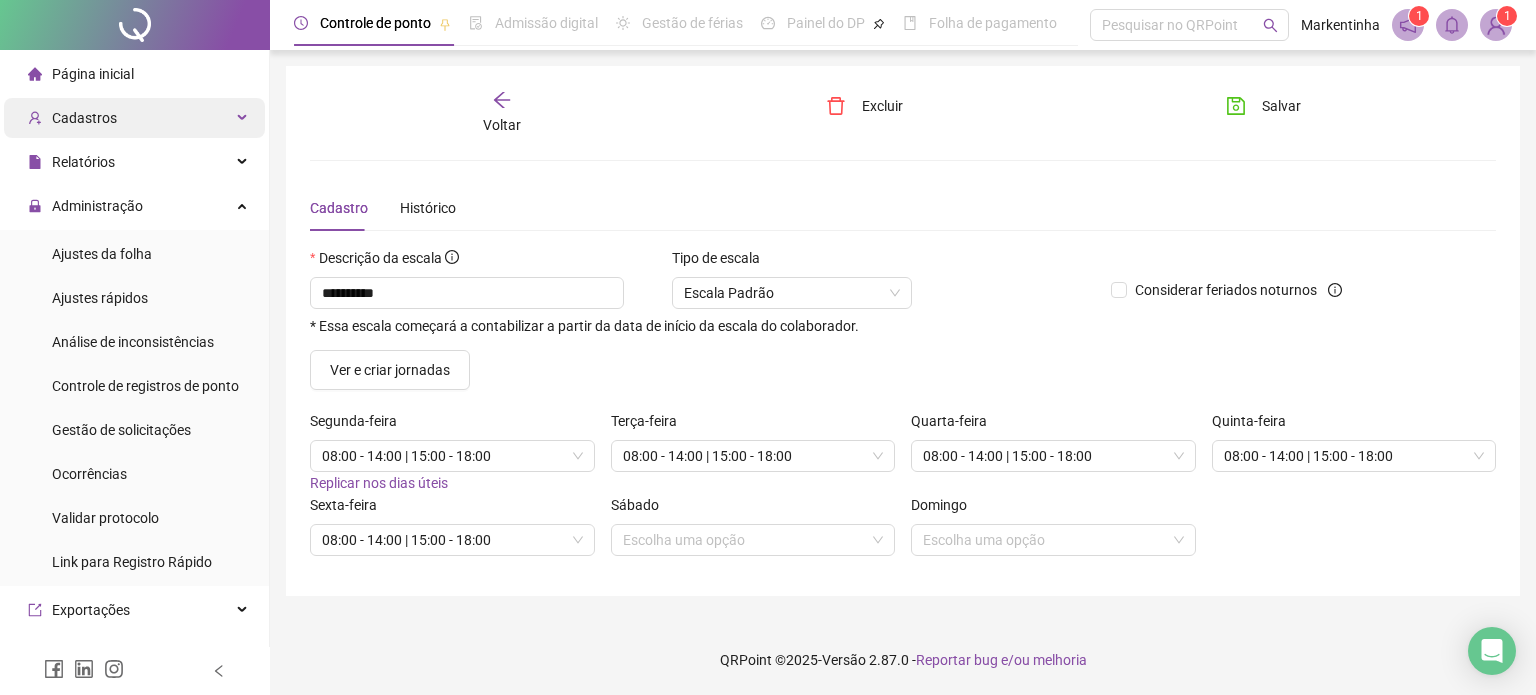 click on "Cadastros" at bounding box center (84, 118) 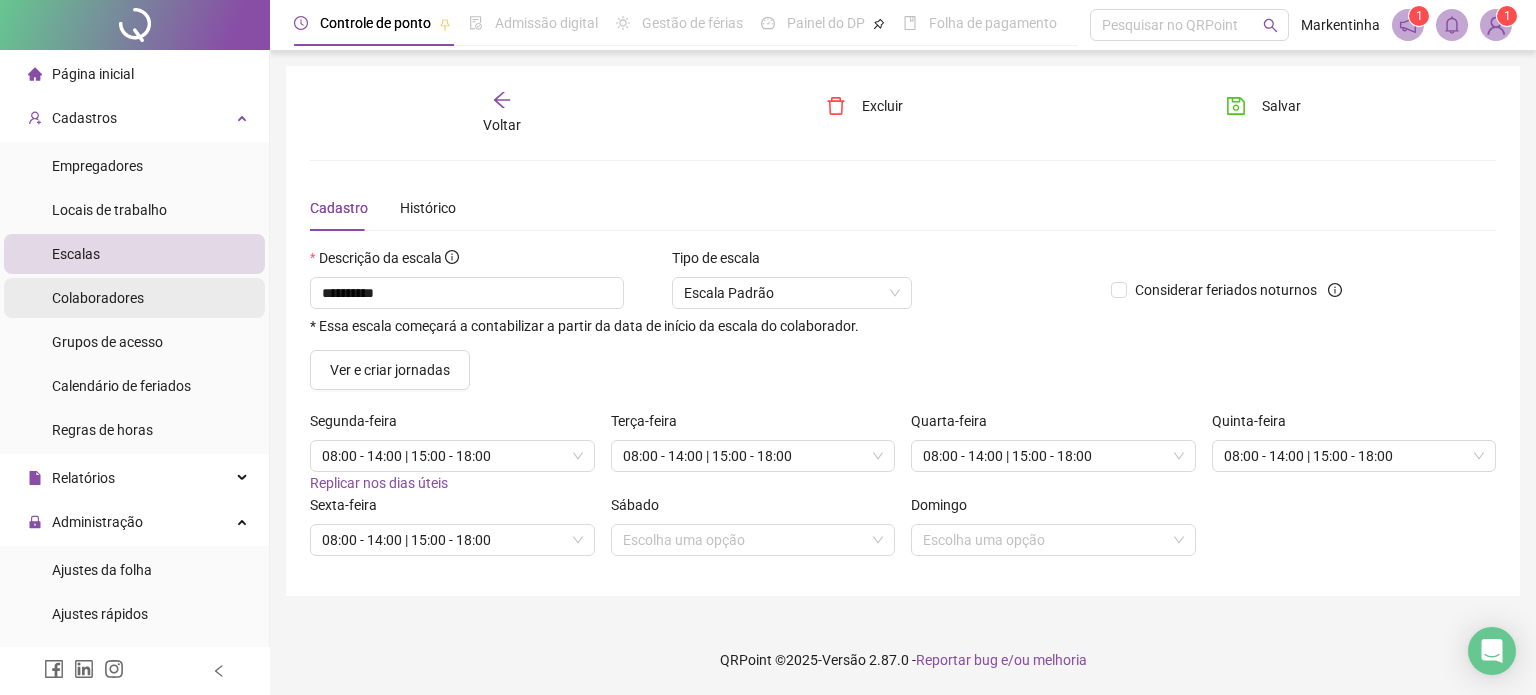 click on "Colaboradores" at bounding box center [98, 298] 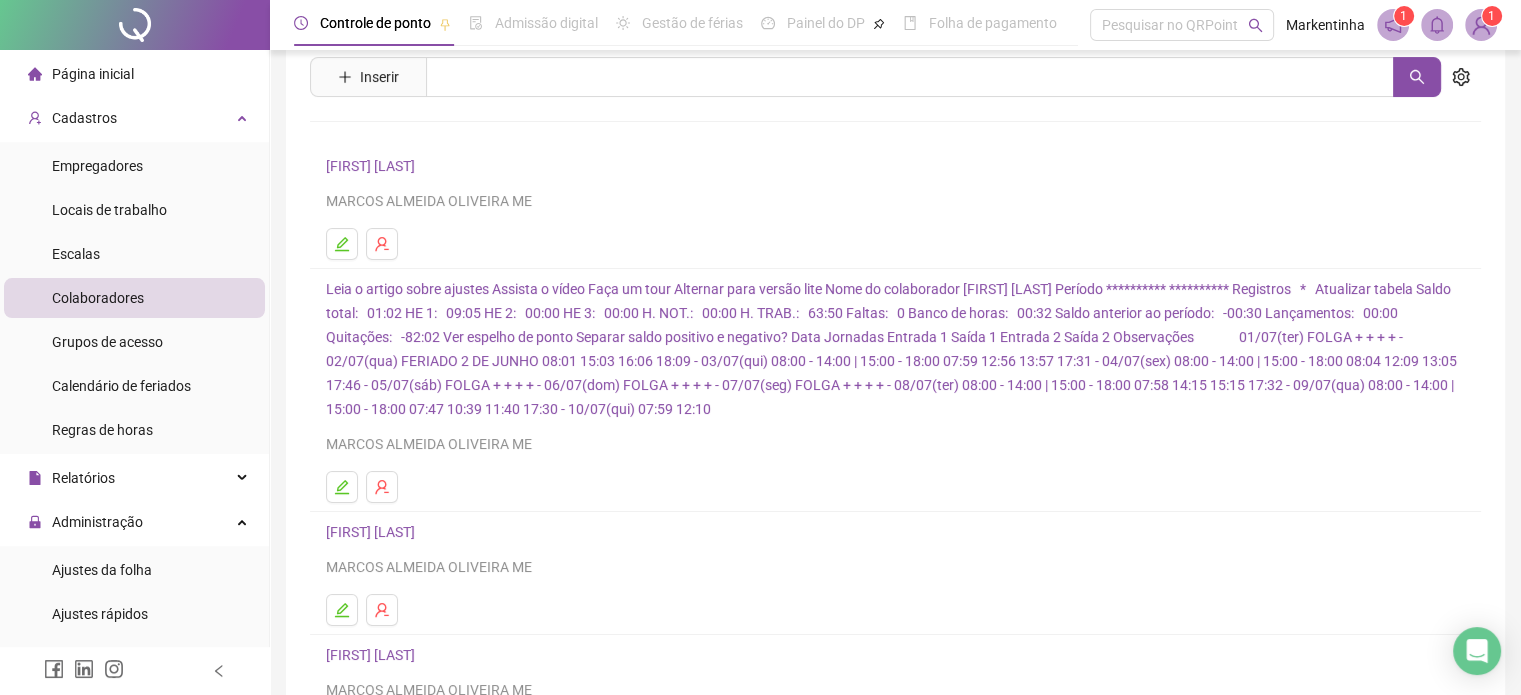 scroll, scrollTop: 100, scrollLeft: 0, axis: vertical 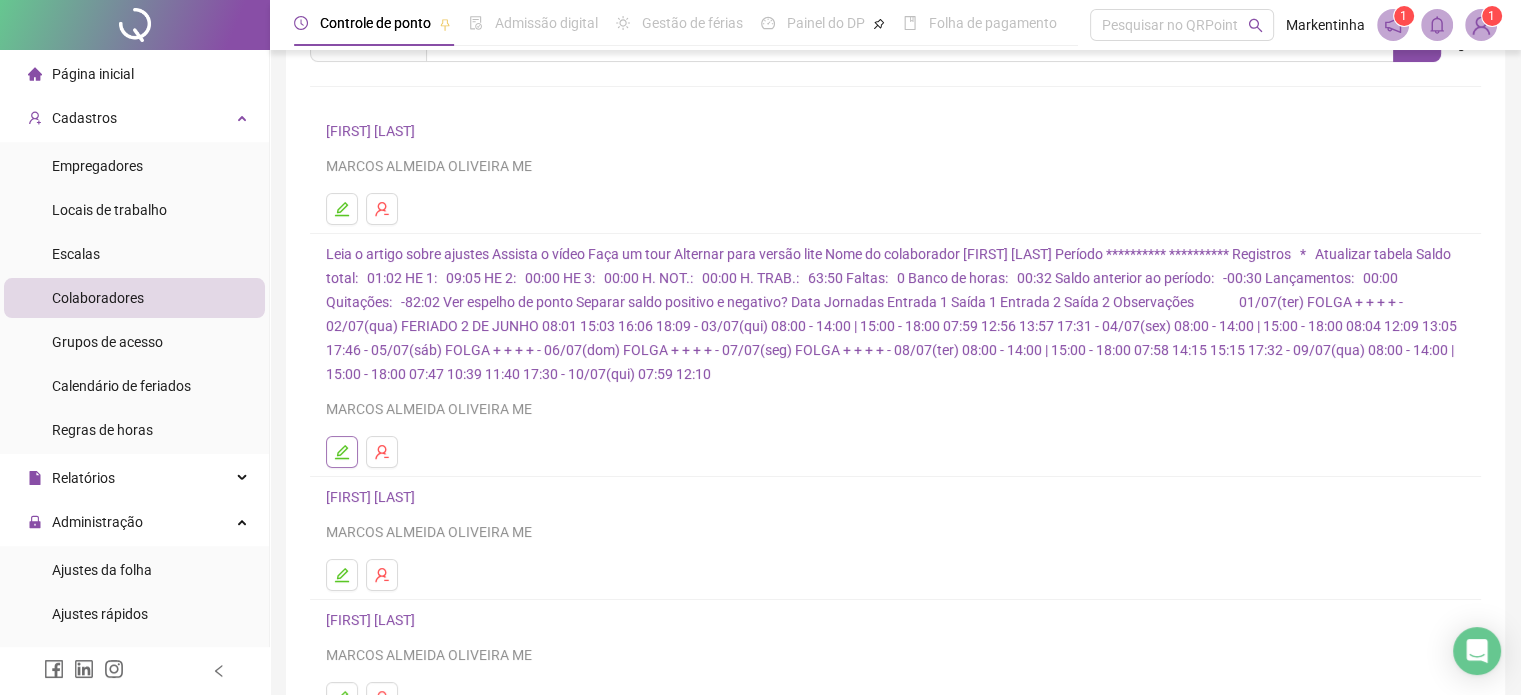 click 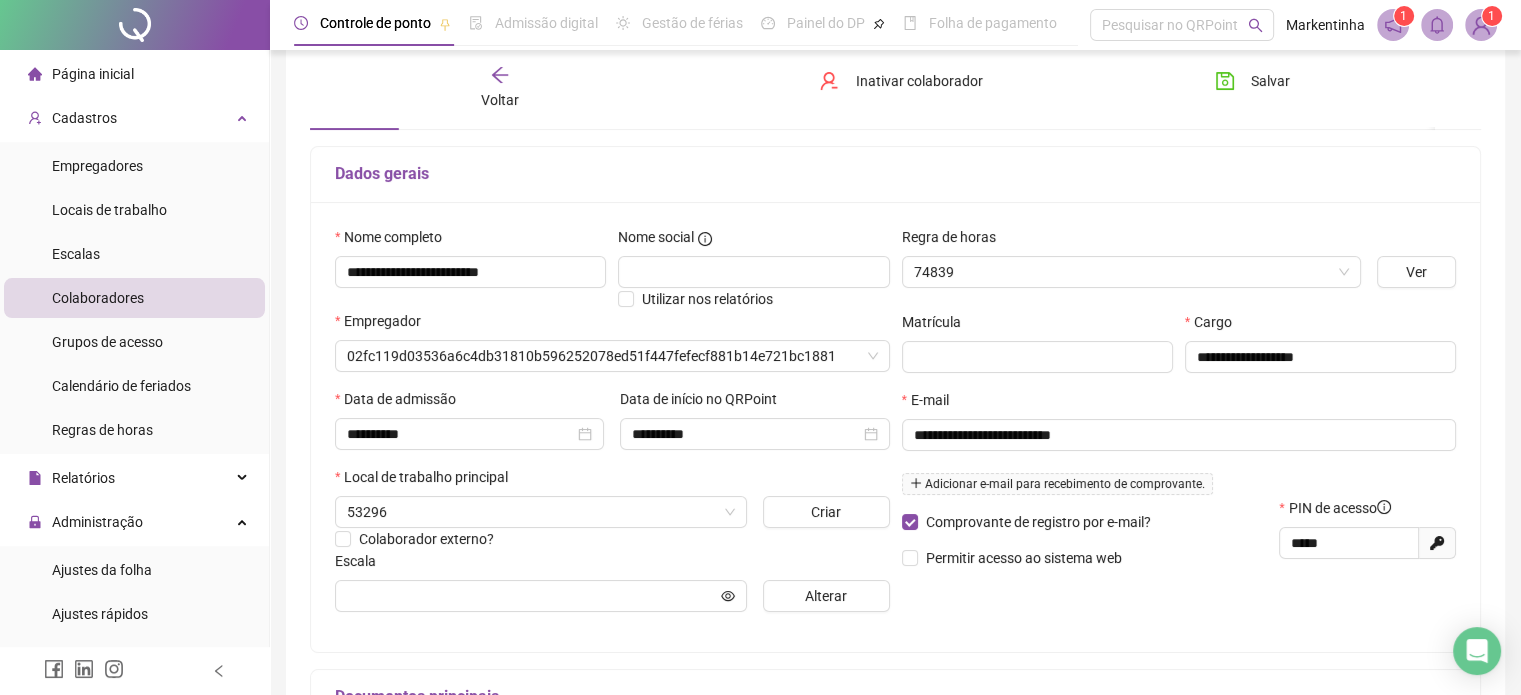 scroll, scrollTop: 110, scrollLeft: 0, axis: vertical 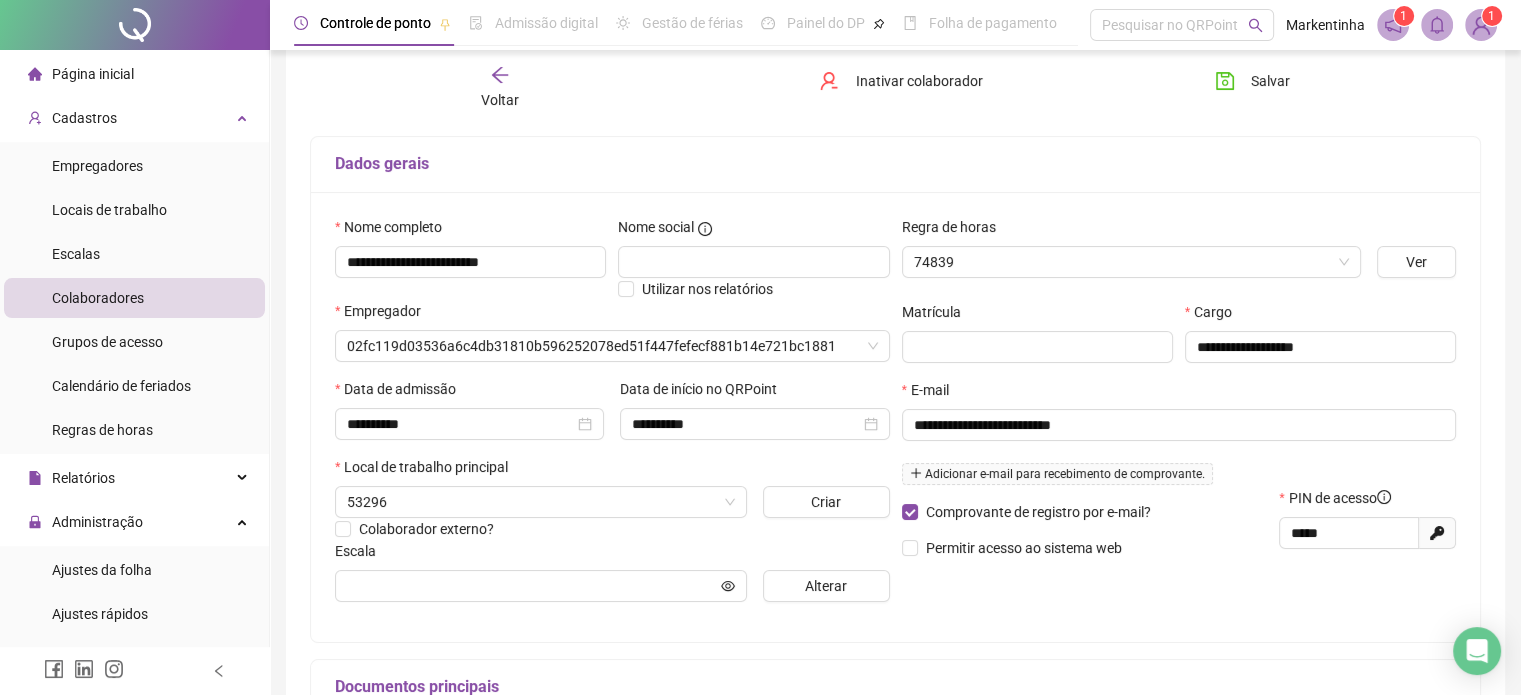 type on "**********" 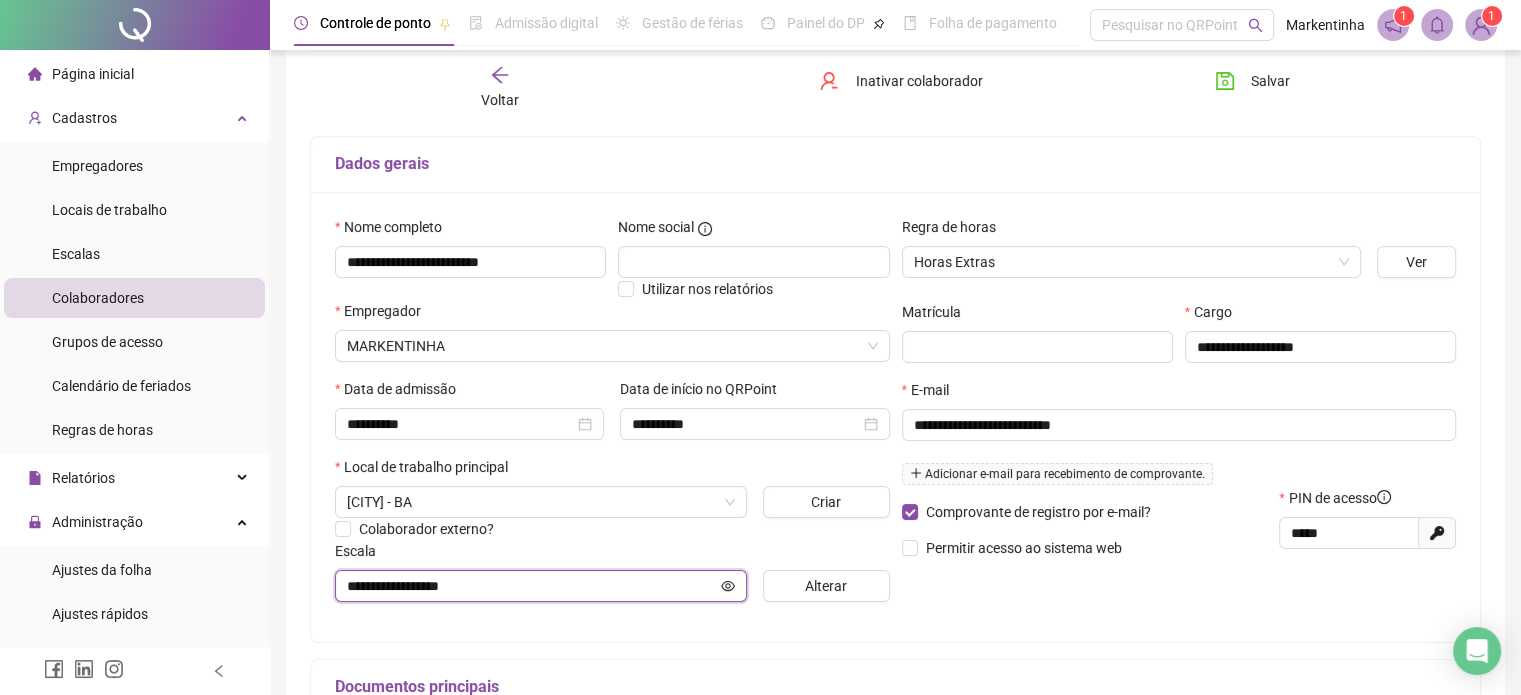 click on "**********" at bounding box center [532, 586] 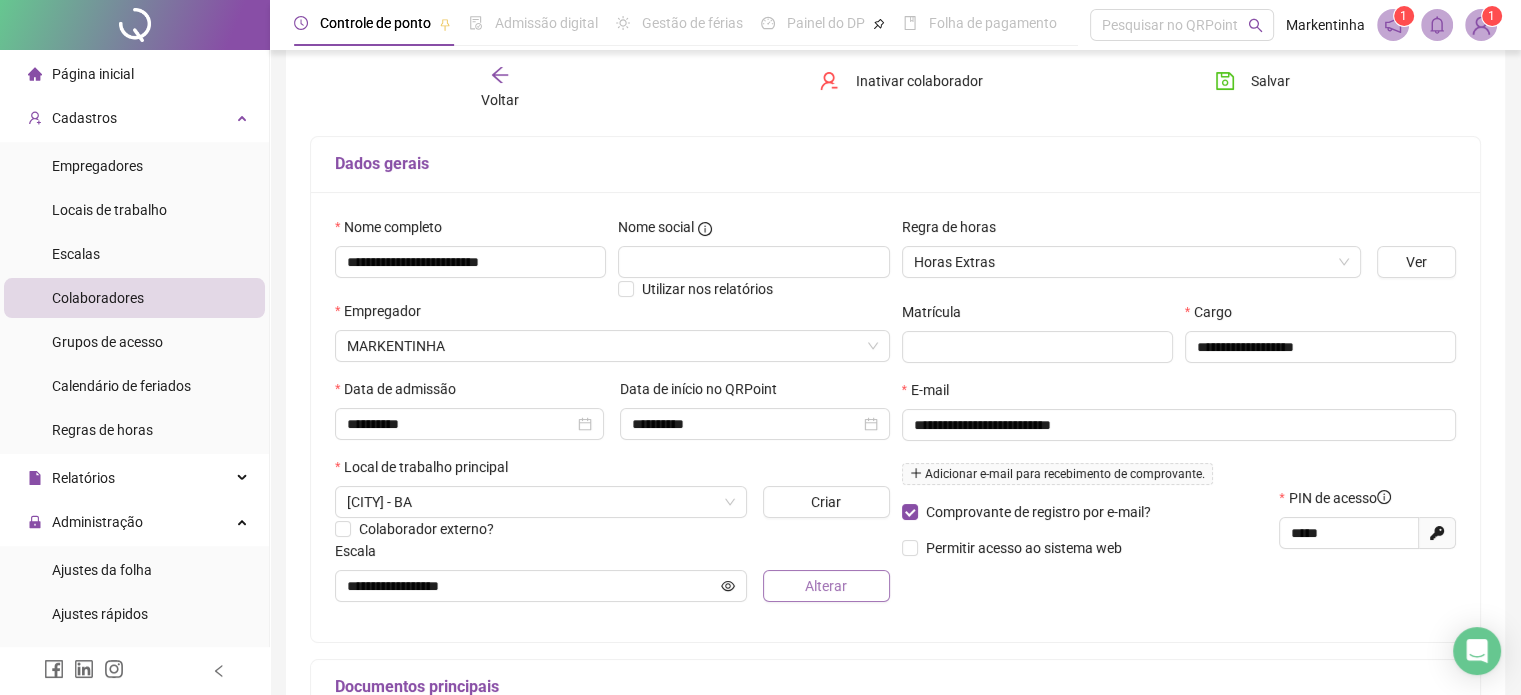 click on "Alterar" at bounding box center [826, 586] 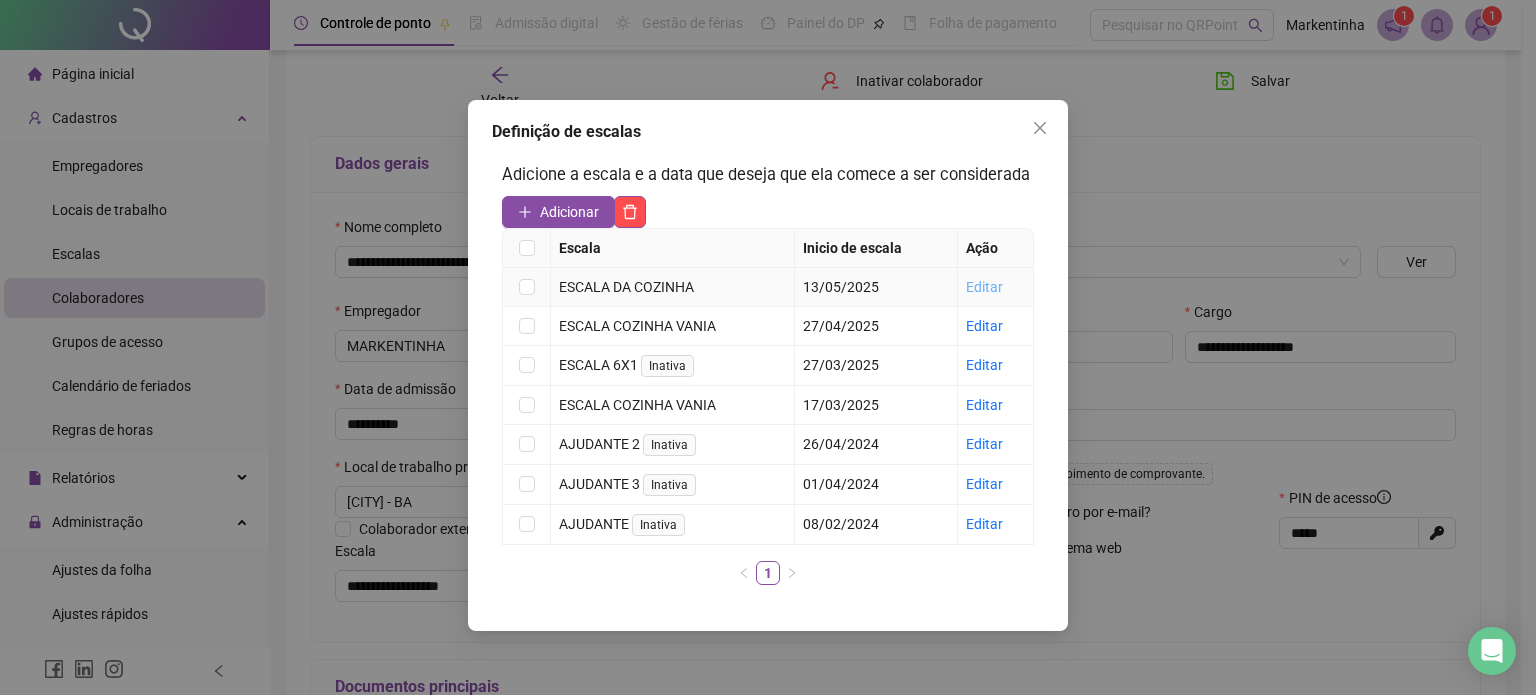 click on "Editar" at bounding box center (984, 287) 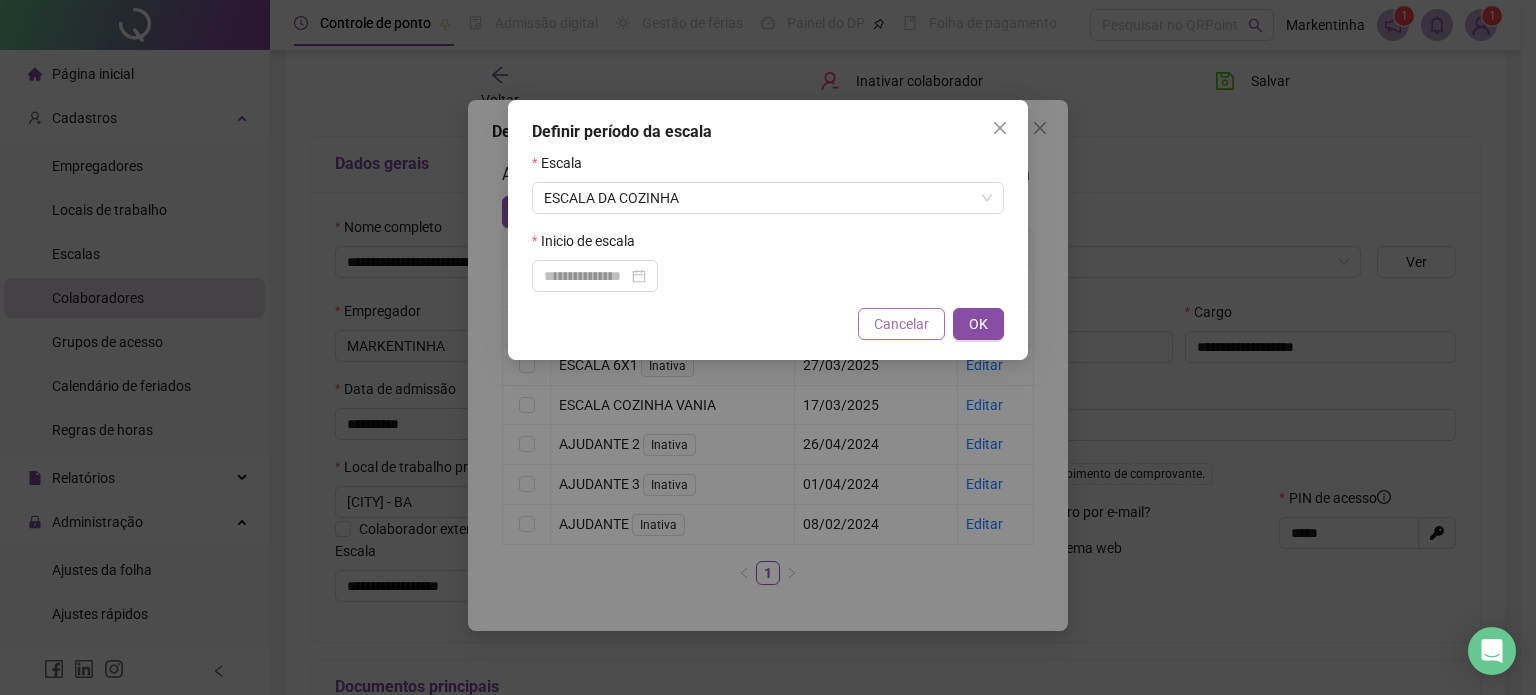 click on "Cancelar" at bounding box center (901, 324) 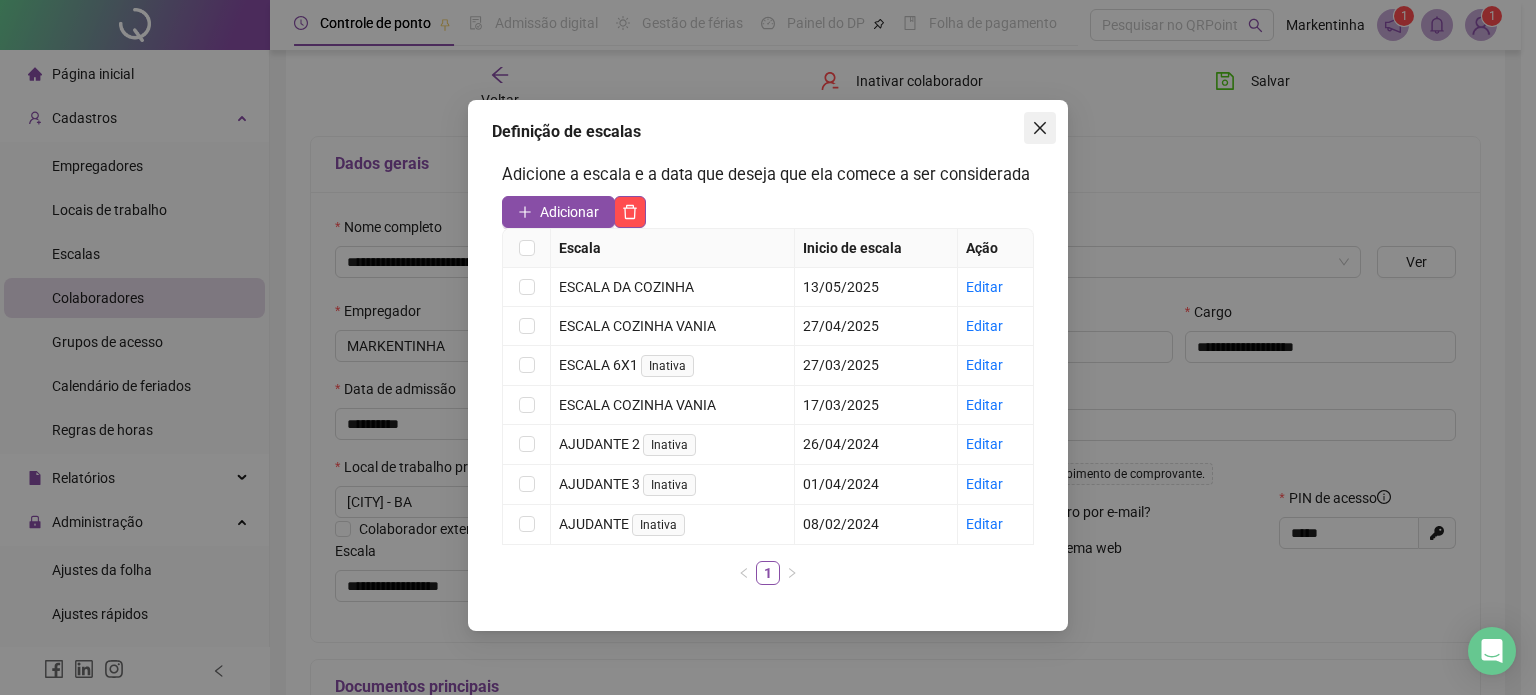 click at bounding box center (1040, 128) 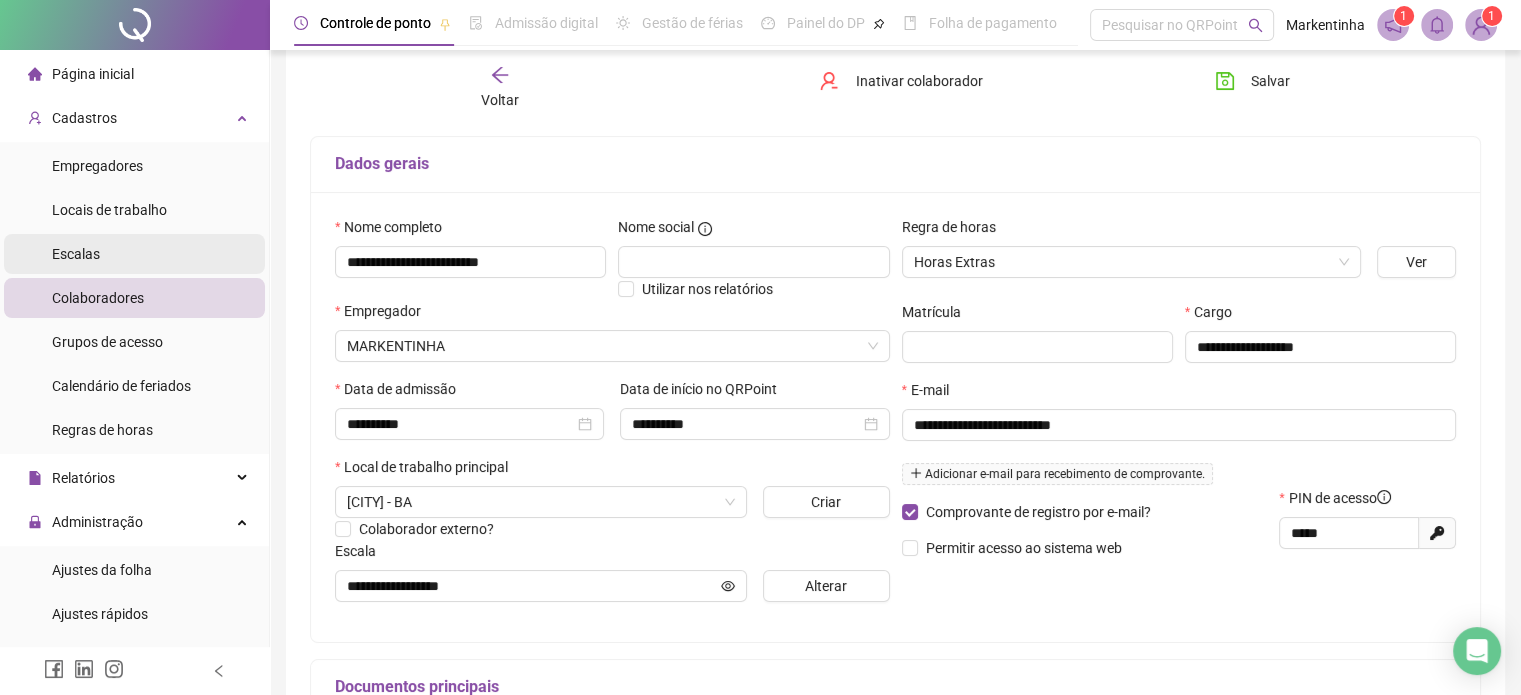 click on "Escalas" at bounding box center (76, 254) 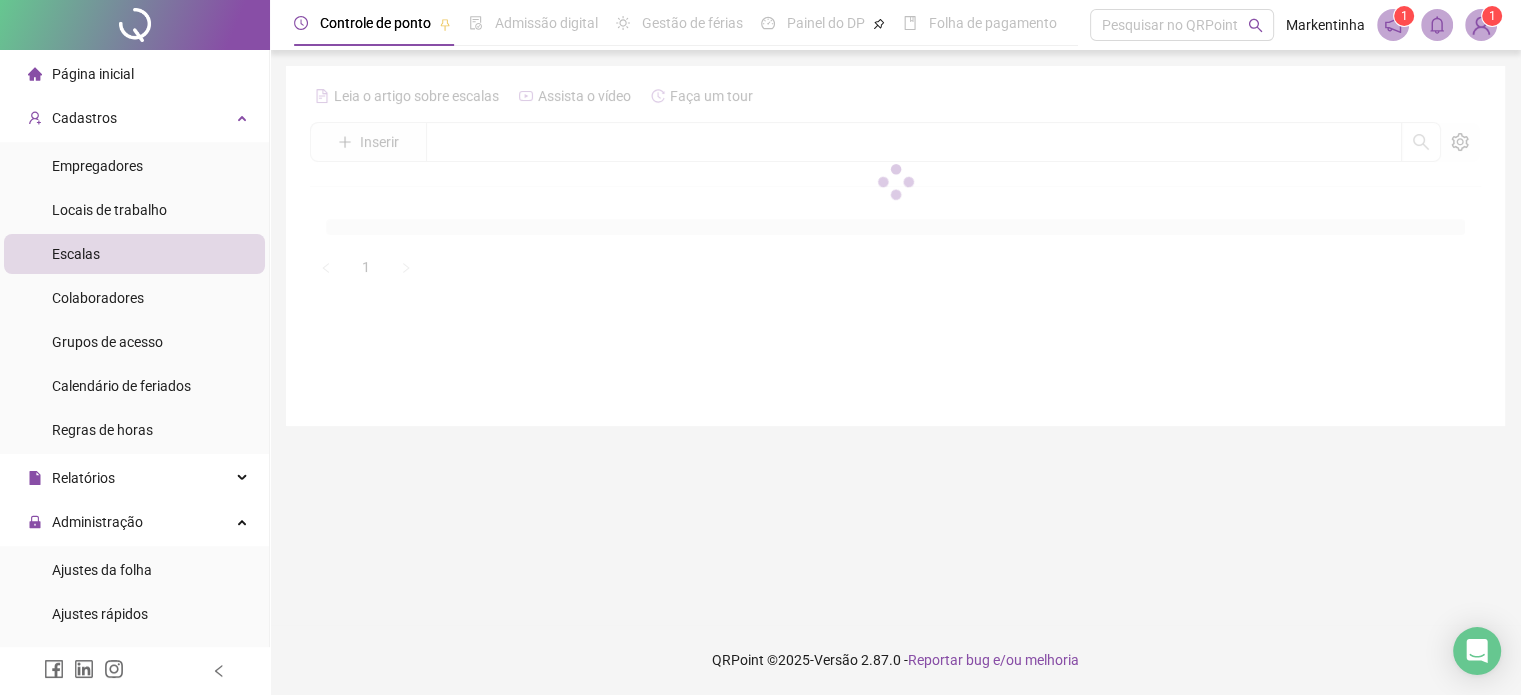 scroll, scrollTop: 0, scrollLeft: 0, axis: both 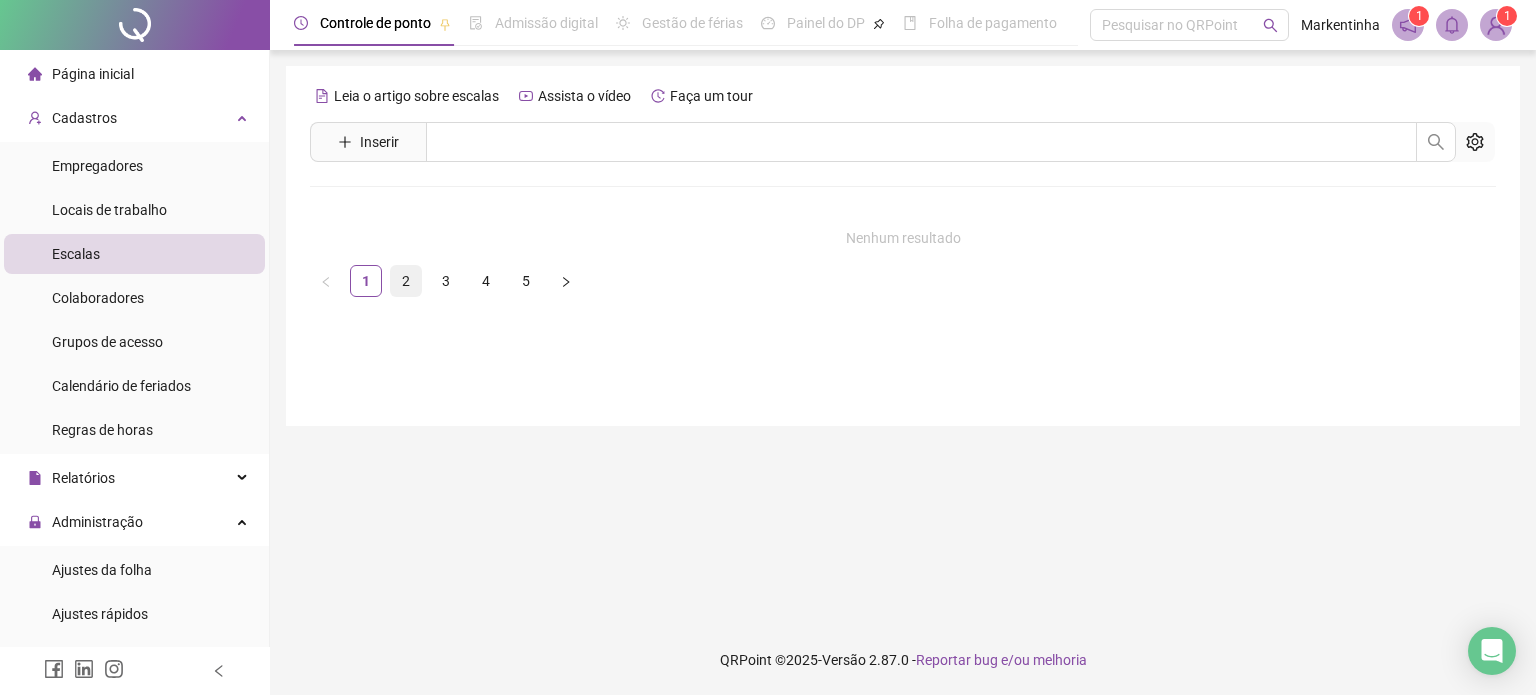 click on "2" at bounding box center [406, 281] 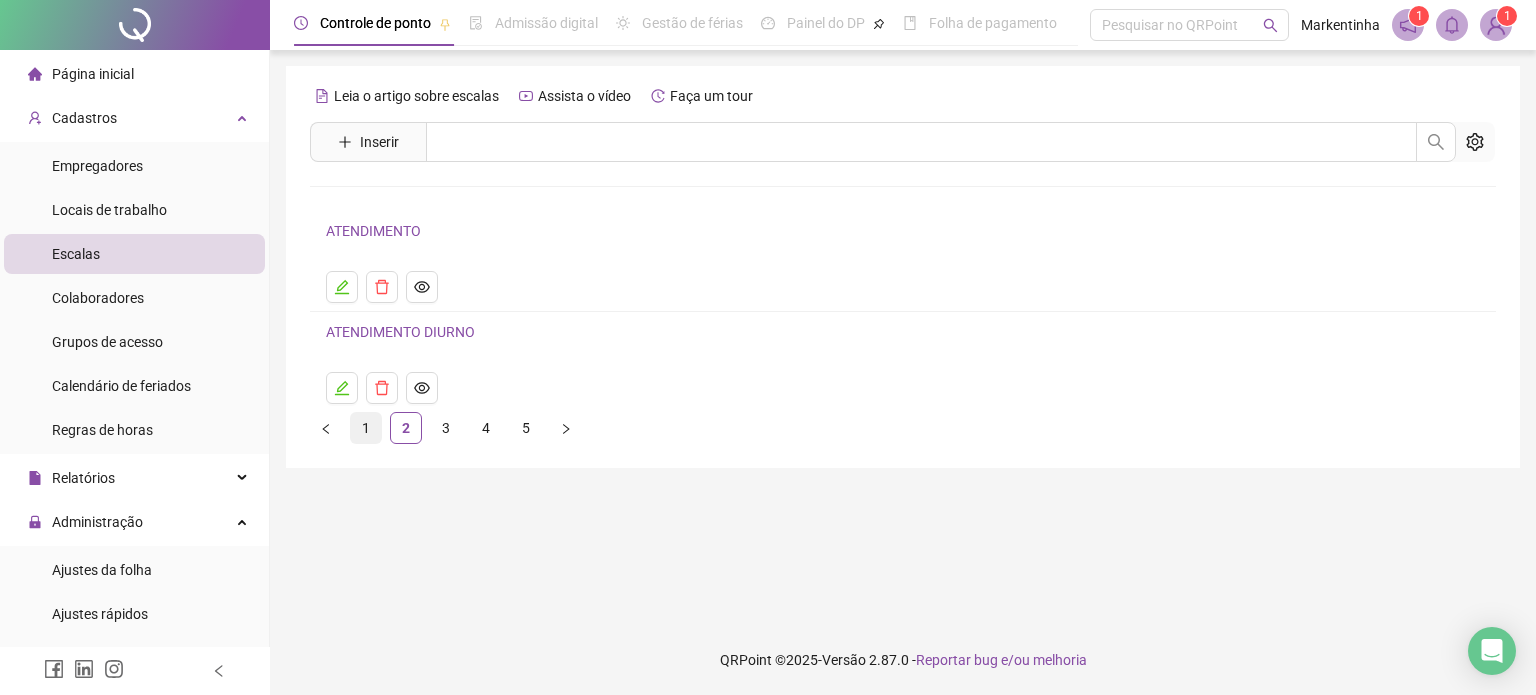 click on "1" at bounding box center (366, 428) 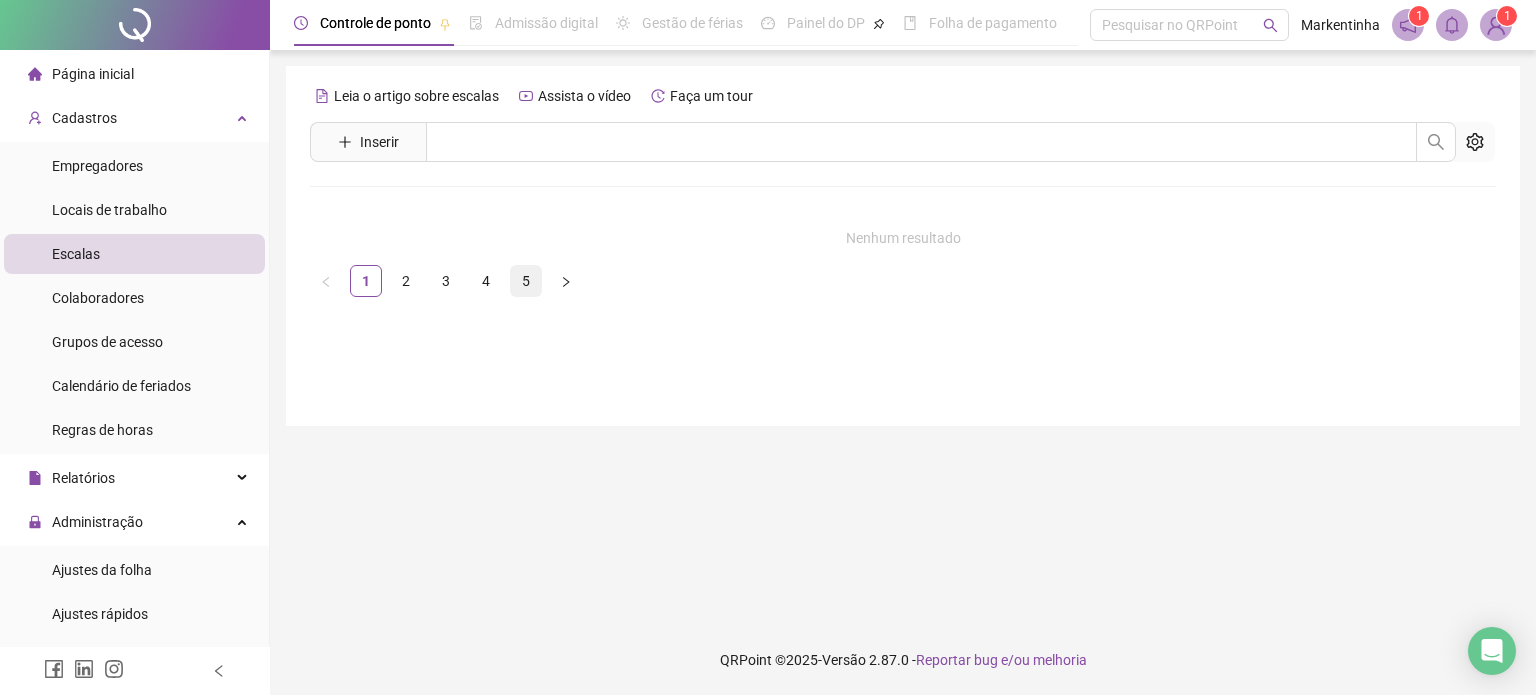 click on "5" at bounding box center [526, 281] 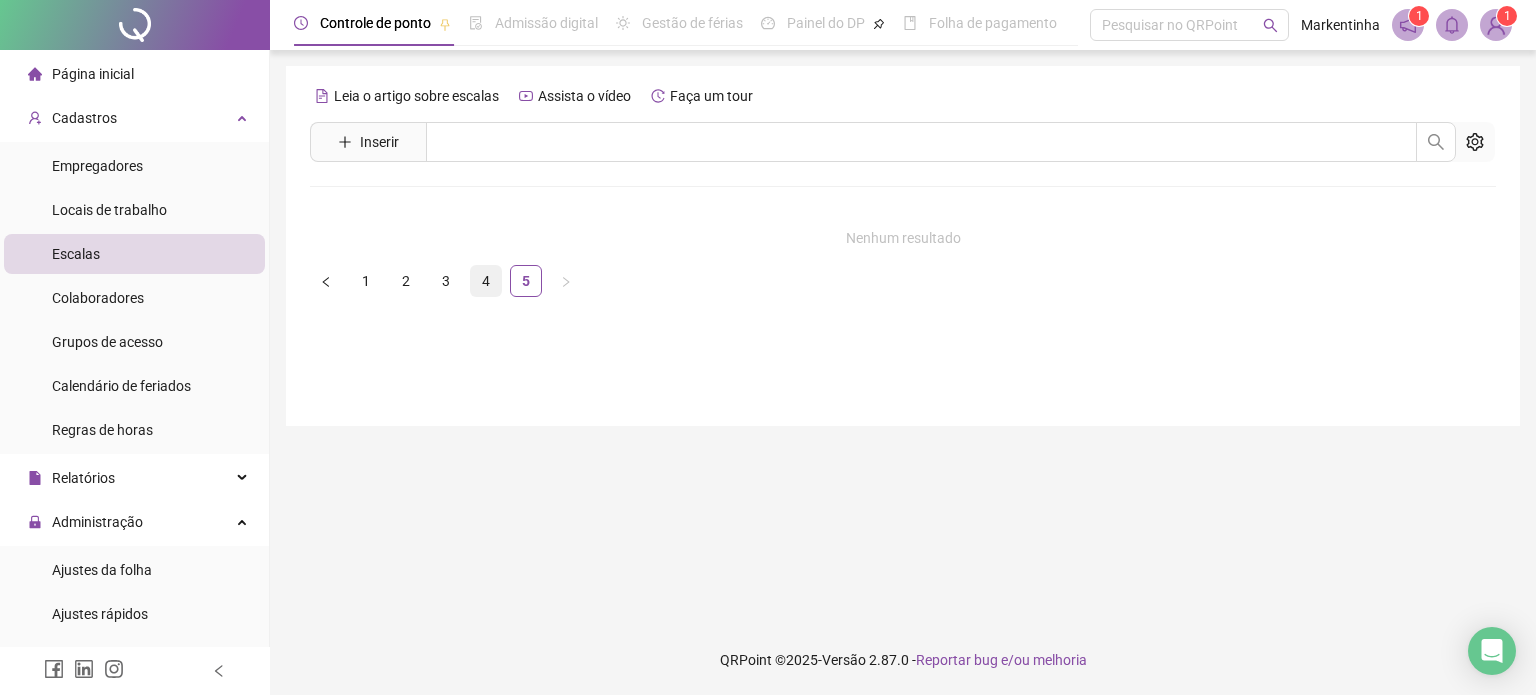 click on "4" at bounding box center (486, 281) 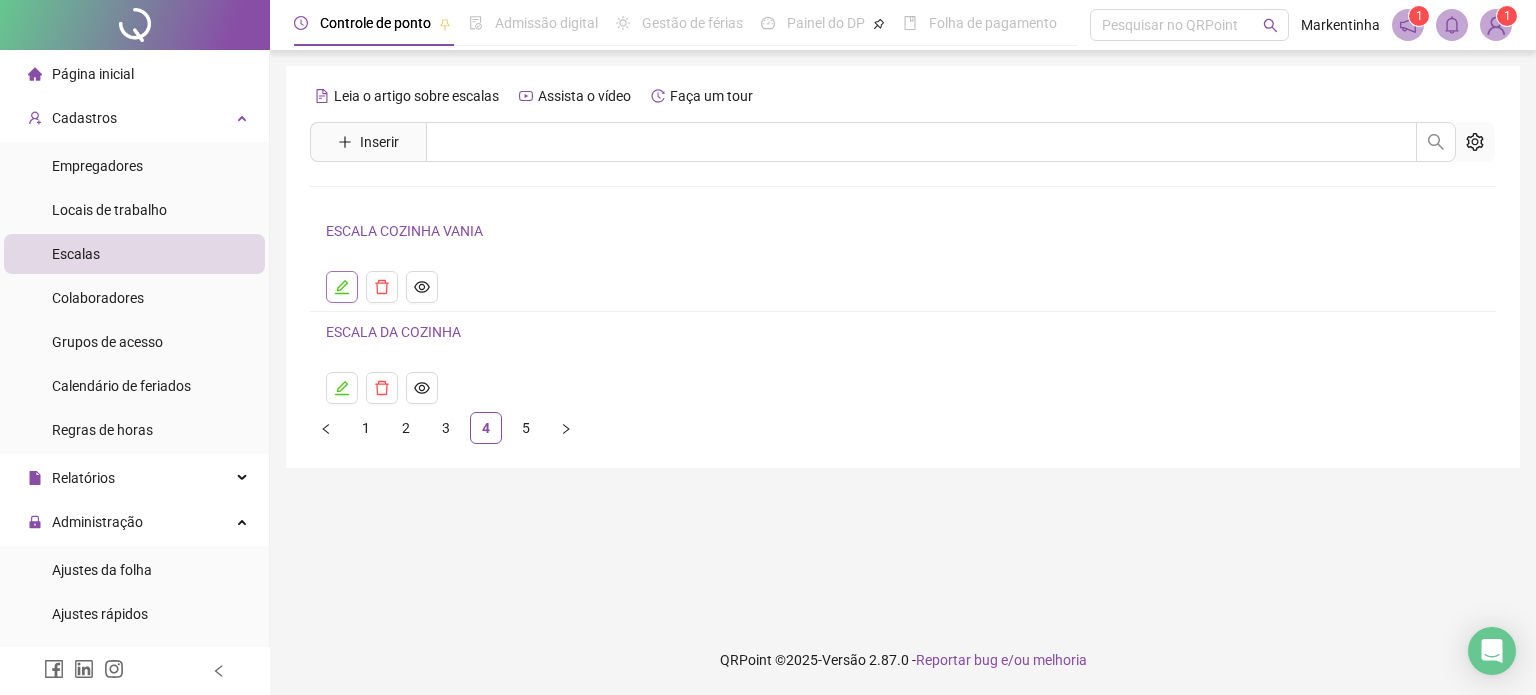 click 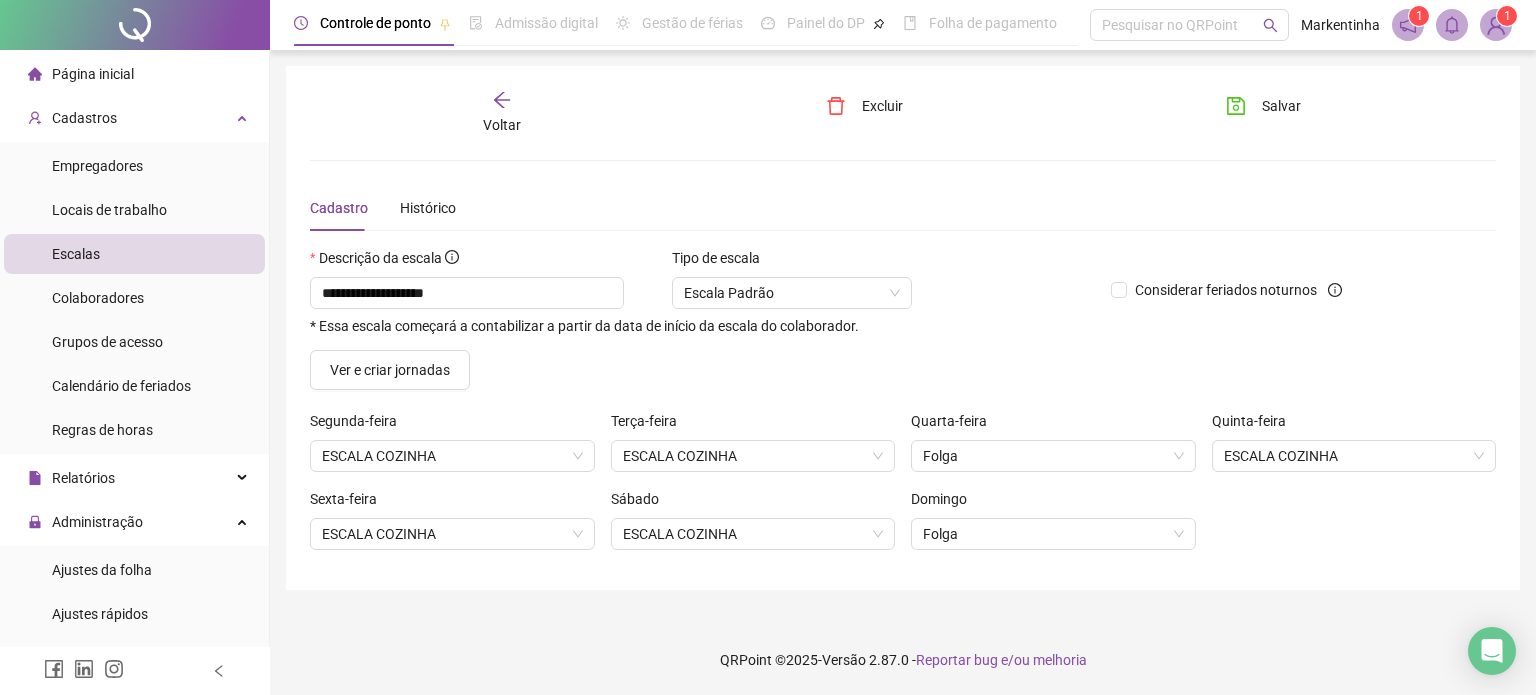 click on "Voltar" at bounding box center [502, 113] 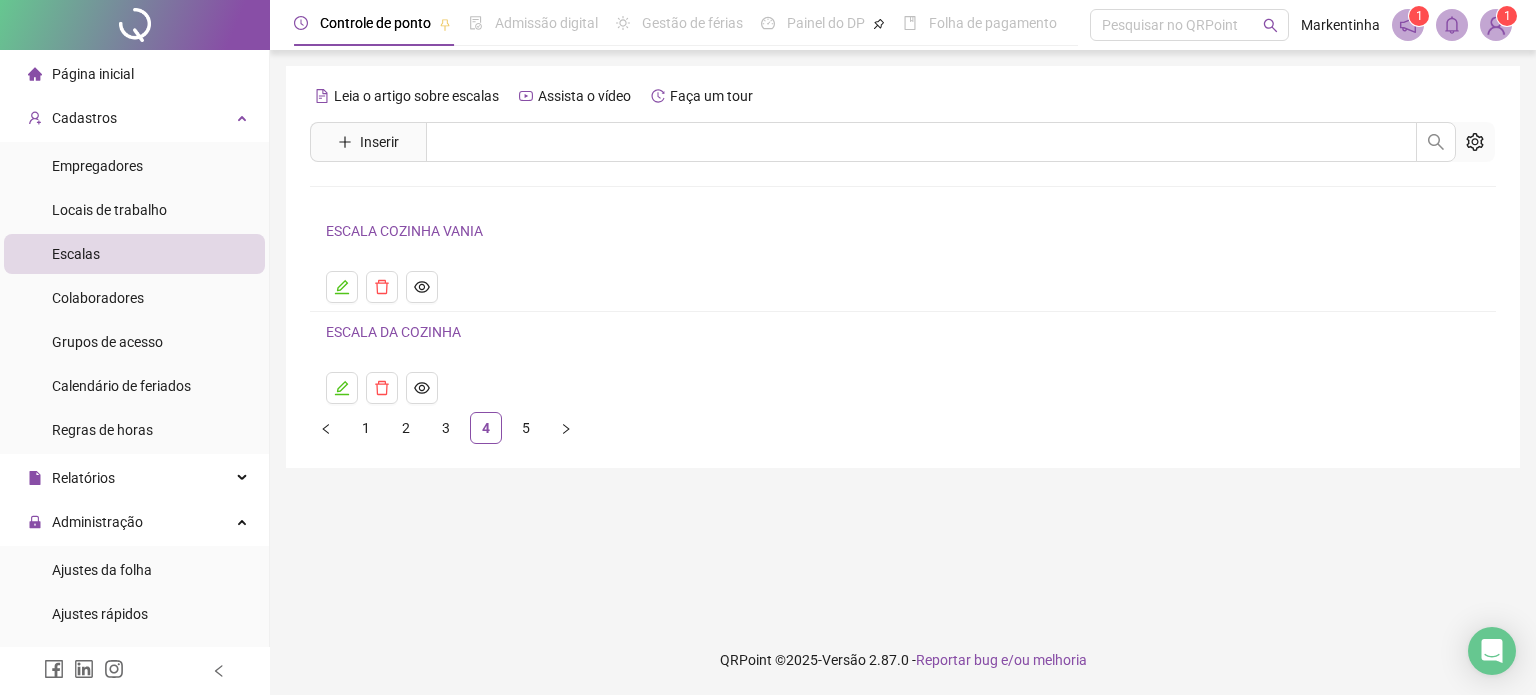 click on "Escalas" at bounding box center [76, 254] 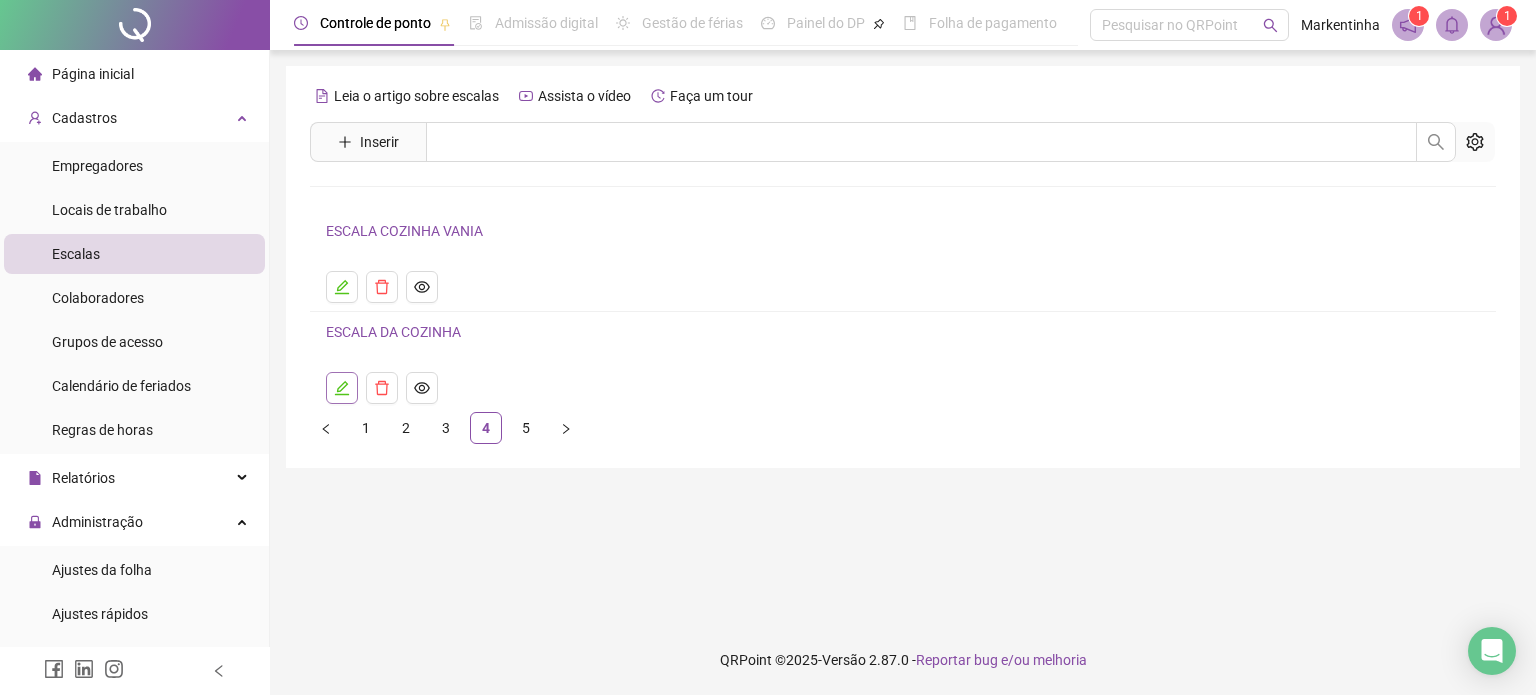click at bounding box center [342, 388] 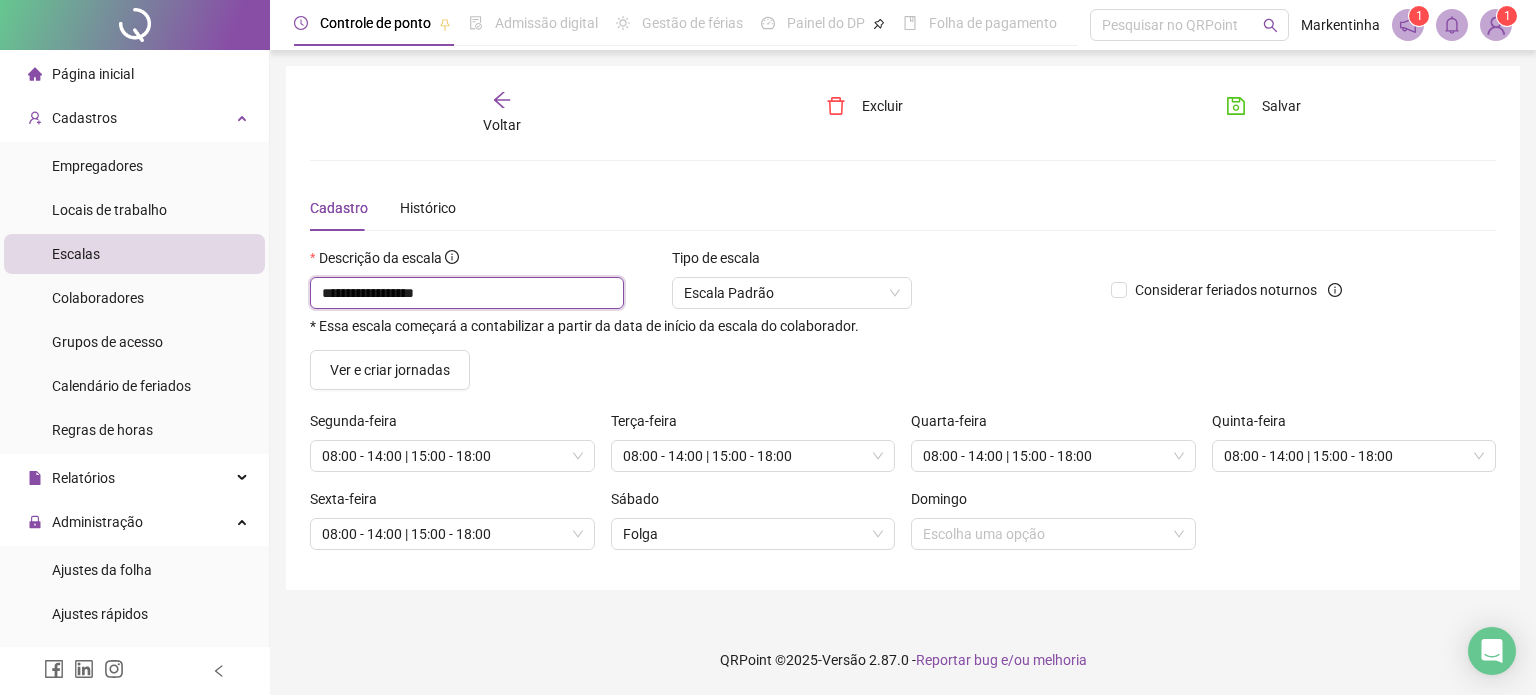 click on "**********" at bounding box center [467, 293] 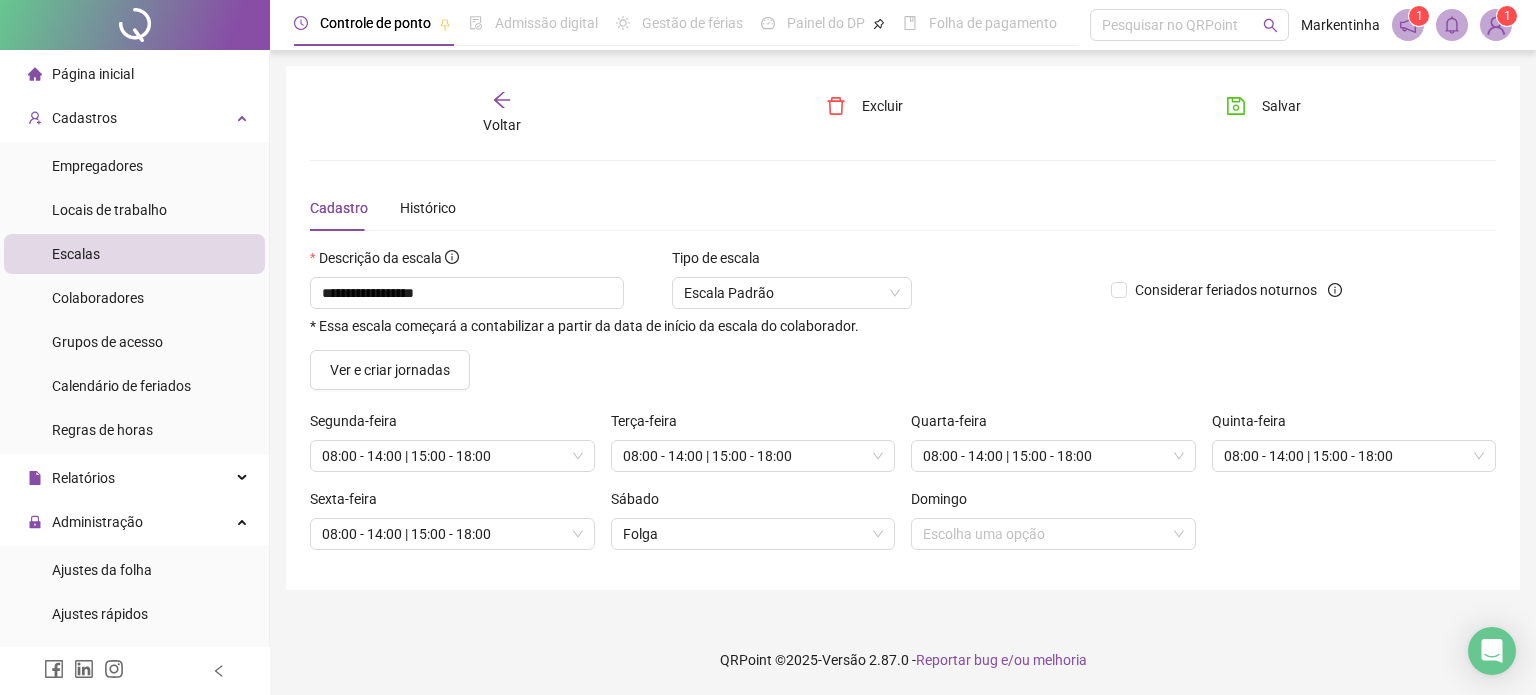 click 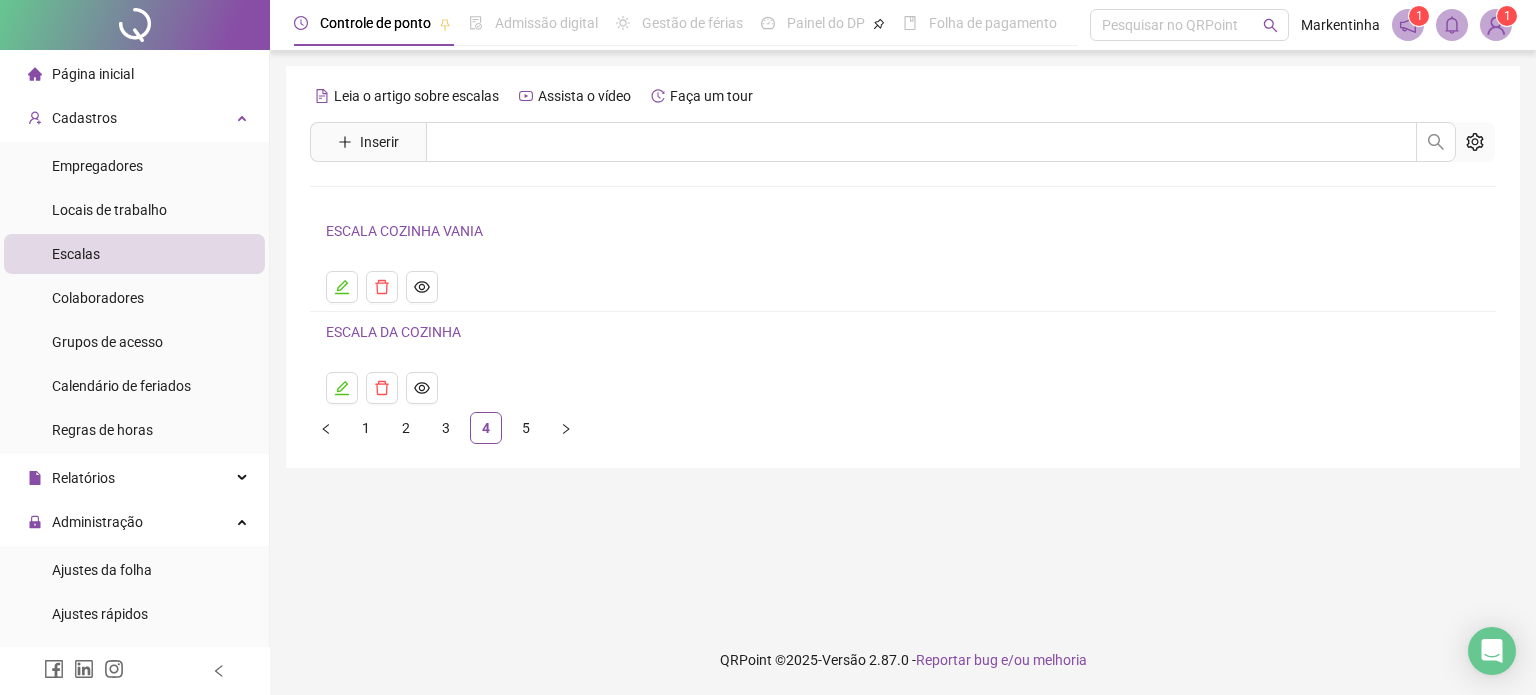 click on "ESCALA COZINHA VANIA" at bounding box center (903, 261) 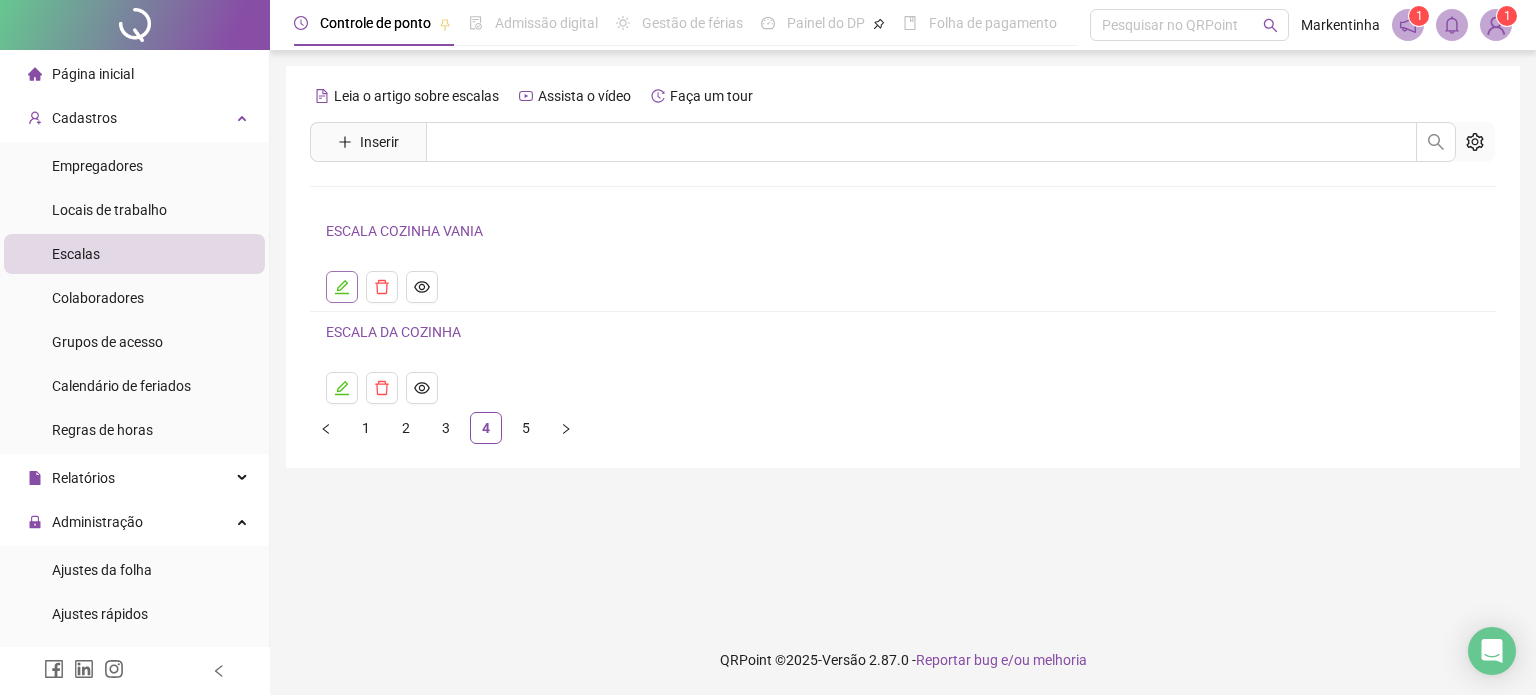 click at bounding box center [342, 287] 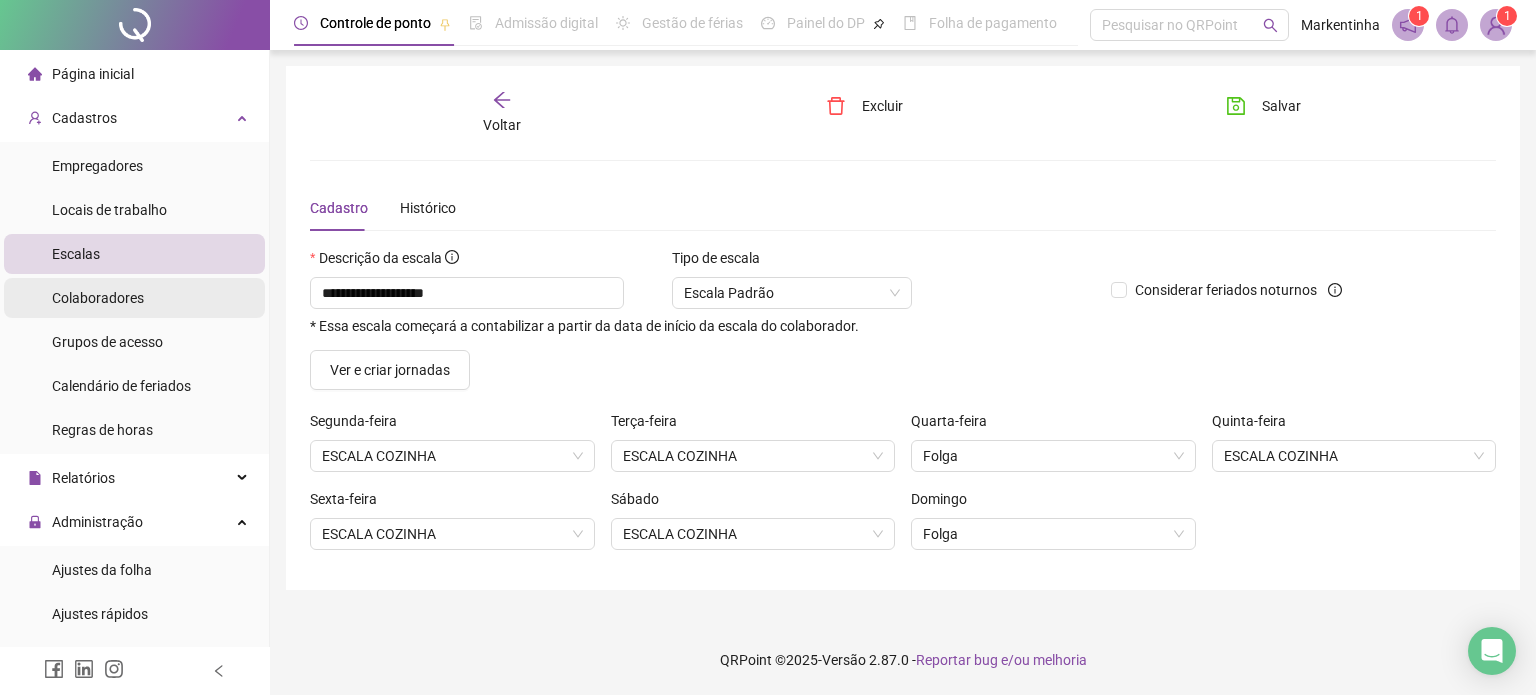 click on "Colaboradores" at bounding box center (98, 298) 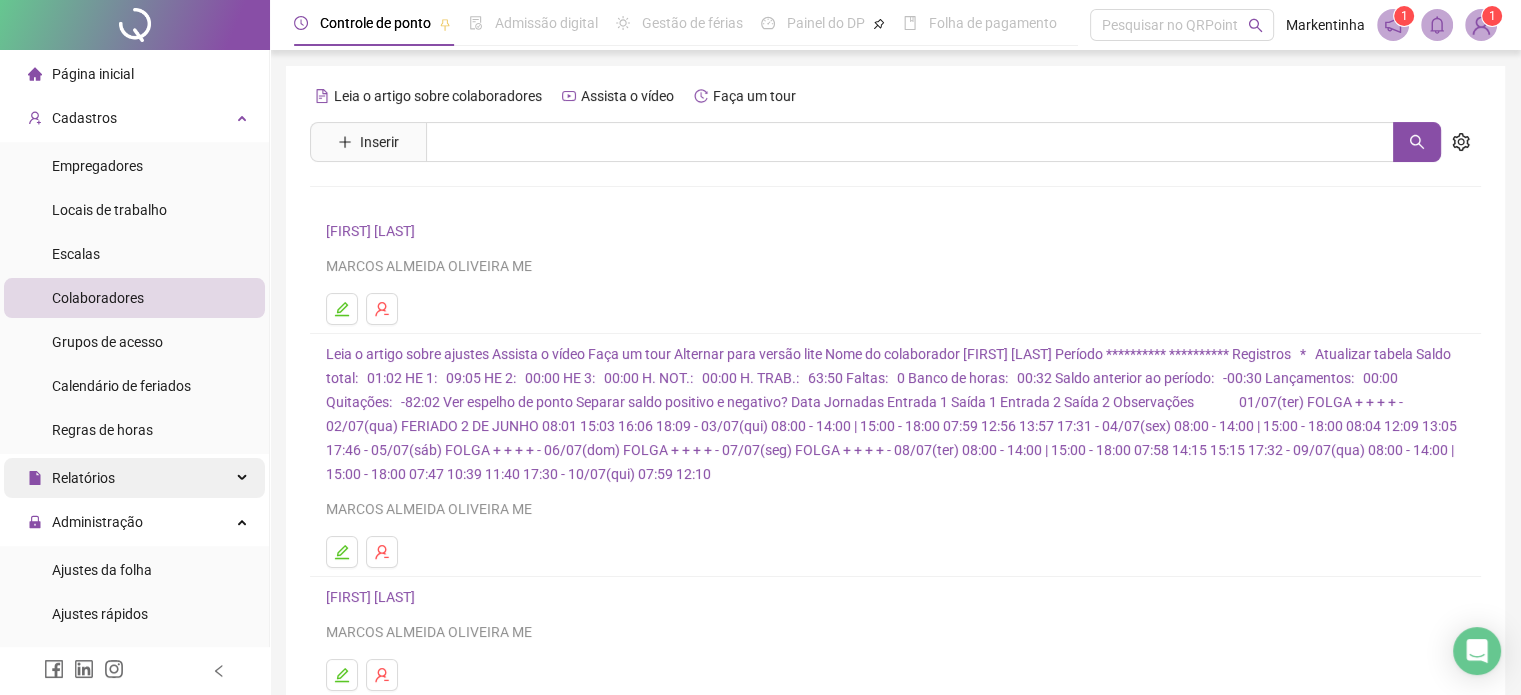 click on "Relatórios" at bounding box center [83, 478] 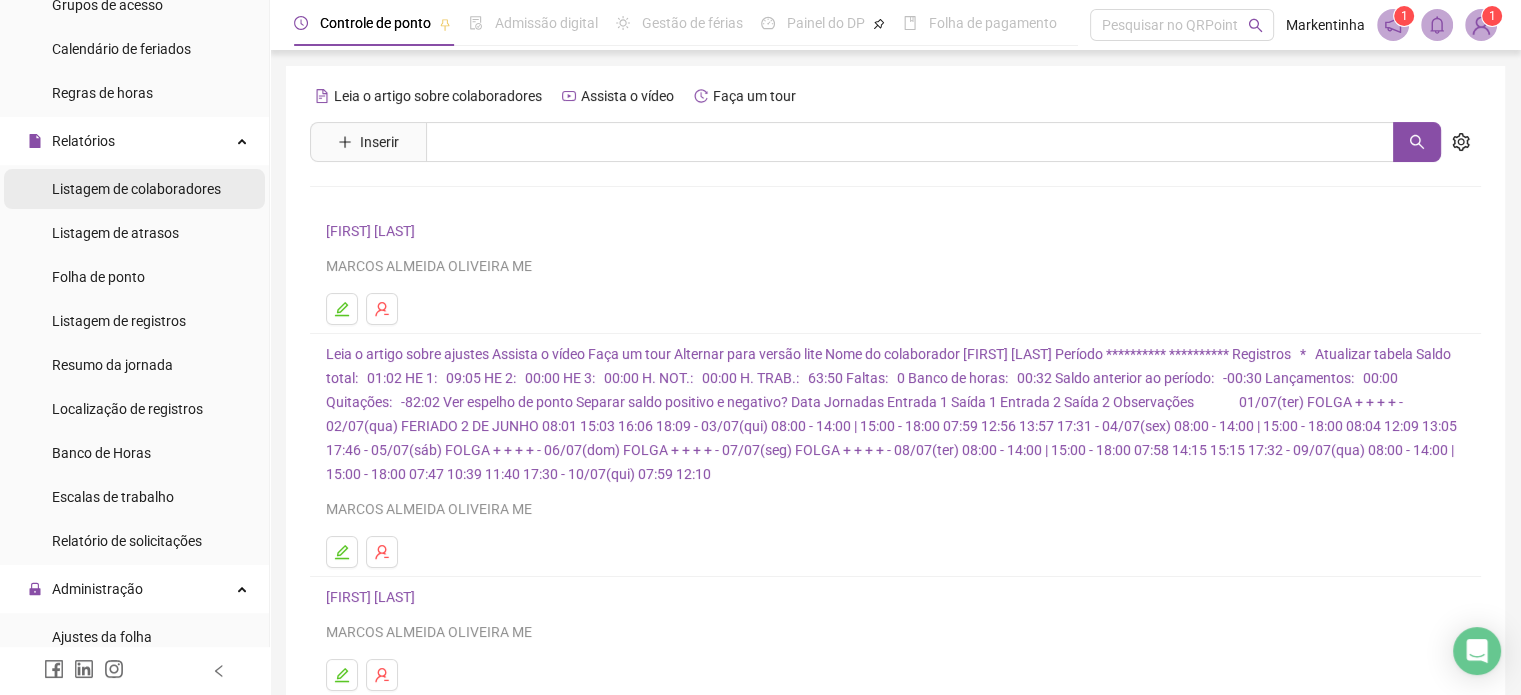 scroll, scrollTop: 500, scrollLeft: 0, axis: vertical 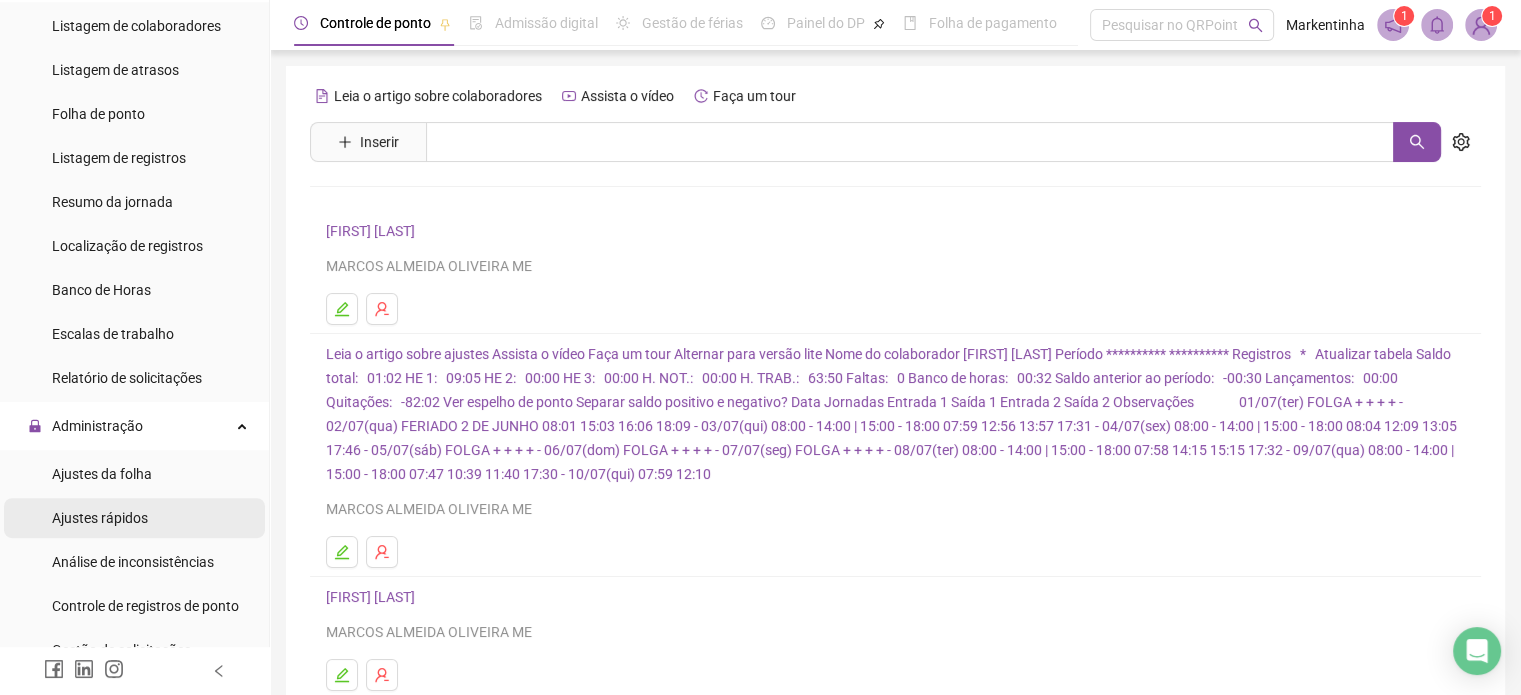 click on "Ajustes rápidos" at bounding box center [100, 518] 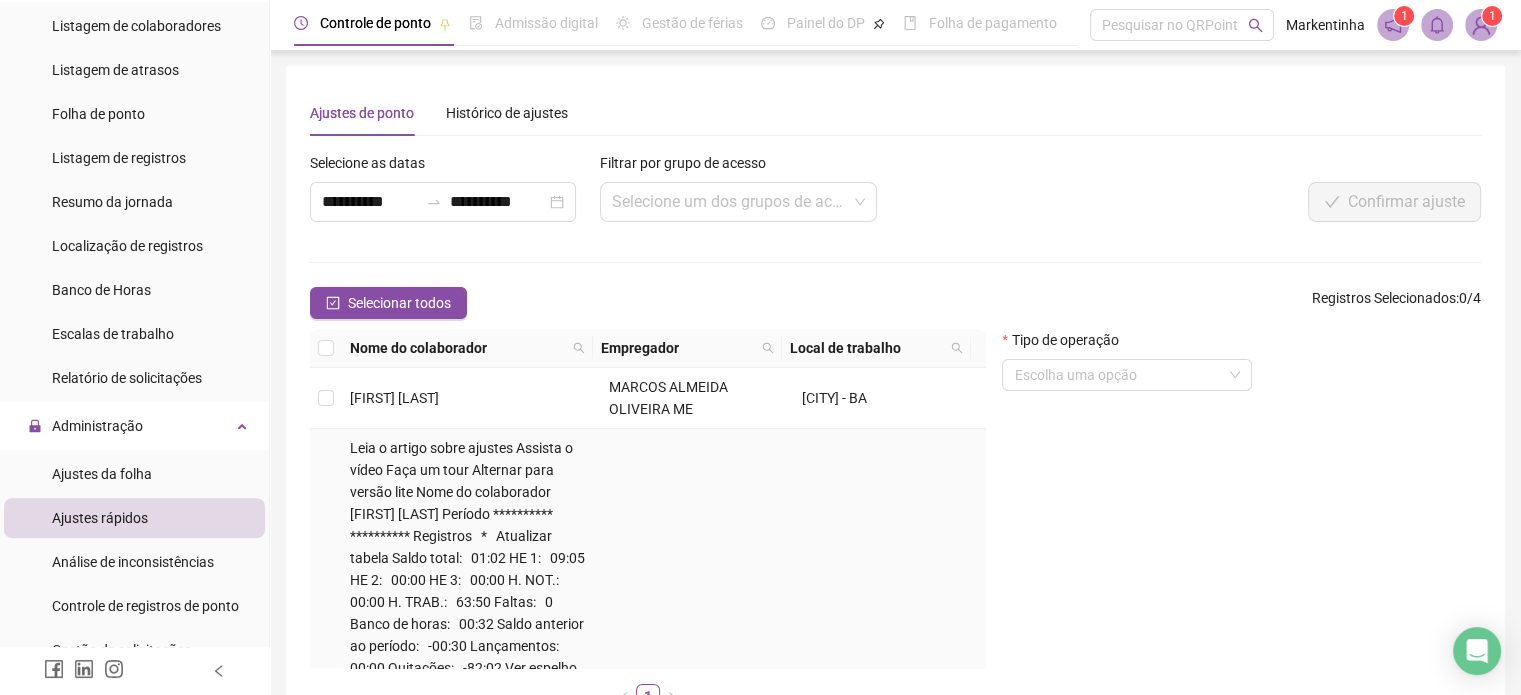 click at bounding box center (326, 734) 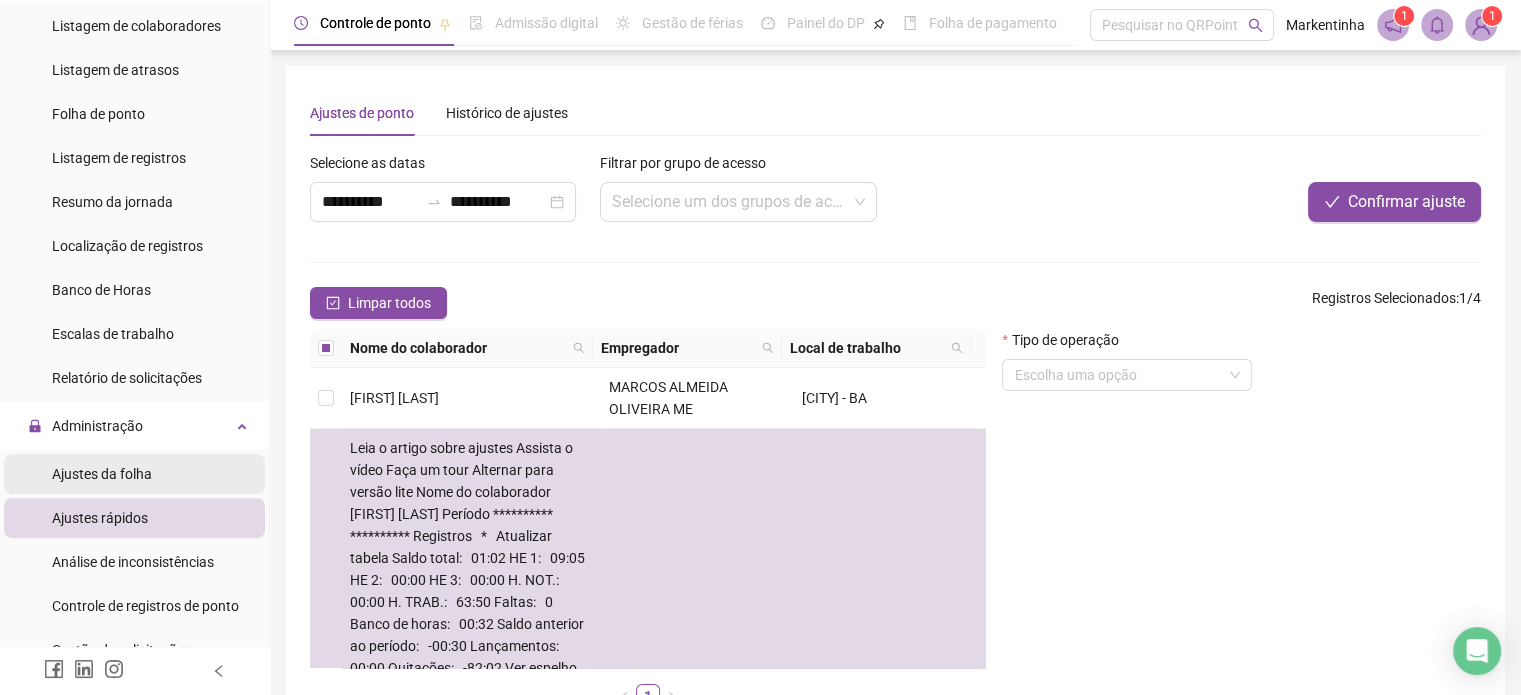 click on "Ajustes da folha" at bounding box center (102, 474) 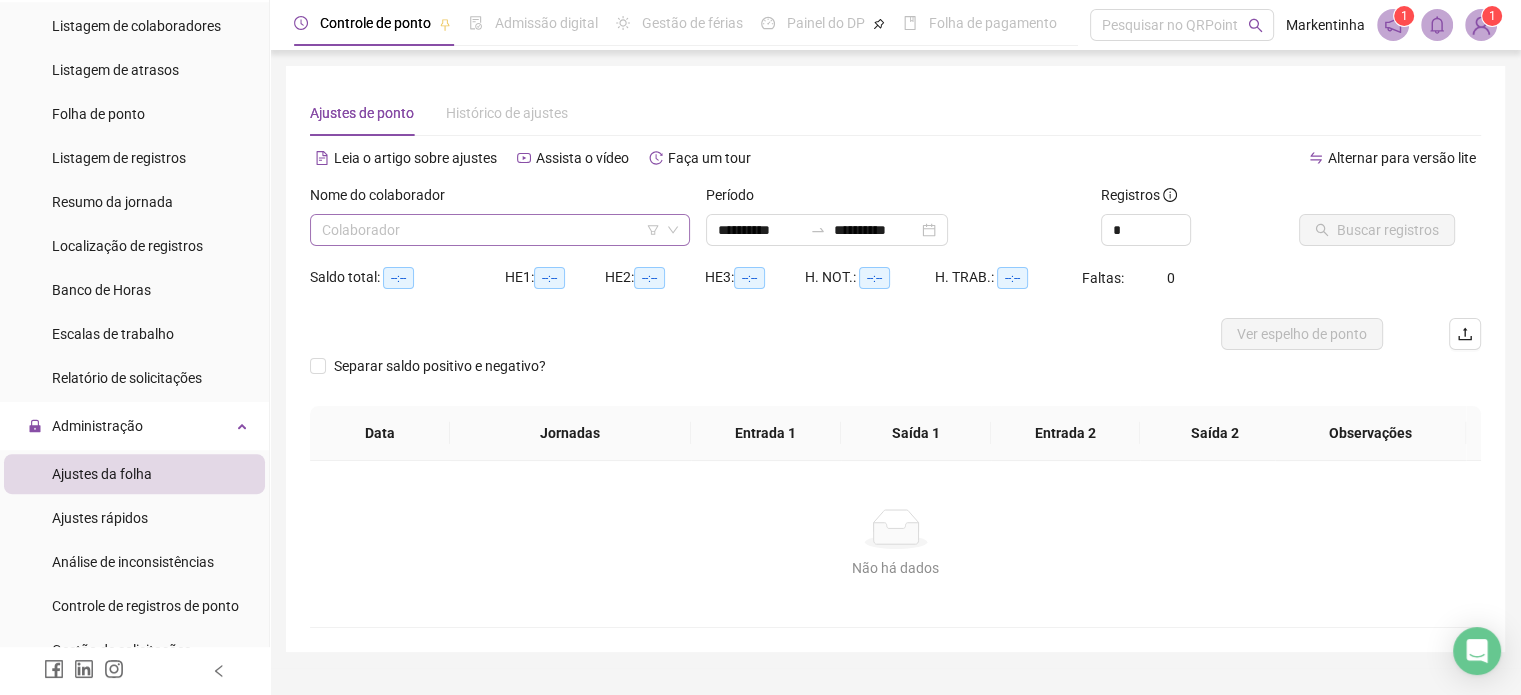 click at bounding box center (494, 230) 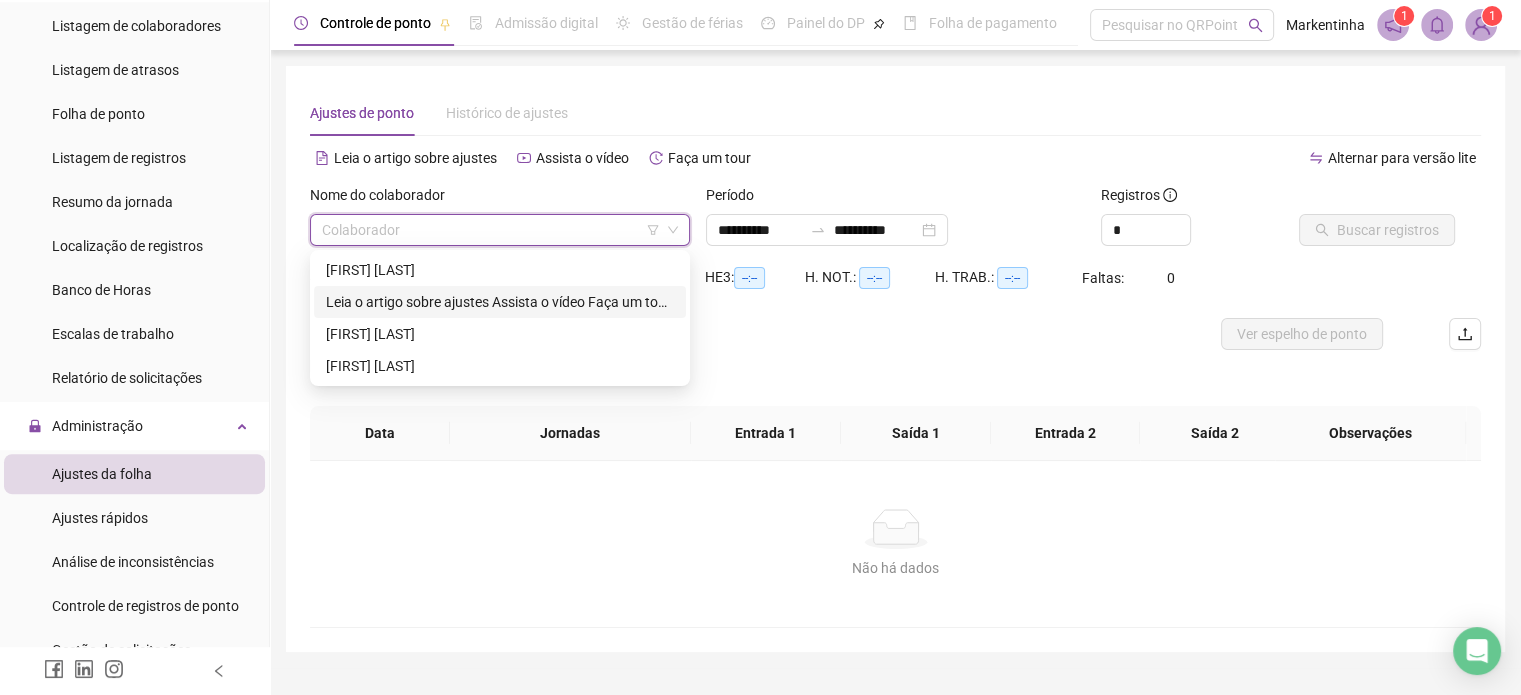 click on "**********" at bounding box center [500, 302] 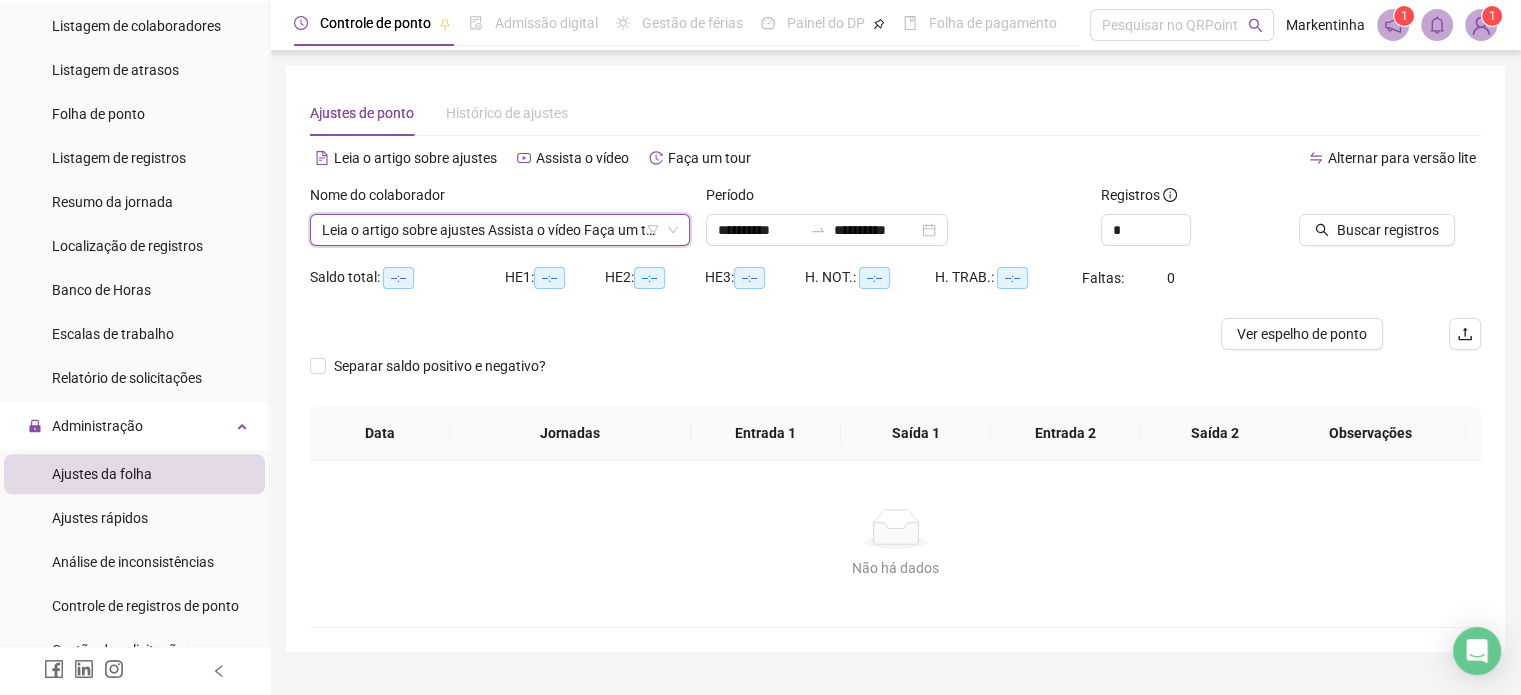 scroll, scrollTop: 200, scrollLeft: 0, axis: vertical 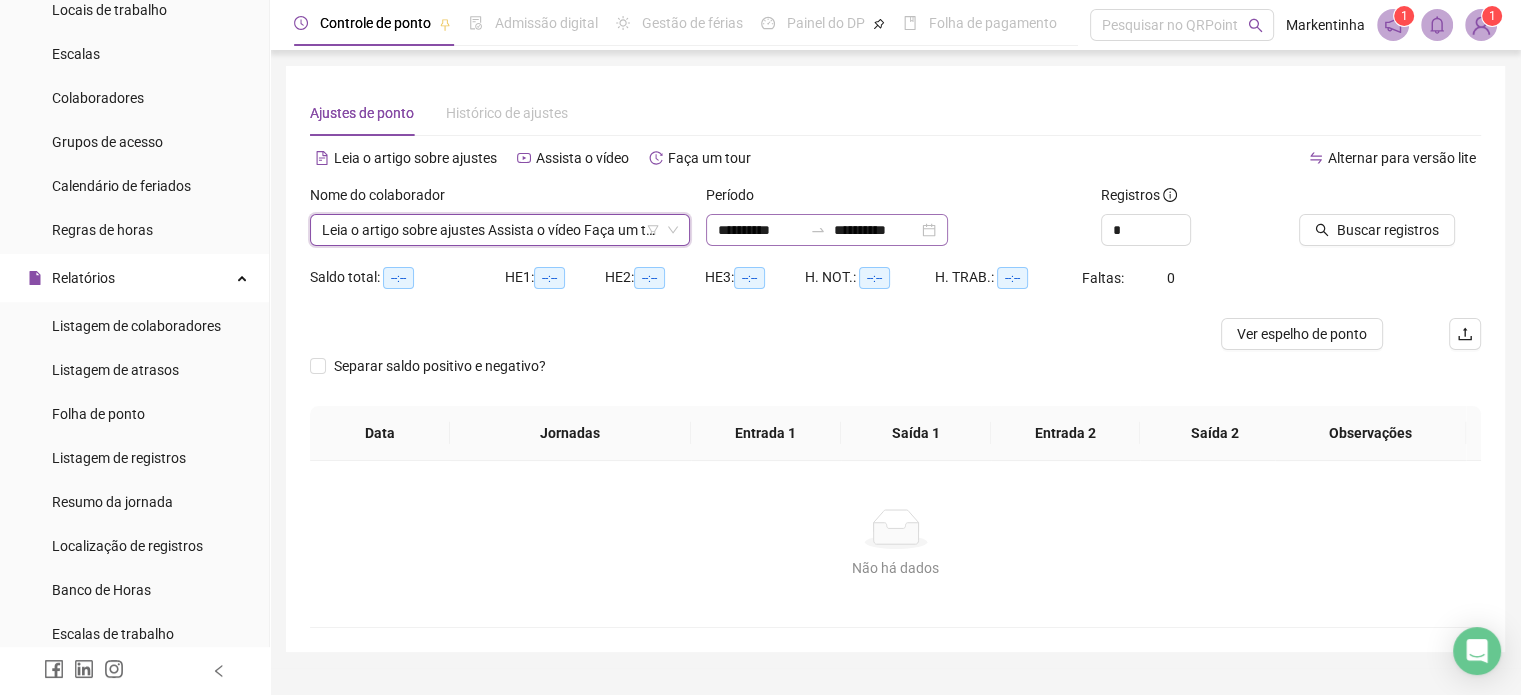 click on "**********" at bounding box center [827, 230] 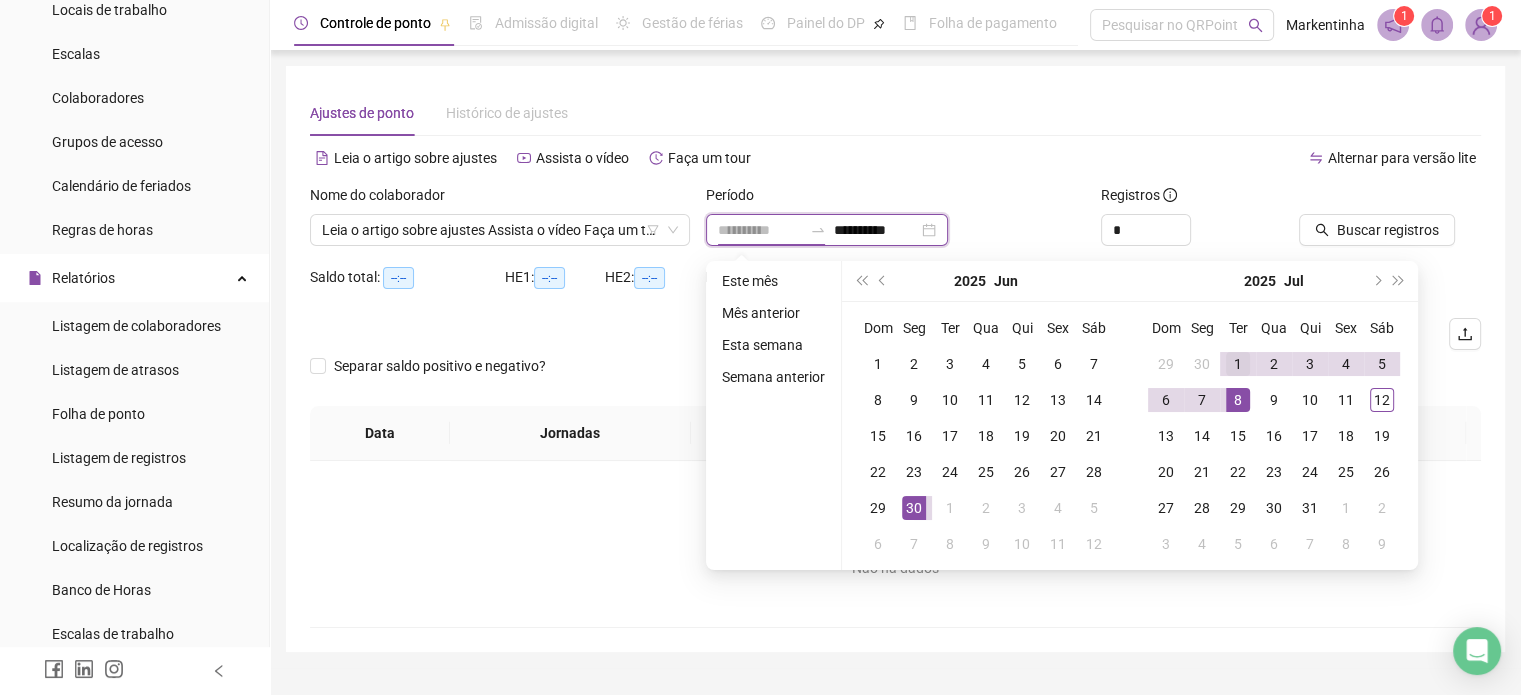 type on "**********" 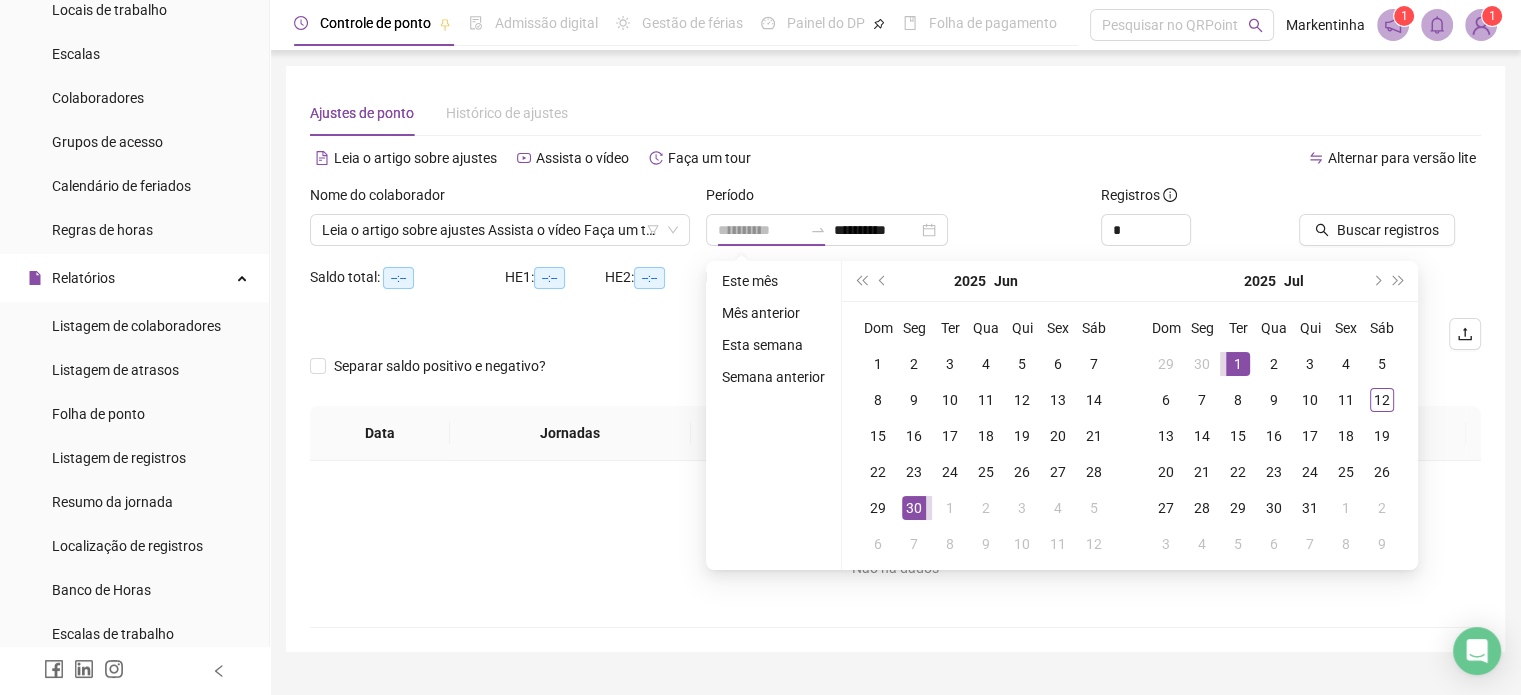 click on "1" at bounding box center (1238, 364) 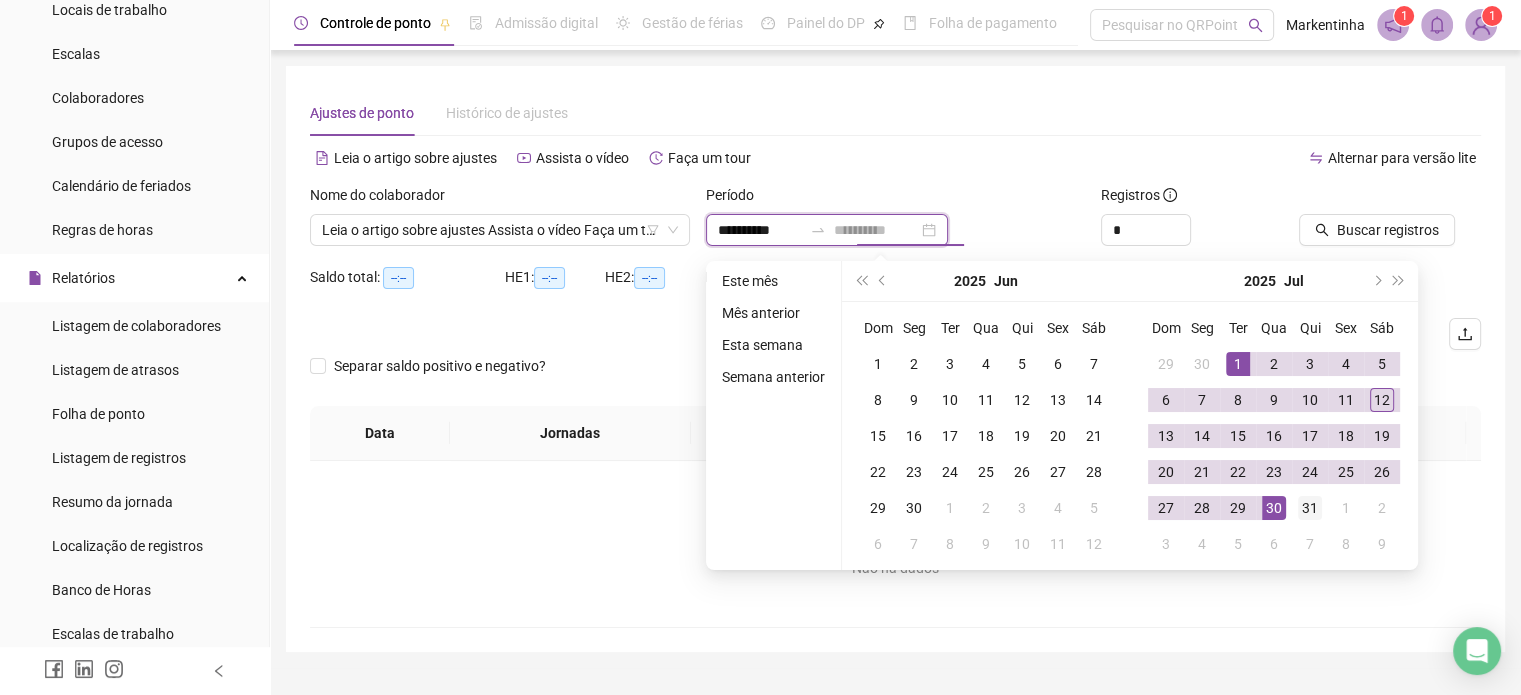 type on "**********" 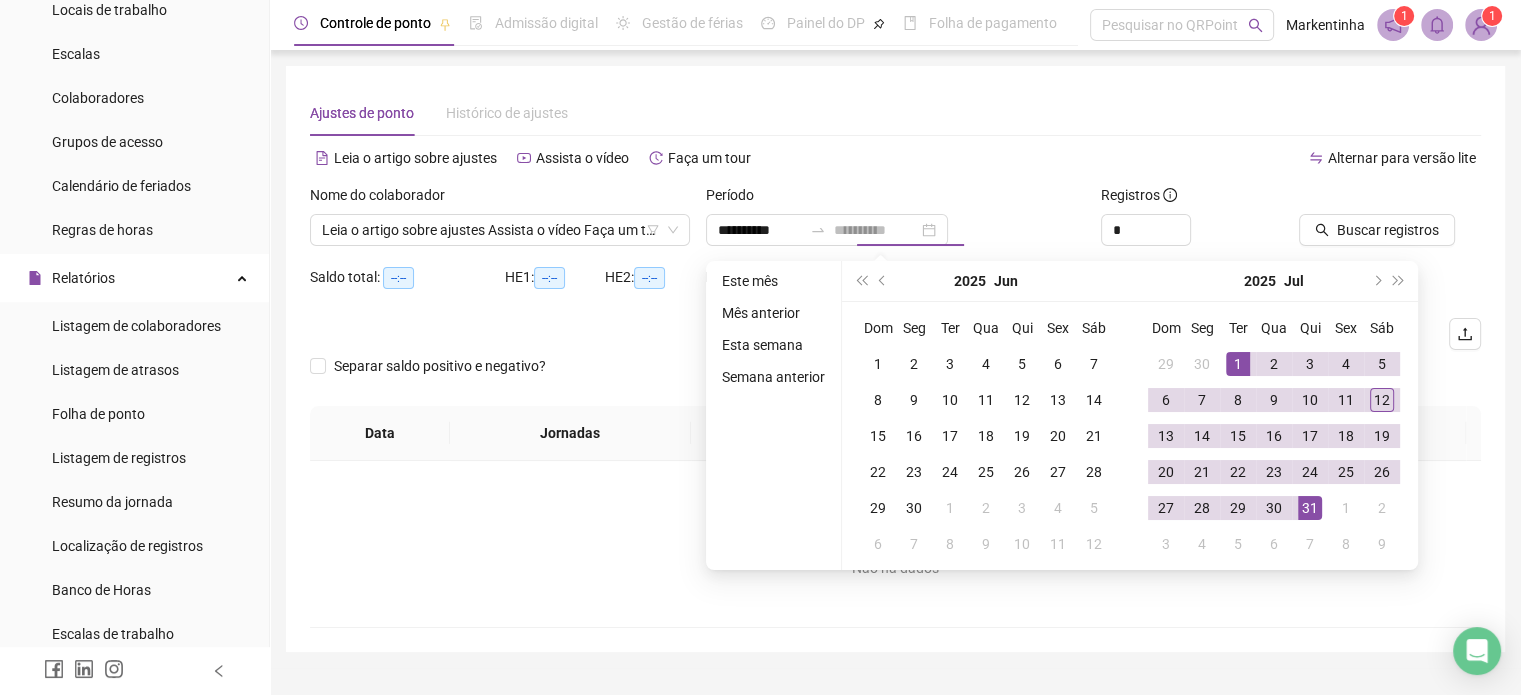 click on "31" at bounding box center [1310, 508] 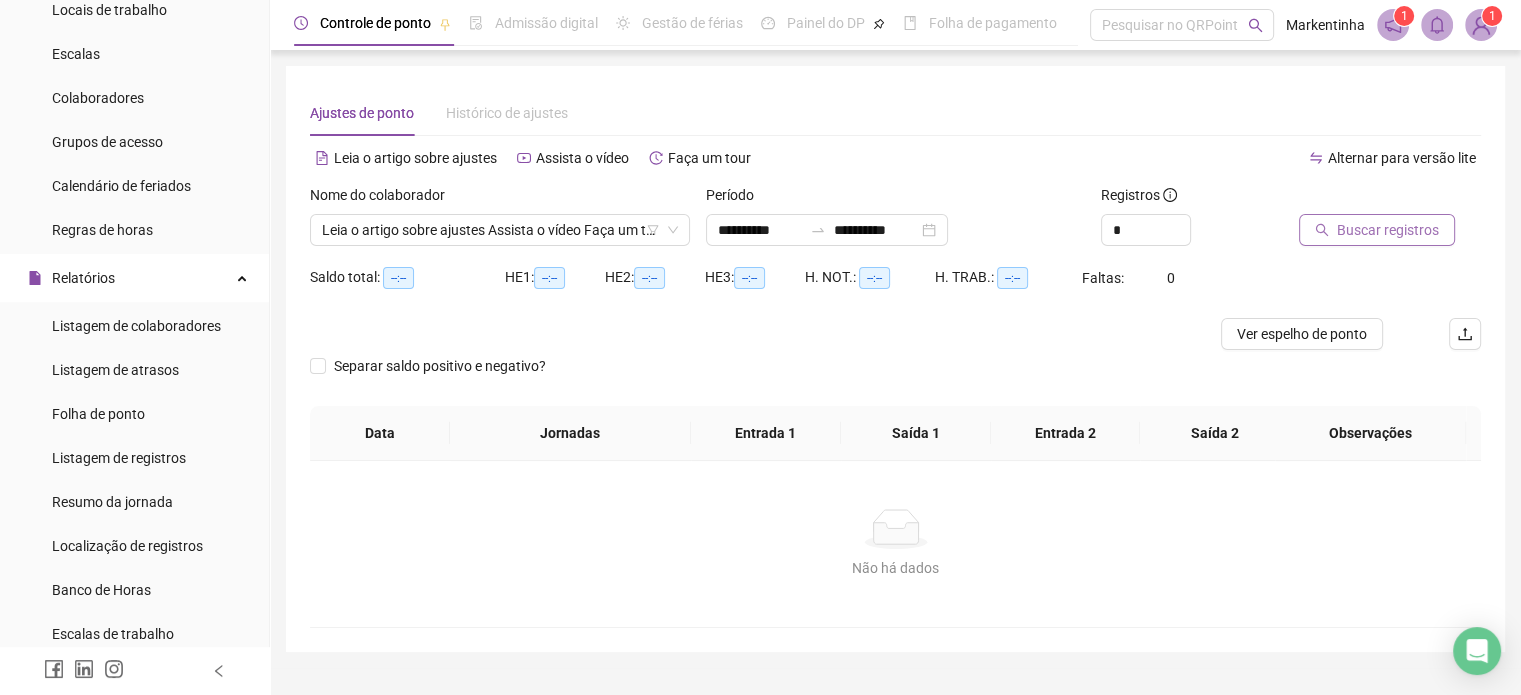 click on "Buscar registros" at bounding box center [1388, 230] 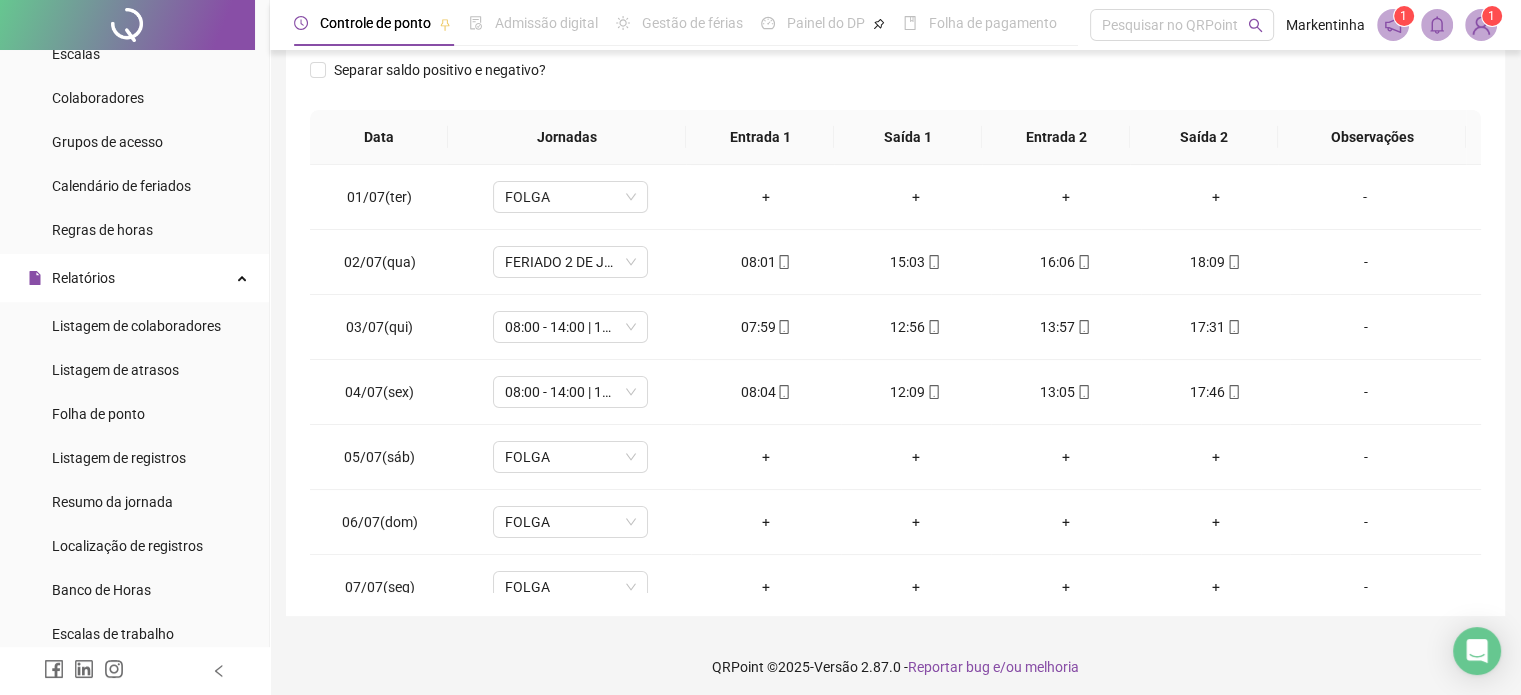 scroll, scrollTop: 326, scrollLeft: 0, axis: vertical 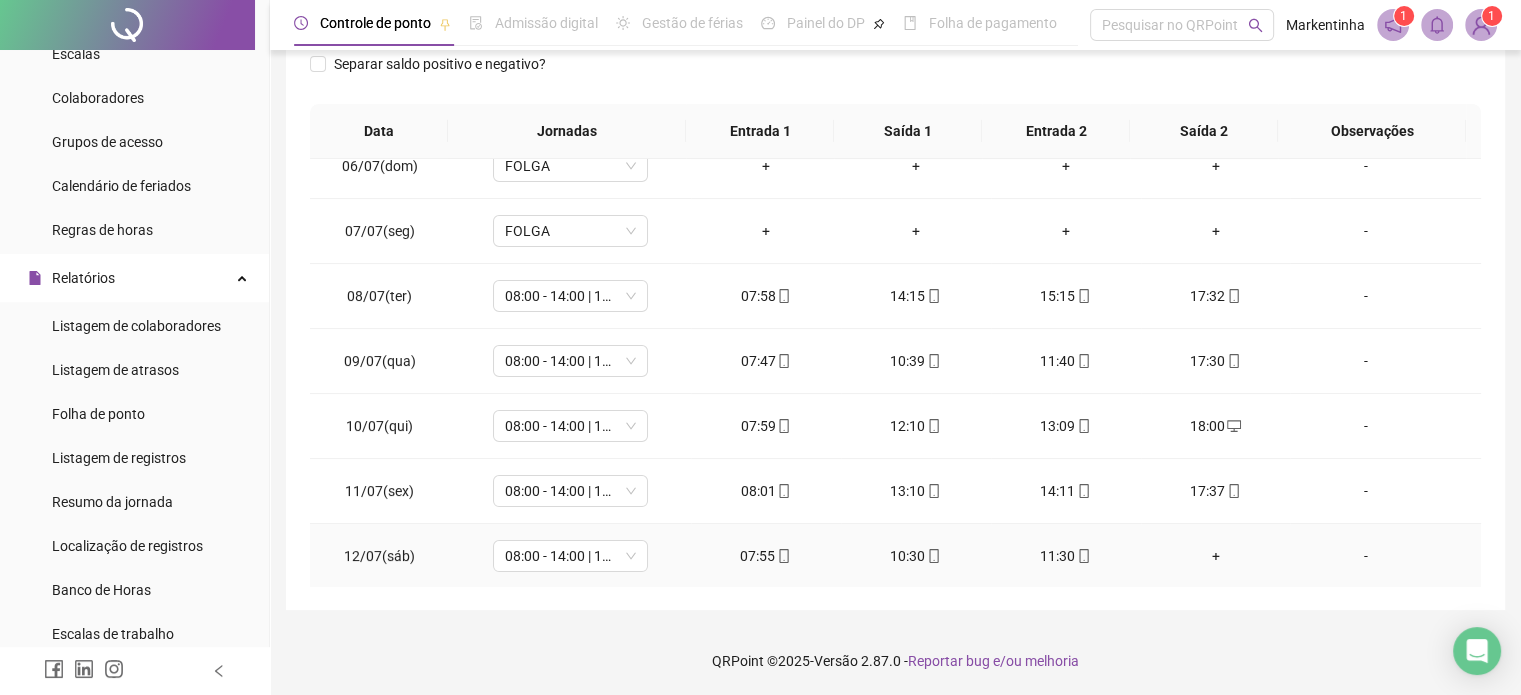 click on "-" at bounding box center (1365, 556) 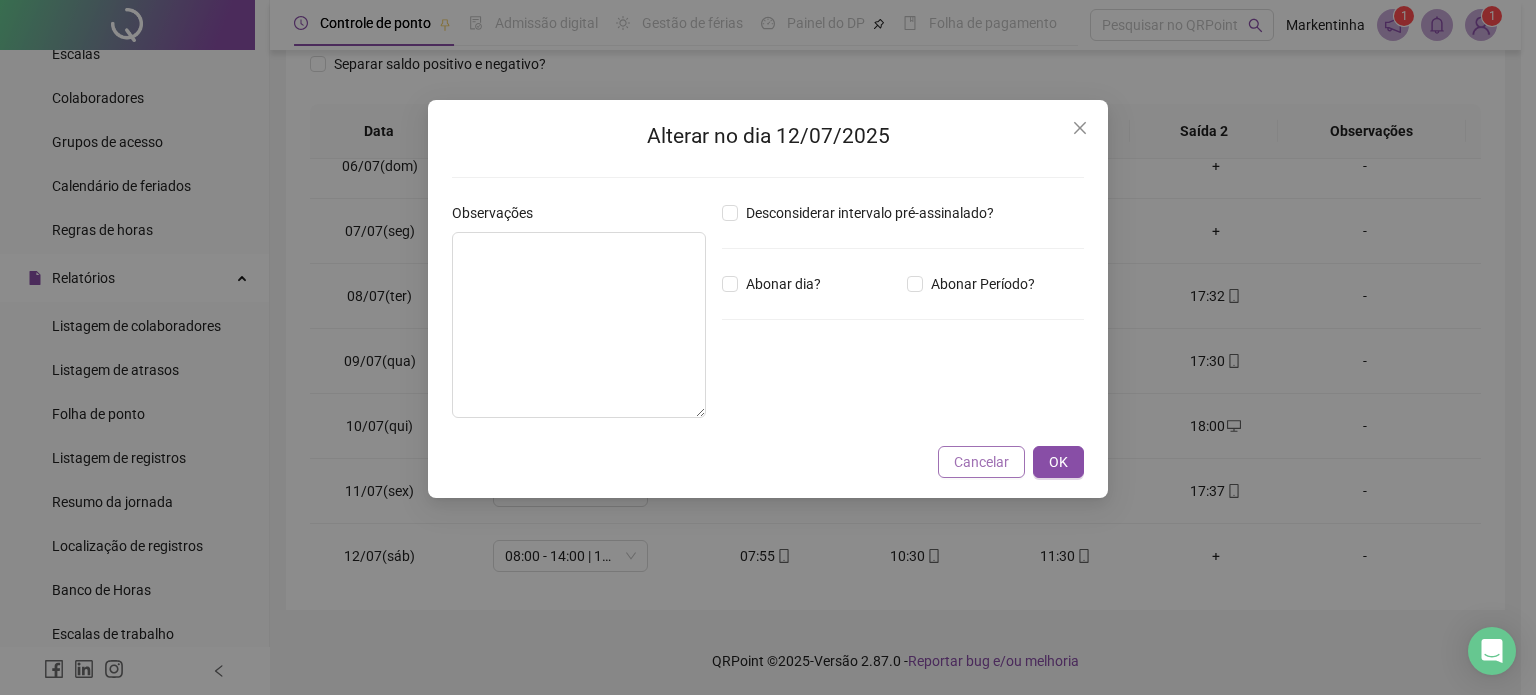 click on "Cancelar" at bounding box center [981, 462] 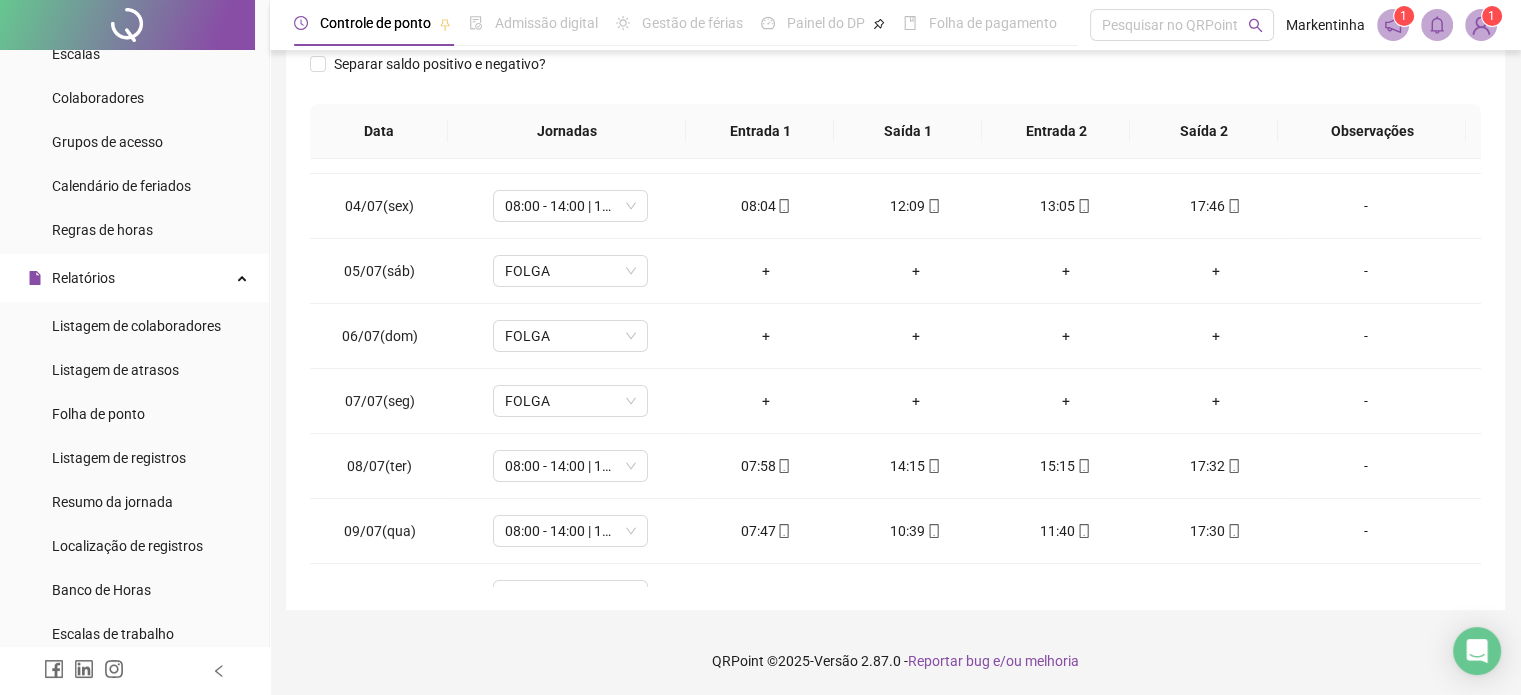scroll, scrollTop: 0, scrollLeft: 0, axis: both 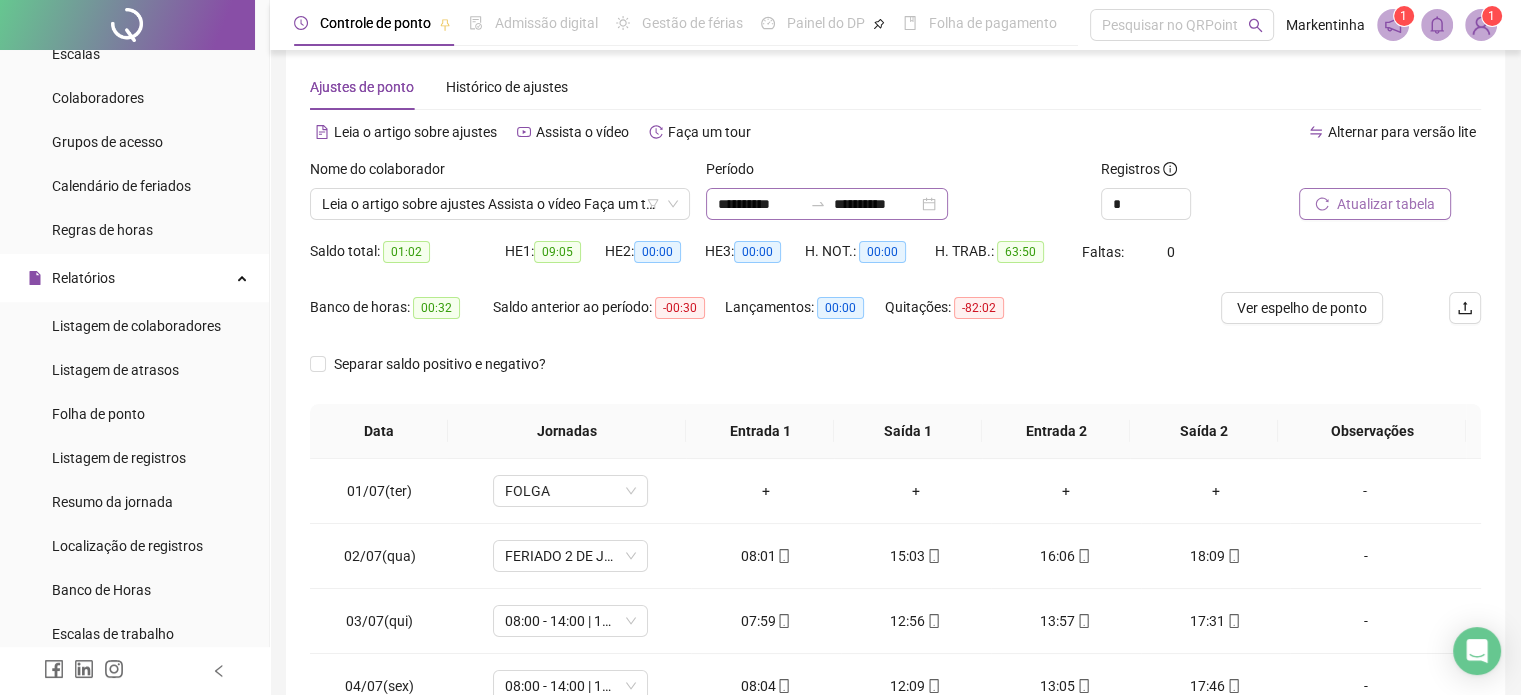 click on "**********" at bounding box center (827, 204) 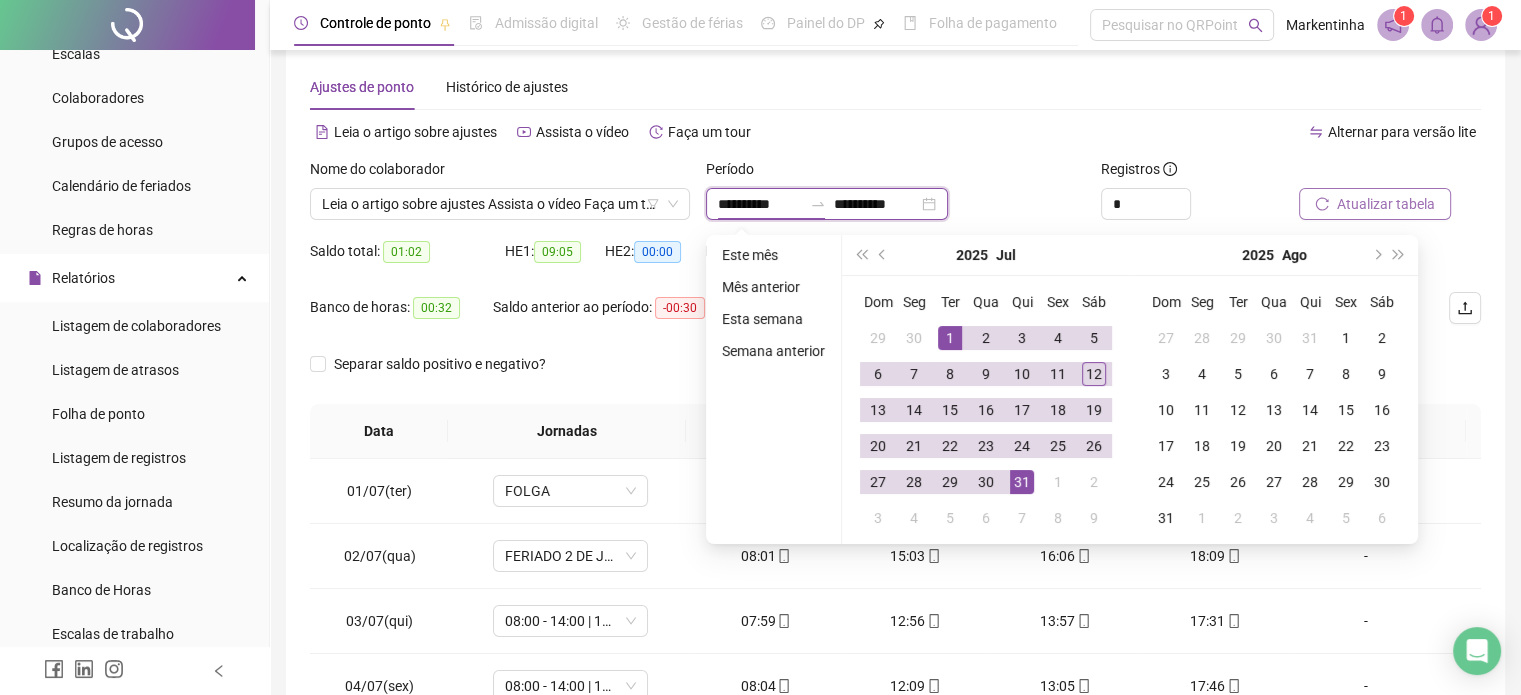 click on "**********" at bounding box center [827, 204] 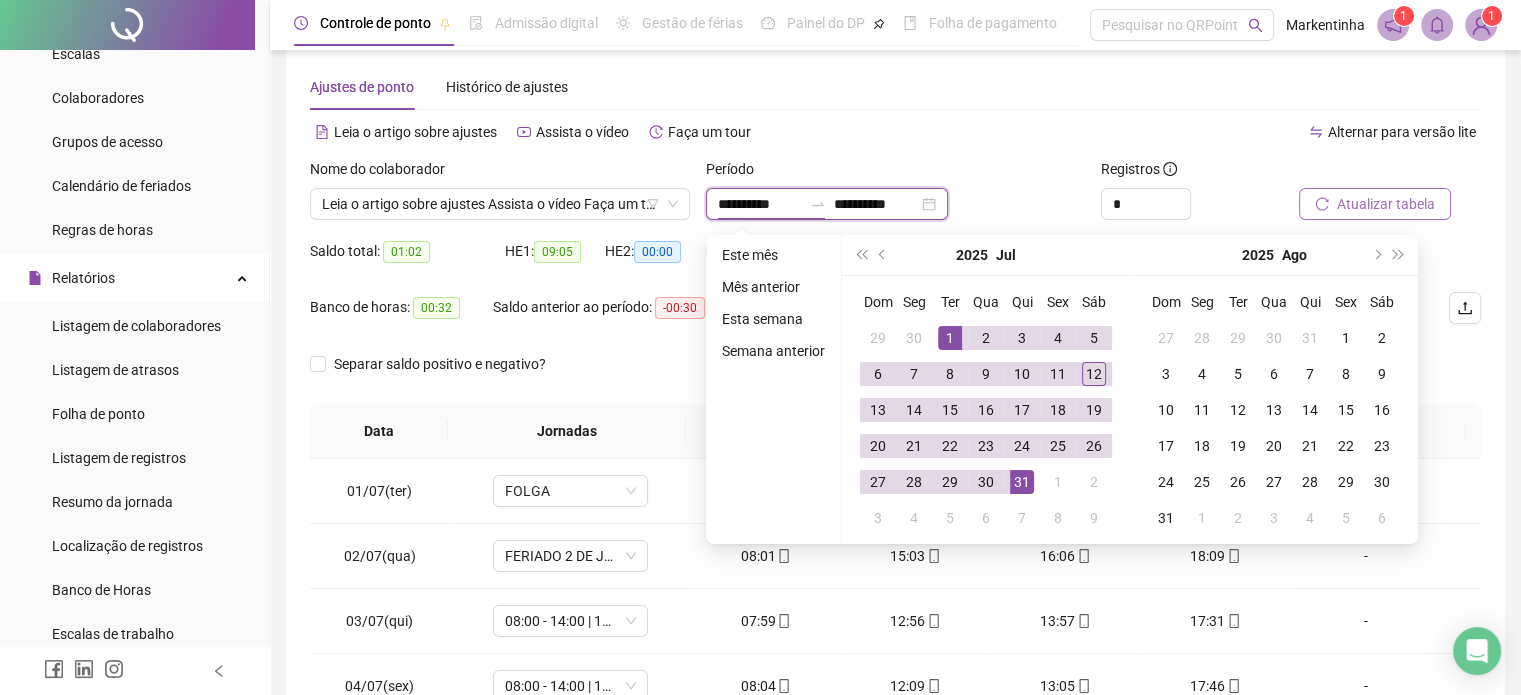 click on "**********" at bounding box center [827, 204] 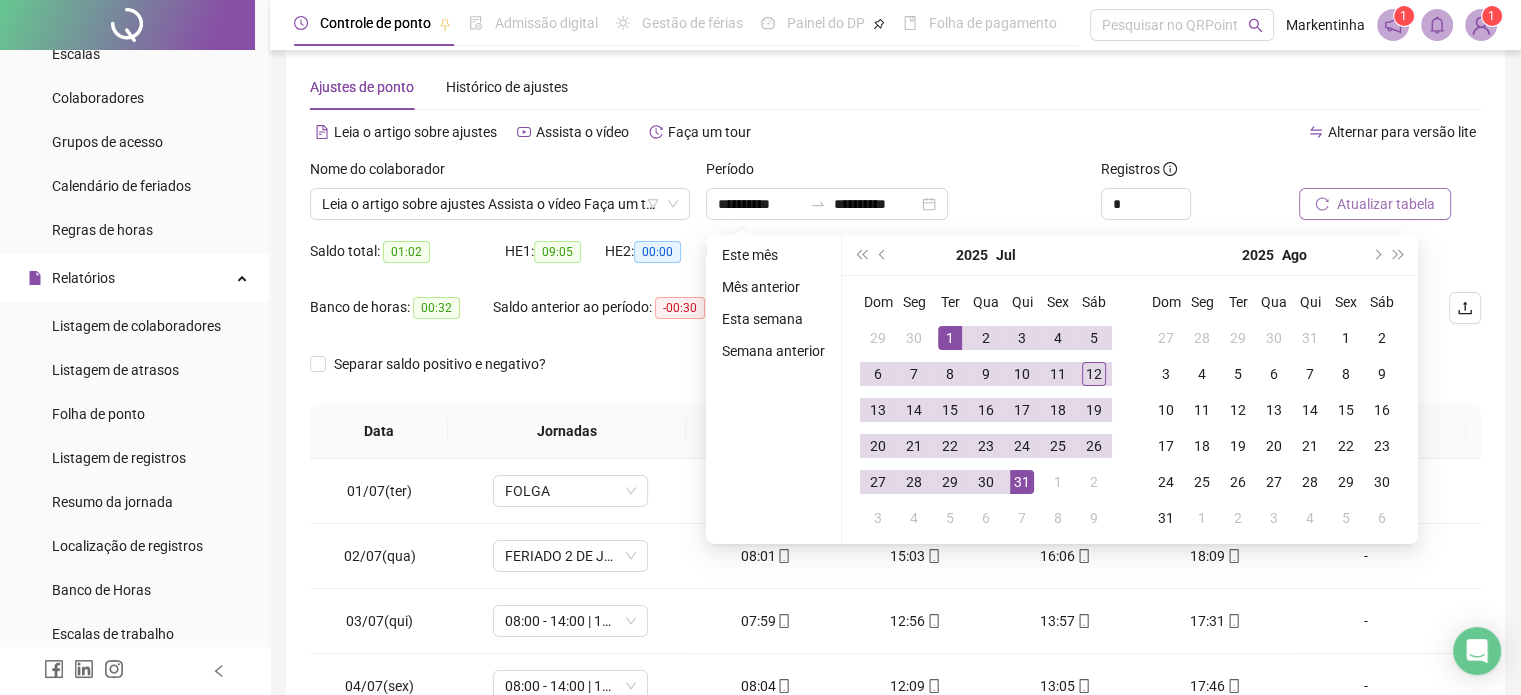 click on "Alternar para versão lite" at bounding box center (1189, 132) 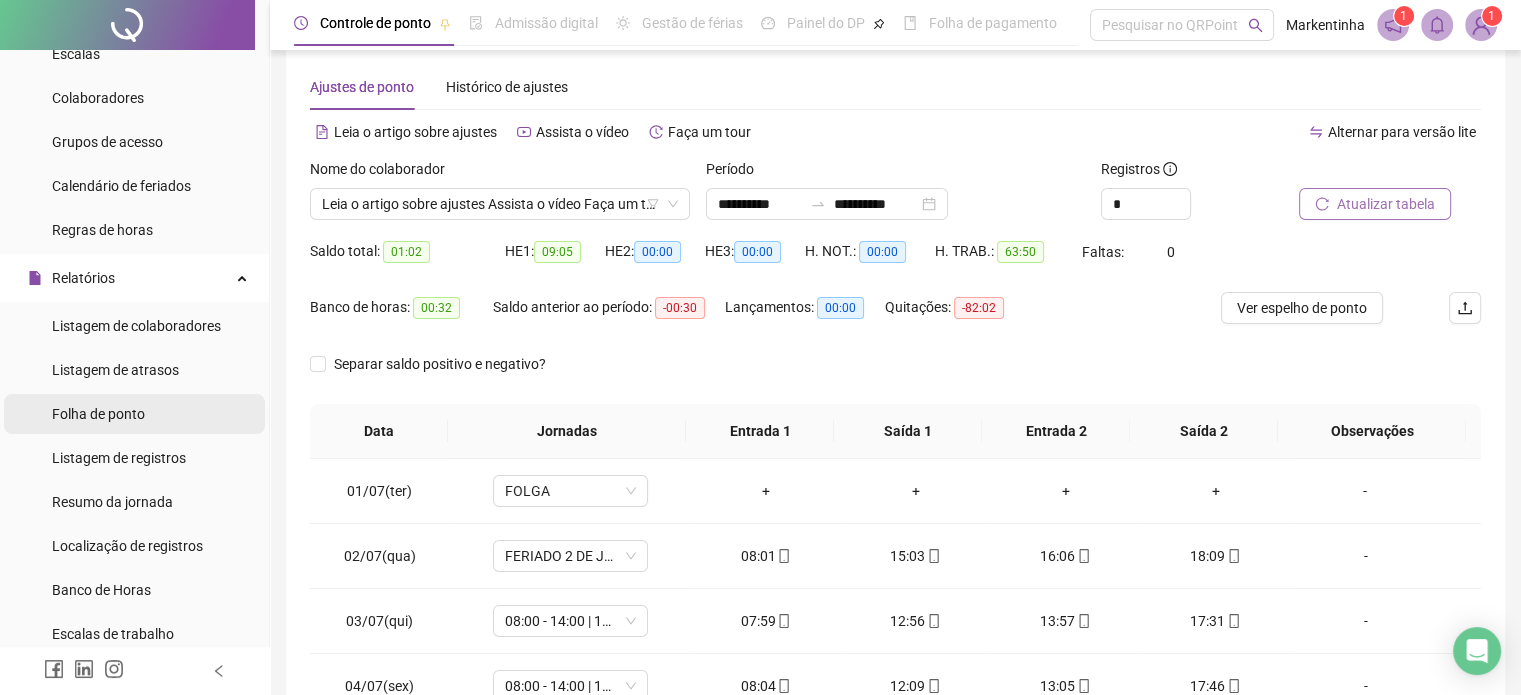 click on "Folha de ponto" at bounding box center [98, 414] 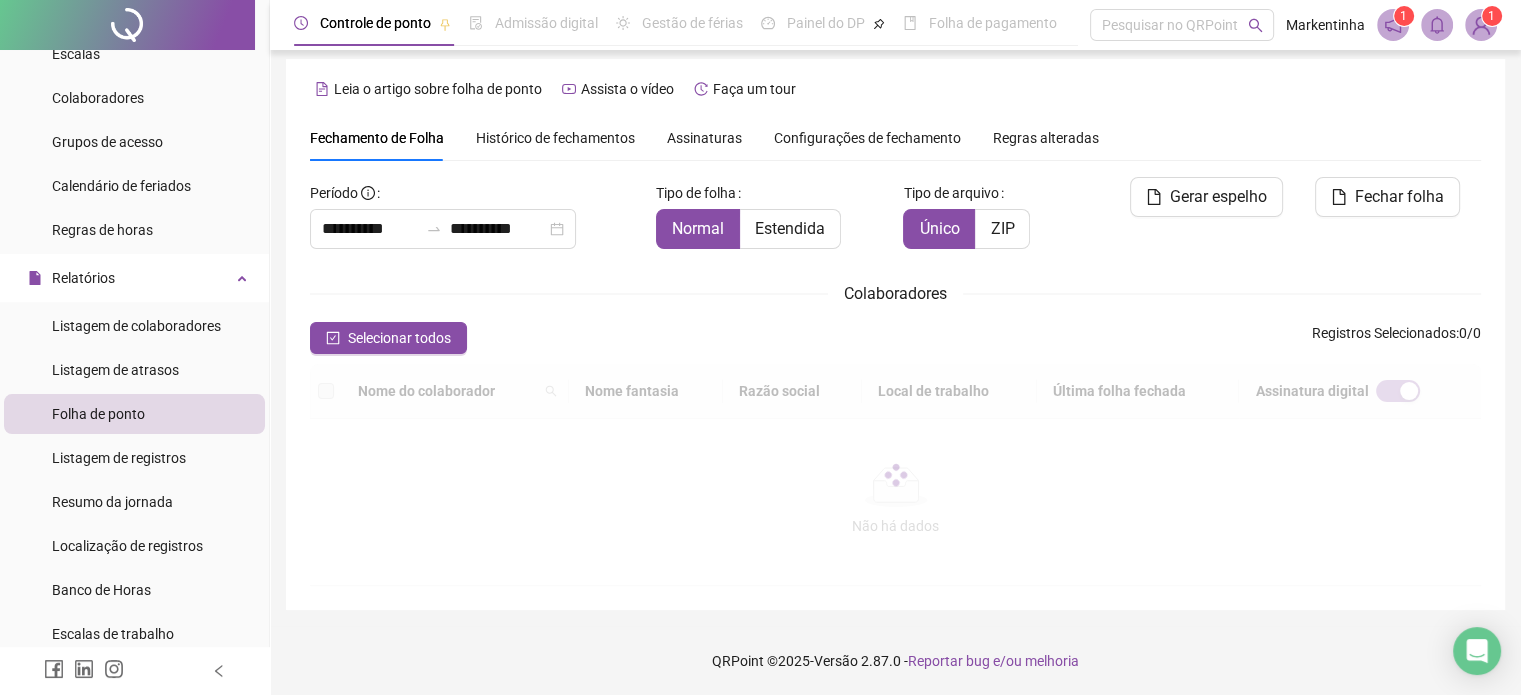 scroll, scrollTop: 61, scrollLeft: 0, axis: vertical 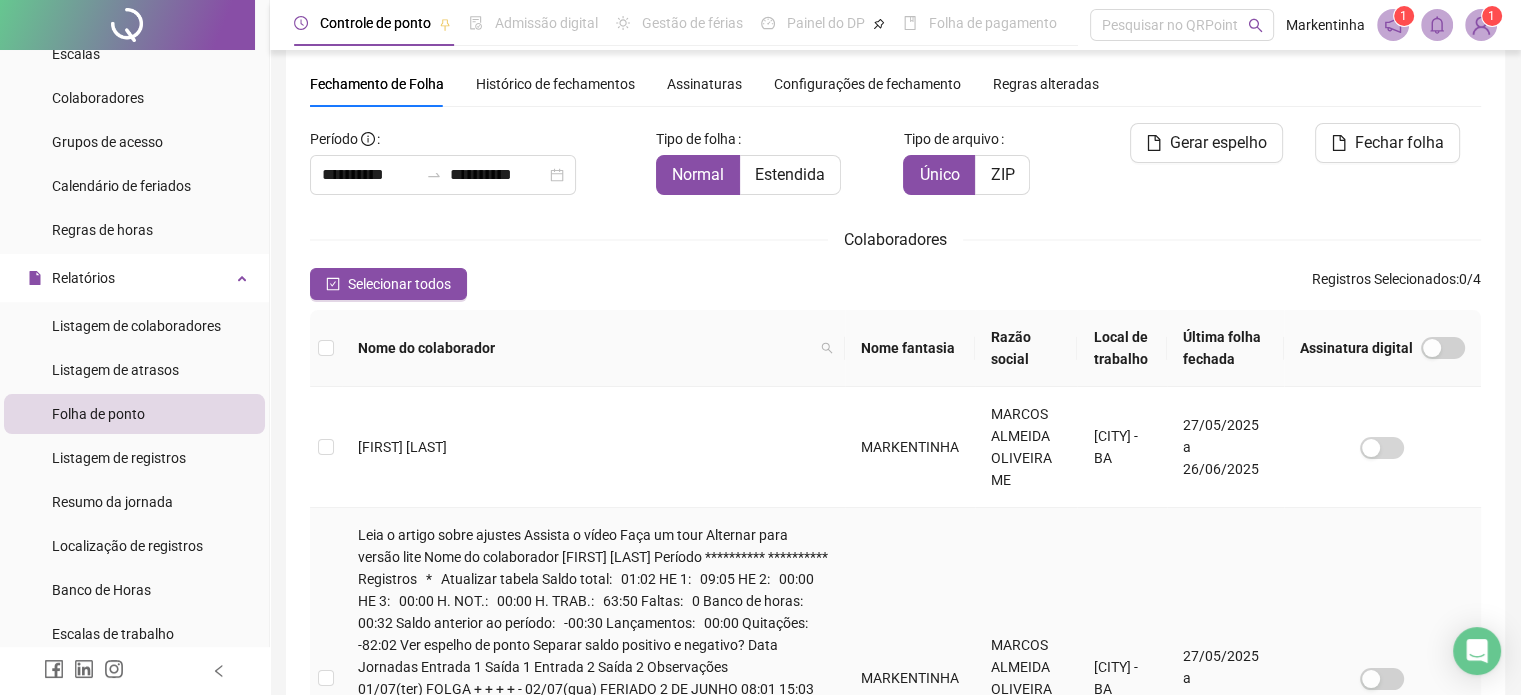 click at bounding box center (326, 678) 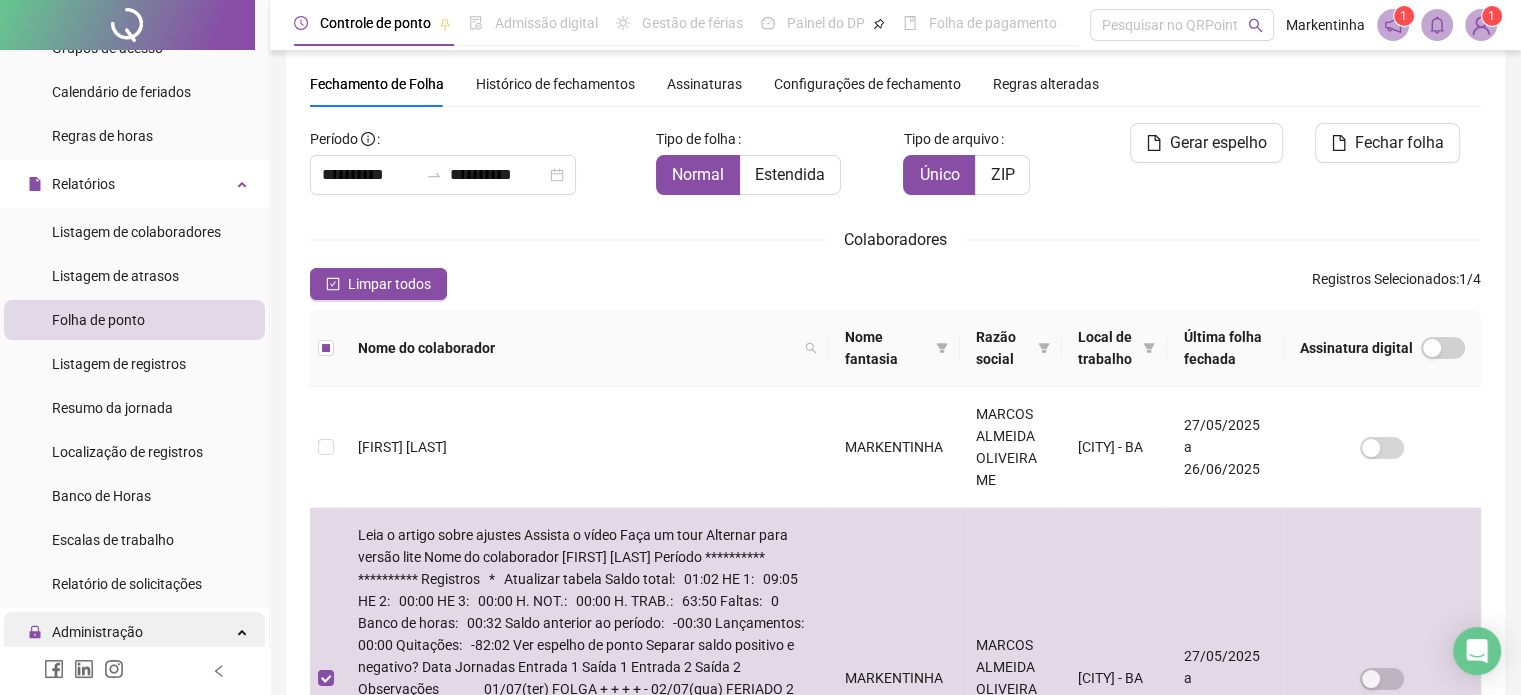 scroll, scrollTop: 400, scrollLeft: 0, axis: vertical 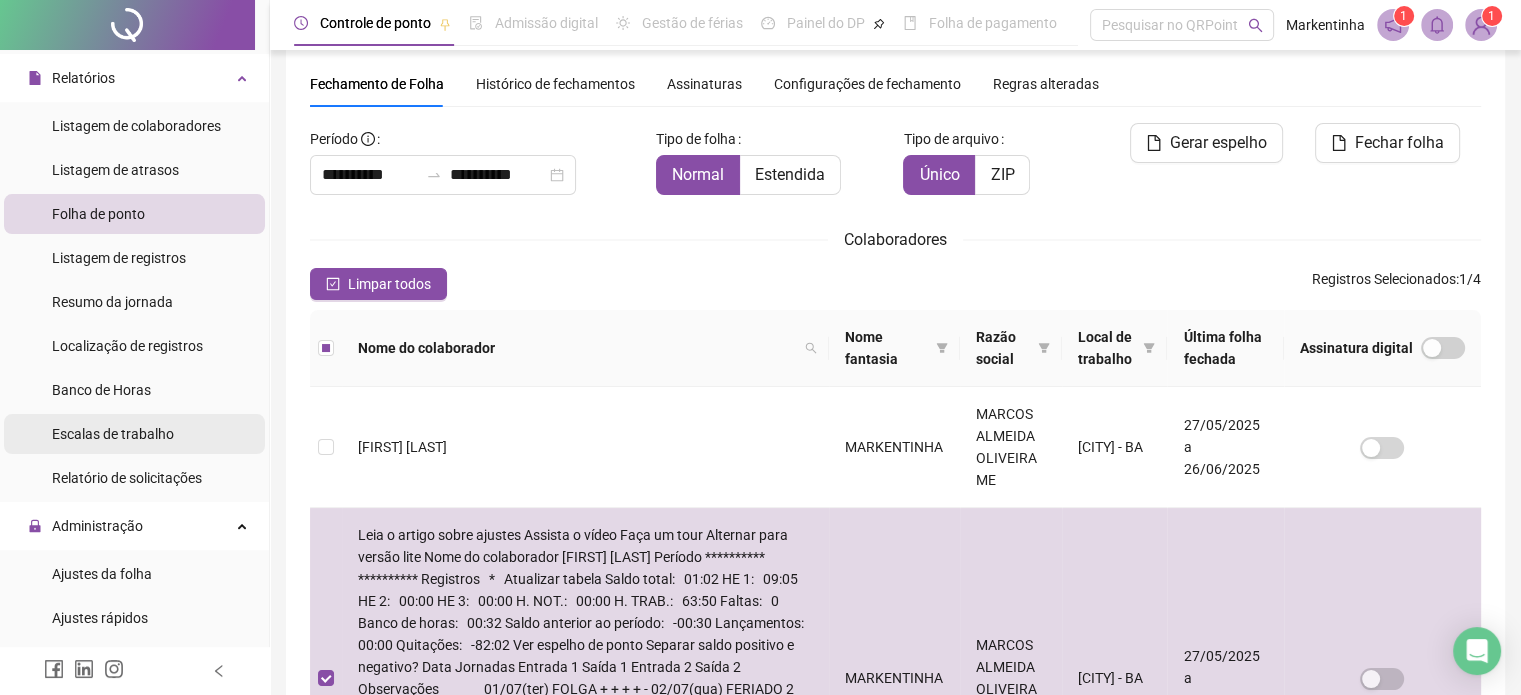click on "Escalas de trabalho" at bounding box center (113, 434) 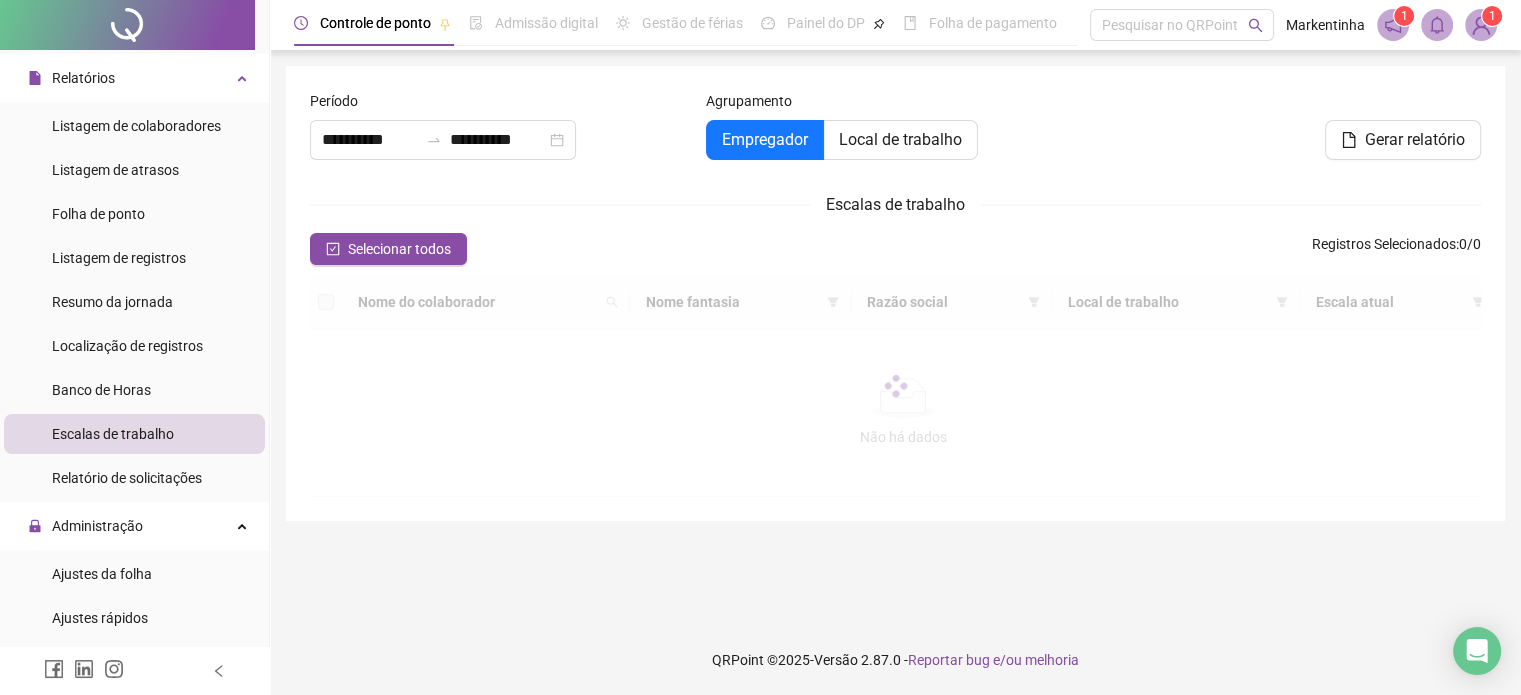 scroll, scrollTop: 0, scrollLeft: 0, axis: both 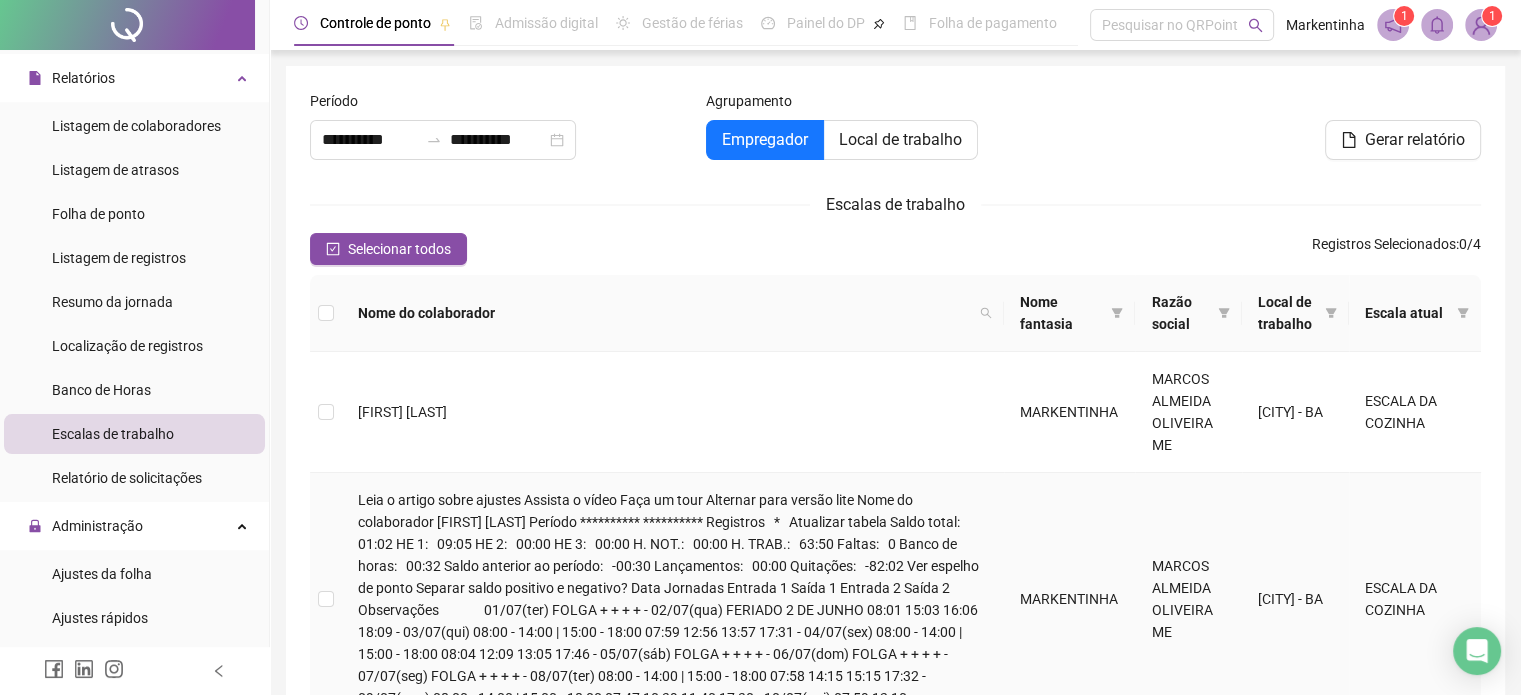 click on "**********" at bounding box center (668, 599) 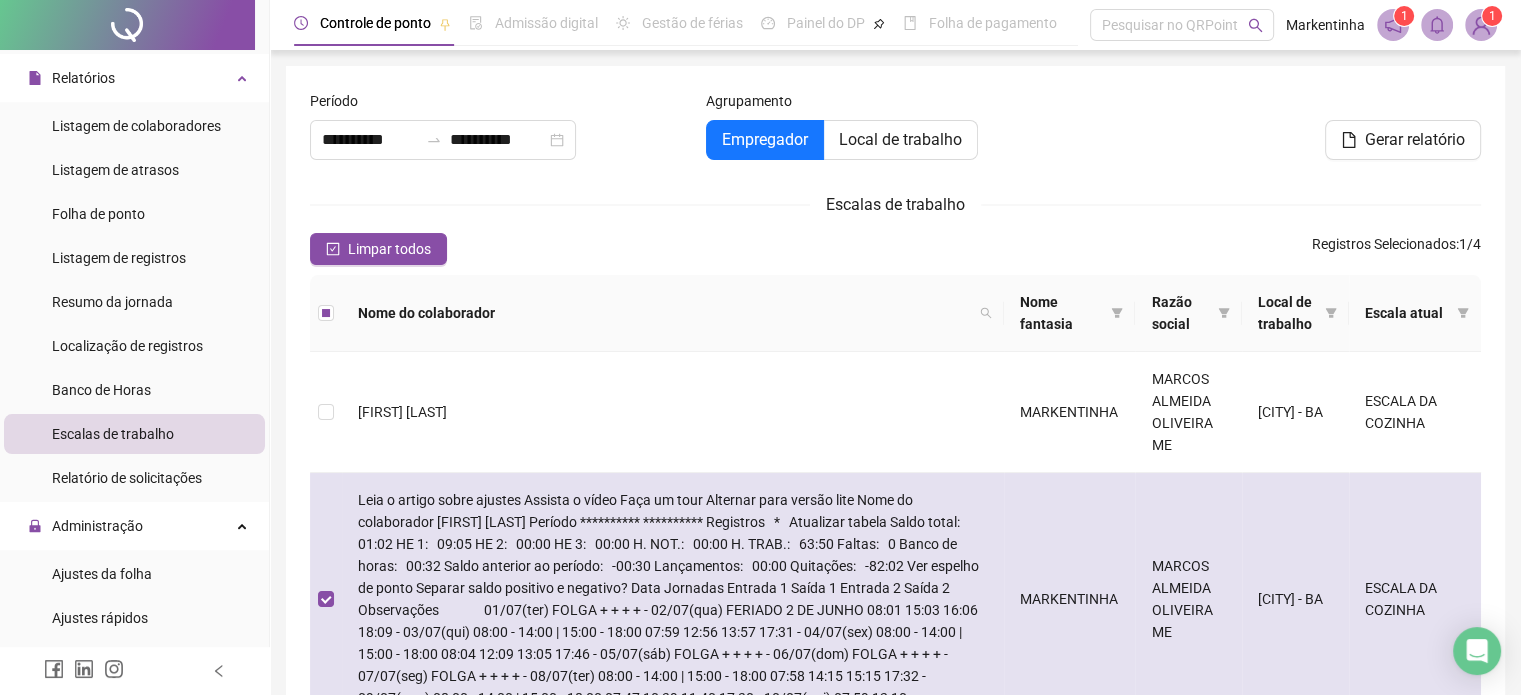 click on "ESCALA DA COZINHA" at bounding box center (1415, 599) 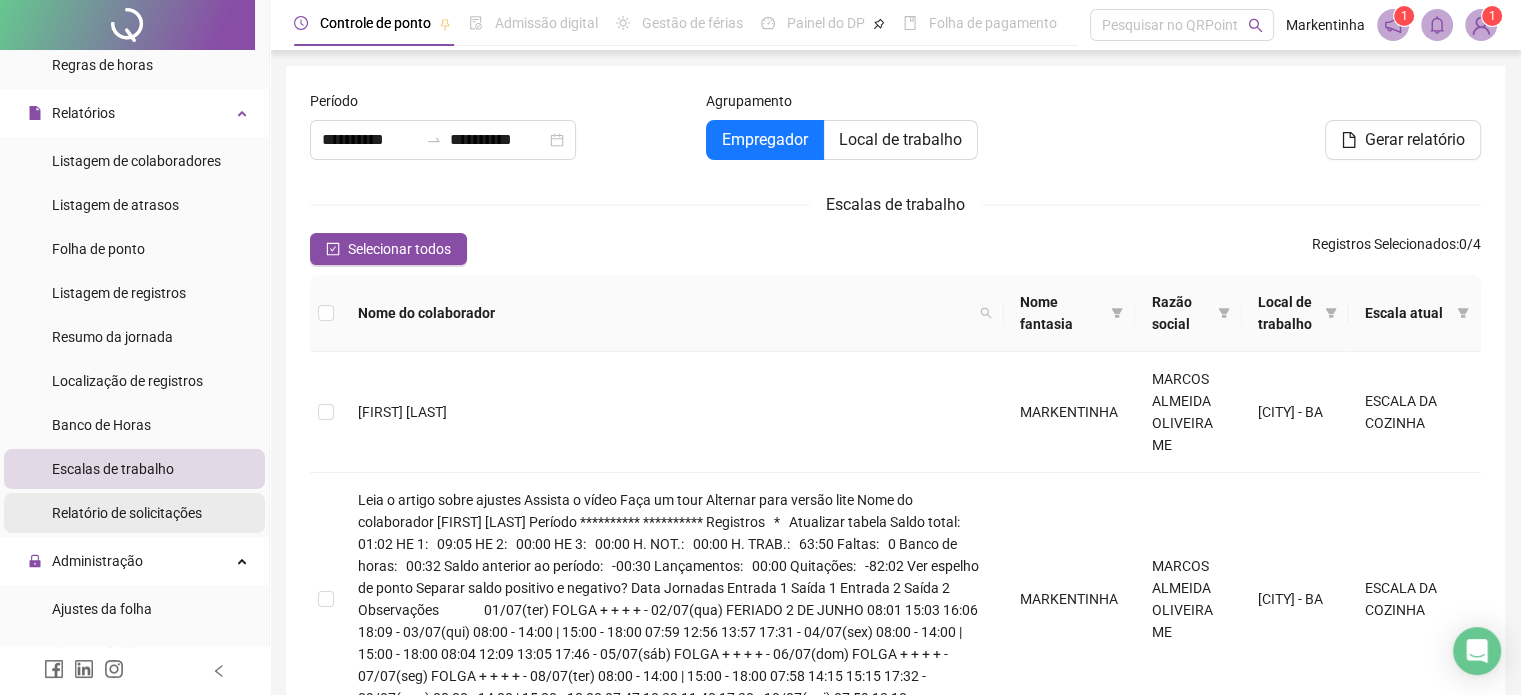 scroll, scrollTop: 400, scrollLeft: 0, axis: vertical 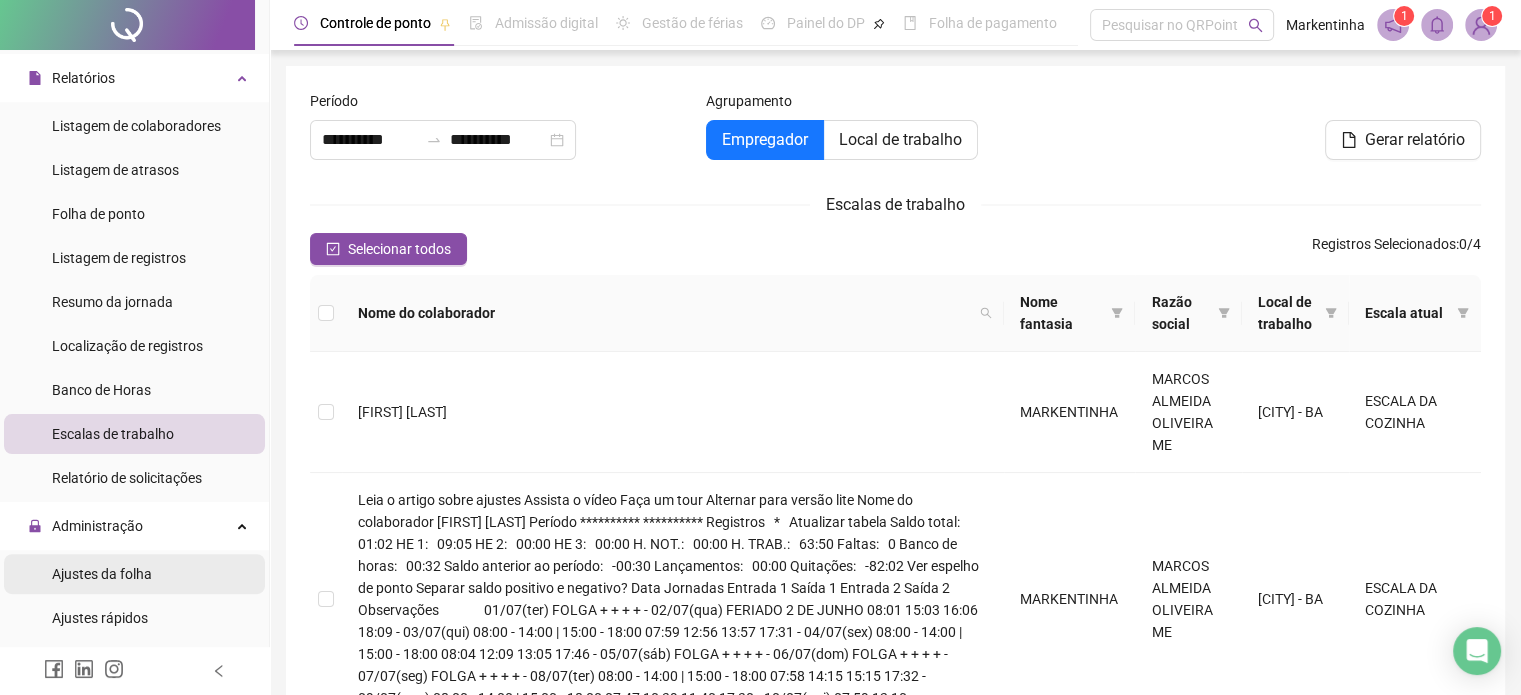 click on "Ajustes da folha" at bounding box center (102, 574) 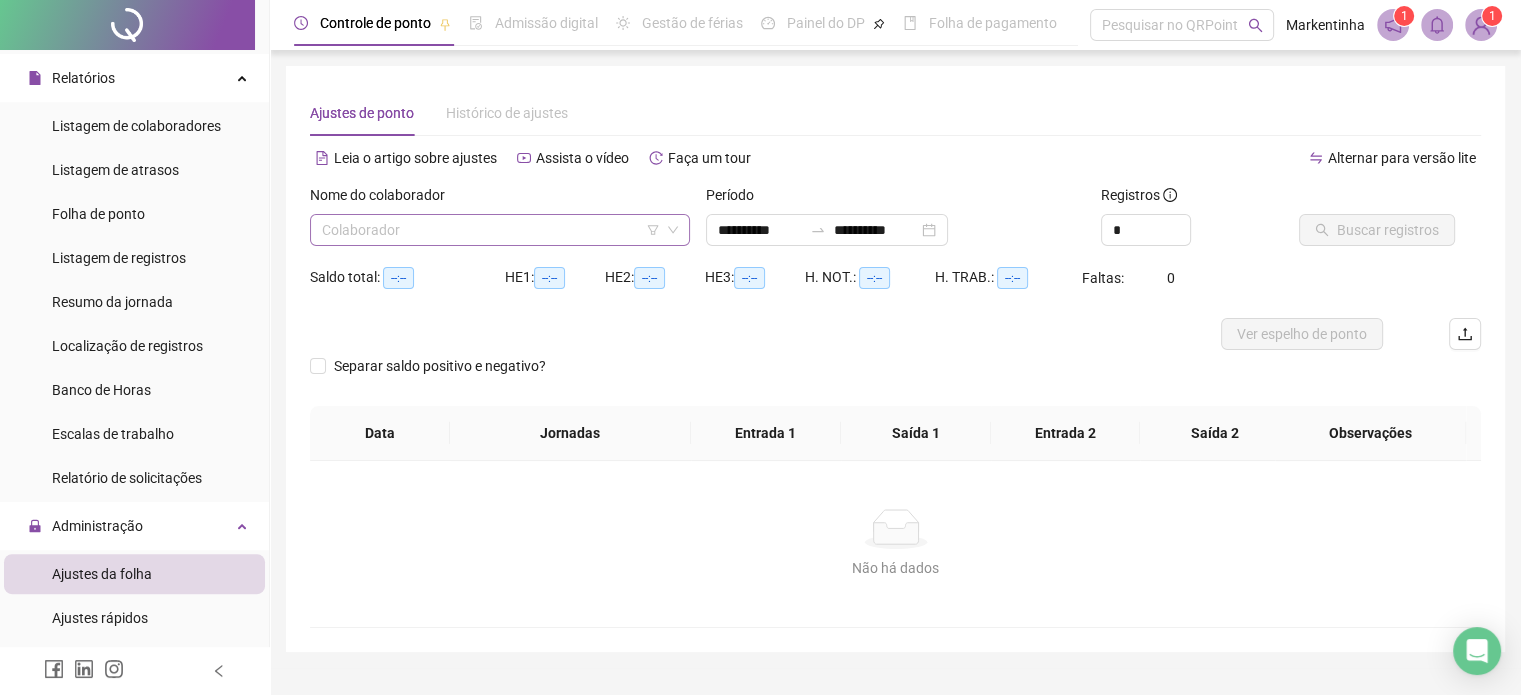 click at bounding box center [494, 230] 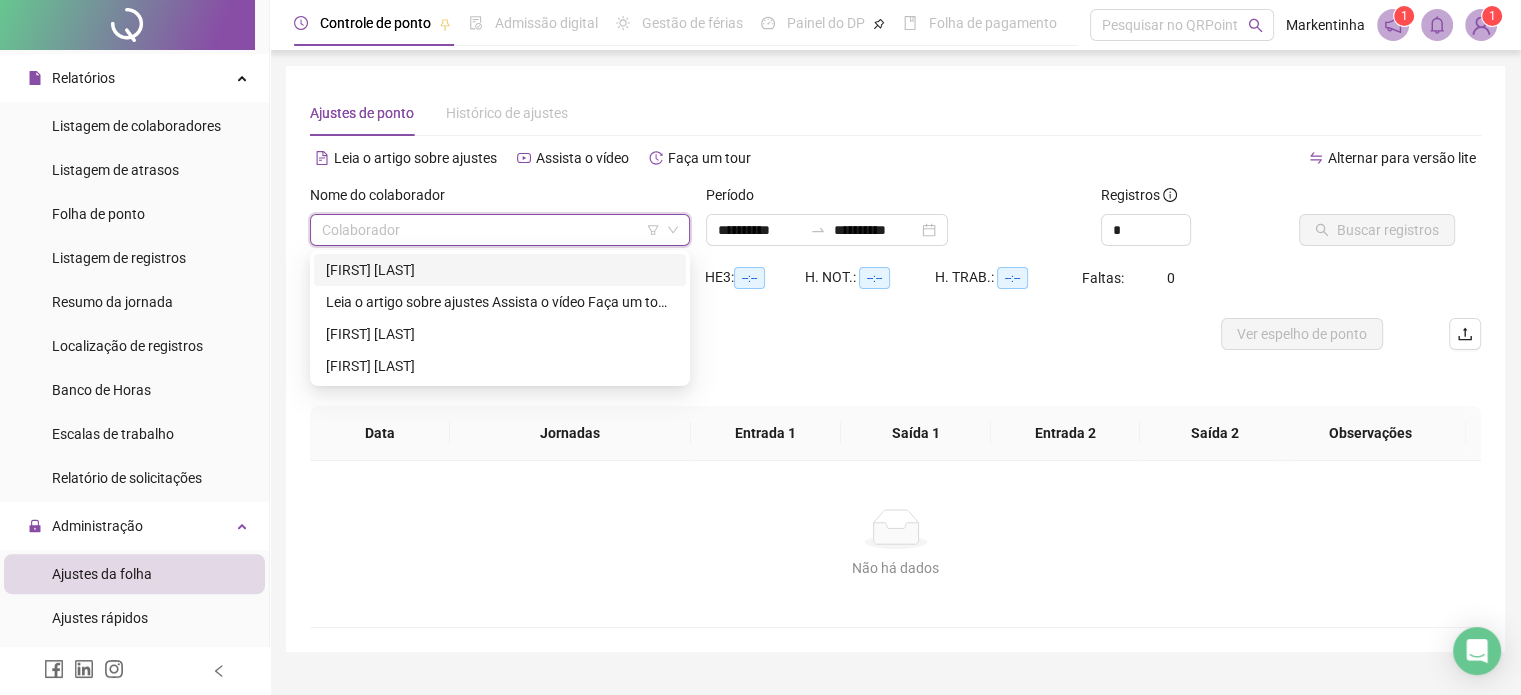 click on "[FIRST] [LAST]" at bounding box center (500, 270) 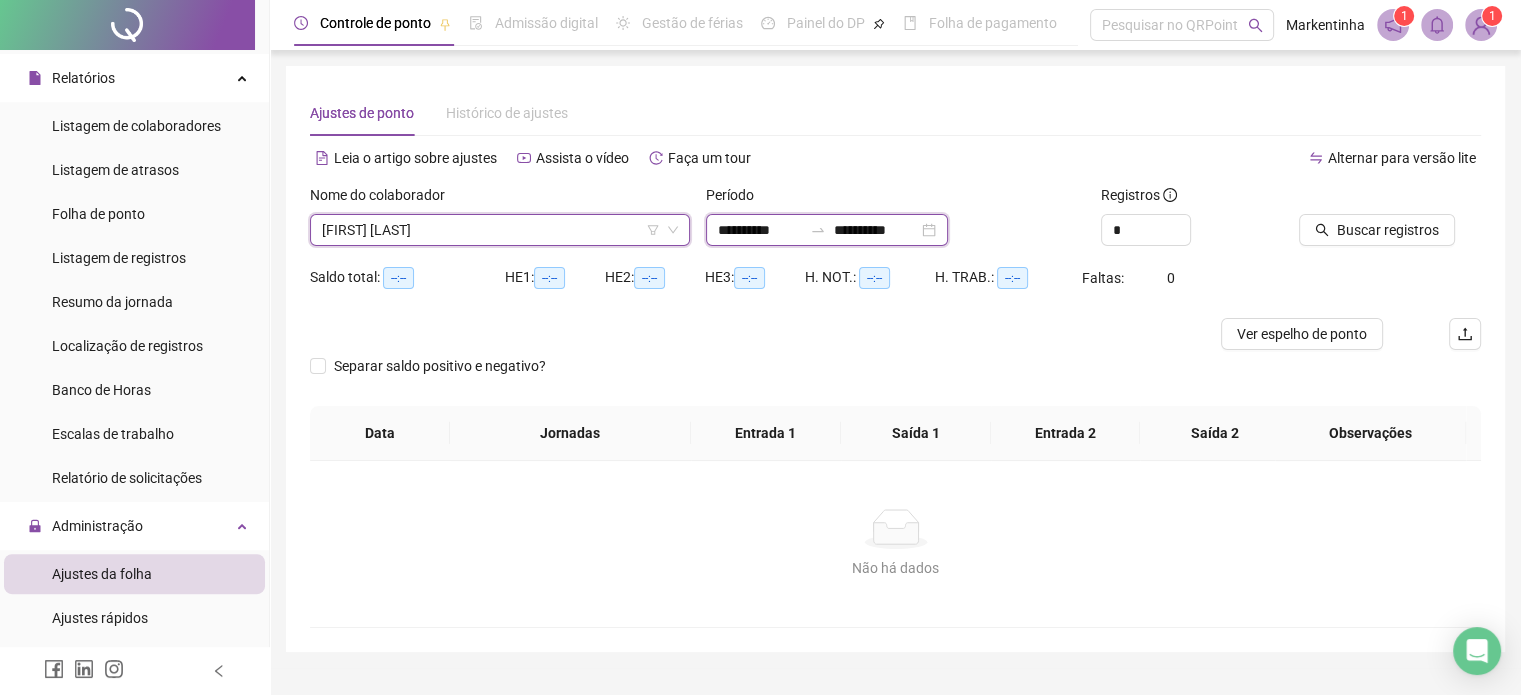 click on "**********" at bounding box center [760, 230] 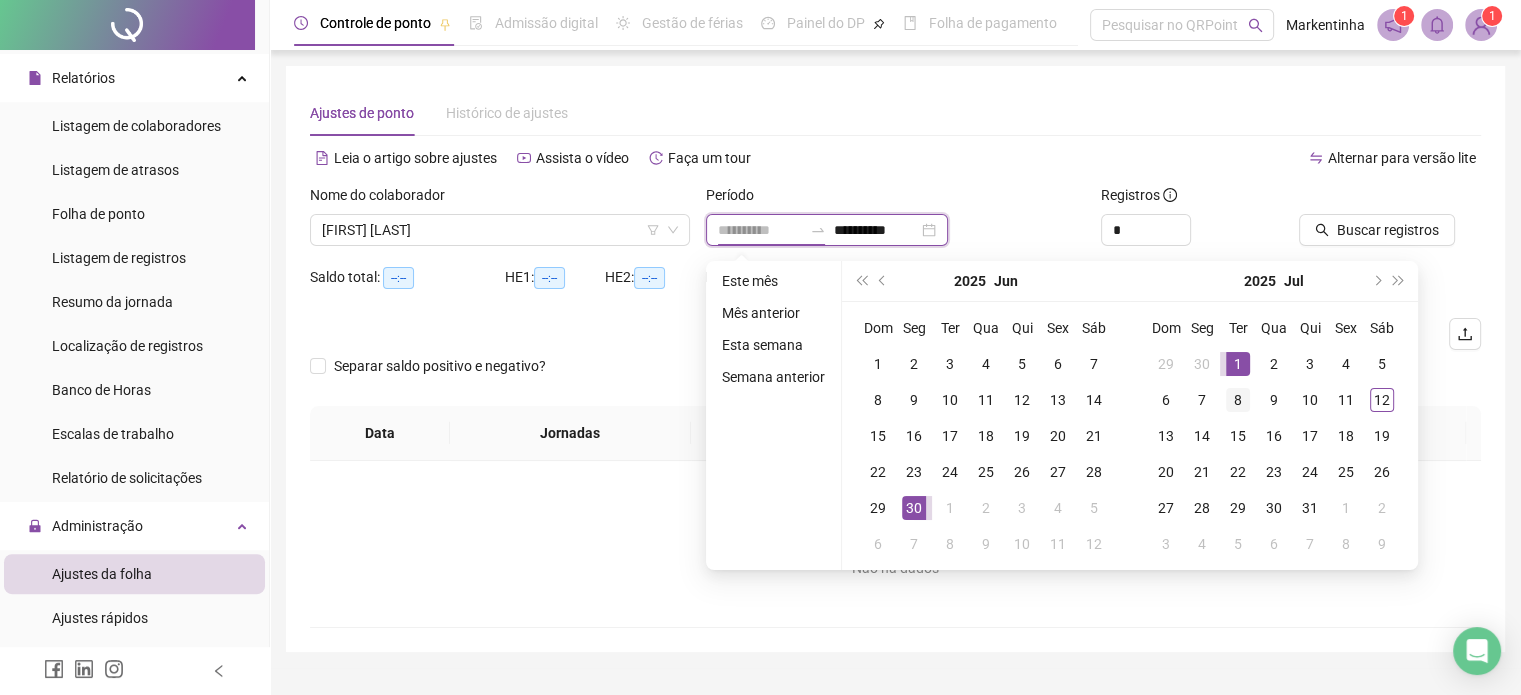 type on "**********" 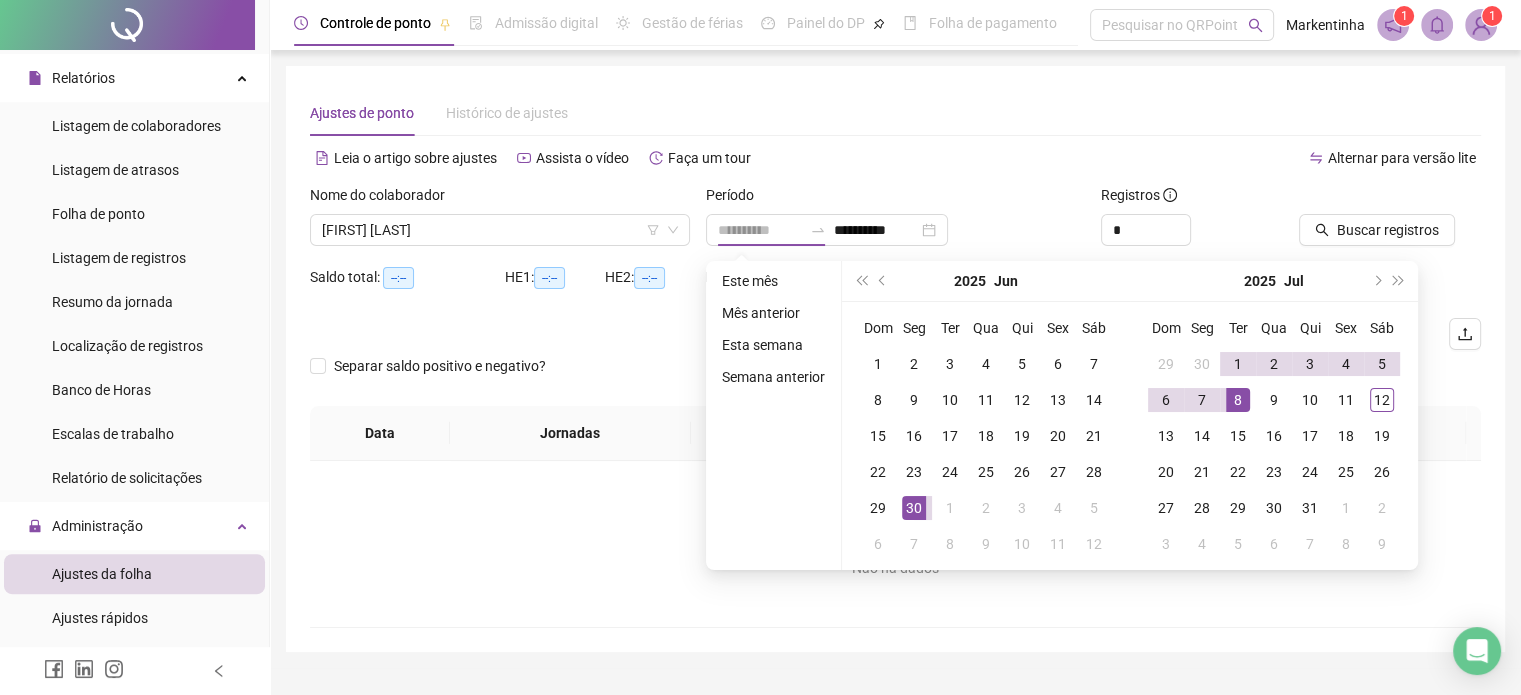 click on "8" at bounding box center (1238, 400) 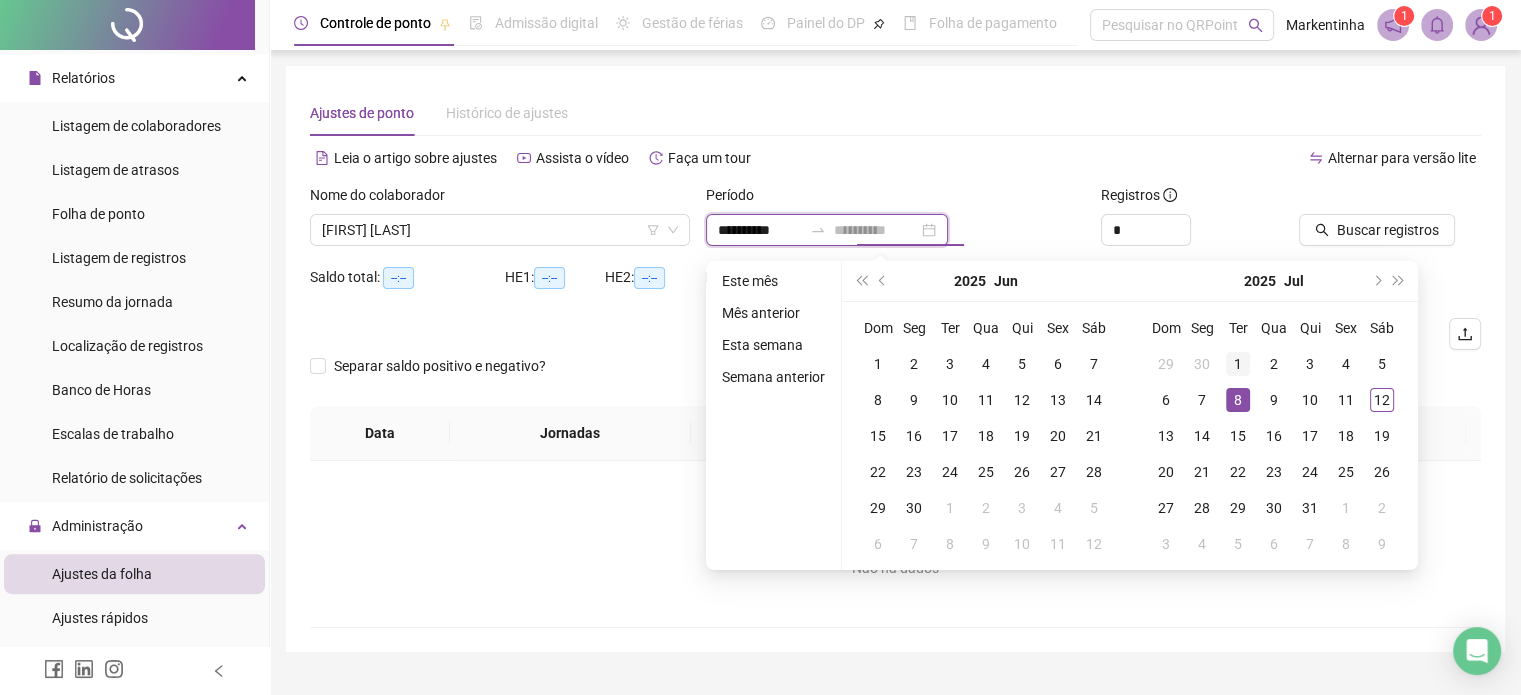 type on "**********" 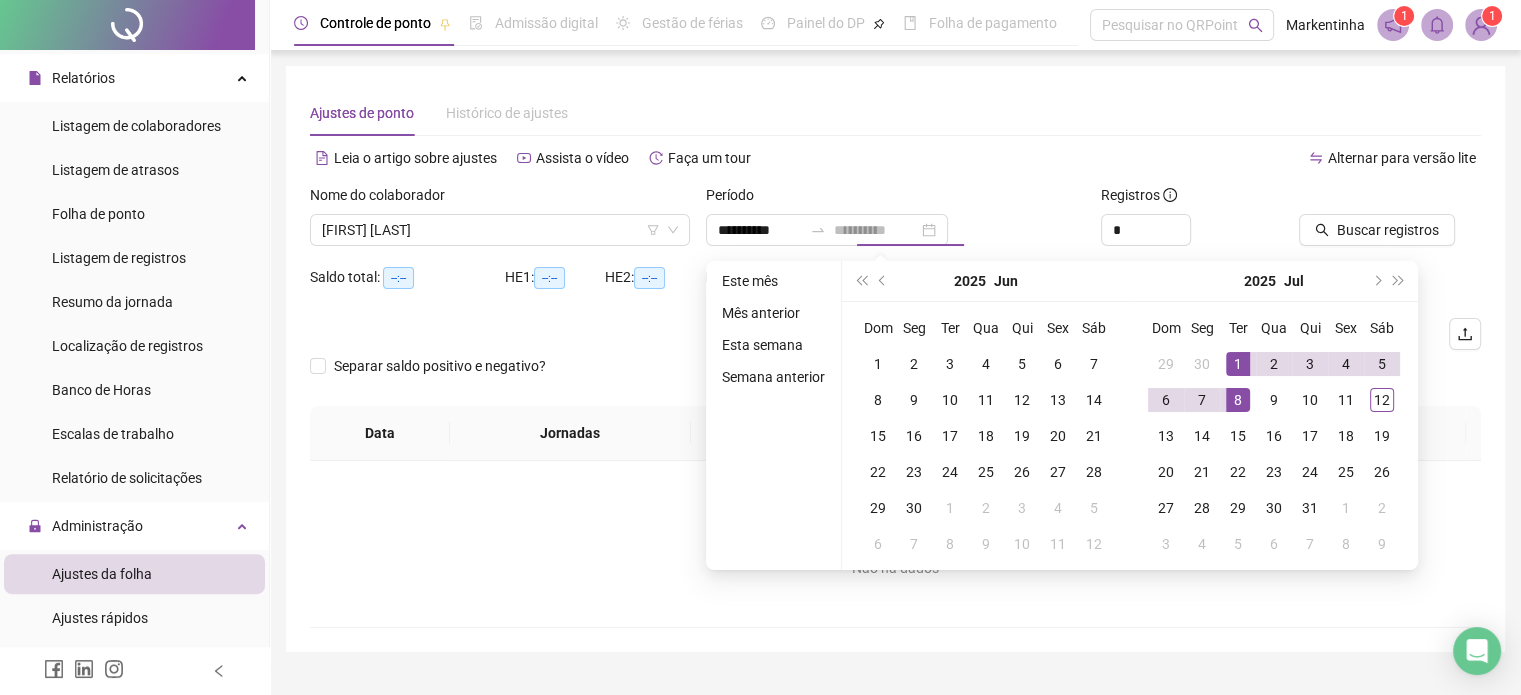 click on "1" at bounding box center (1238, 364) 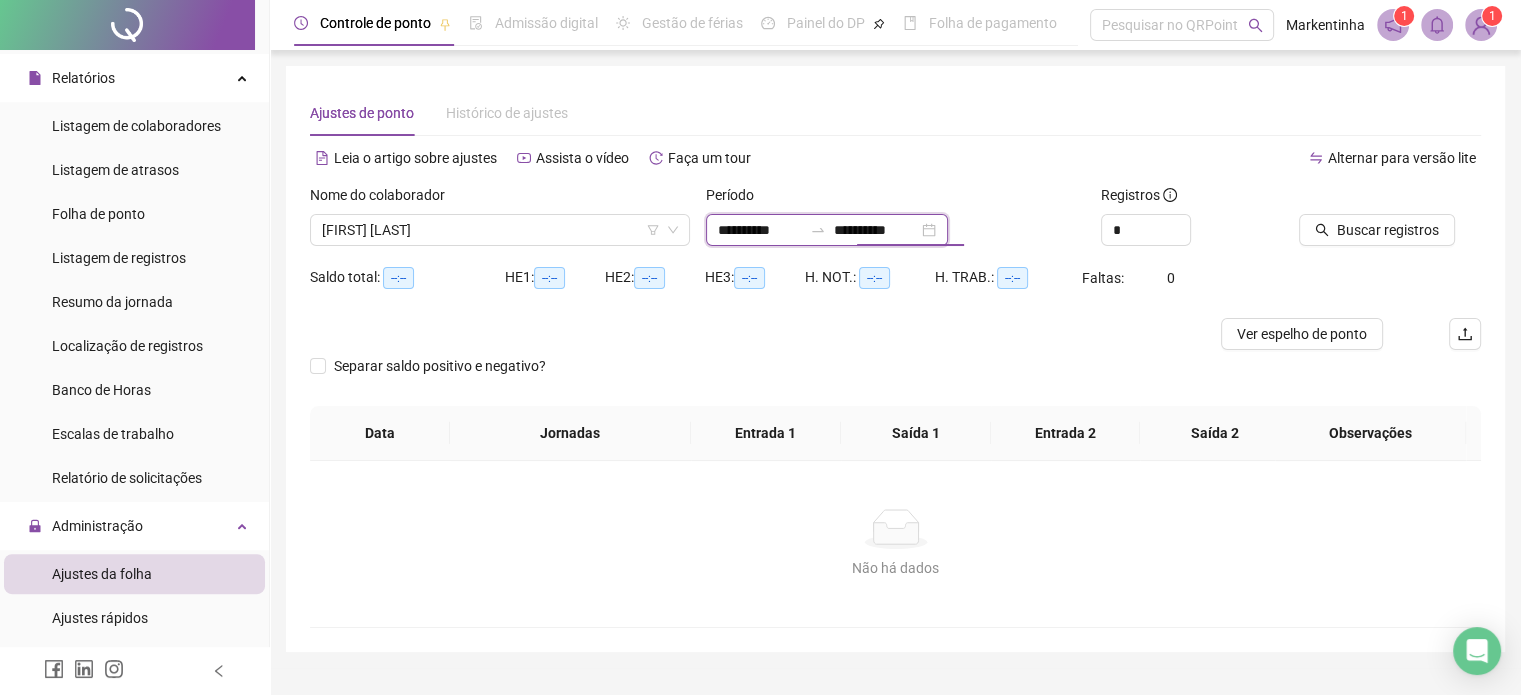 click on "**********" at bounding box center (876, 230) 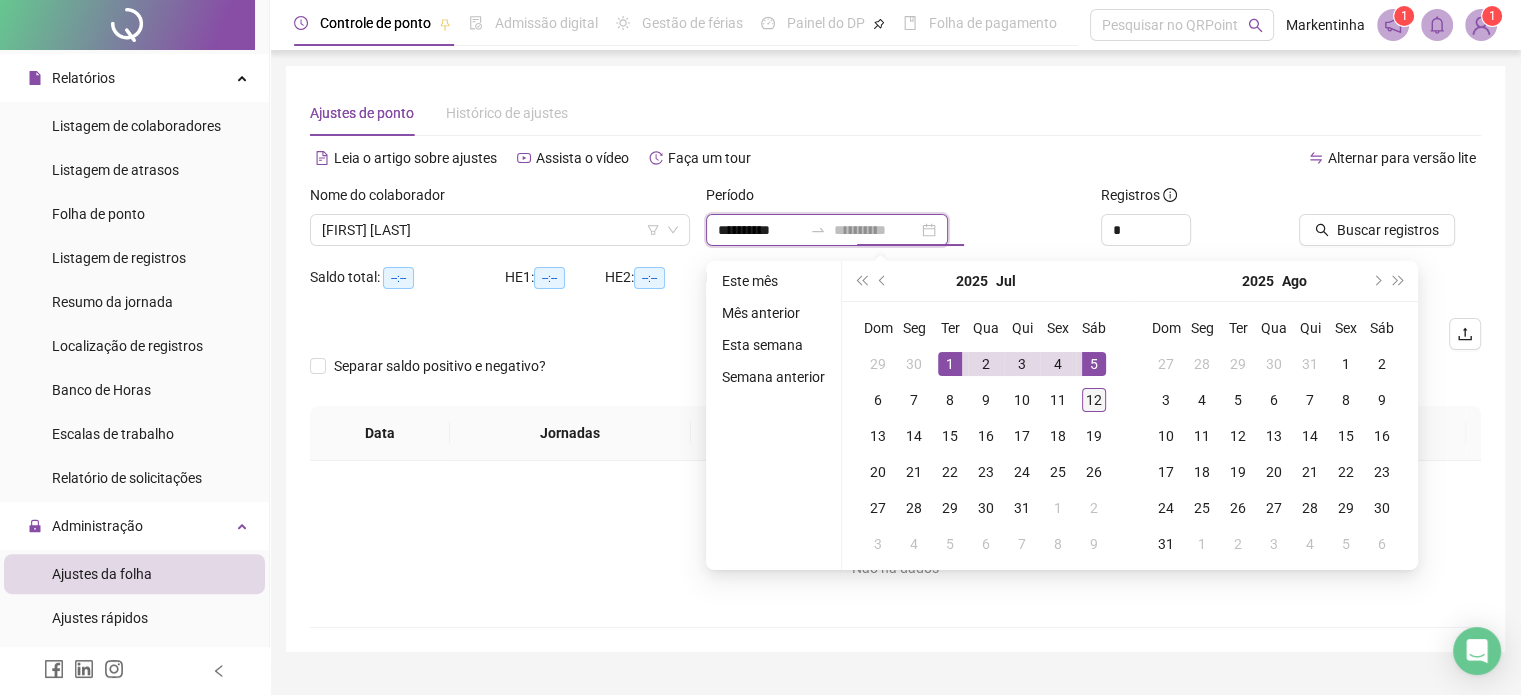 type on "**********" 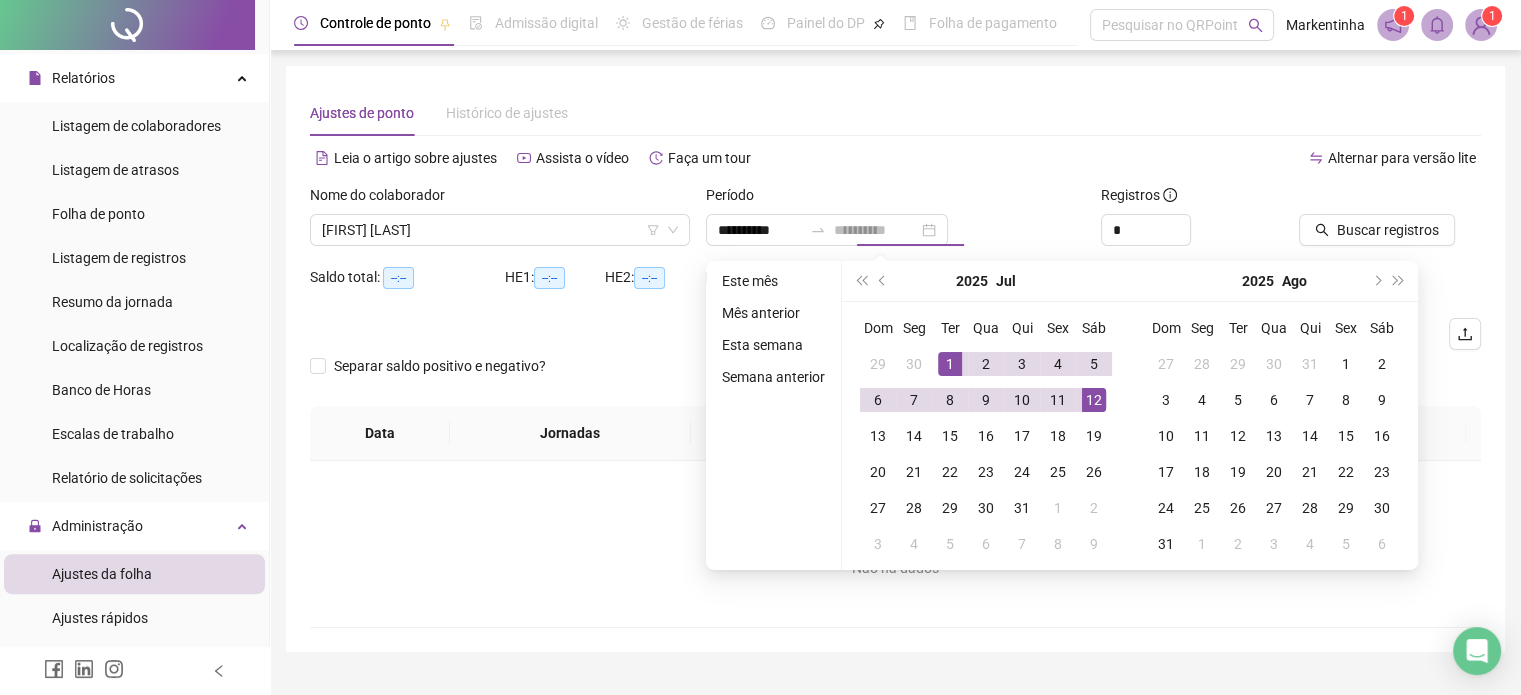 click on "12" at bounding box center [1094, 400] 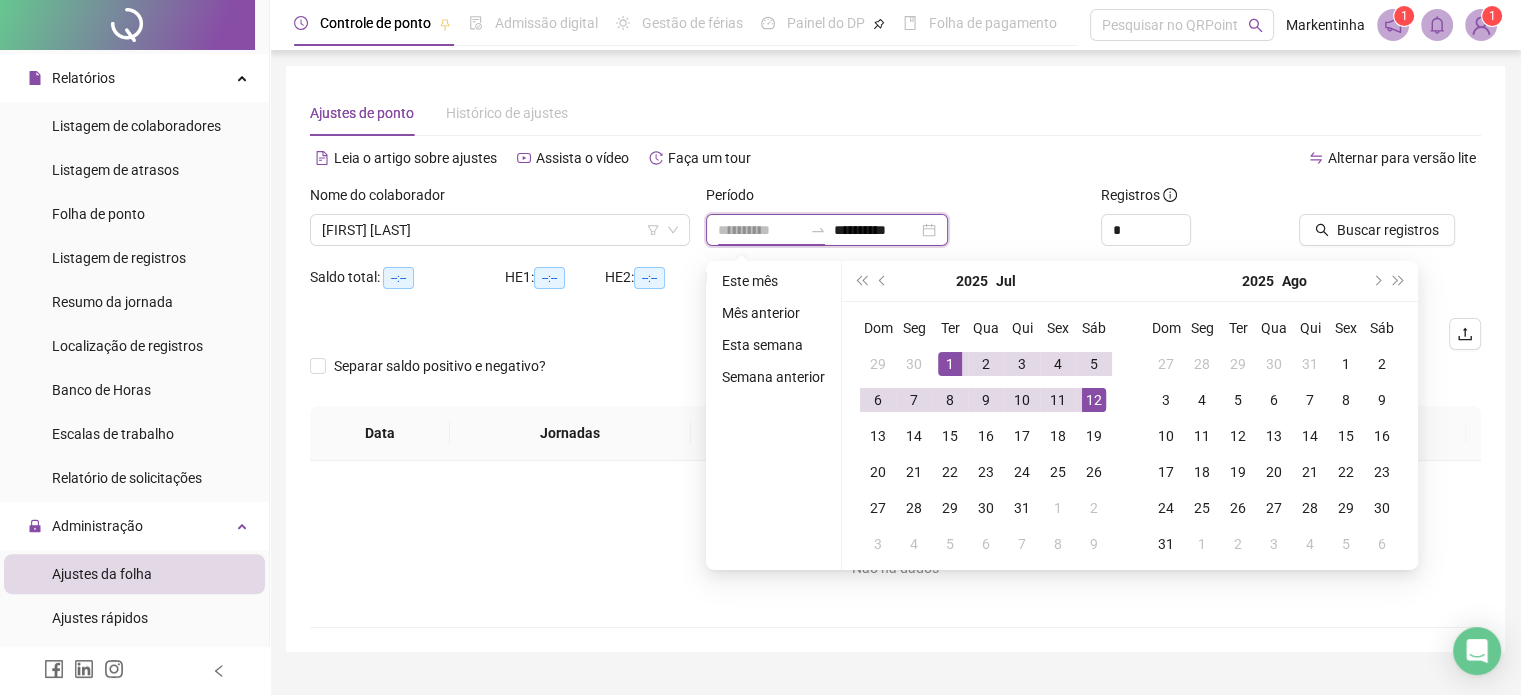 type on "**********" 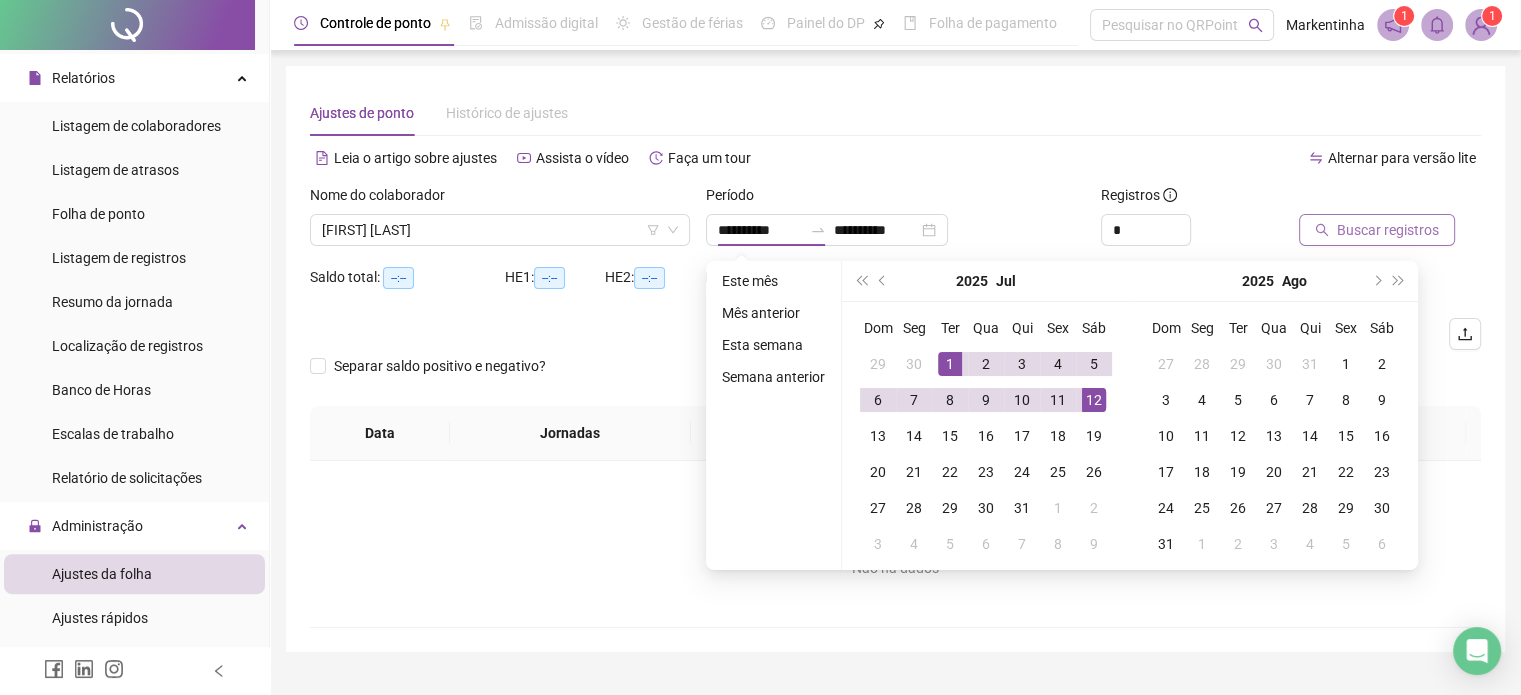 click on "Buscar registros" at bounding box center [1388, 230] 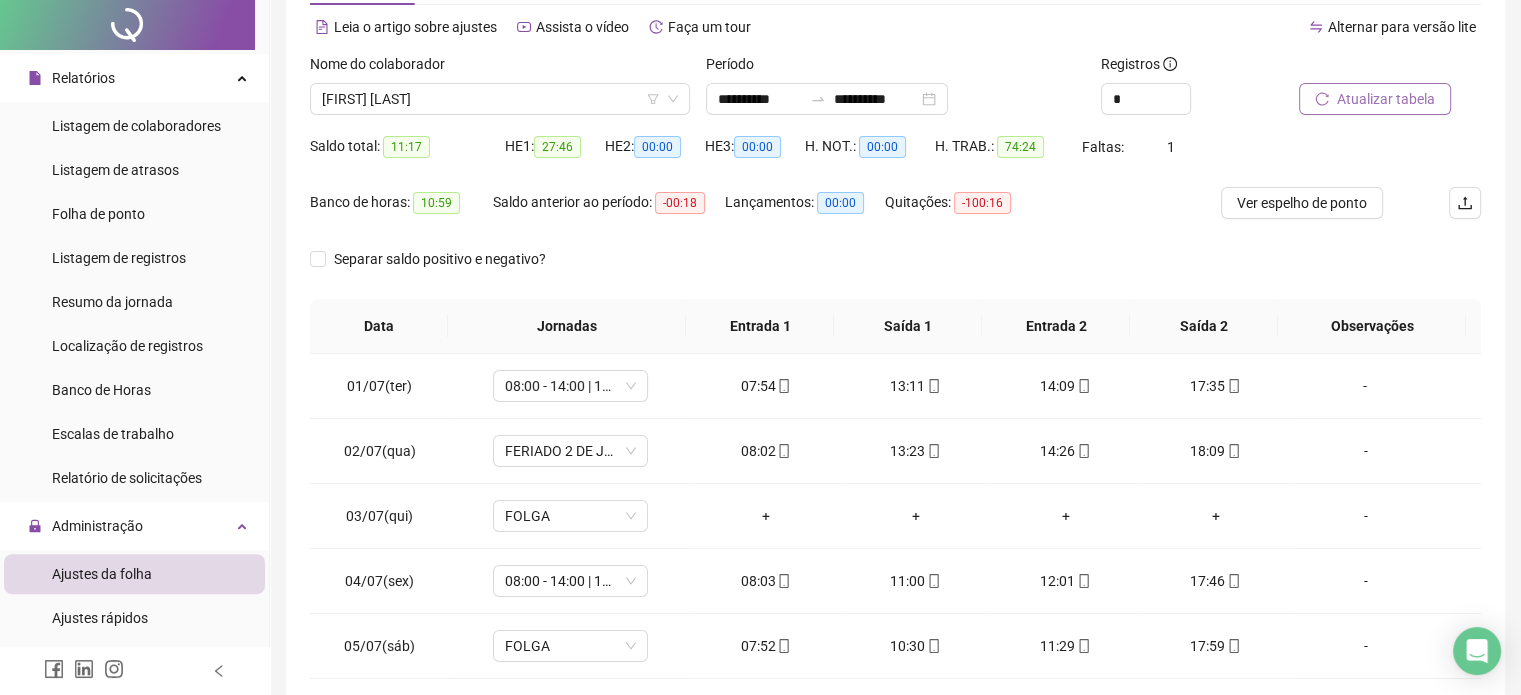 scroll, scrollTop: 200, scrollLeft: 0, axis: vertical 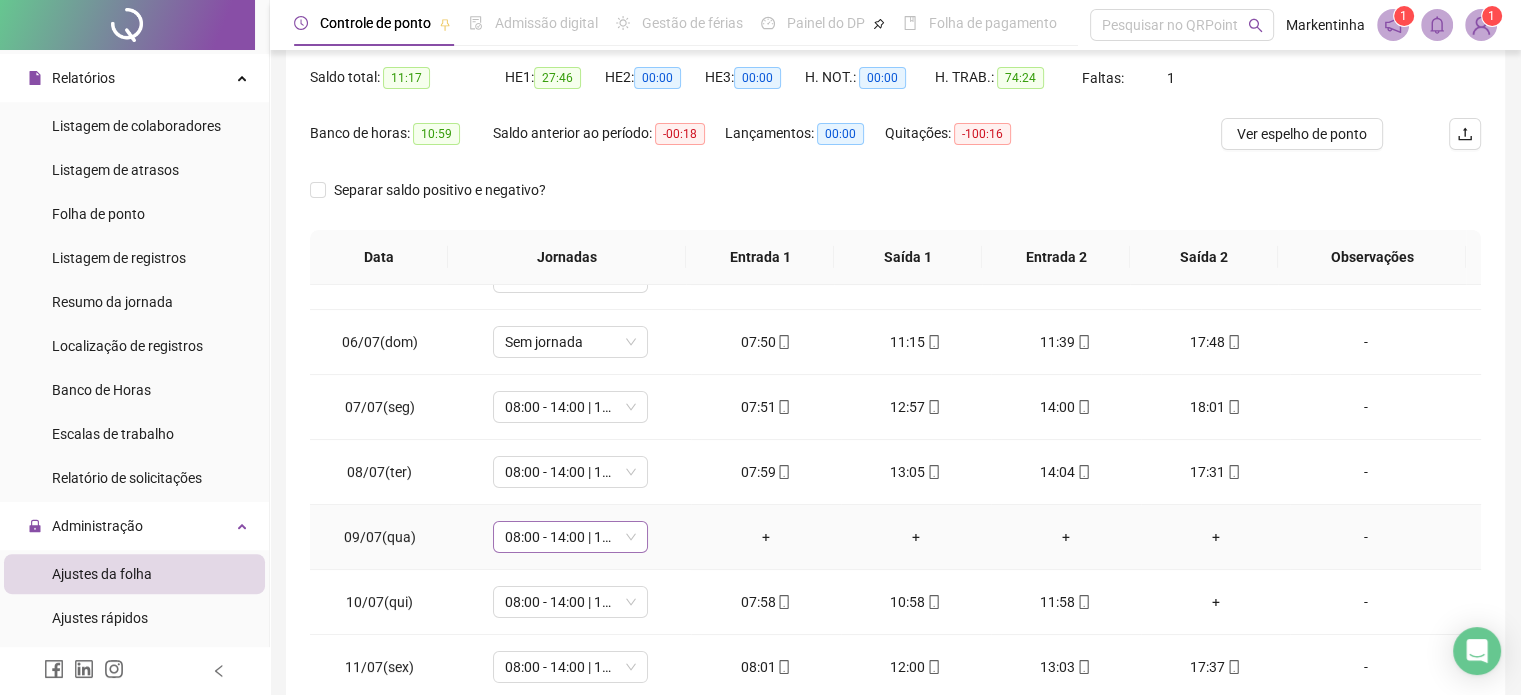 click on "08:00 - 14:00 | 15:00 - 18:00" at bounding box center (570, 537) 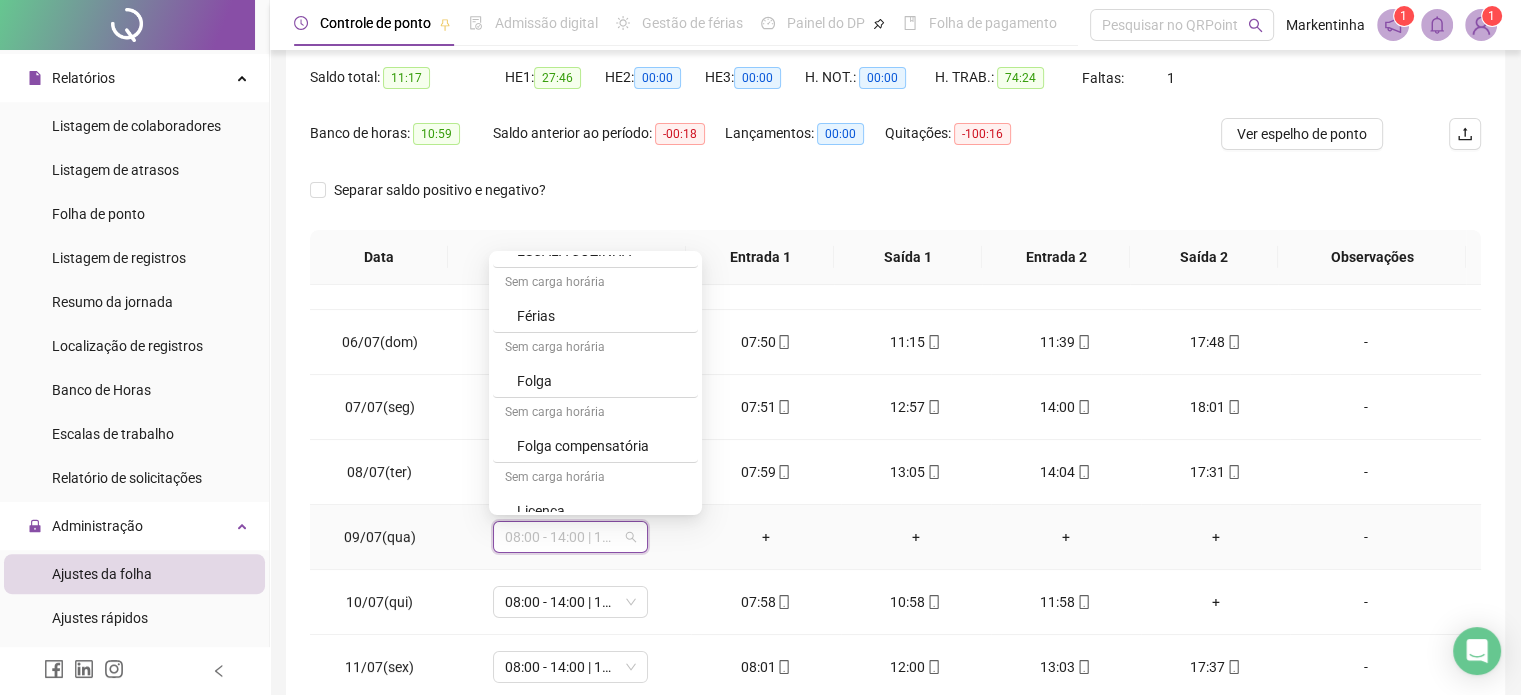 scroll, scrollTop: 392, scrollLeft: 0, axis: vertical 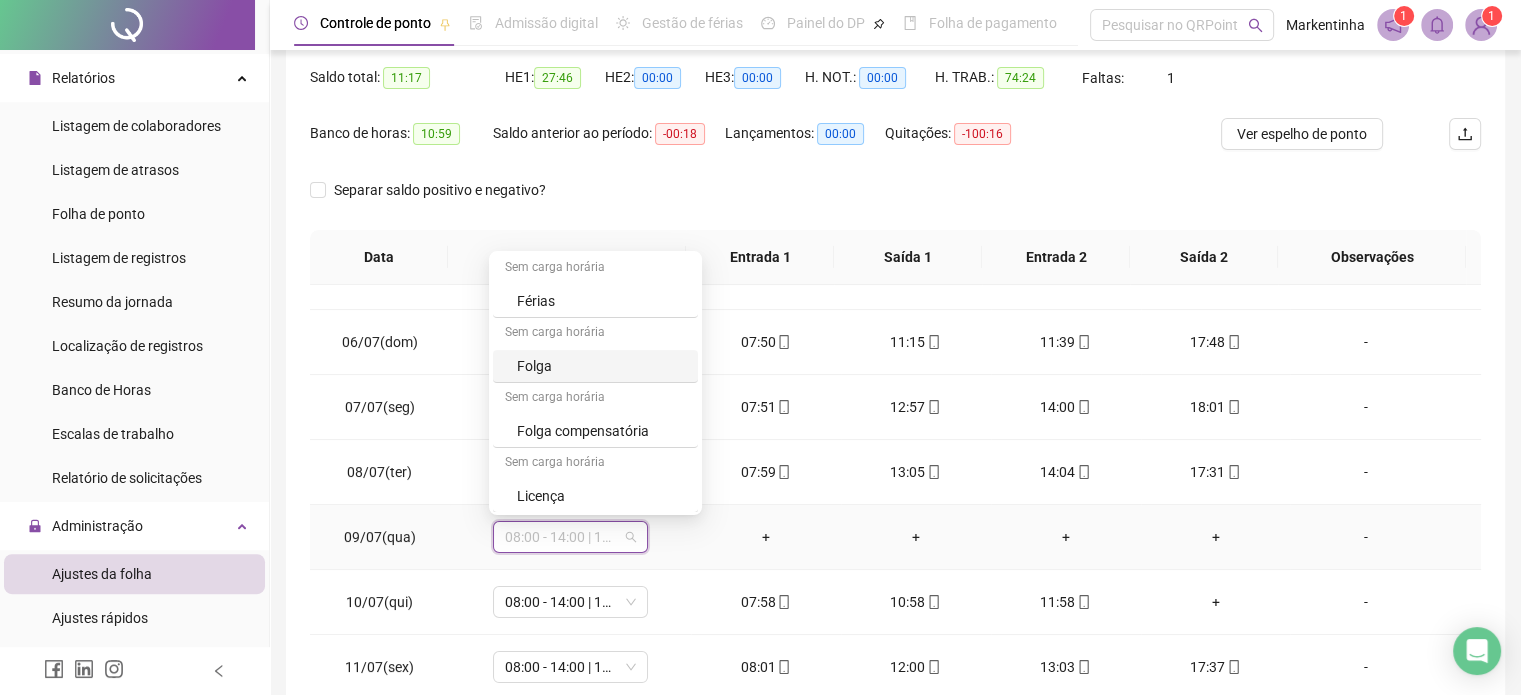 click on "Folga" at bounding box center [601, 366] 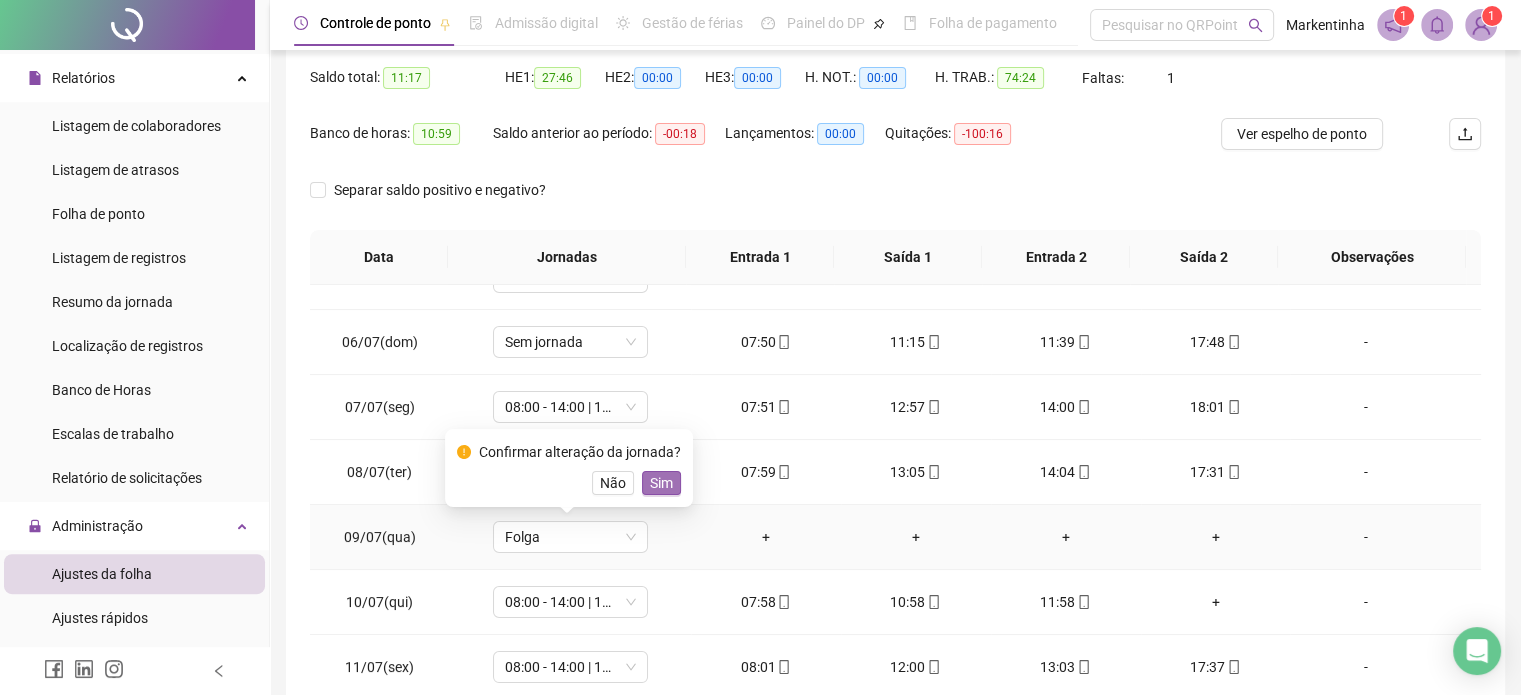 click on "Sim" at bounding box center (661, 483) 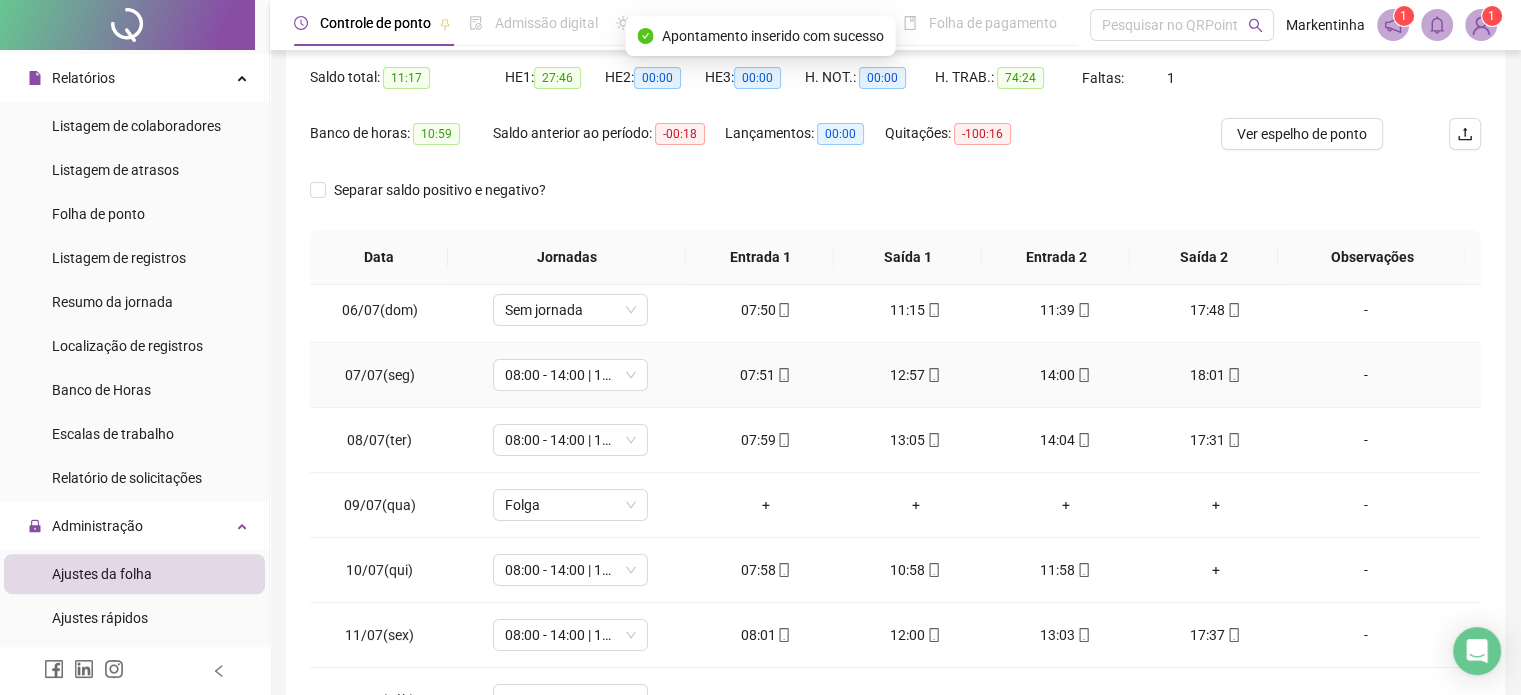 scroll, scrollTop: 350, scrollLeft: 0, axis: vertical 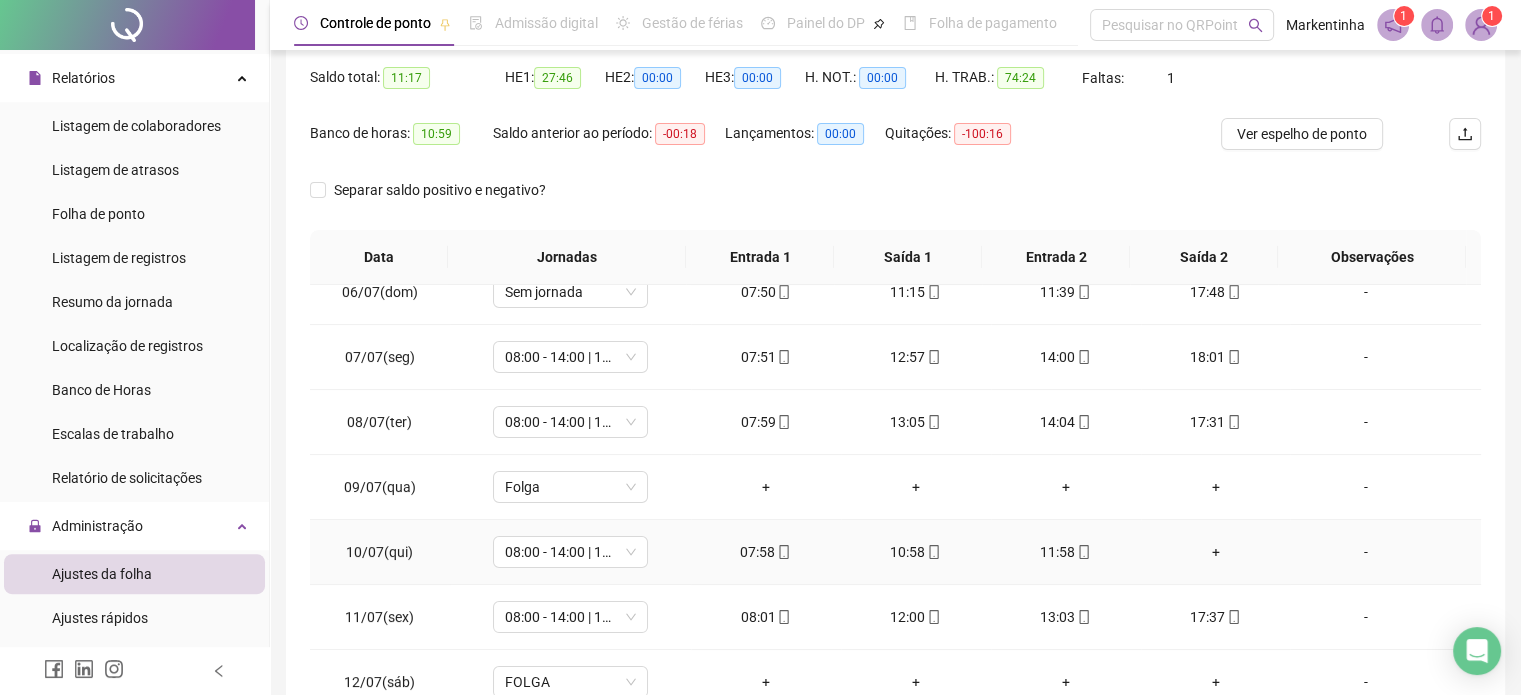 click on "+" at bounding box center [1216, 552] 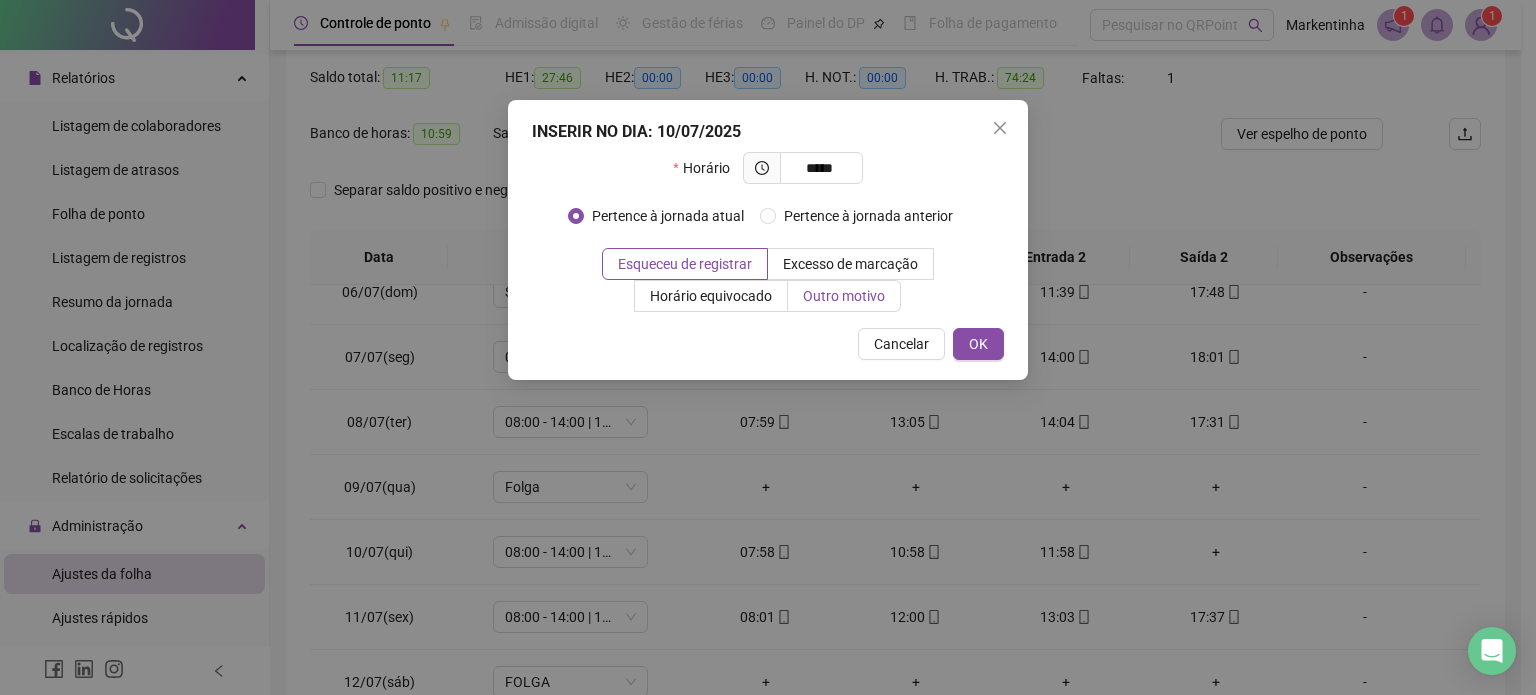 type on "*****" 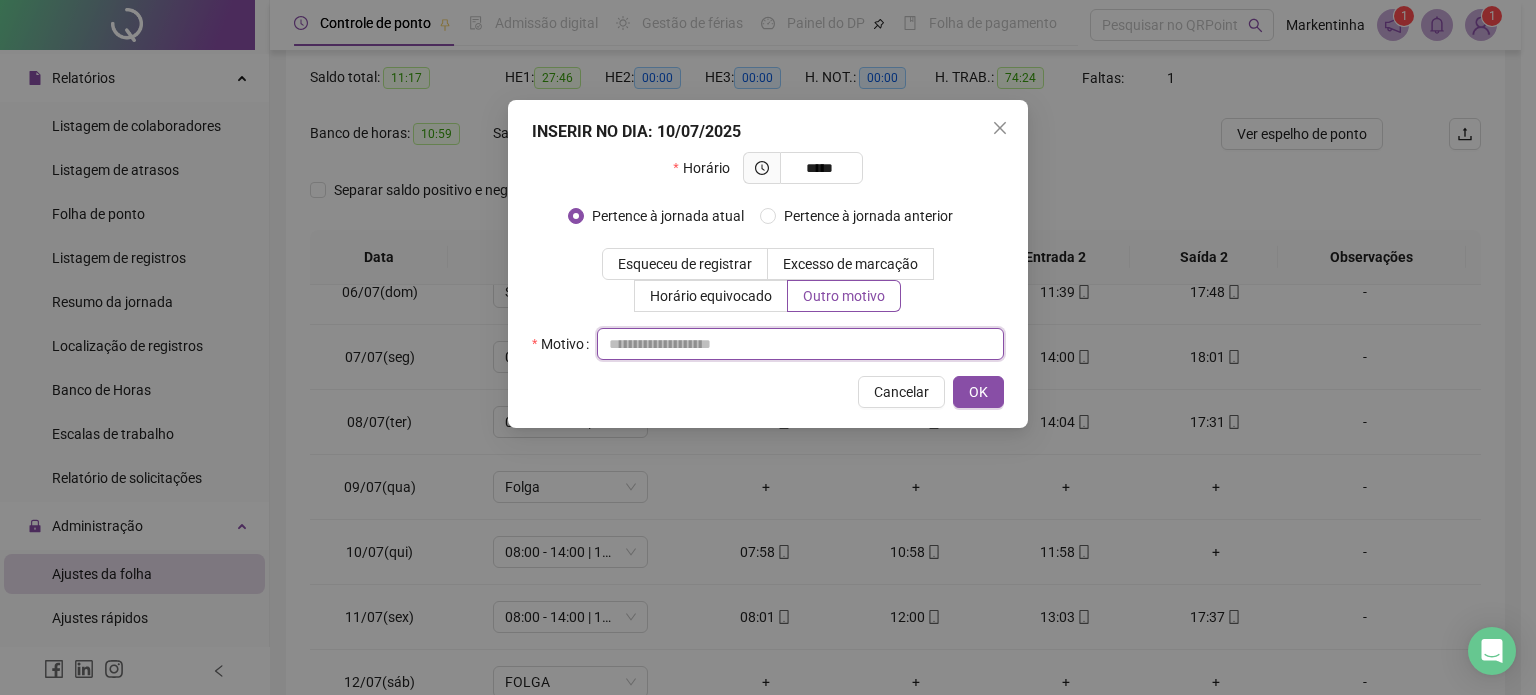 click at bounding box center [800, 344] 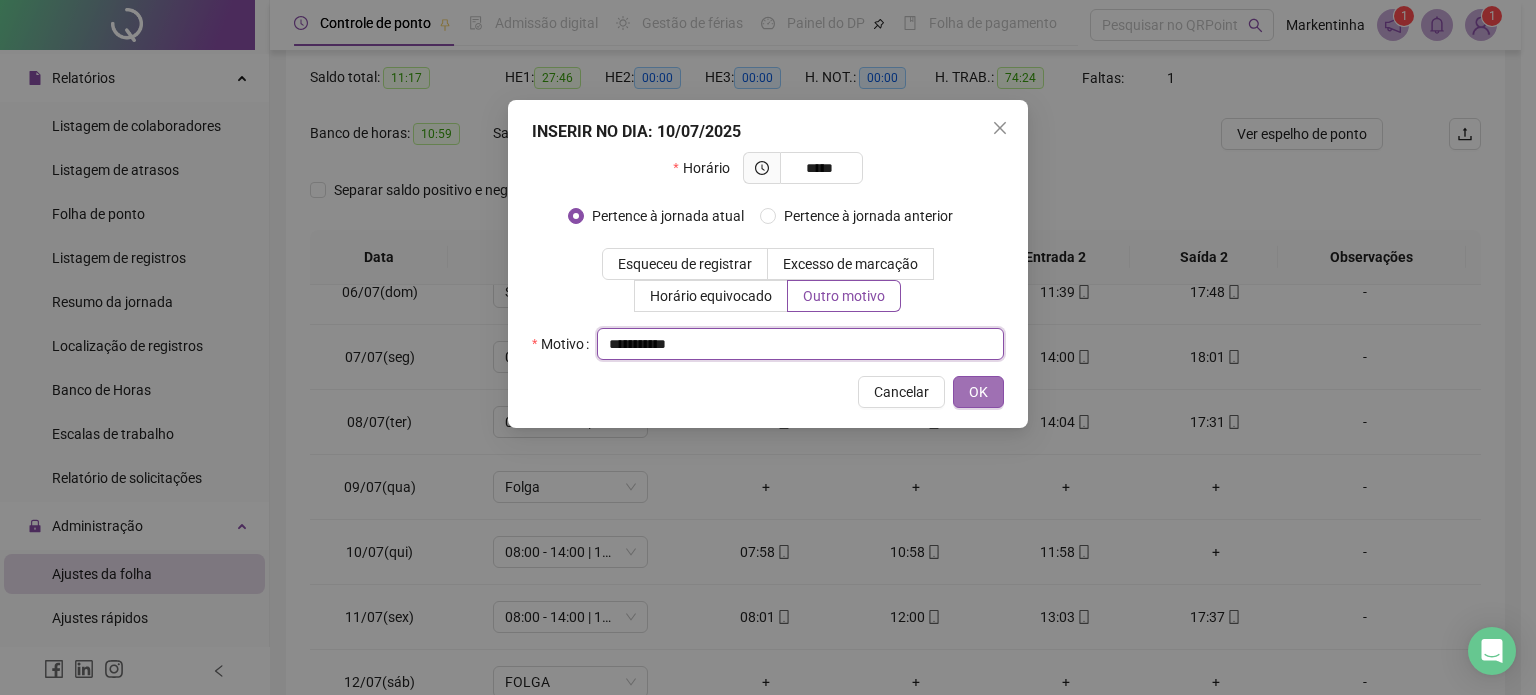 type on "**********" 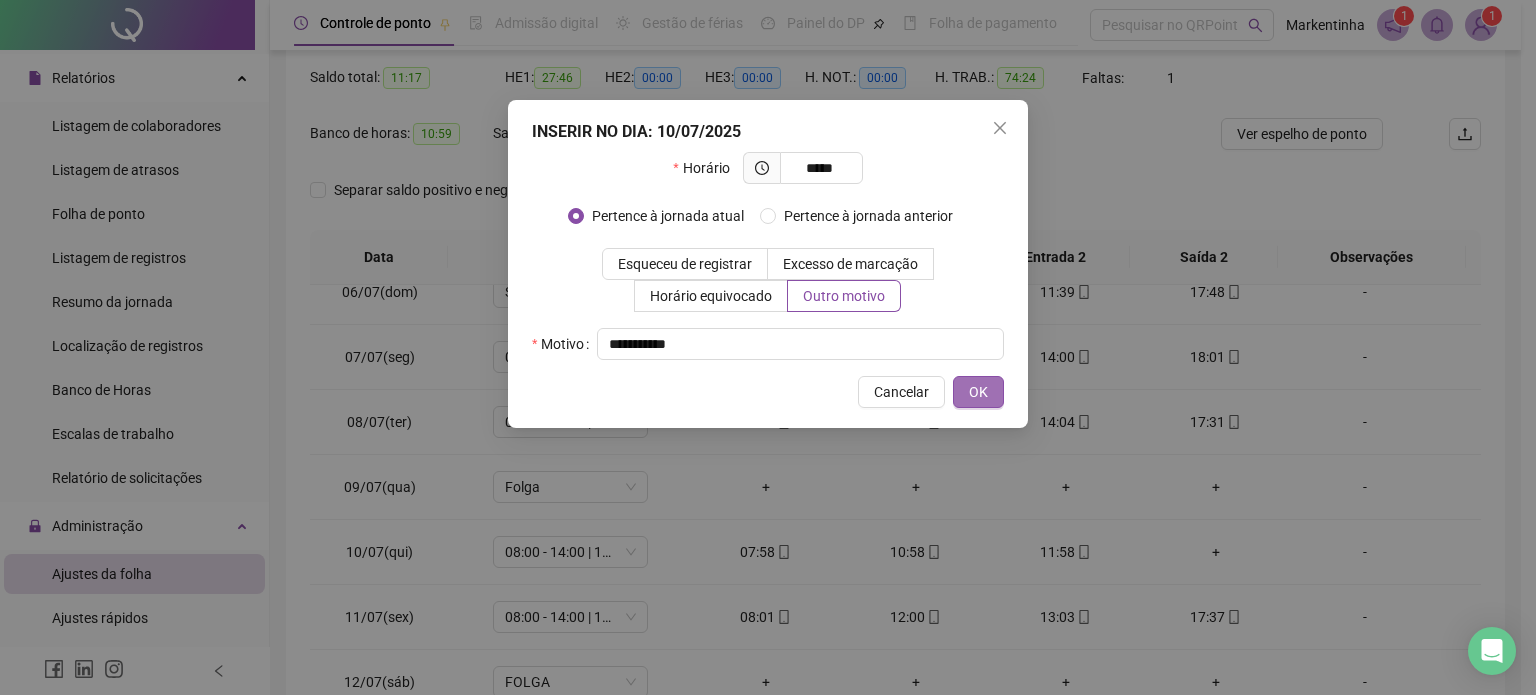 click on "OK" at bounding box center (978, 392) 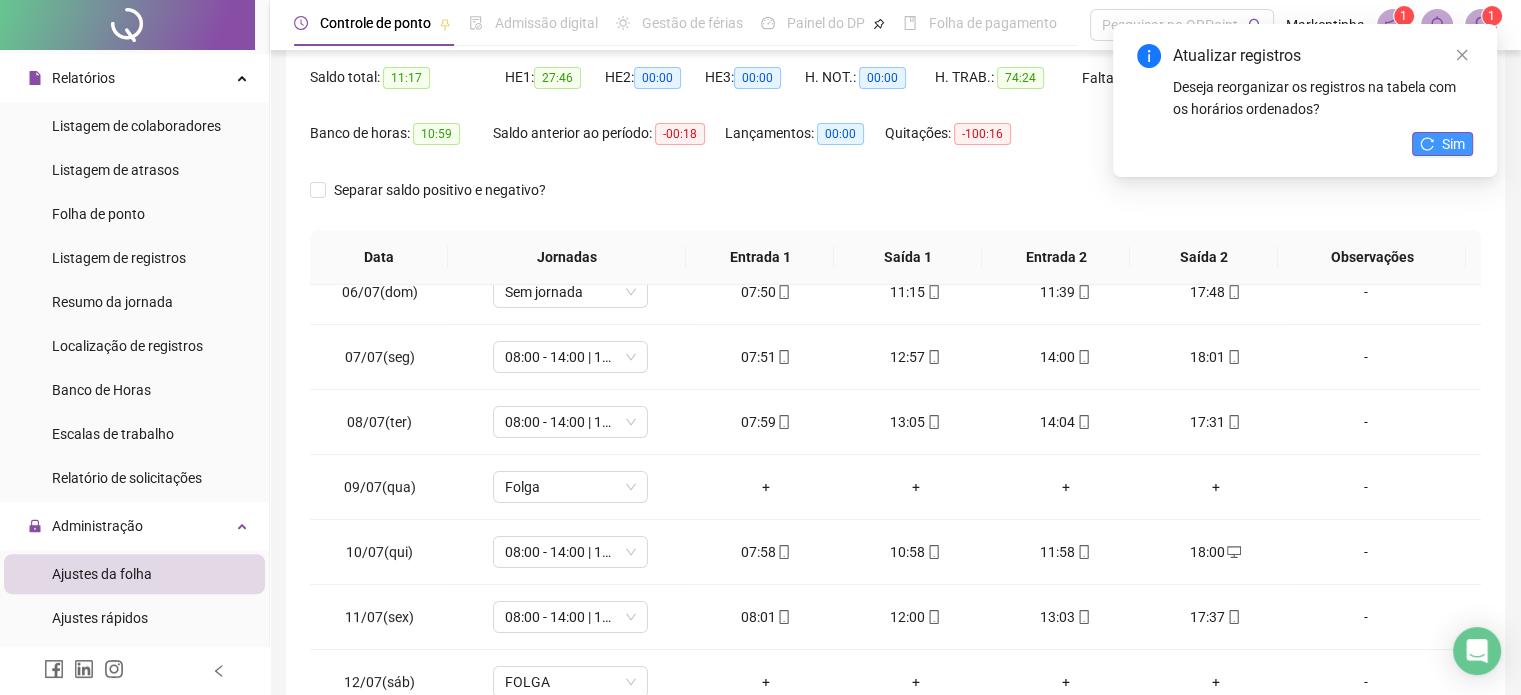 click 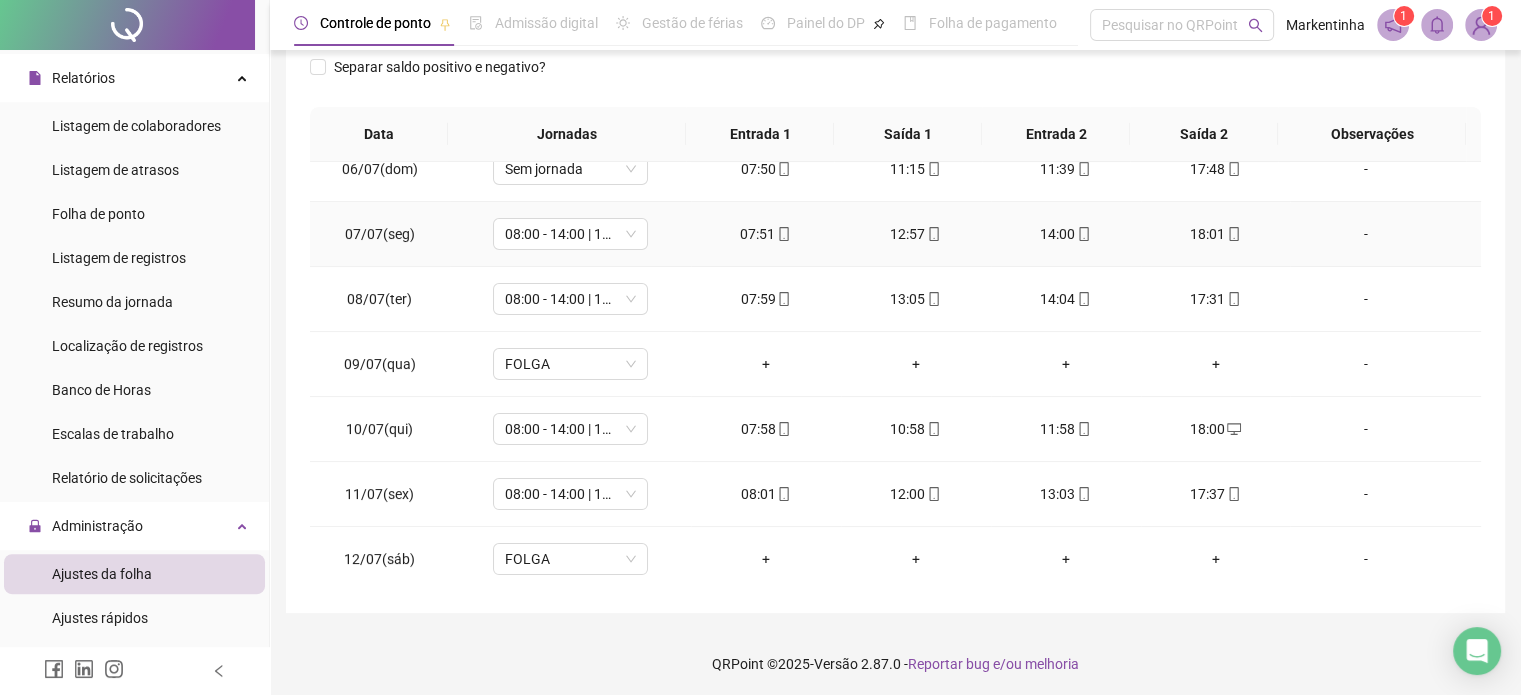 scroll, scrollTop: 326, scrollLeft: 0, axis: vertical 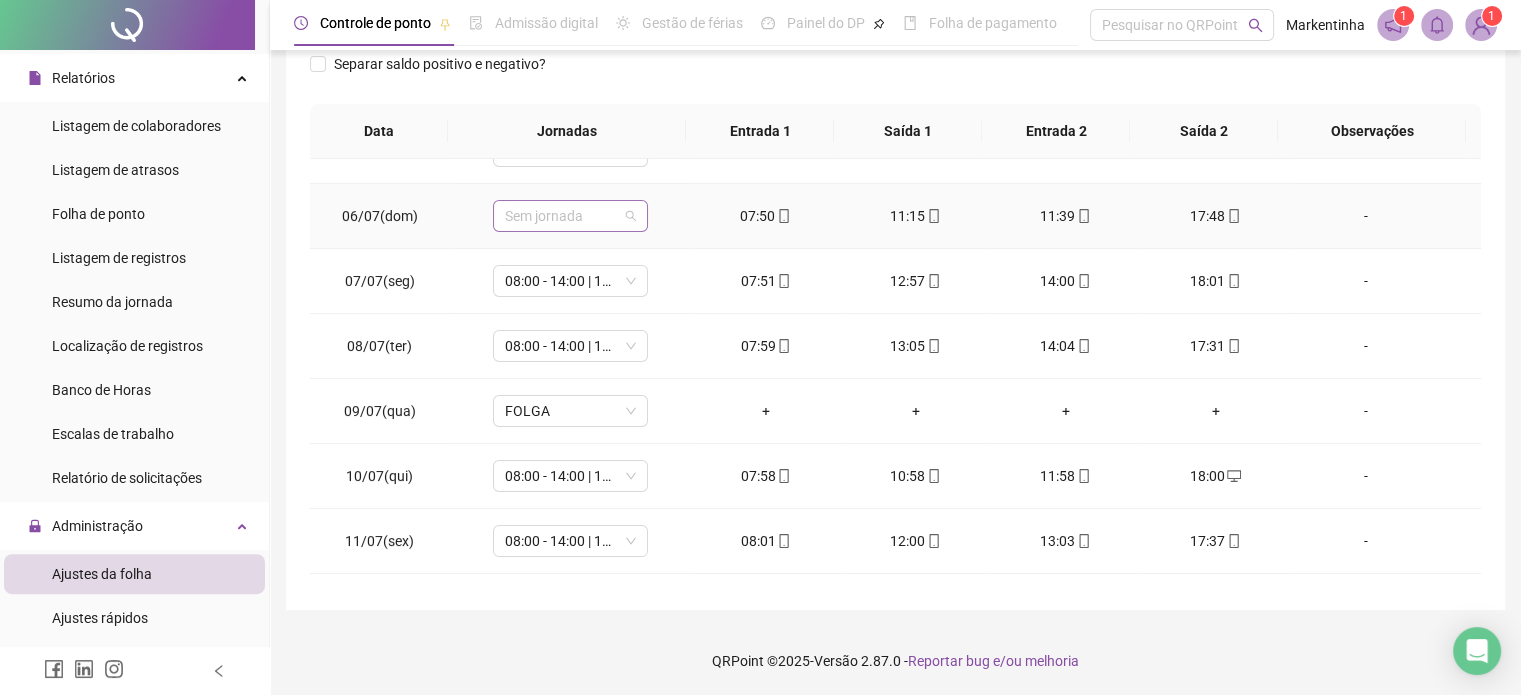 click on "Sem jornada" at bounding box center (570, 216) 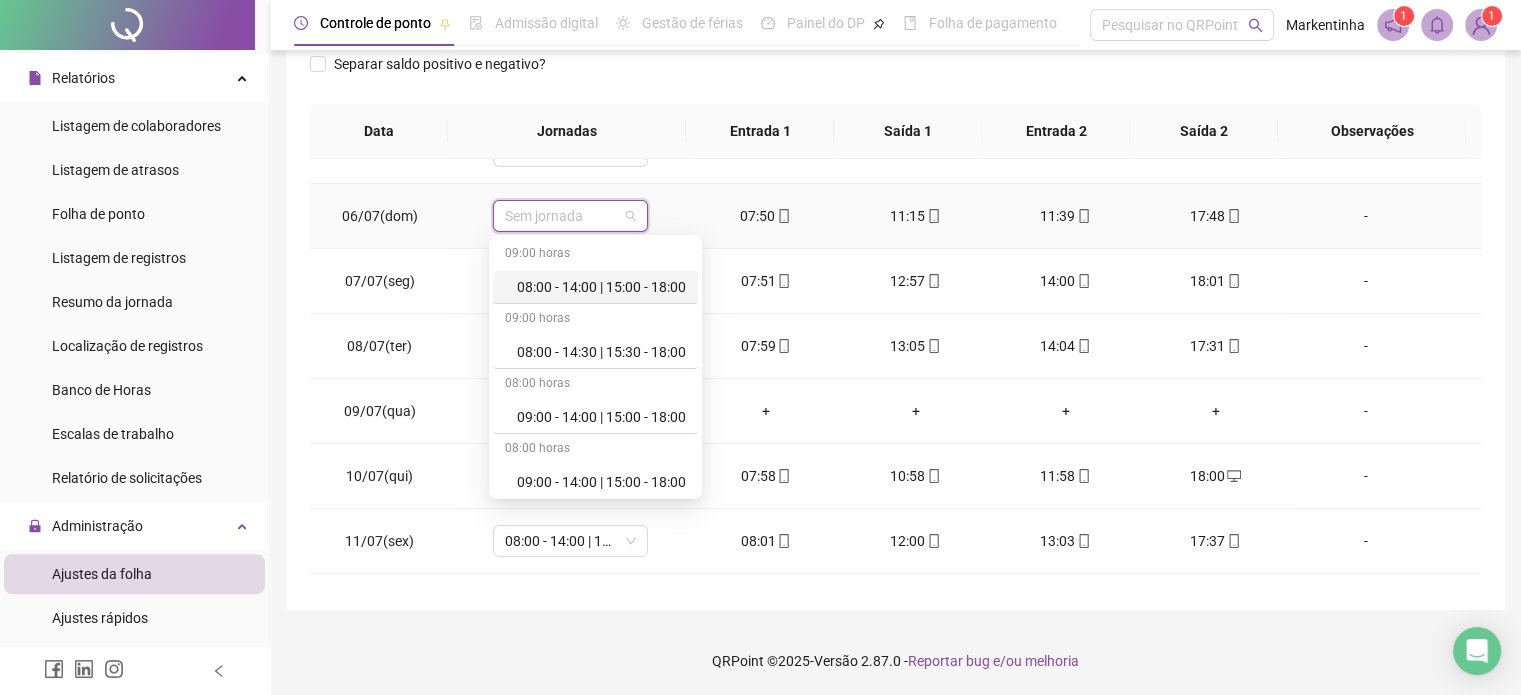 click on "08:00 - 14:00 | 15:00 - 18:00" at bounding box center (601, 287) 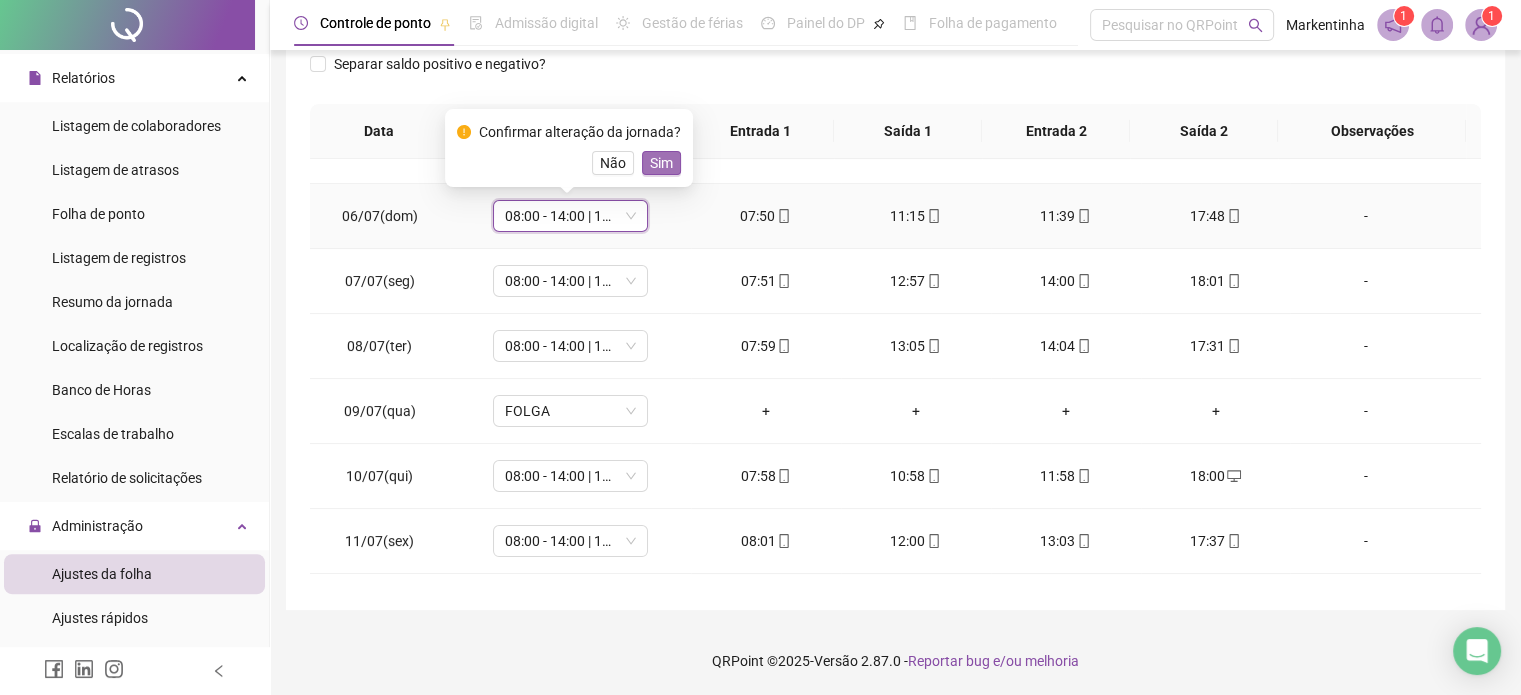 click on "Sim" at bounding box center (661, 163) 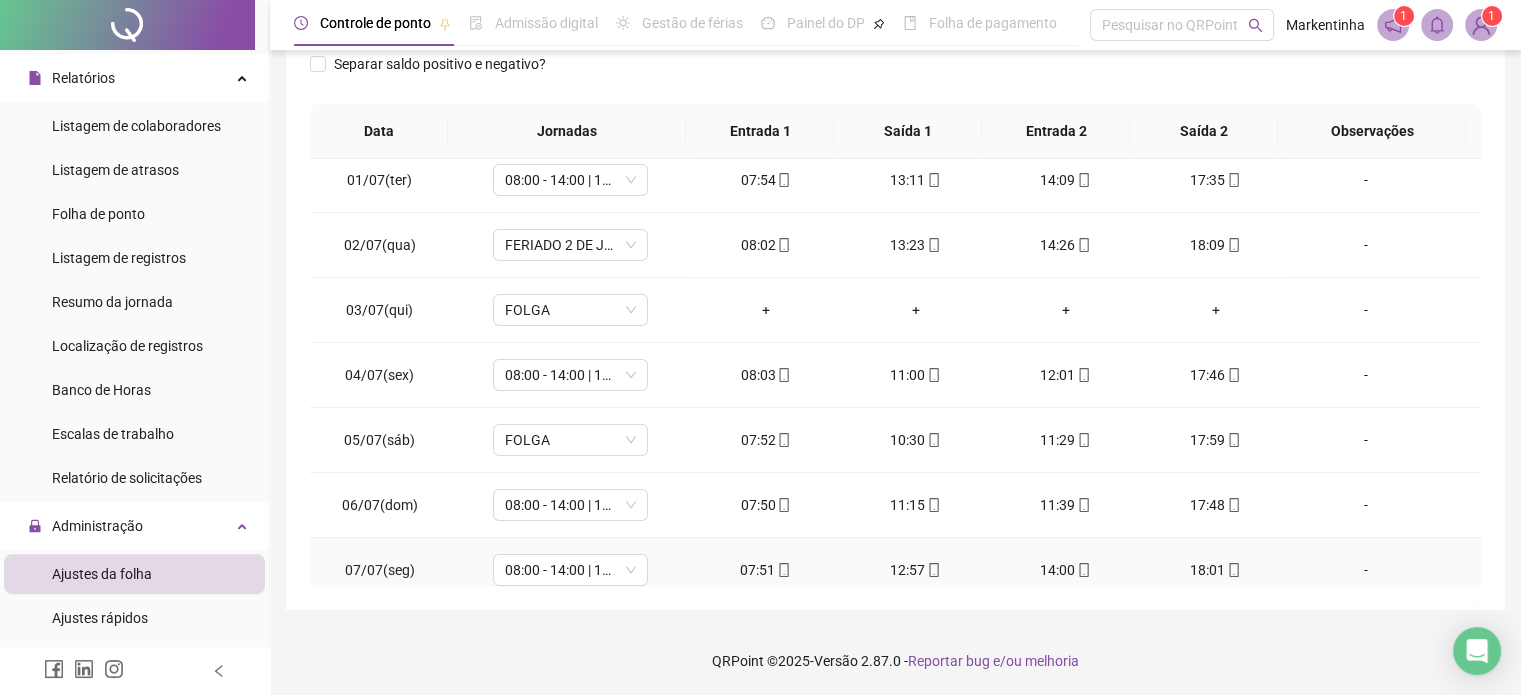 scroll, scrollTop: 0, scrollLeft: 0, axis: both 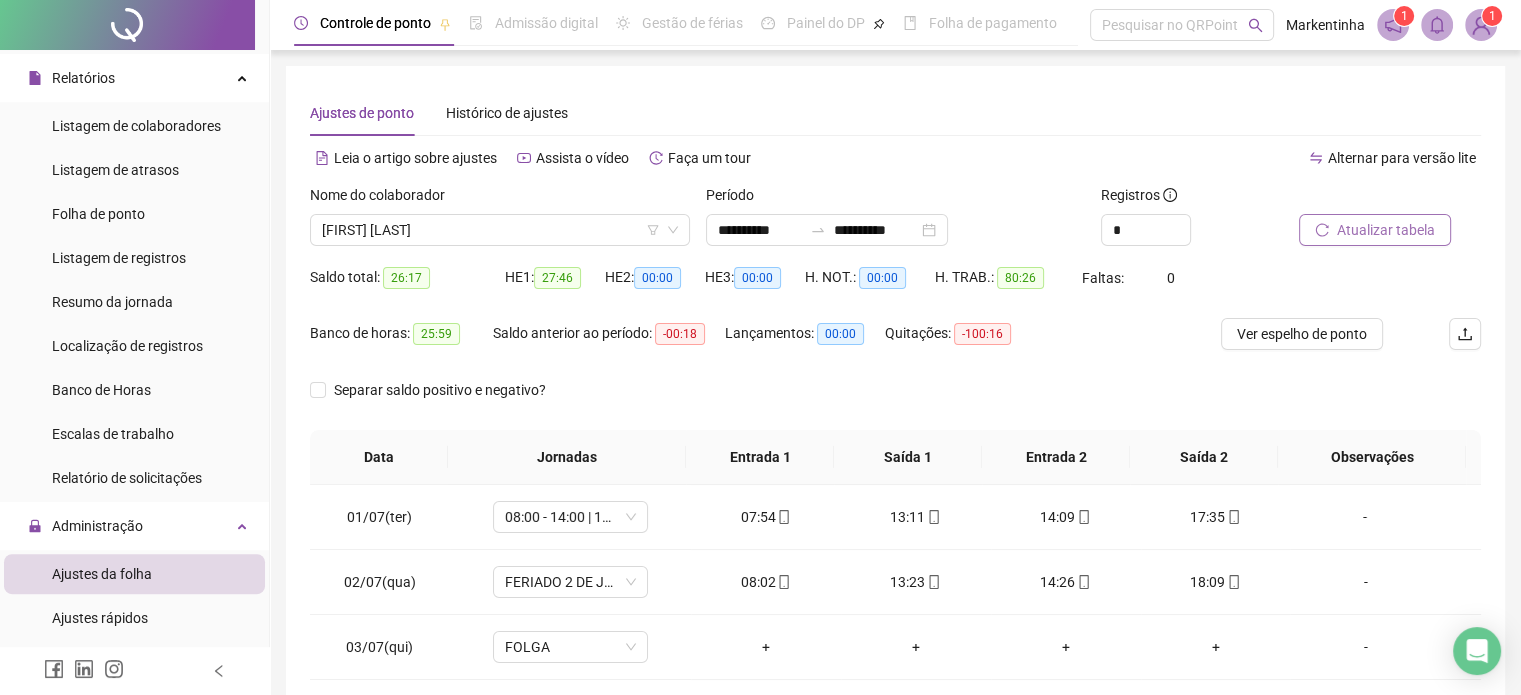 click on "Atualizar tabela" at bounding box center [1386, 230] 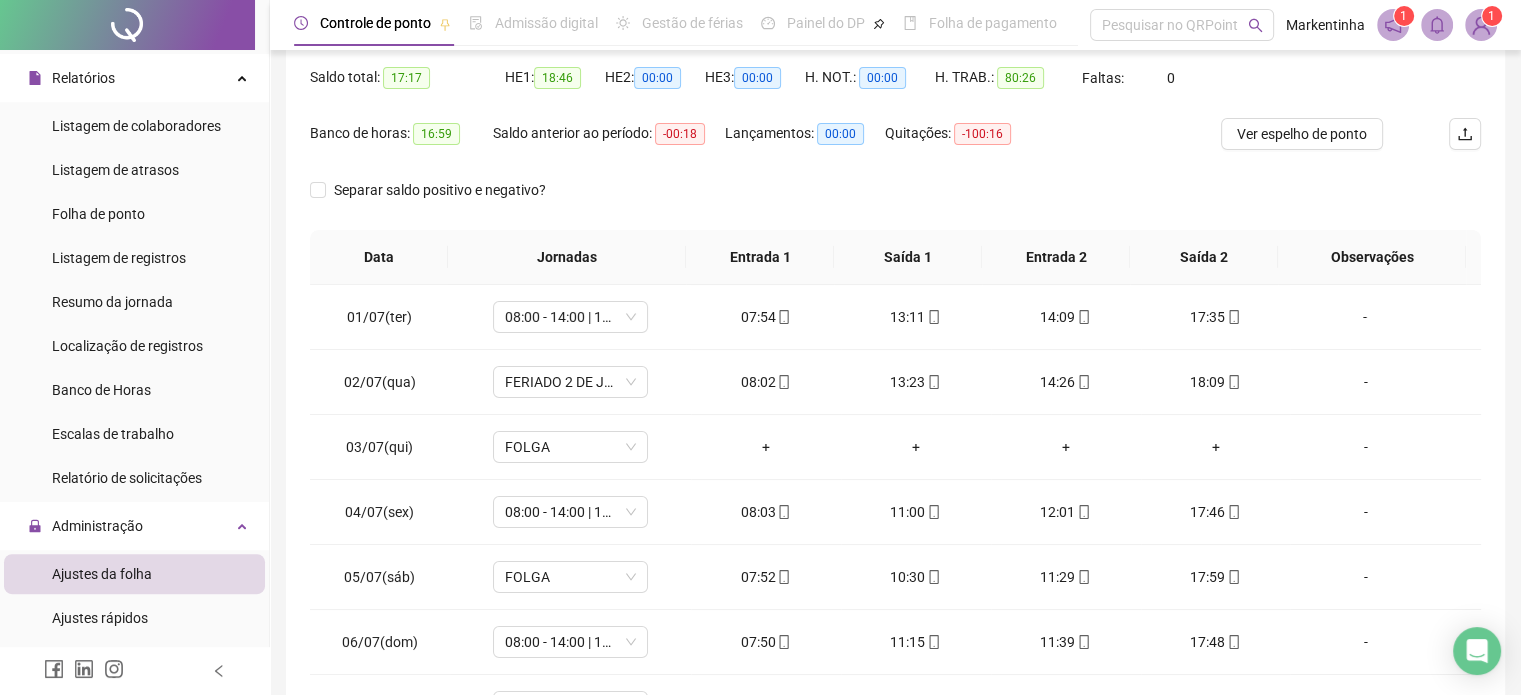 scroll, scrollTop: 326, scrollLeft: 0, axis: vertical 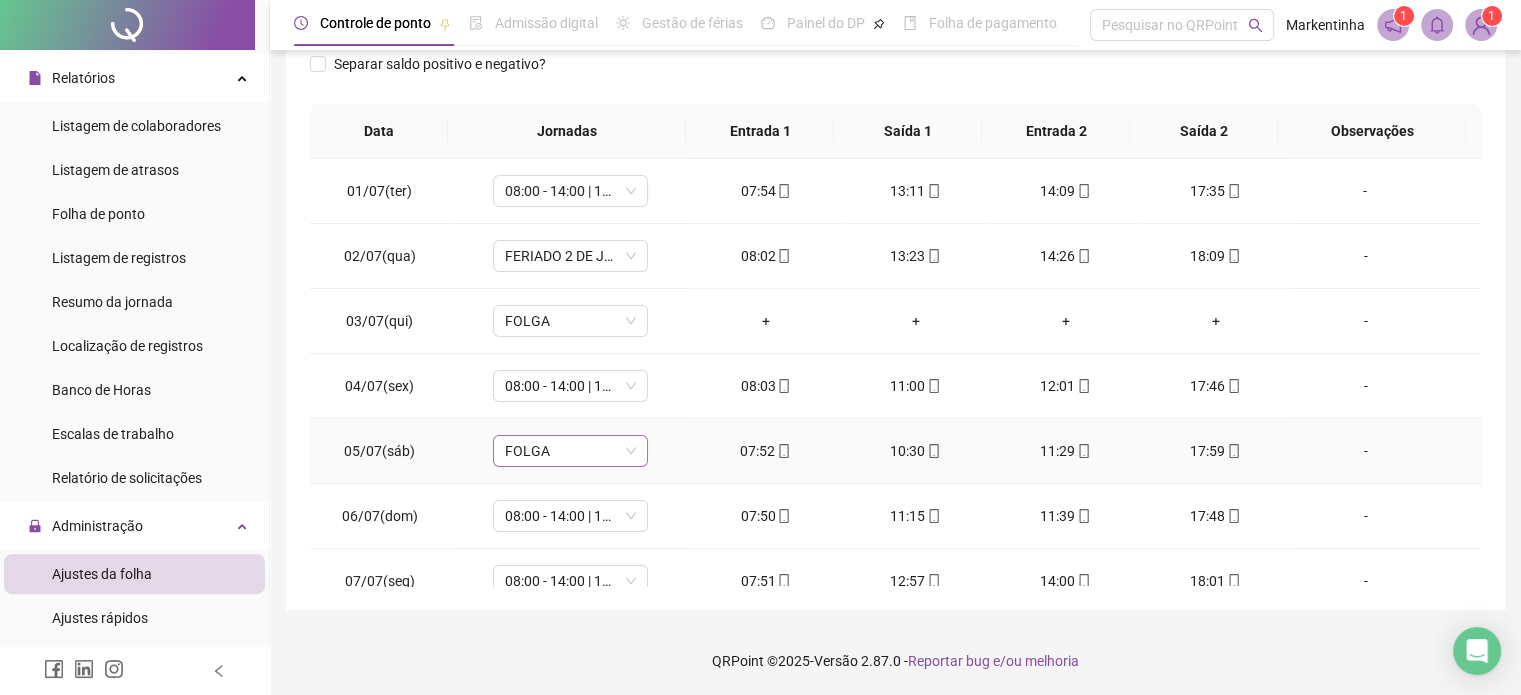 click on "FOLGA" at bounding box center [570, 451] 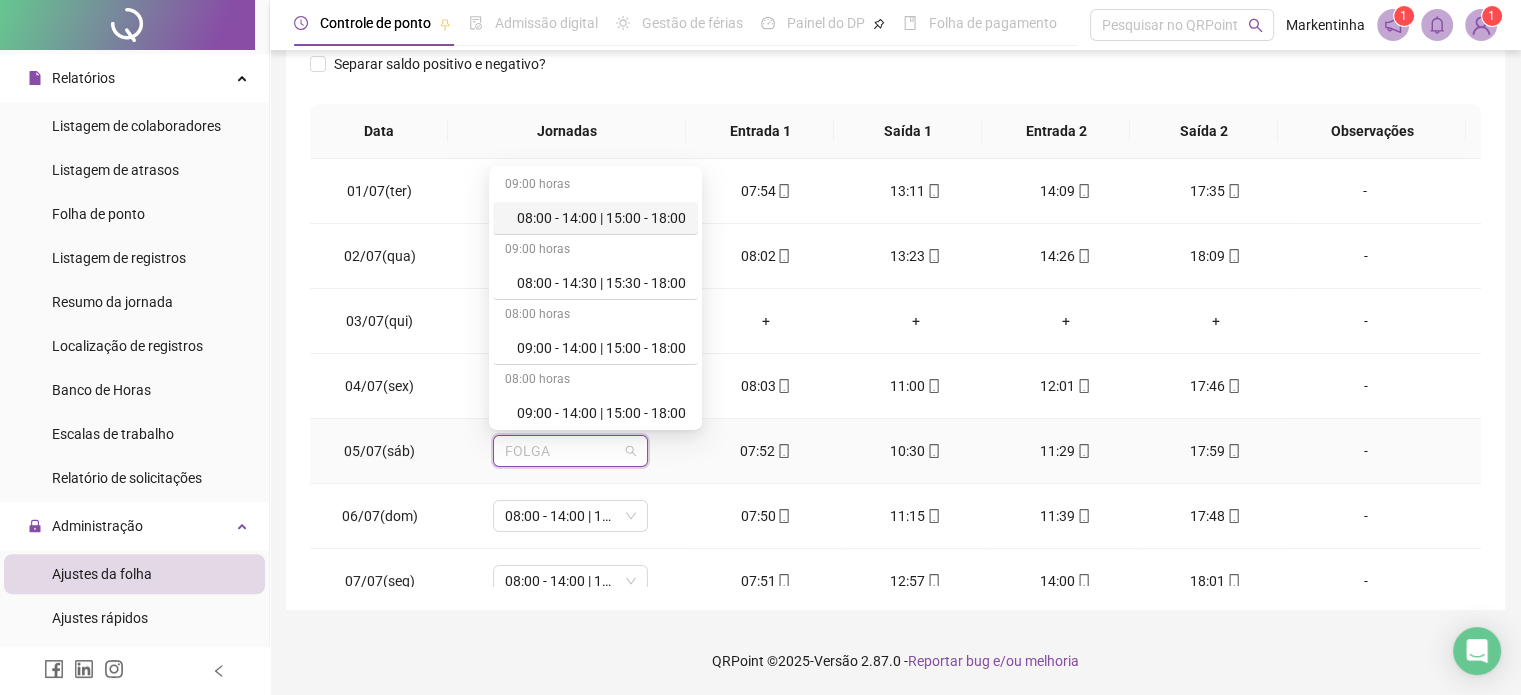 click on "08:00 - 14:00 | 15:00 - 18:00" at bounding box center [601, 218] 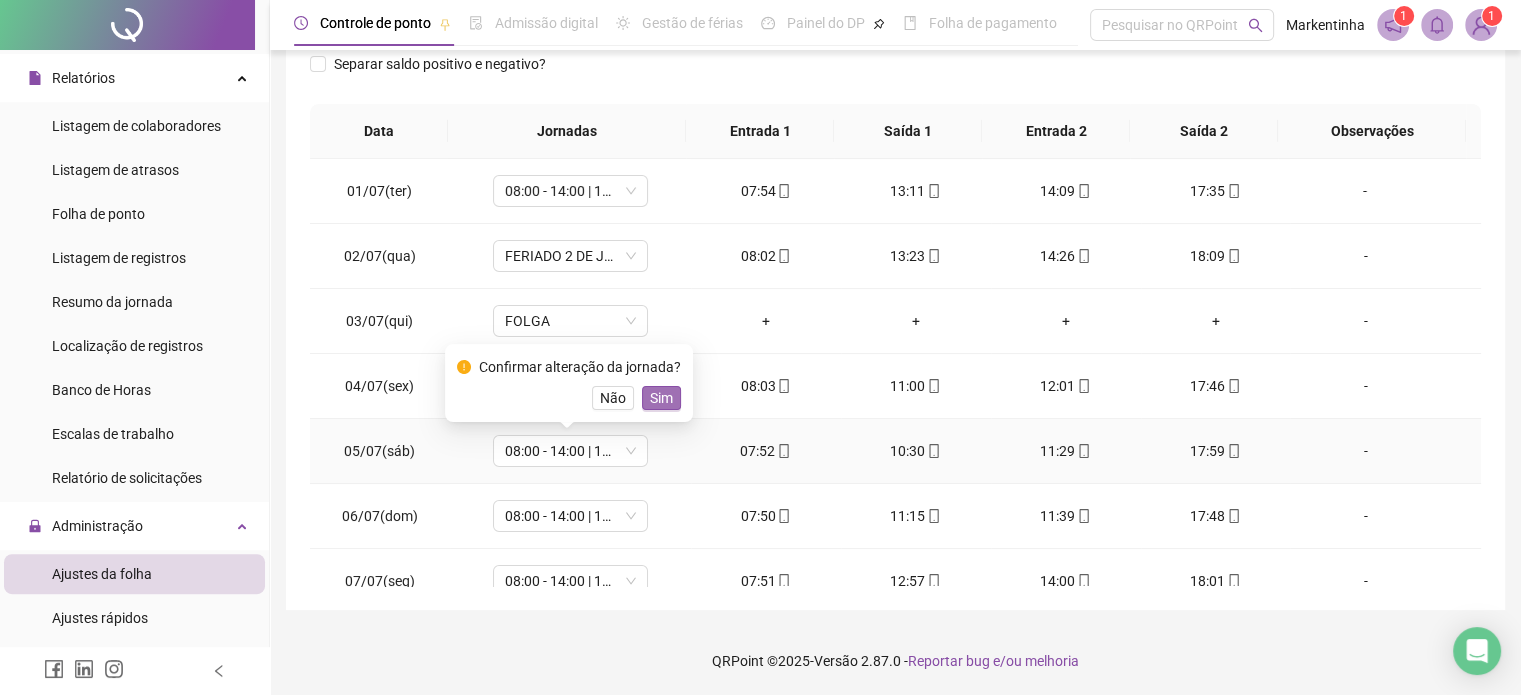 click on "Sim" at bounding box center [661, 398] 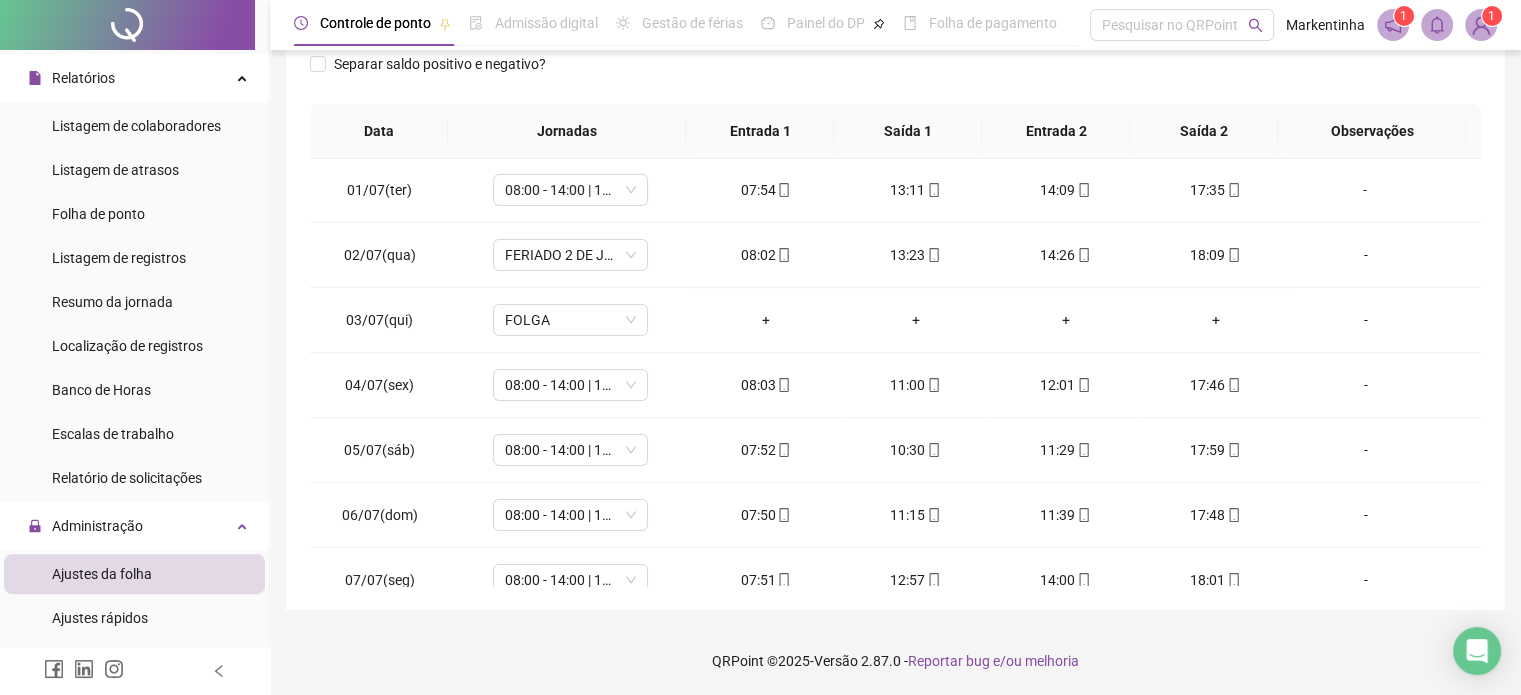 scroll, scrollTop: 0, scrollLeft: 0, axis: both 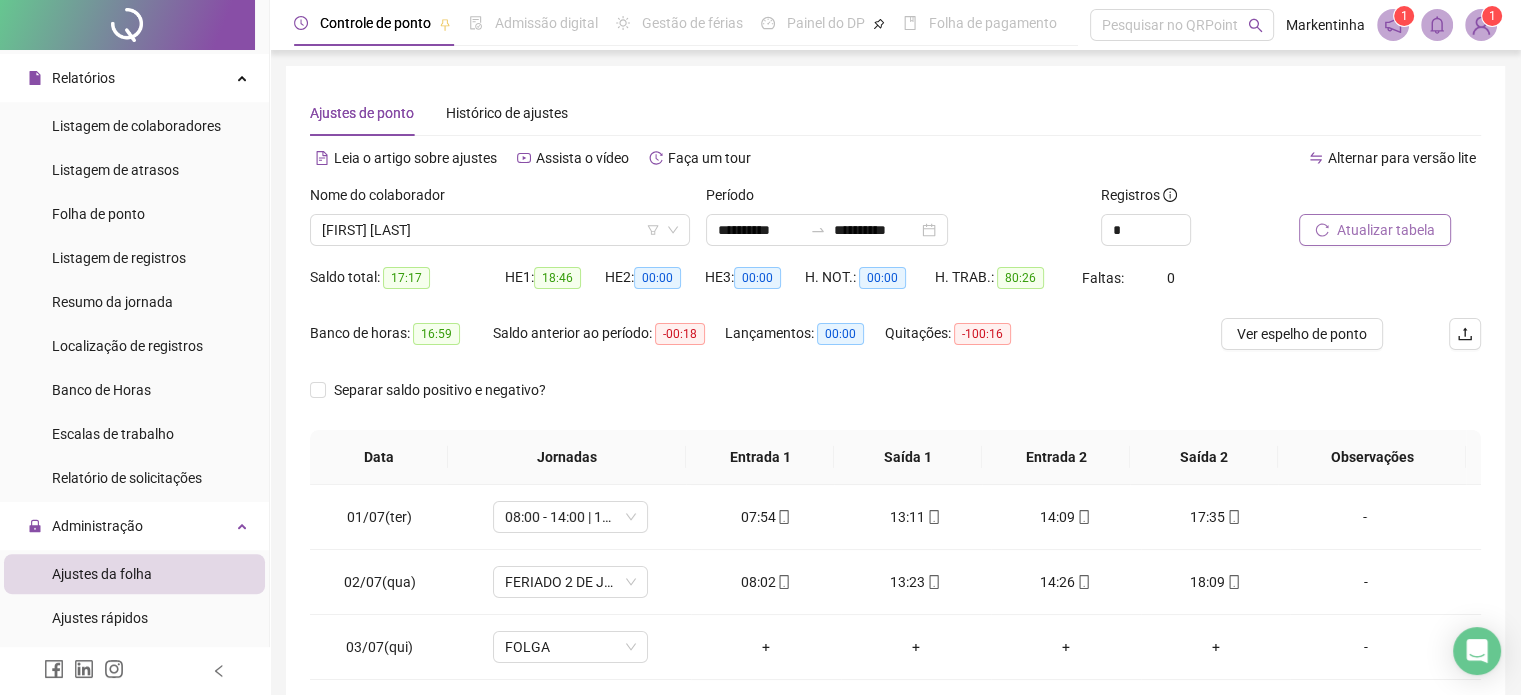 click on "Atualizar tabela" at bounding box center (1386, 230) 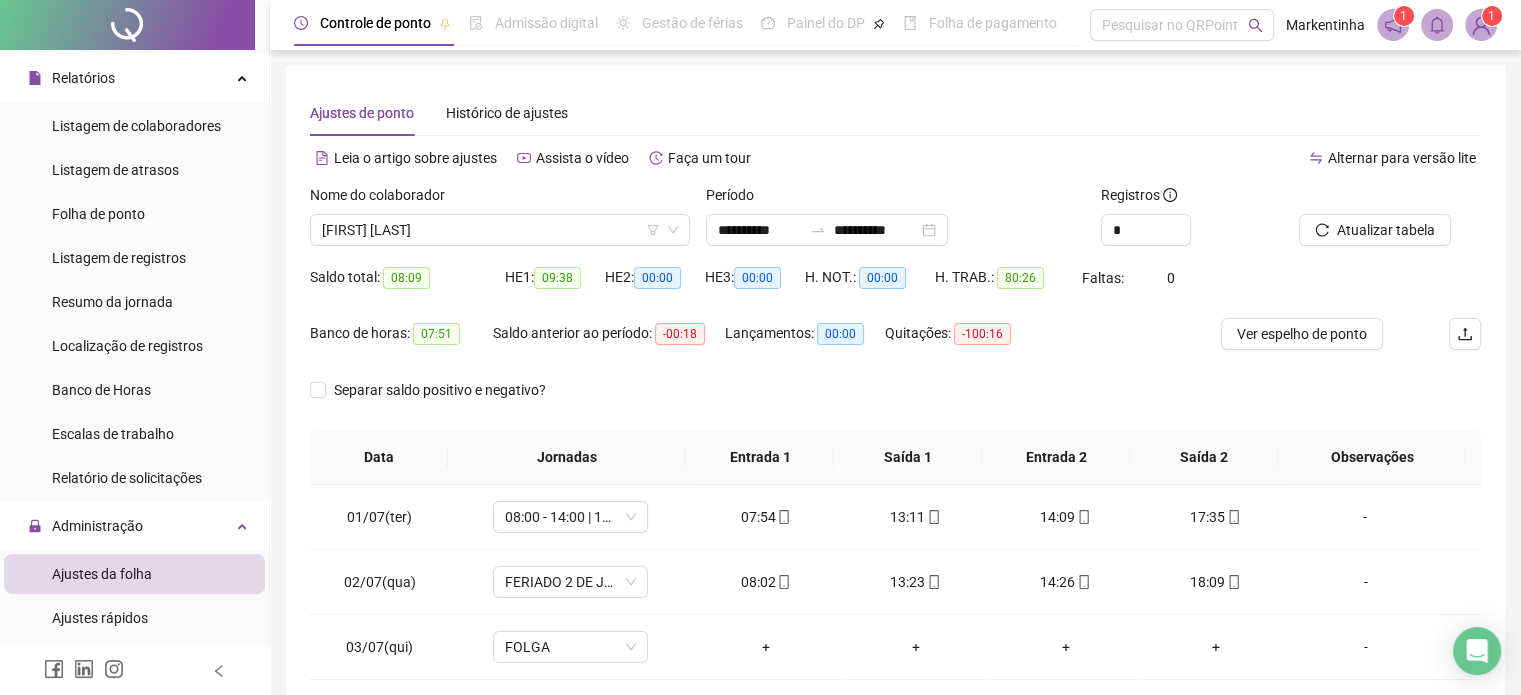 scroll, scrollTop: 200, scrollLeft: 0, axis: vertical 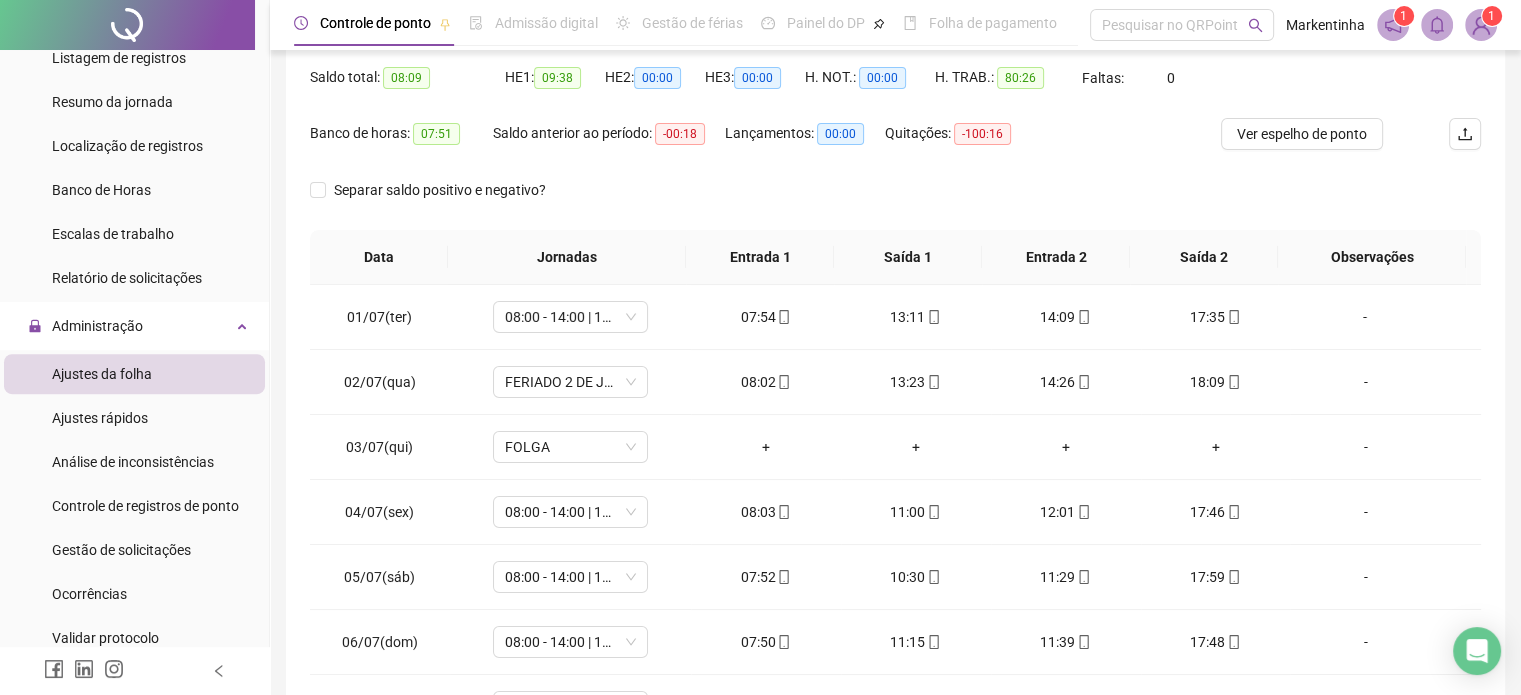 click on "Ajustes da folha" at bounding box center [102, 374] 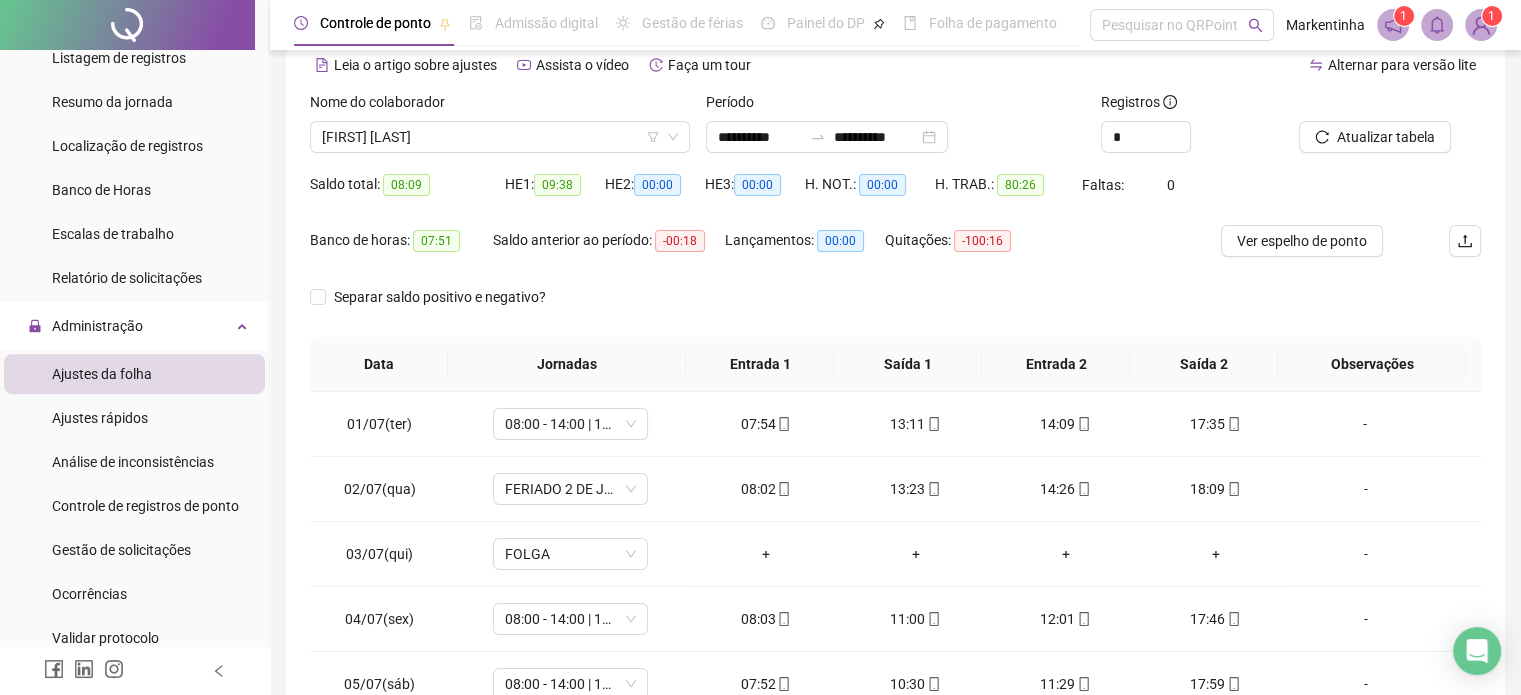 scroll, scrollTop: 0, scrollLeft: 0, axis: both 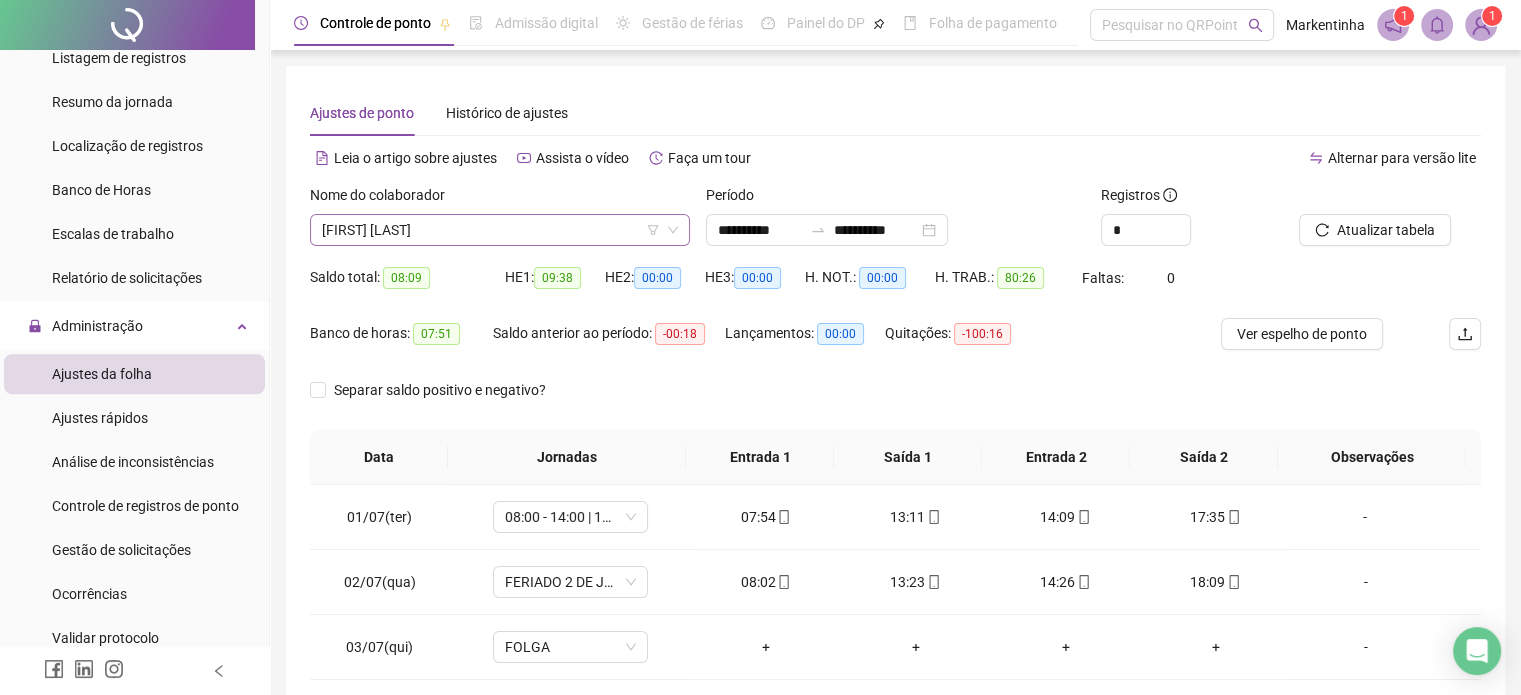 click on "[FIRST] [LAST]" at bounding box center (500, 230) 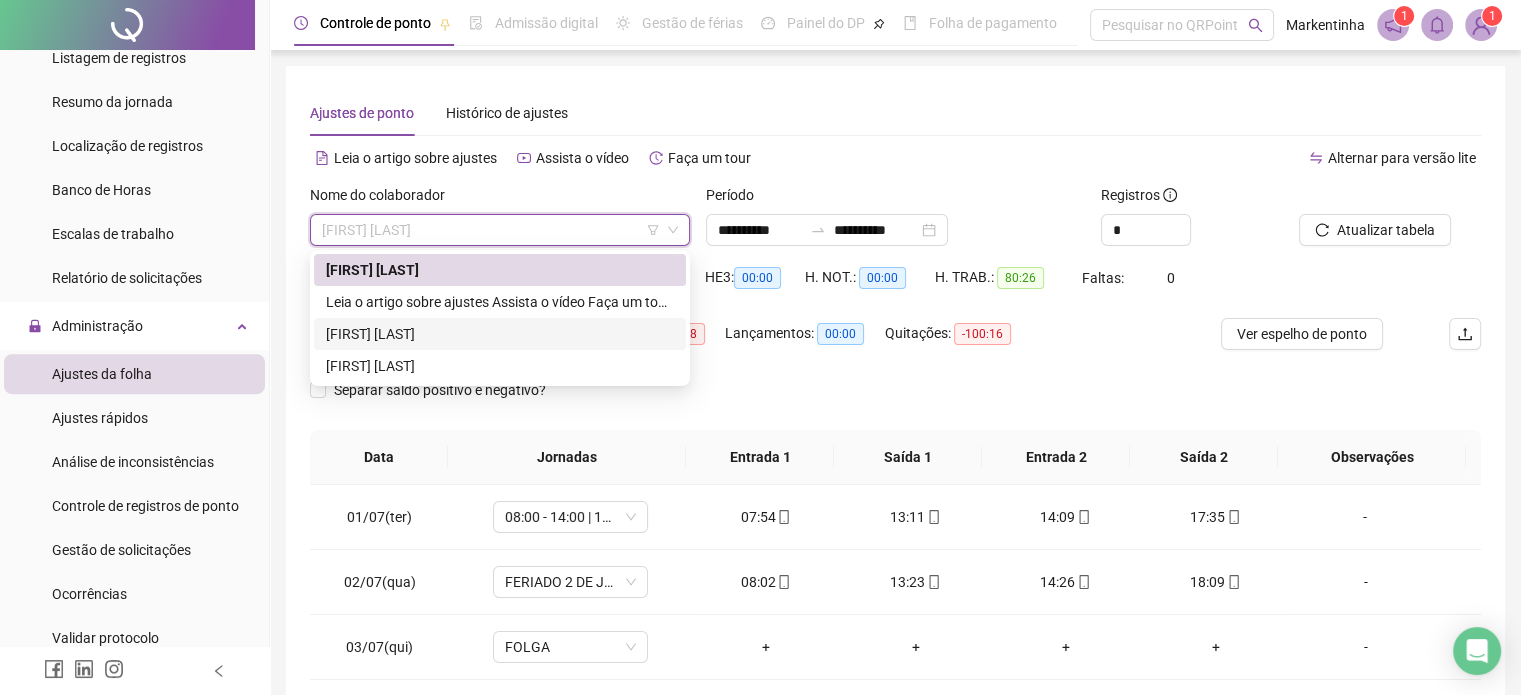 click on "[FIRST] [LAST]" at bounding box center (500, 334) 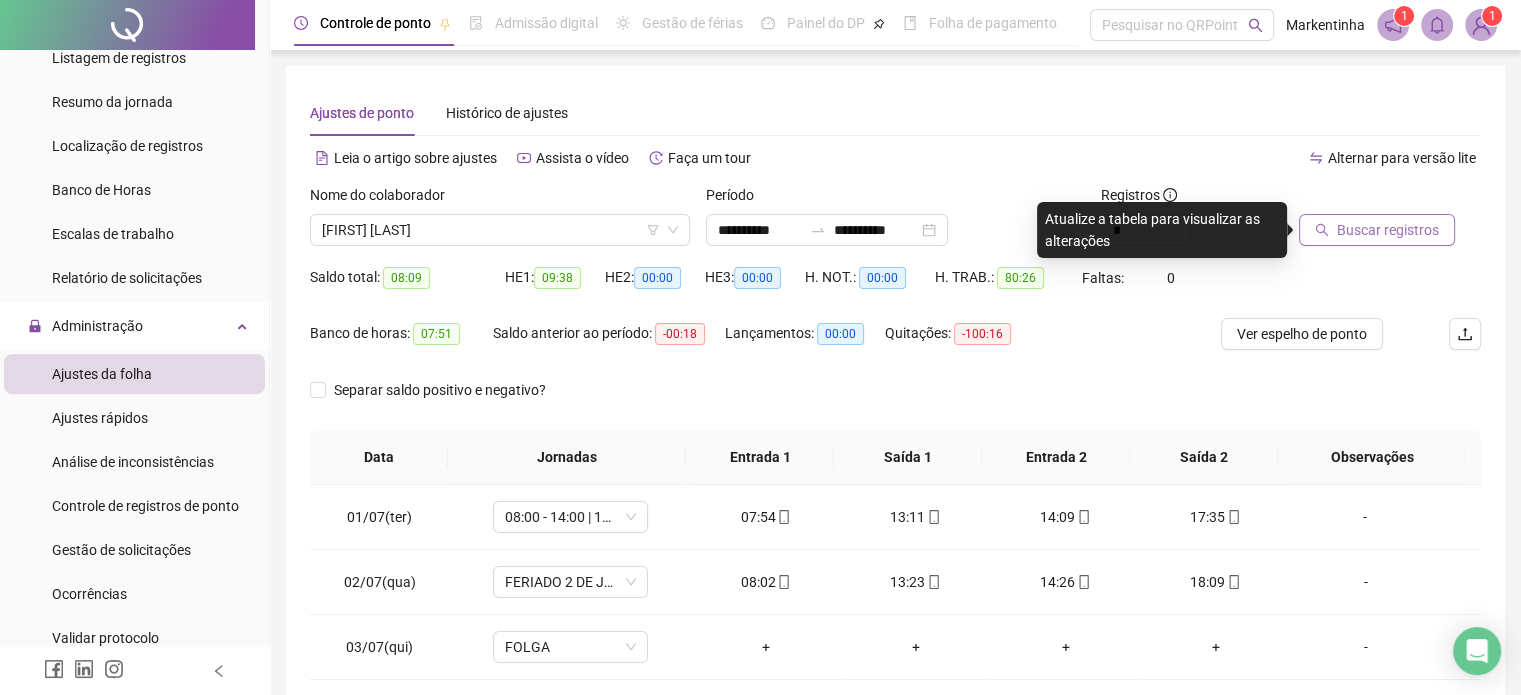 click on "Buscar registros" at bounding box center (1388, 230) 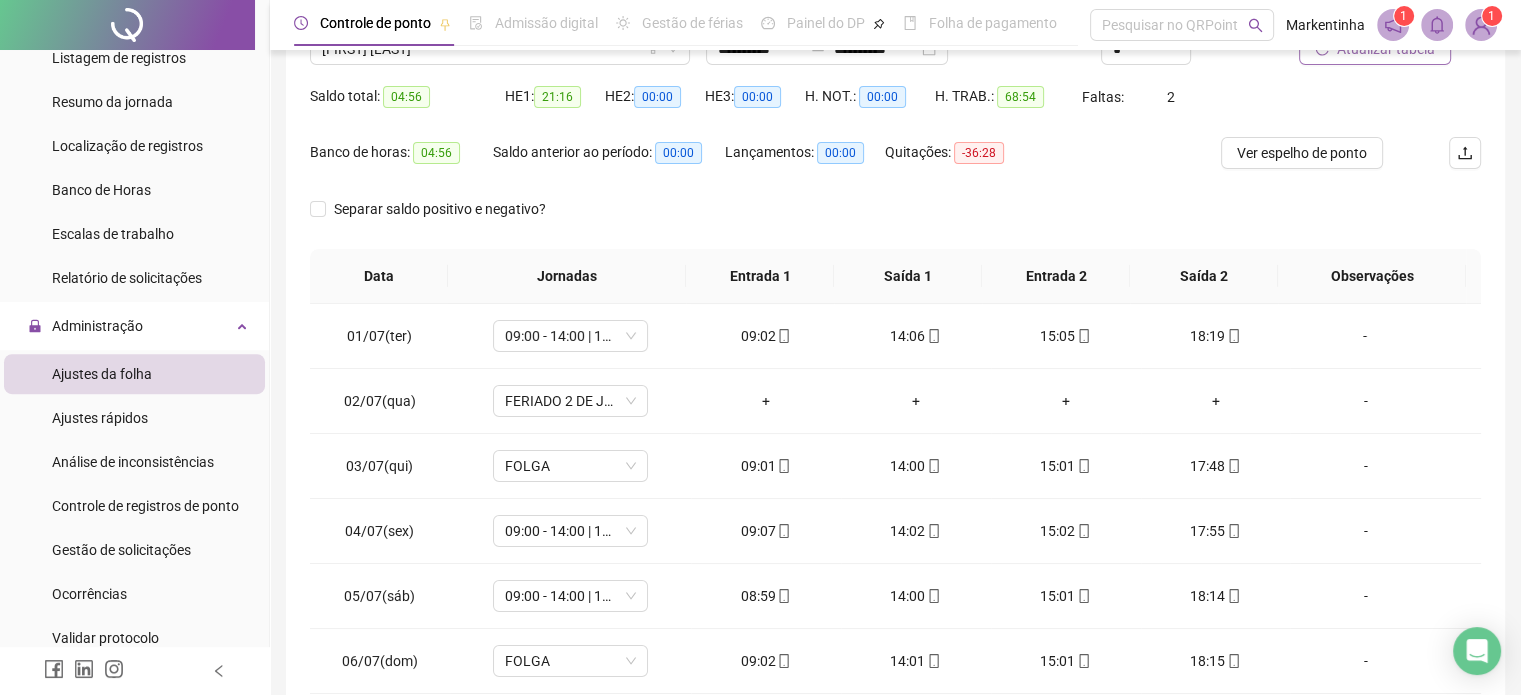 scroll, scrollTop: 200, scrollLeft: 0, axis: vertical 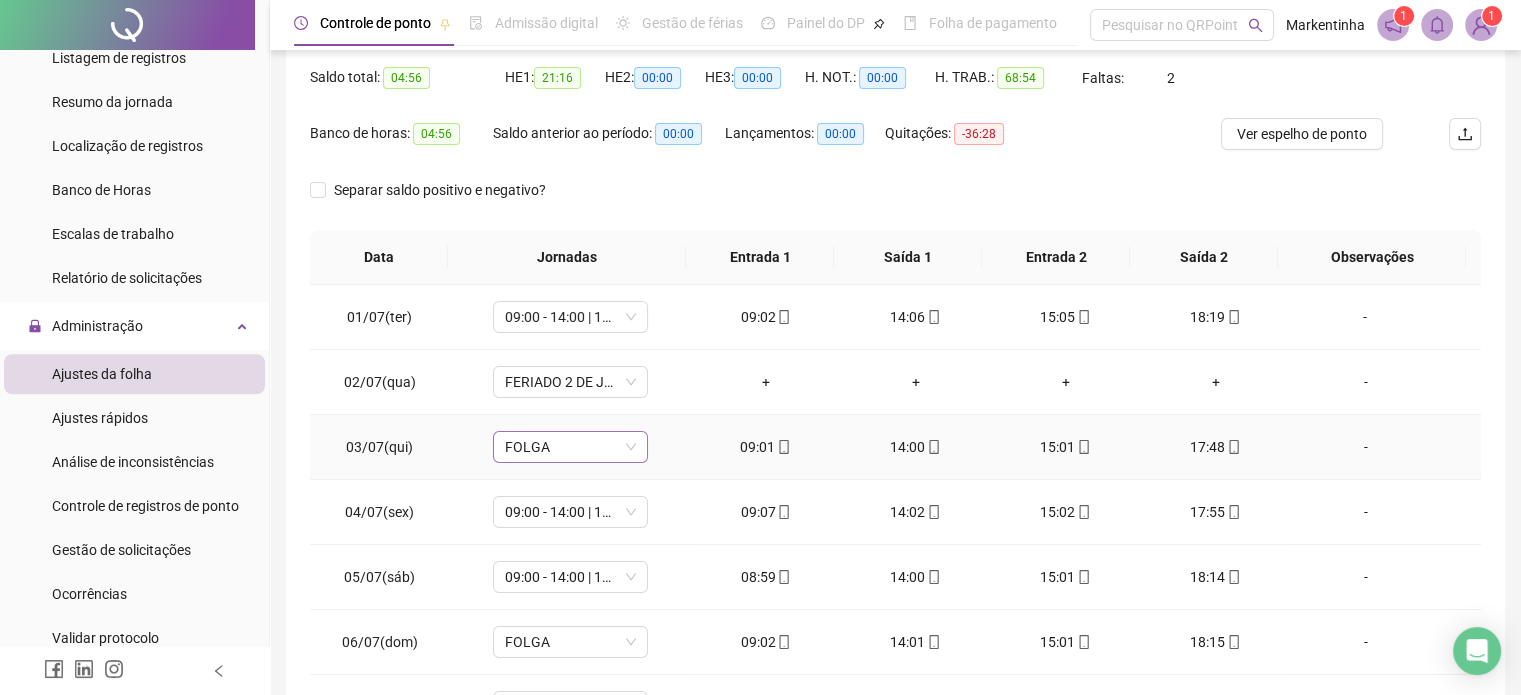 click on "FOLGA" at bounding box center [570, 447] 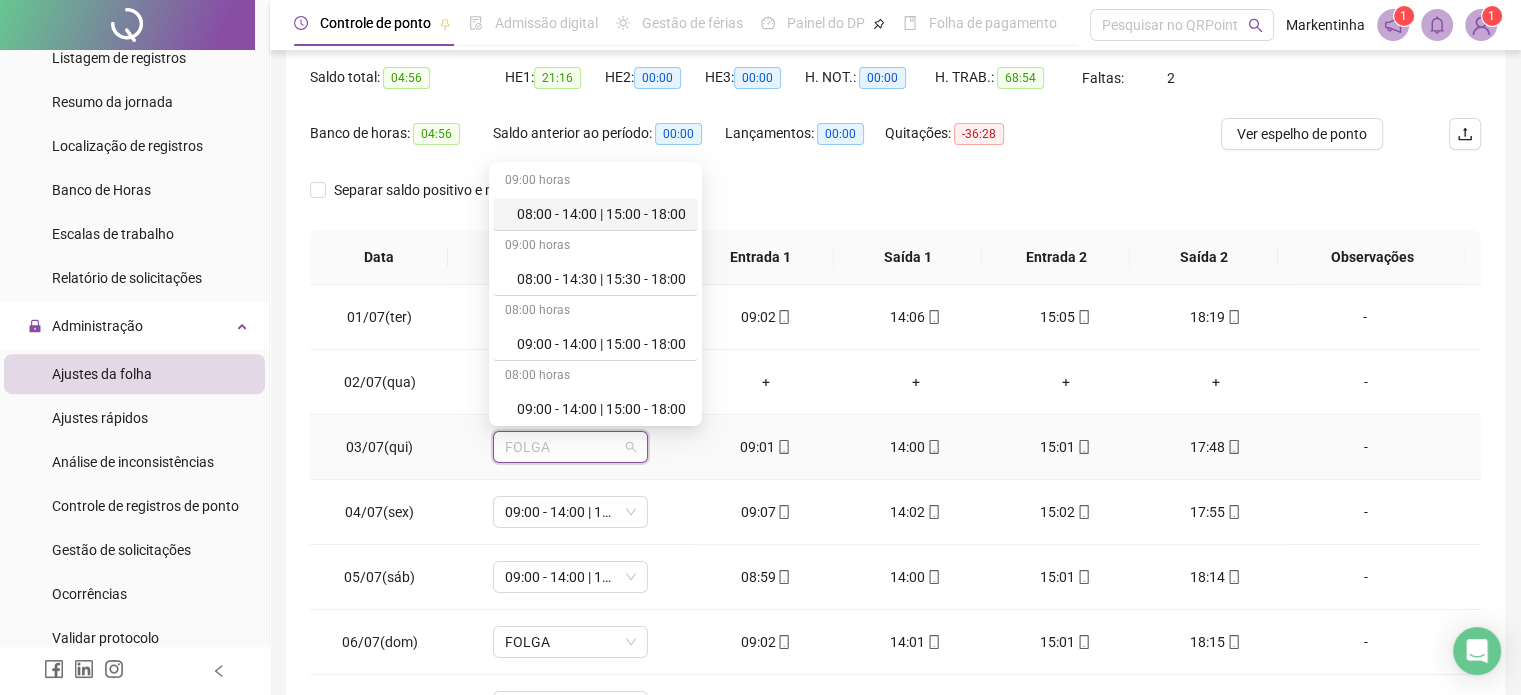 click on "08:00 - 14:00 | 15:00 - 18:00" at bounding box center [601, 214] 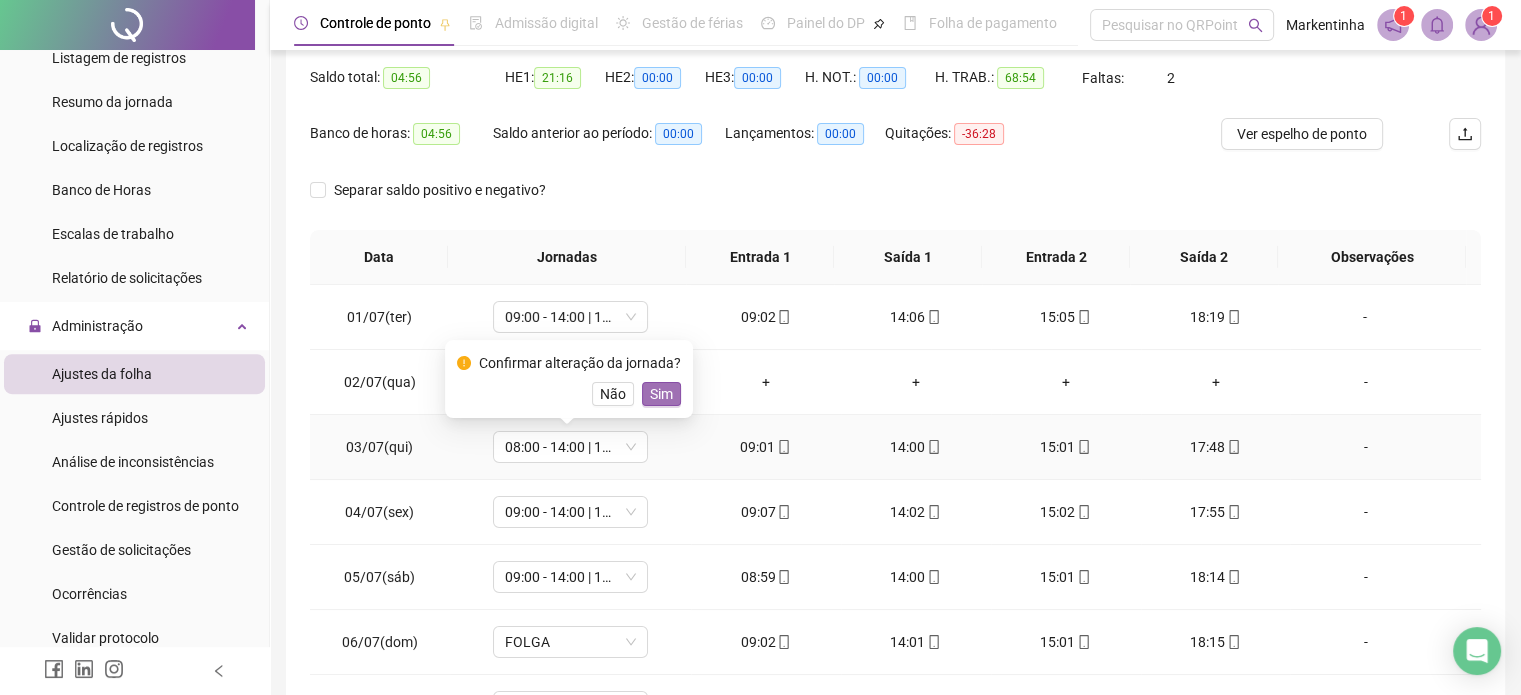 click on "Sim" at bounding box center (661, 394) 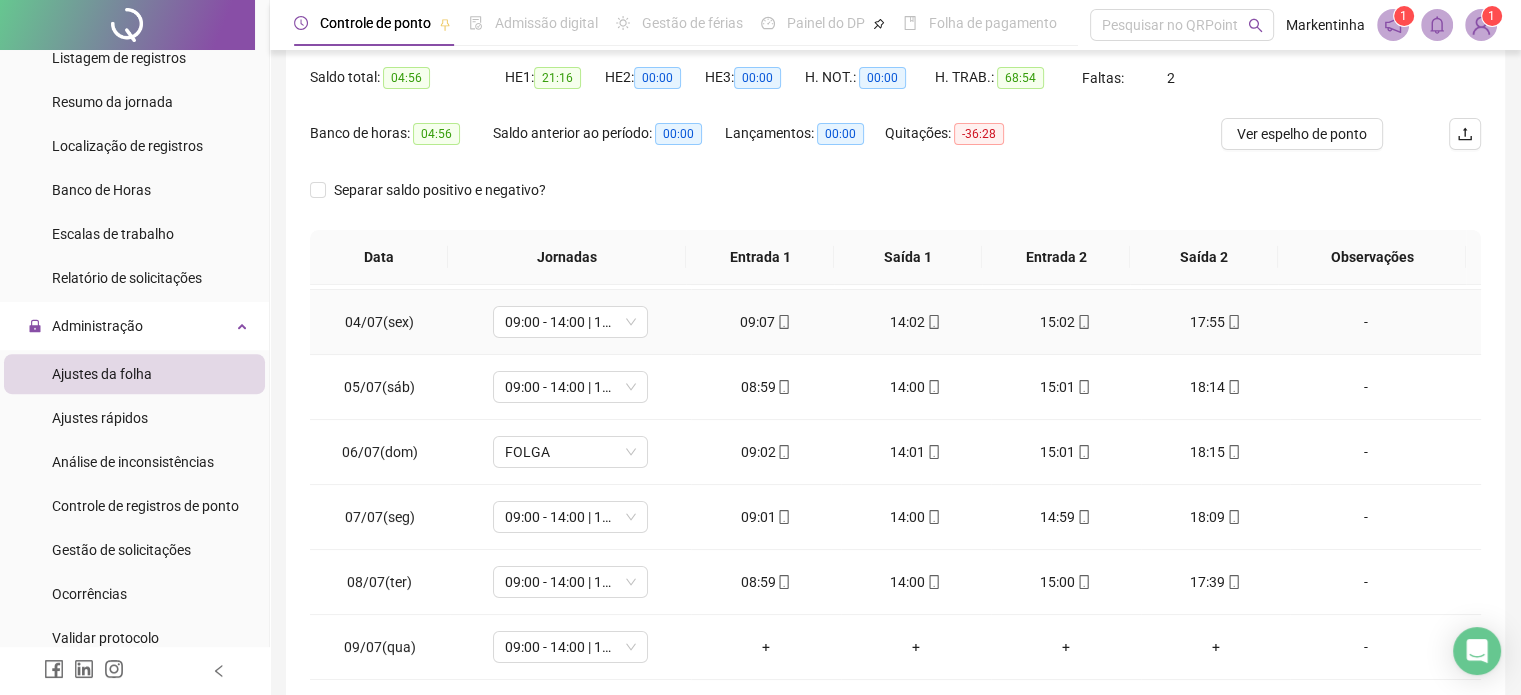 scroll, scrollTop: 200, scrollLeft: 0, axis: vertical 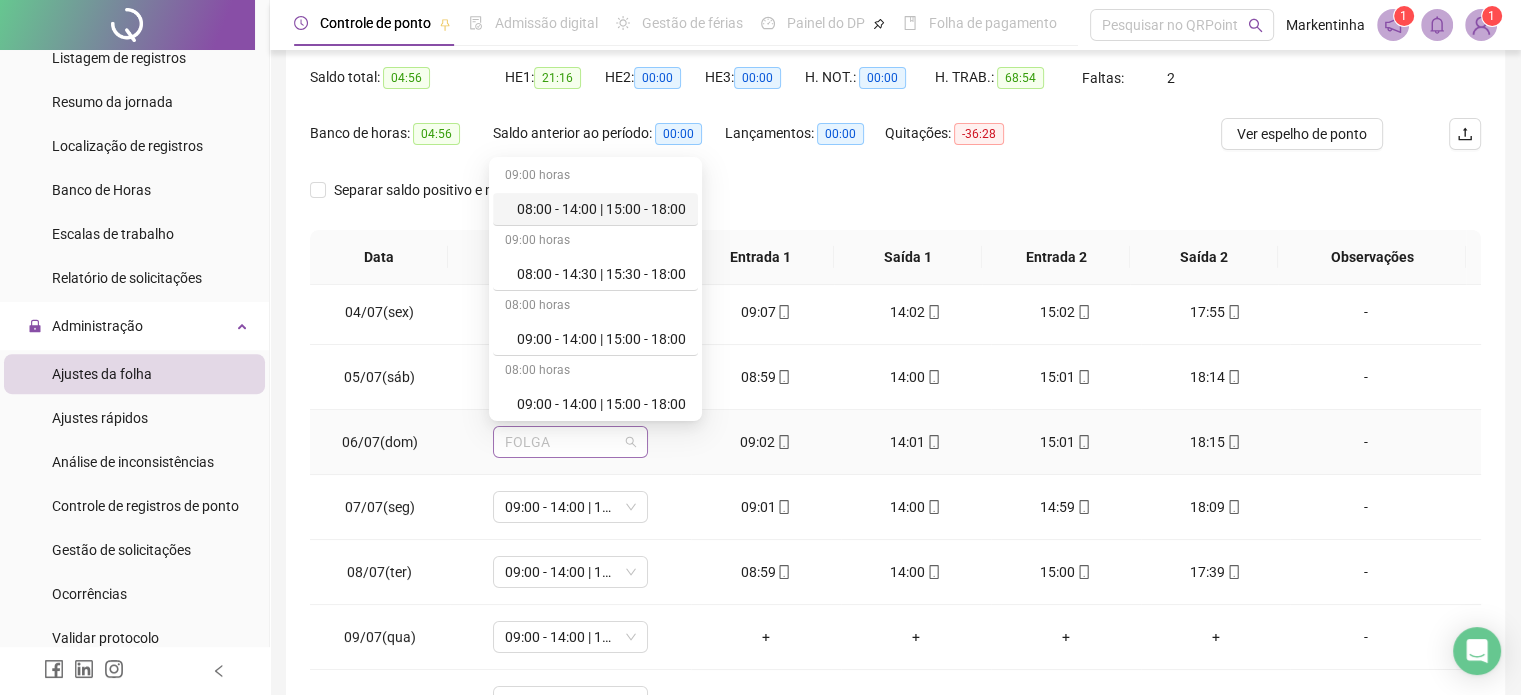 click on "FOLGA" at bounding box center (570, 442) 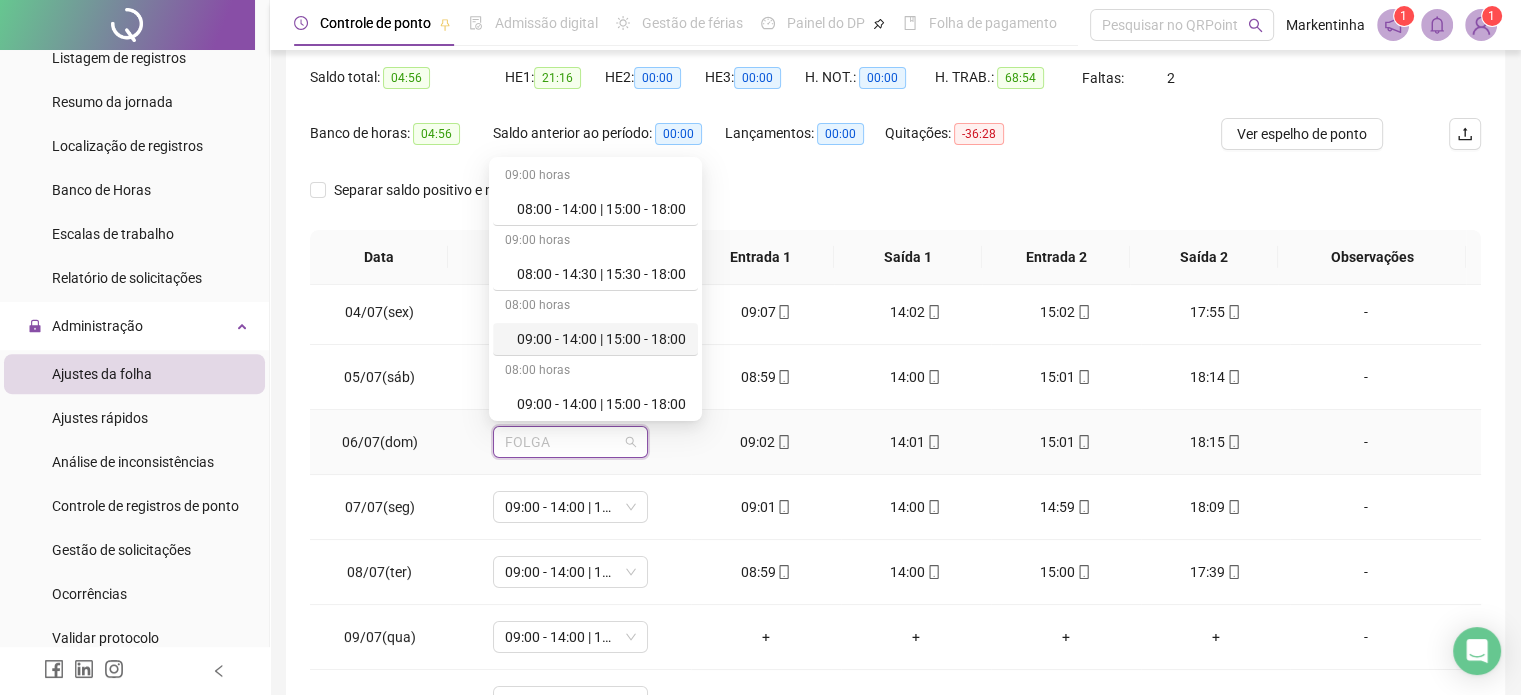 scroll, scrollTop: 100, scrollLeft: 0, axis: vertical 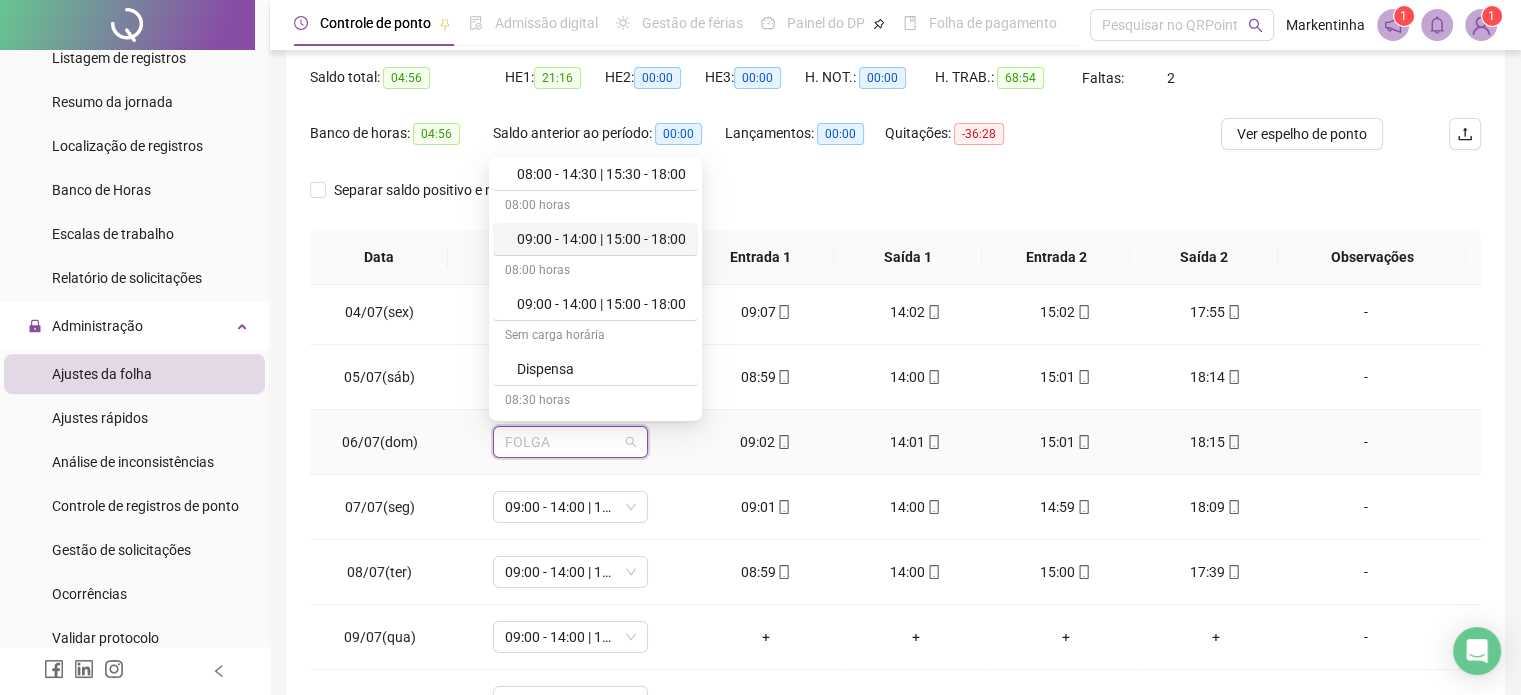 click on "09:00 - 14:00 | 15:00 - 18:00" at bounding box center [601, 239] 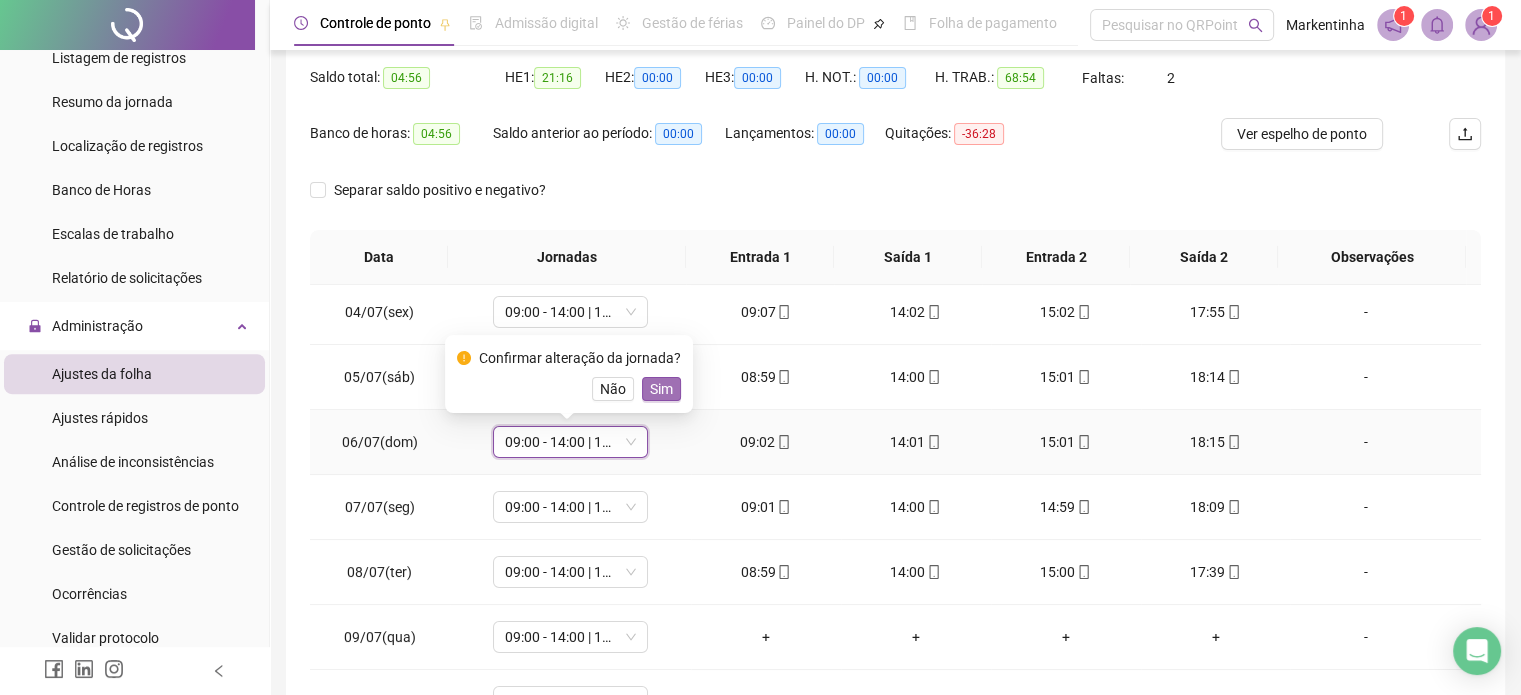 click on "Sim" at bounding box center (661, 389) 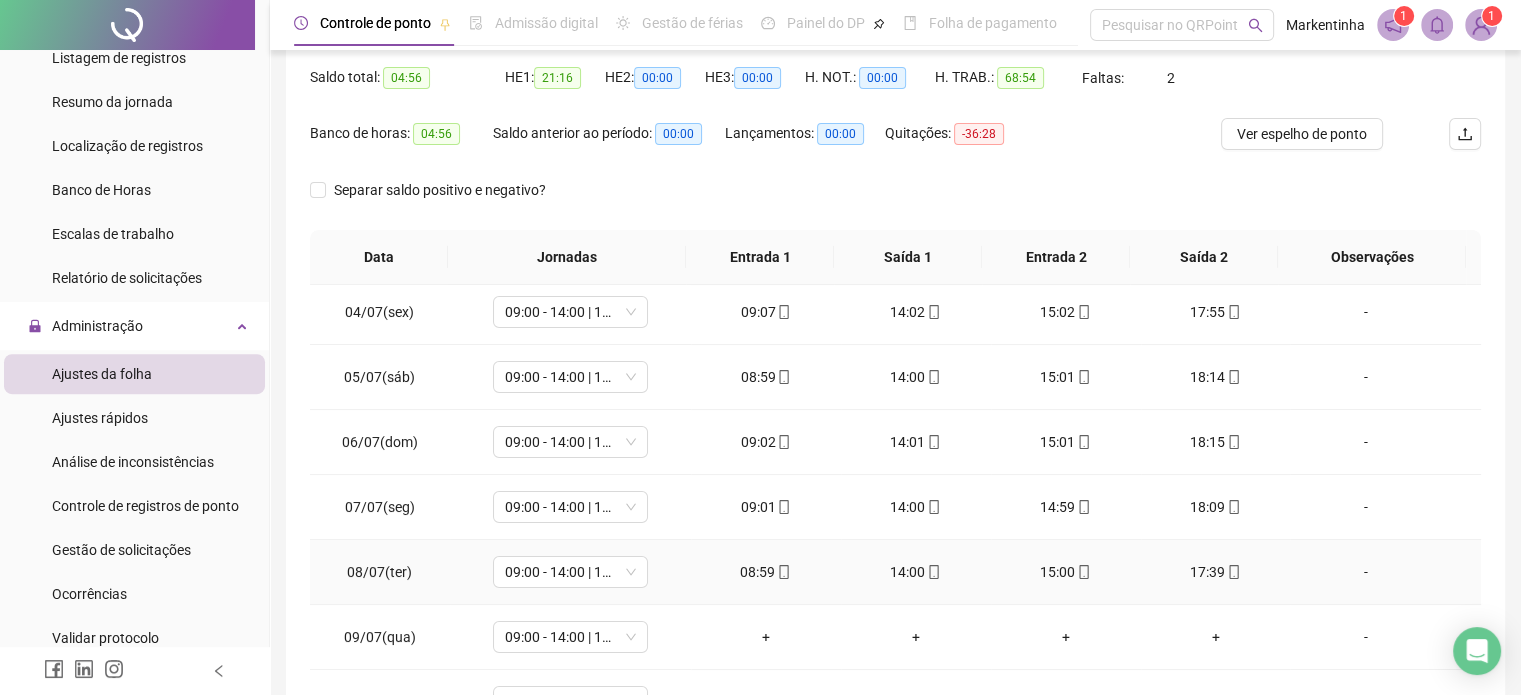 scroll, scrollTop: 300, scrollLeft: 0, axis: vertical 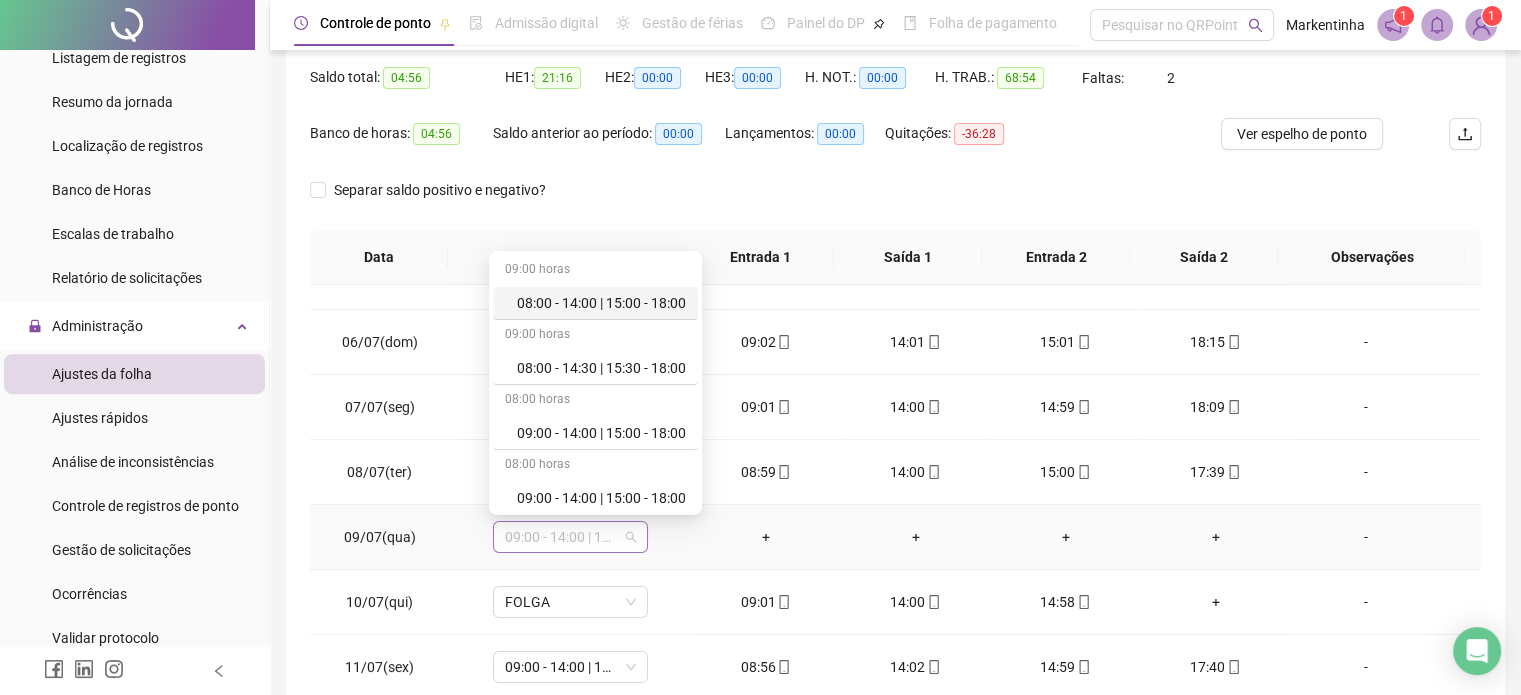 click on "09:00 - 14:00 | 15:00 - 18:00" at bounding box center [570, 537] 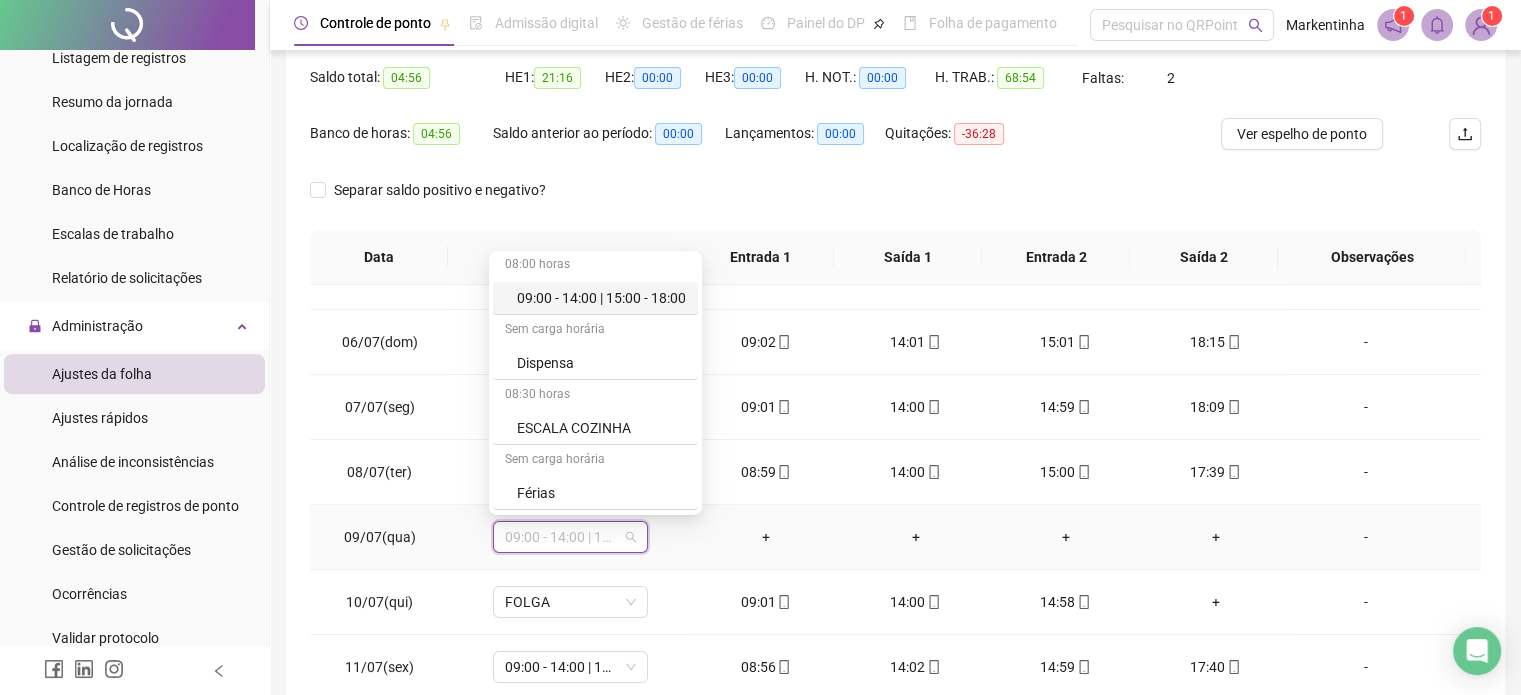 scroll, scrollTop: 392, scrollLeft: 0, axis: vertical 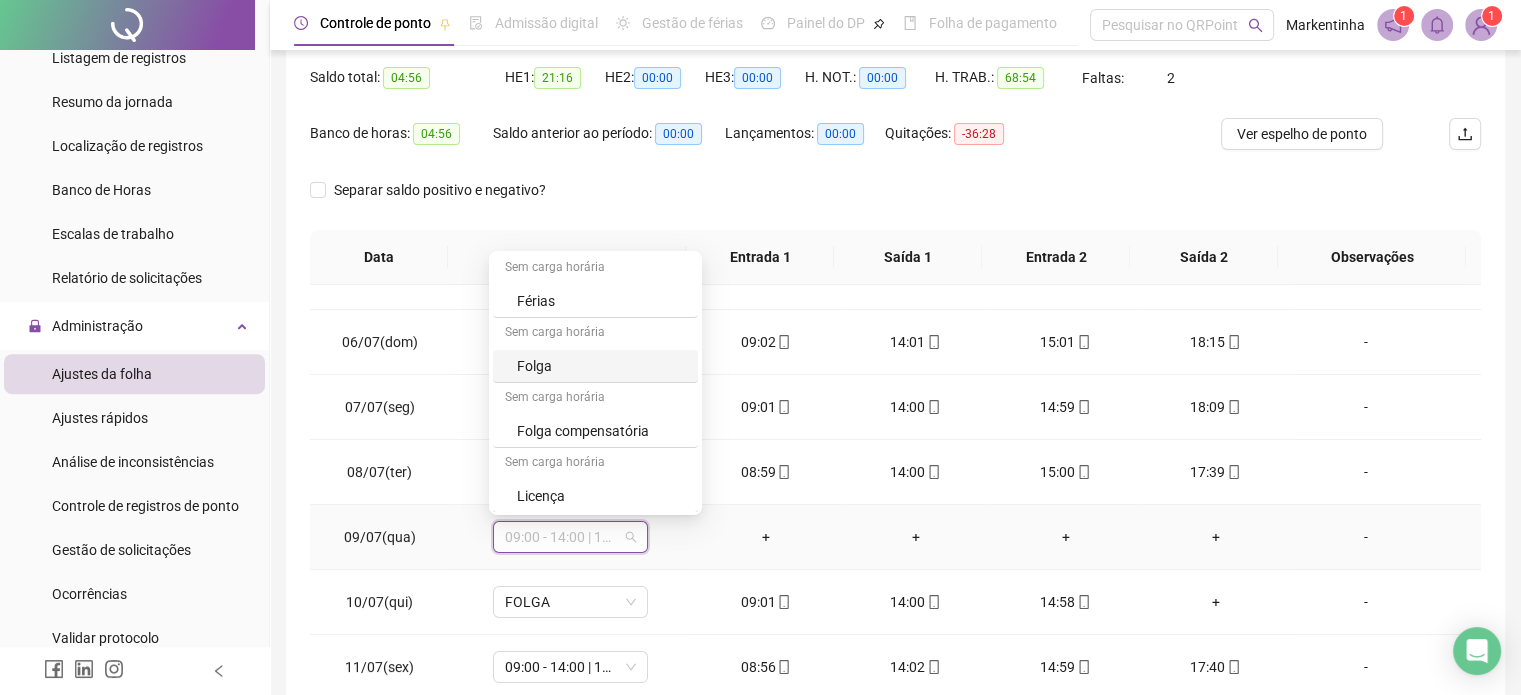 click on "Folga" at bounding box center [601, 366] 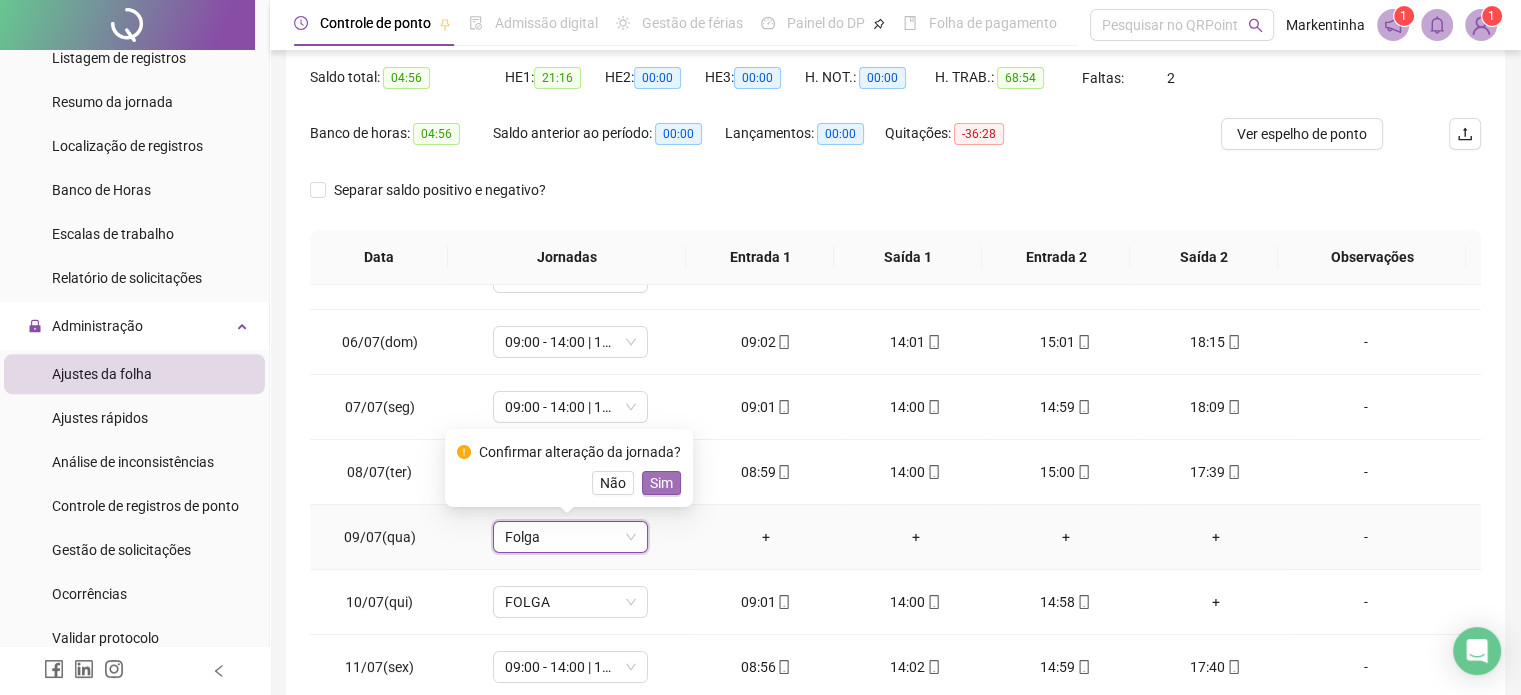 click on "Sim" at bounding box center [661, 483] 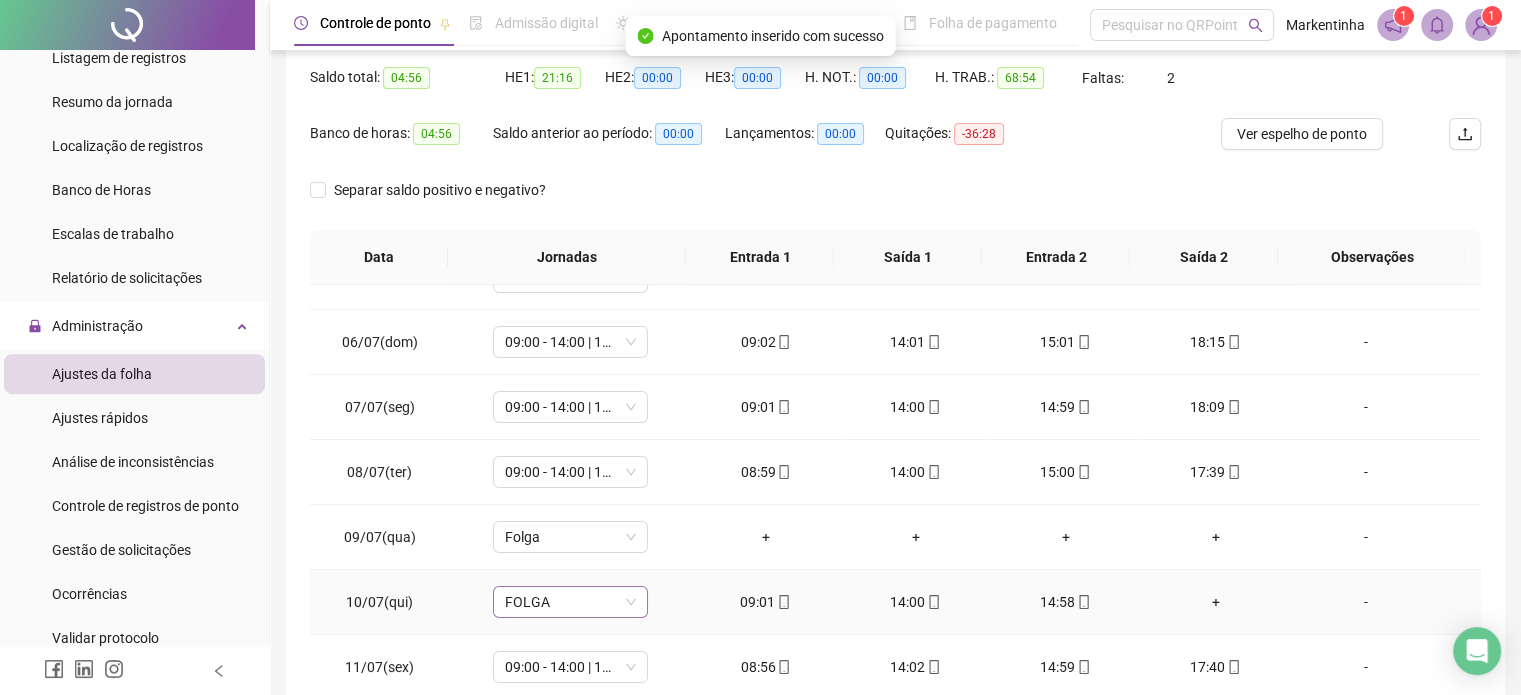 click on "FOLGA" at bounding box center [570, 602] 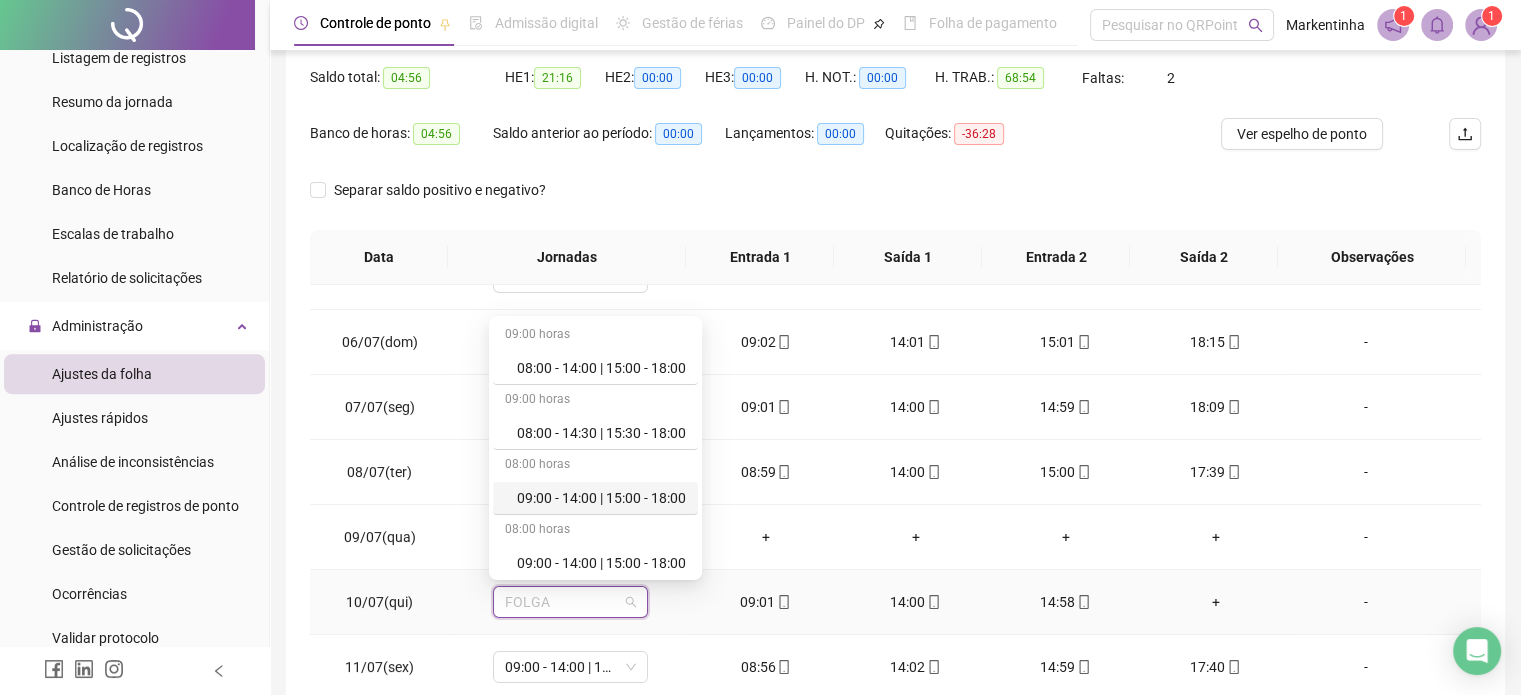 click on "09:00 - 14:00 | 15:00 - 18:00" at bounding box center (601, 498) 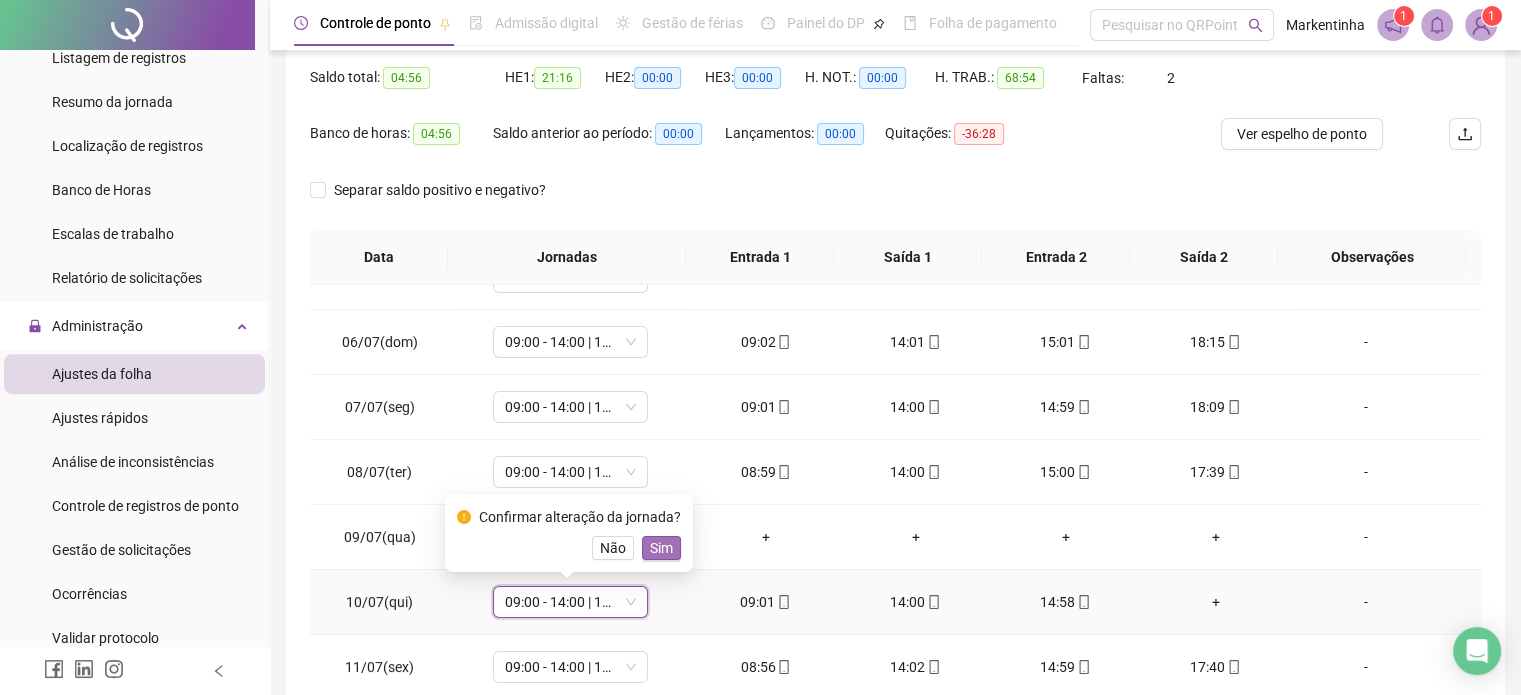 click on "Sim" at bounding box center (661, 548) 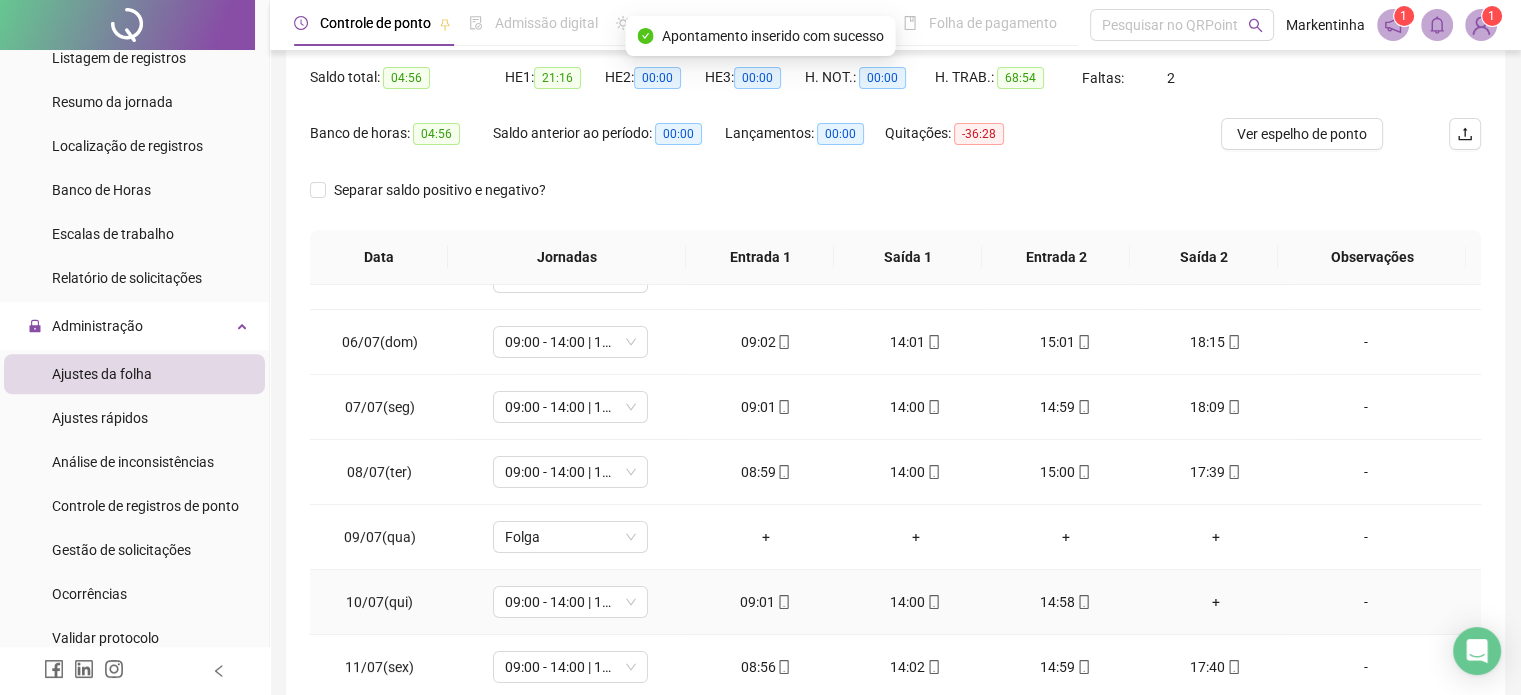 click on "+" at bounding box center [1216, 602] 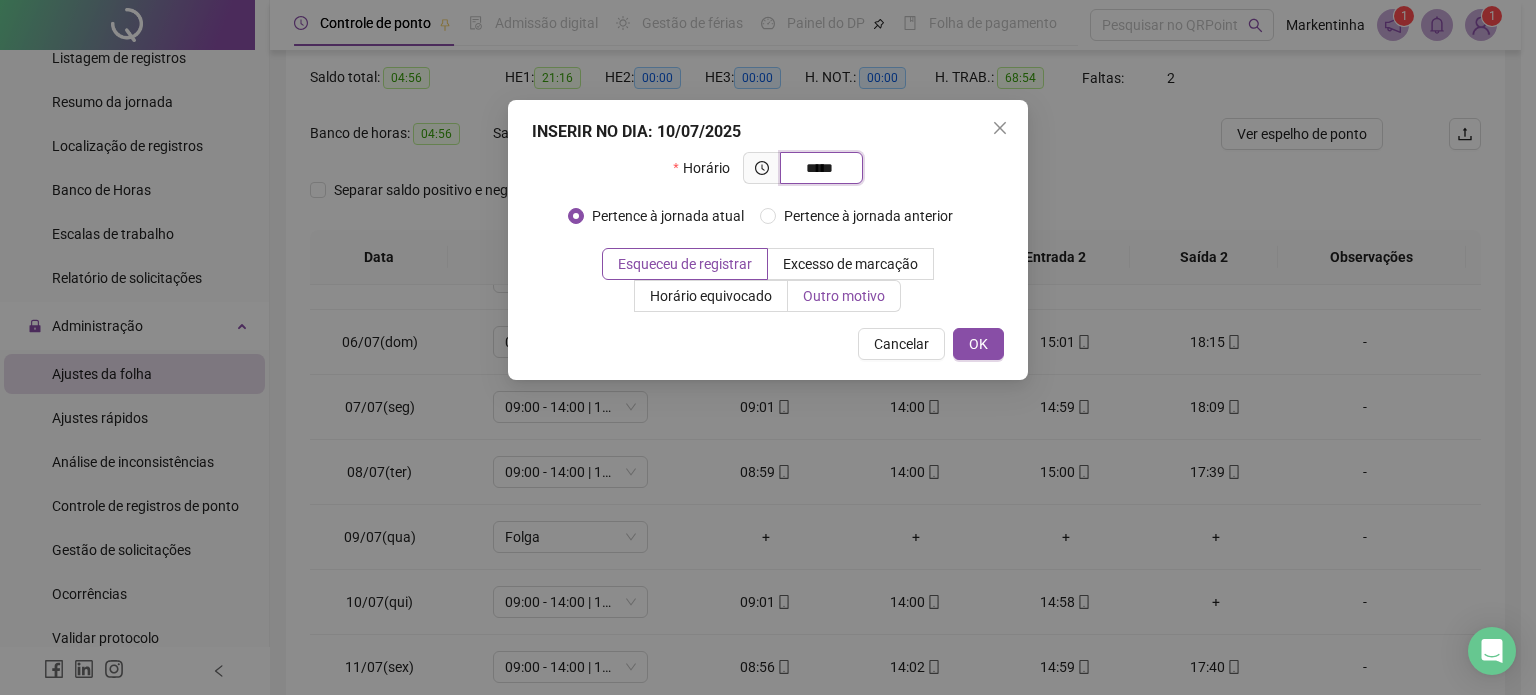 type on "*****" 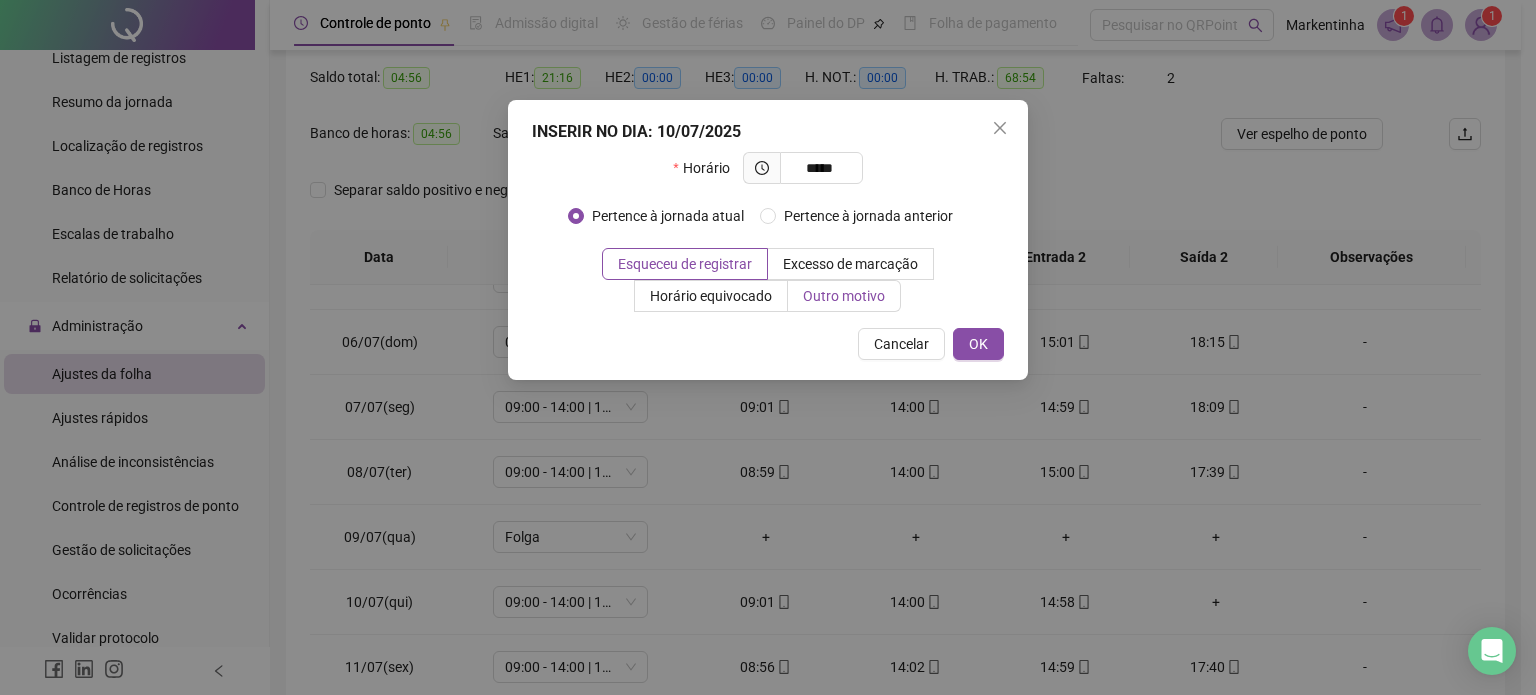 click on "Outro motivo" at bounding box center [844, 296] 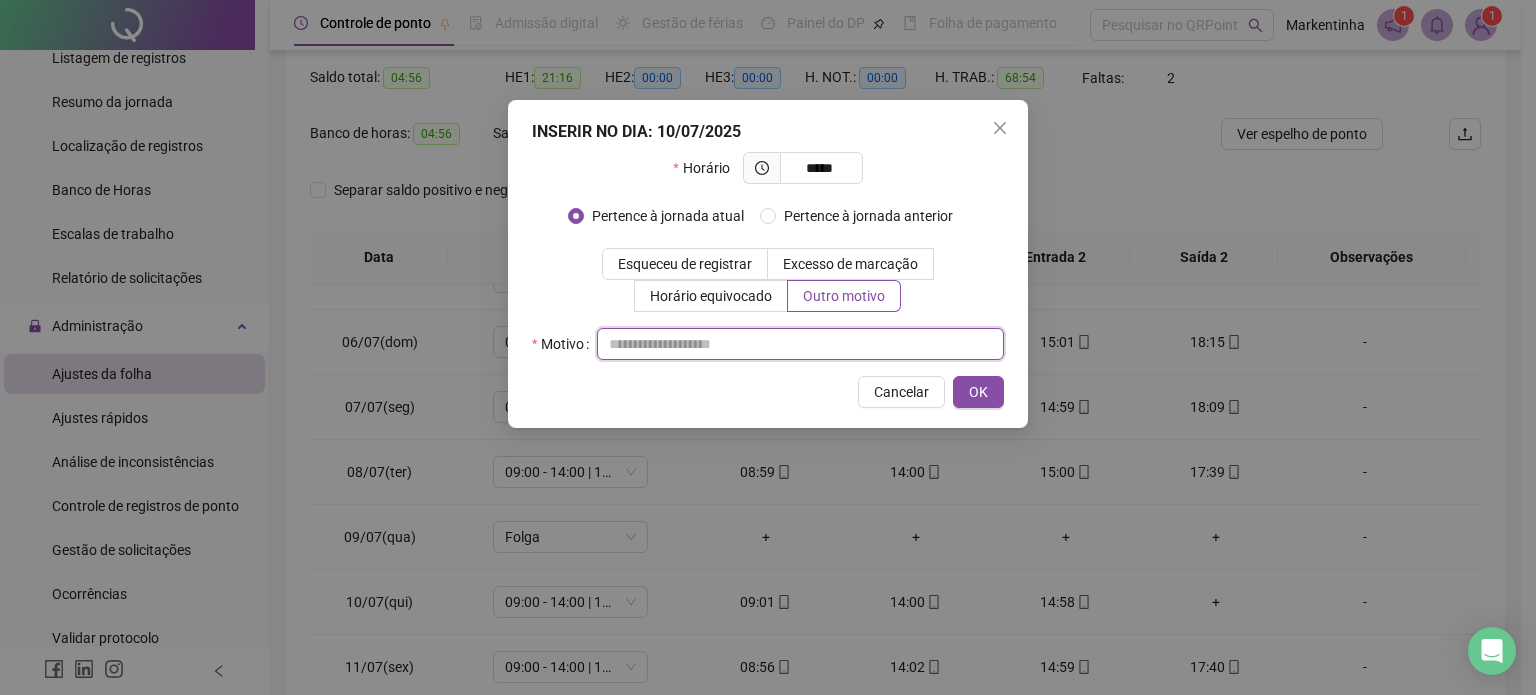 click at bounding box center [800, 344] 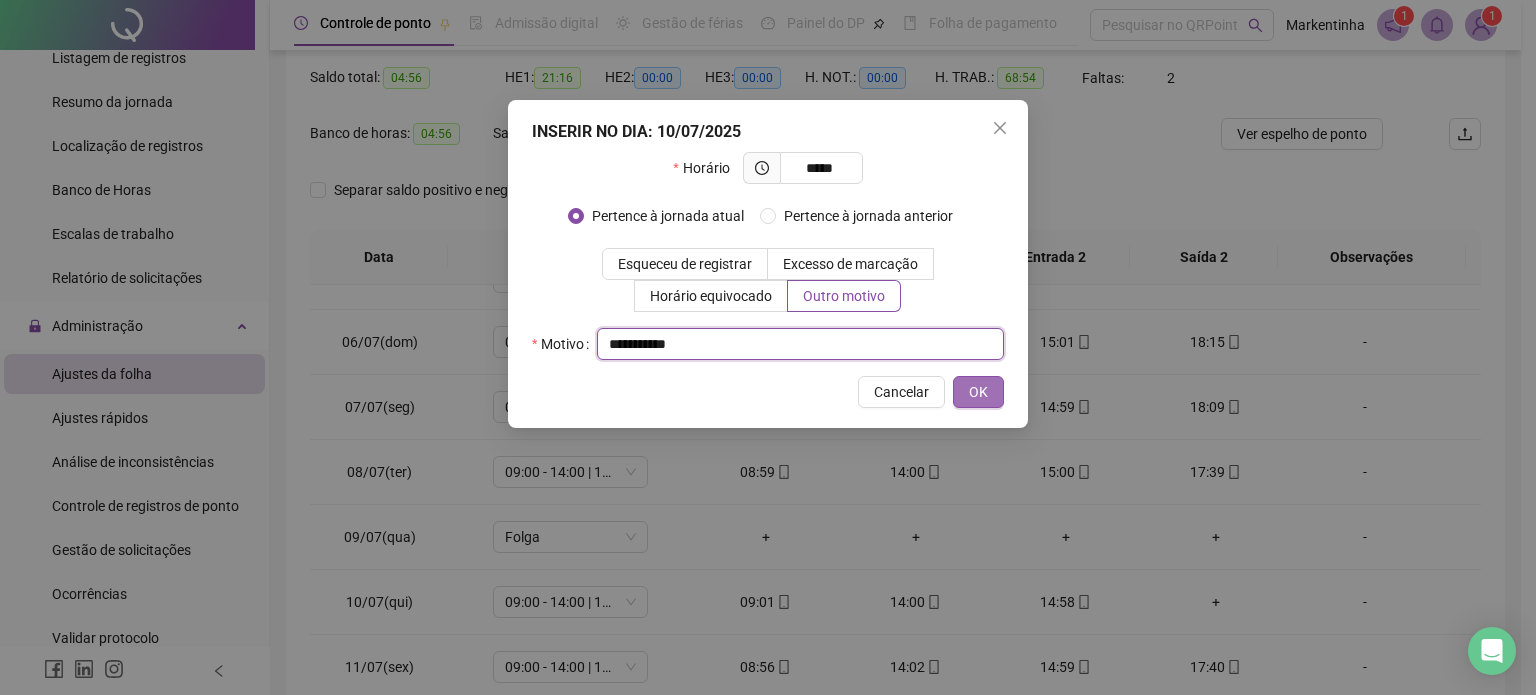 type on "**********" 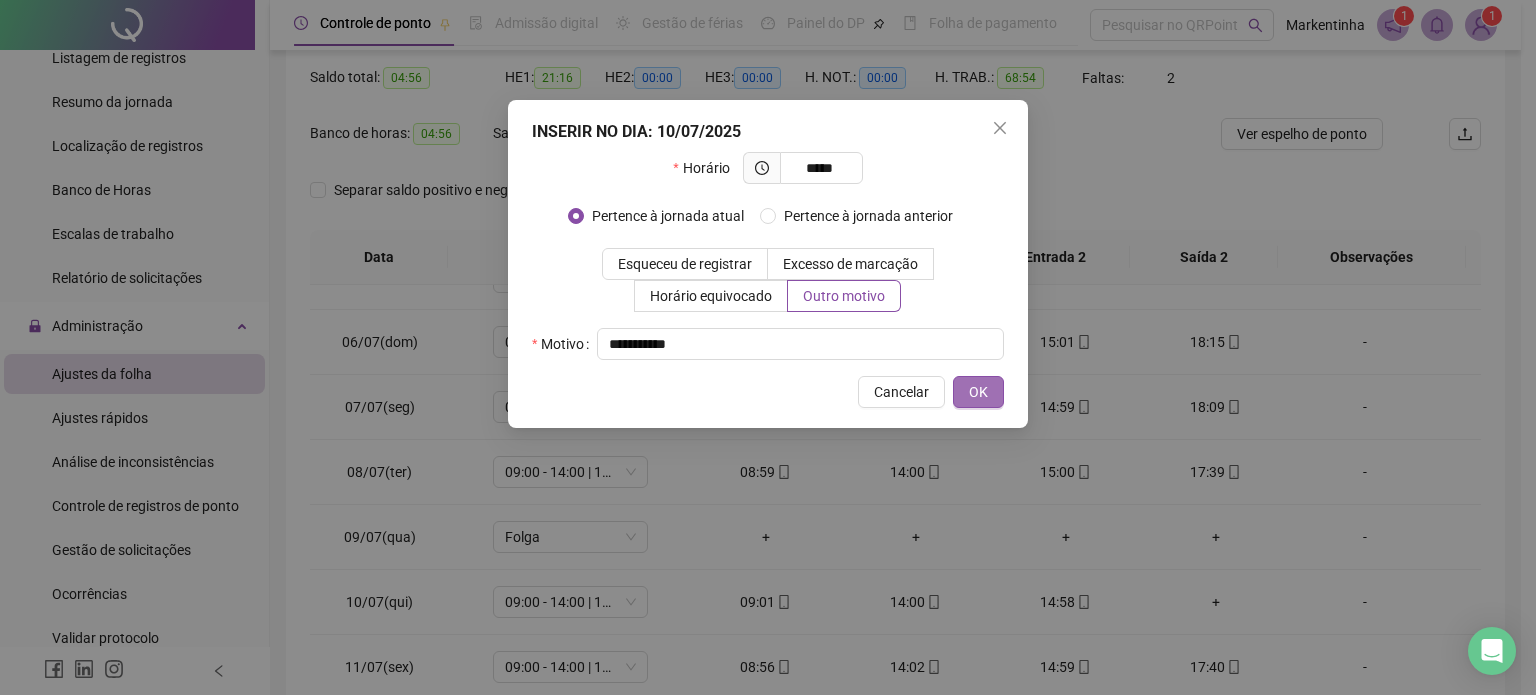 click on "OK" at bounding box center [978, 392] 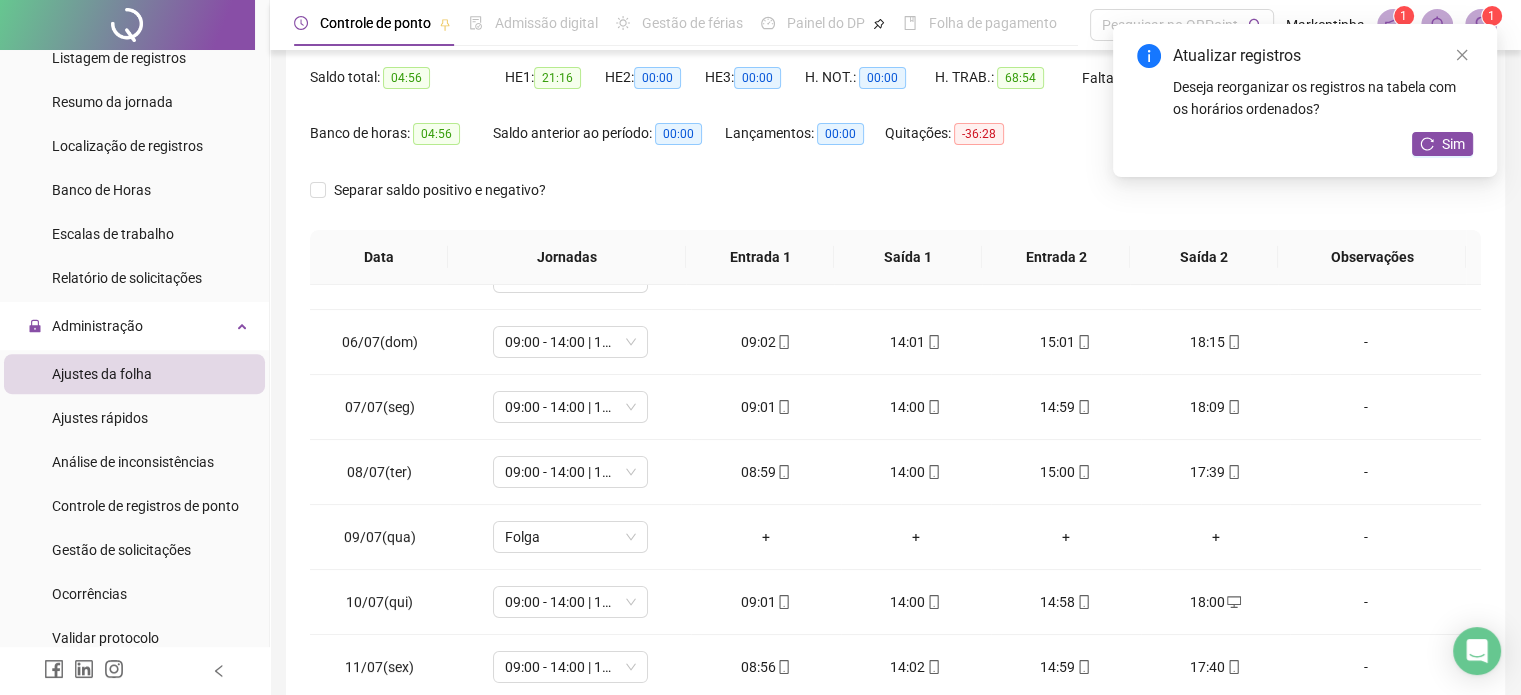 click on "Atualizar registros Deseja reorganizar os registros na tabela com os horários ordenados? Sim" at bounding box center (1305, 100) 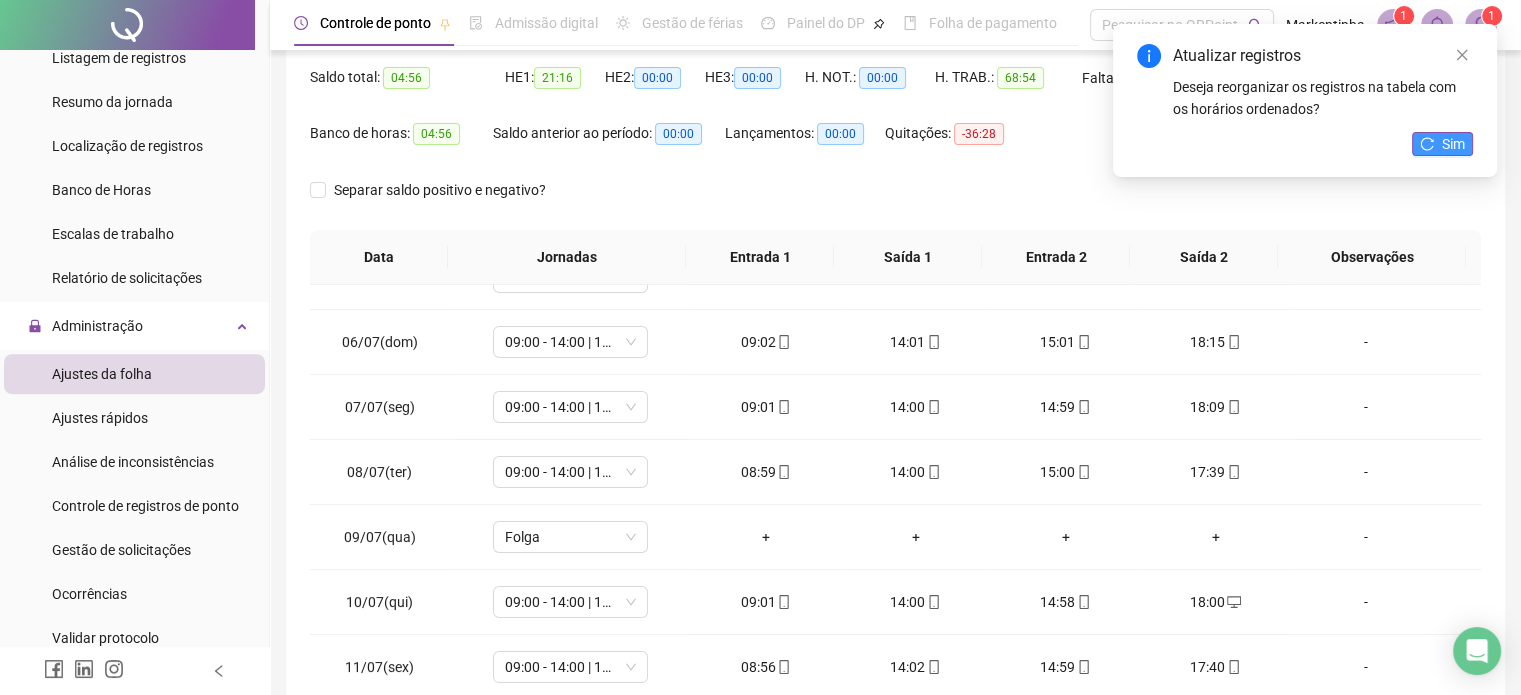 click on "Sim" at bounding box center (1442, 144) 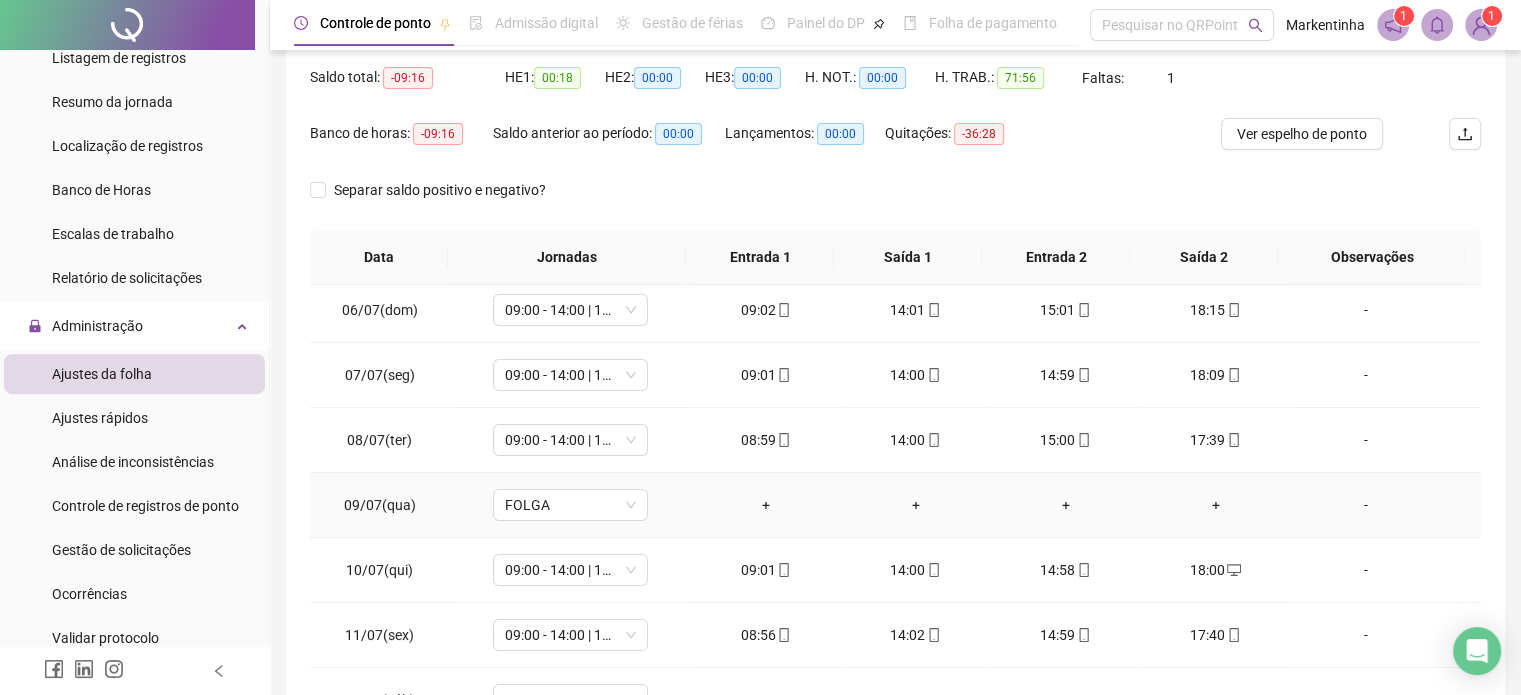 scroll, scrollTop: 350, scrollLeft: 0, axis: vertical 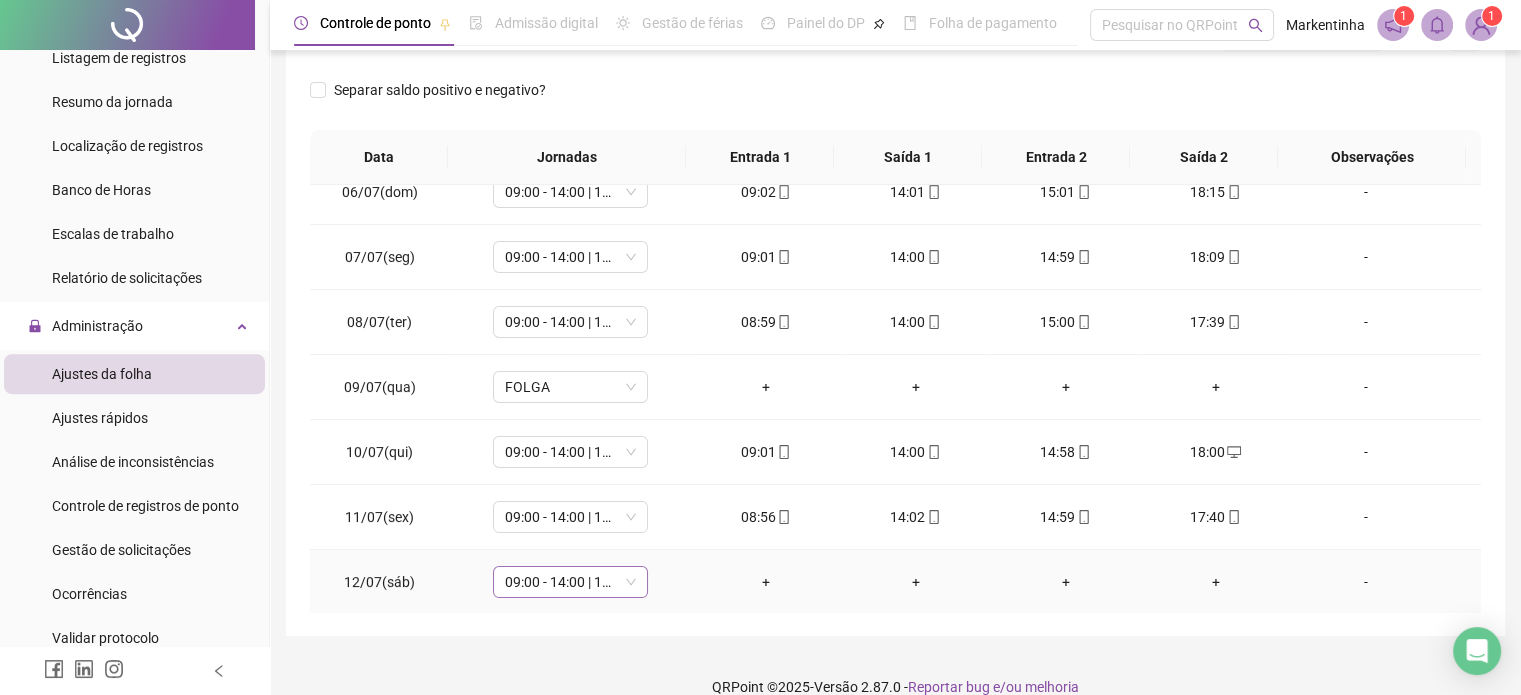 click on "09:00 - 14:00 | 15:00 - 18:00" at bounding box center [570, 582] 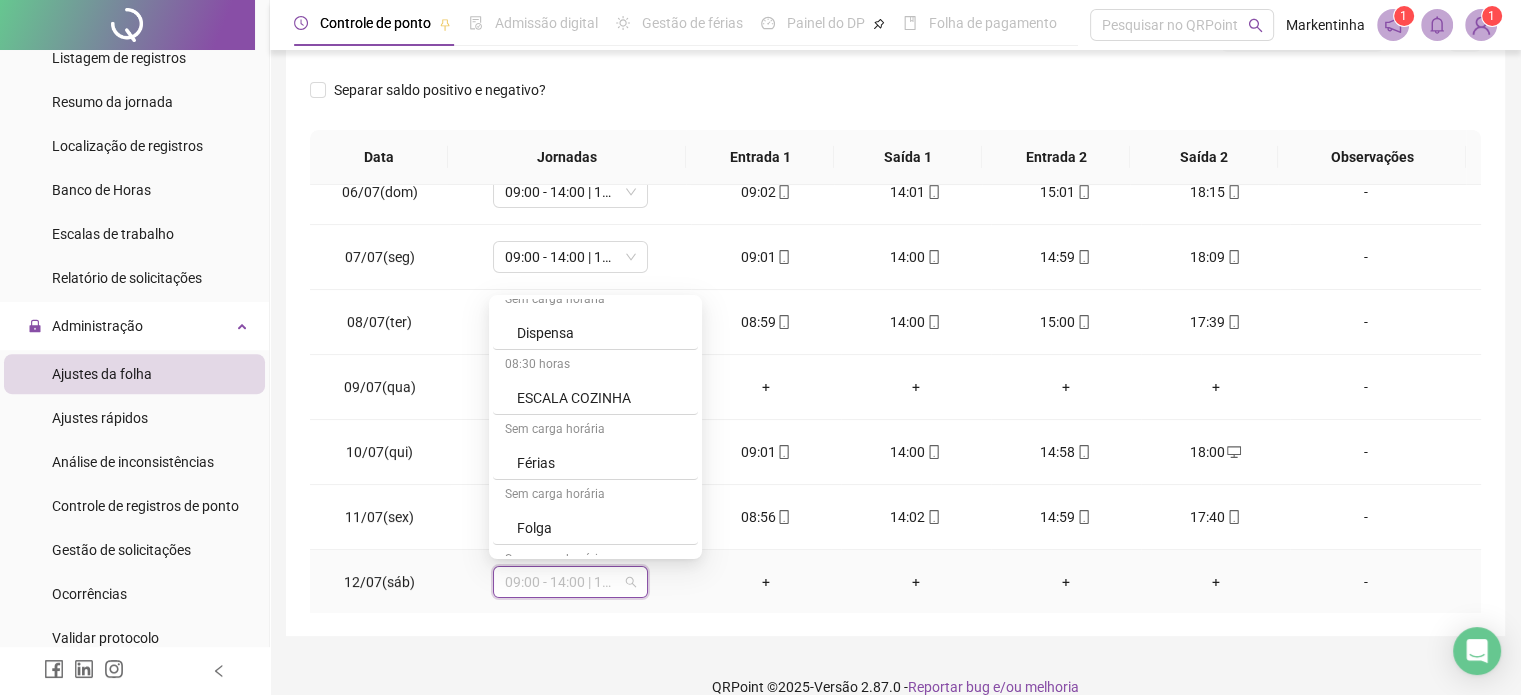 scroll, scrollTop: 392, scrollLeft: 0, axis: vertical 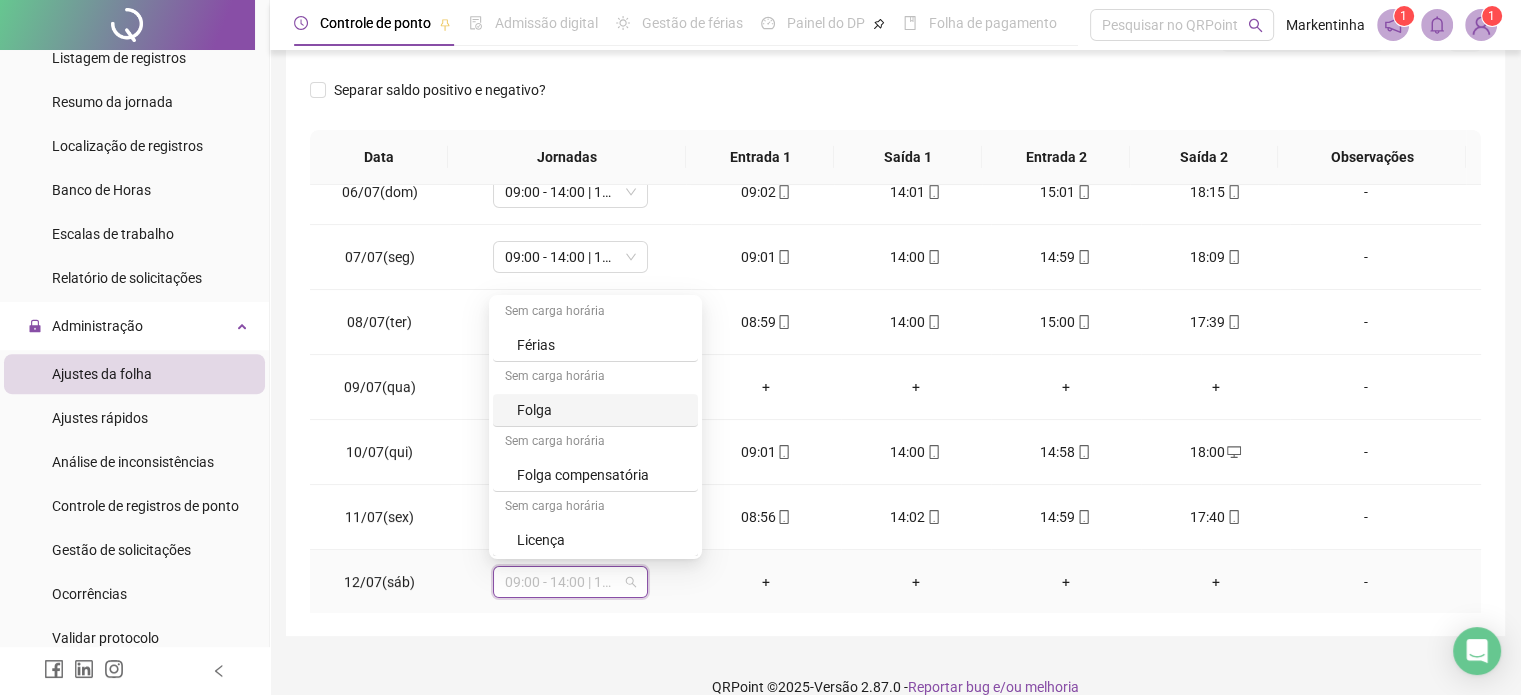 click on "Folga" at bounding box center [601, 410] 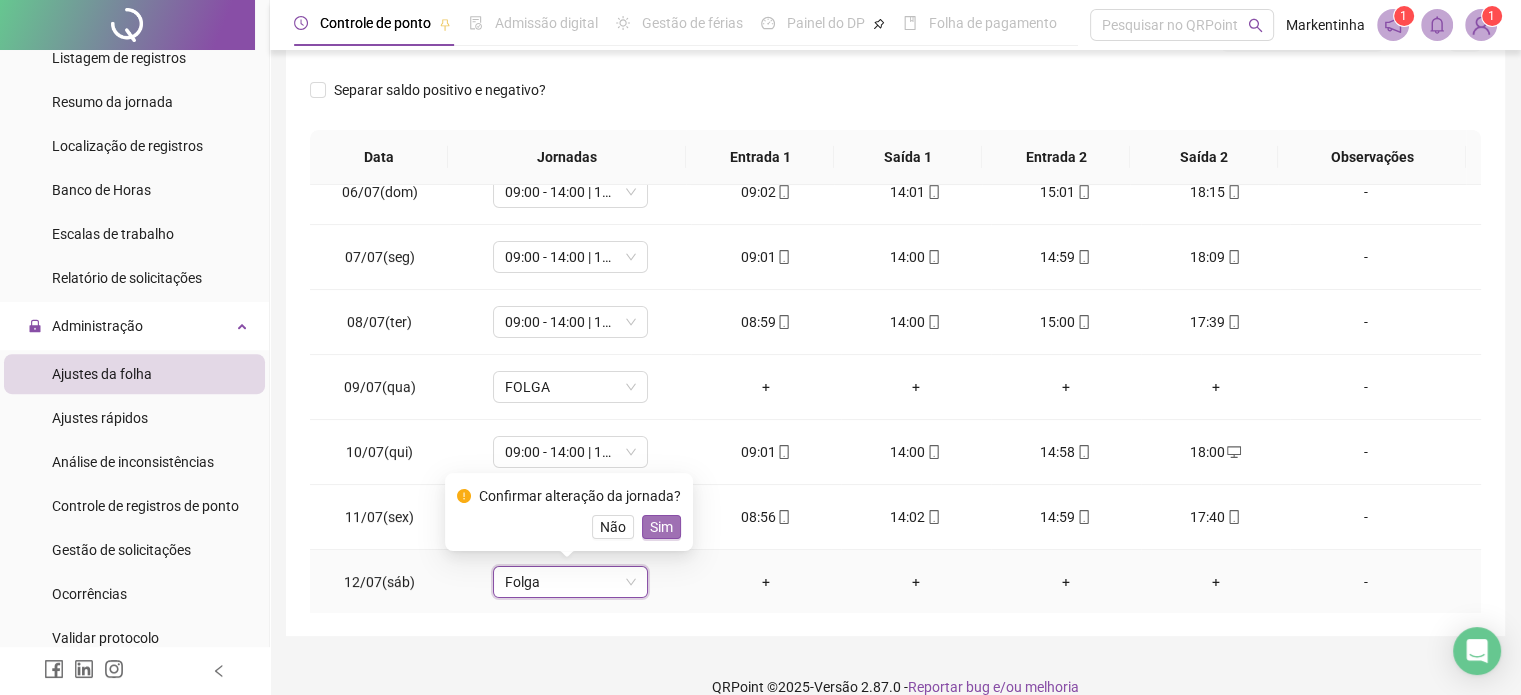click on "Sim" at bounding box center (661, 527) 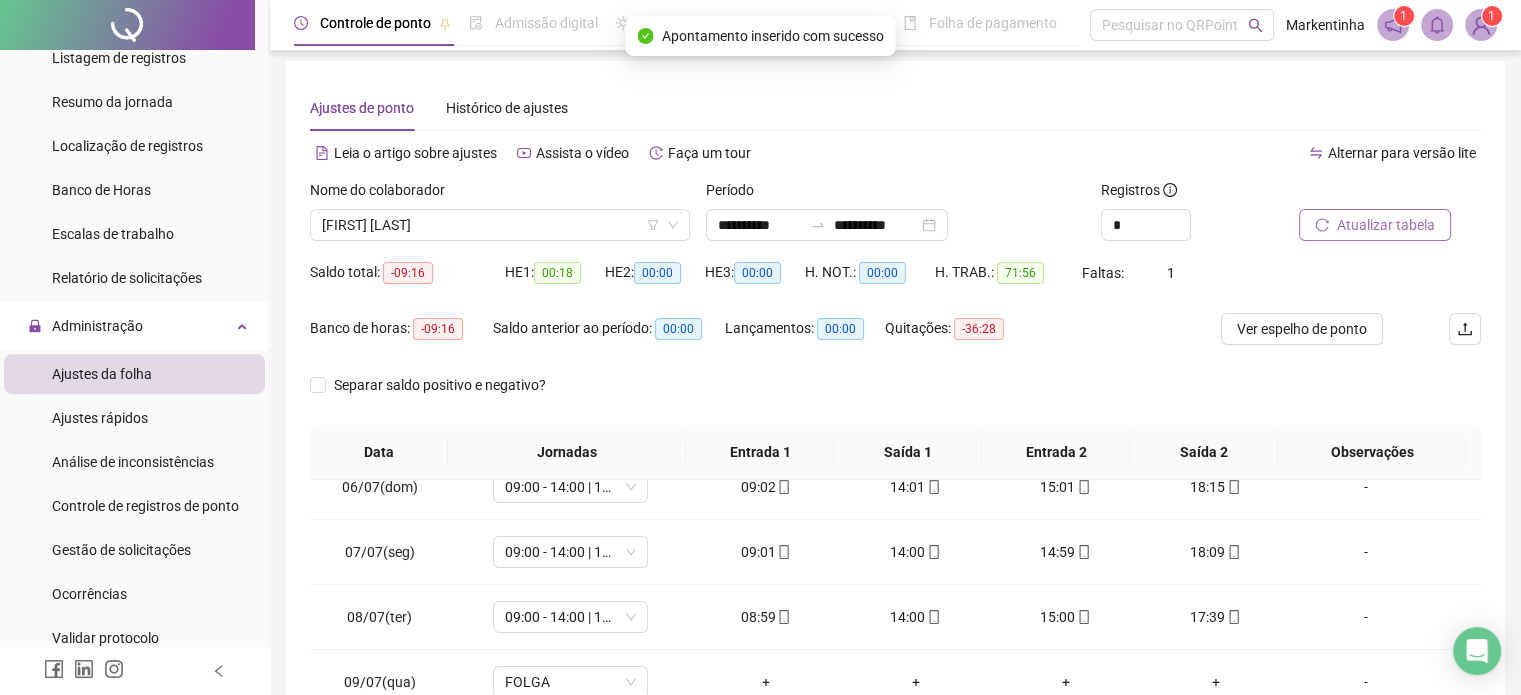 scroll, scrollTop: 0, scrollLeft: 0, axis: both 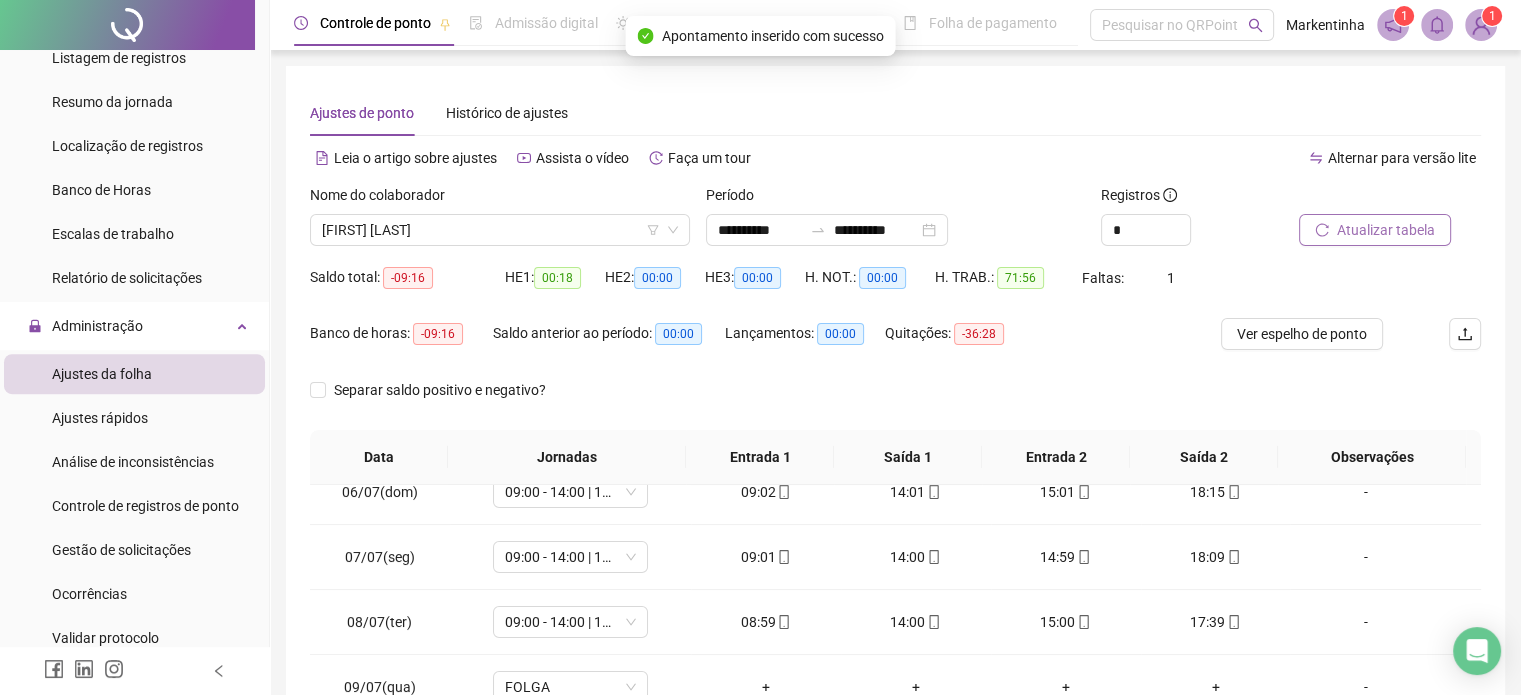 click on "Atualizar tabela" at bounding box center (1386, 230) 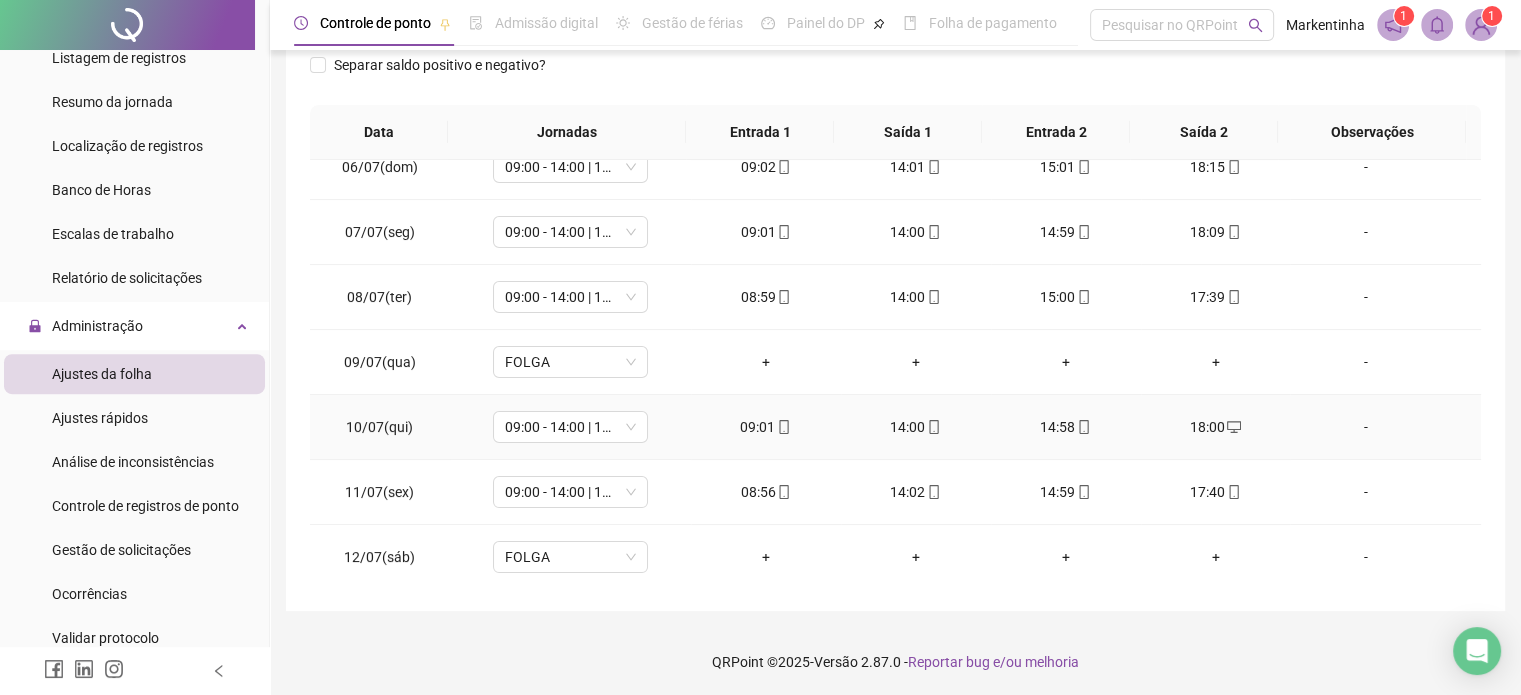 scroll, scrollTop: 326, scrollLeft: 0, axis: vertical 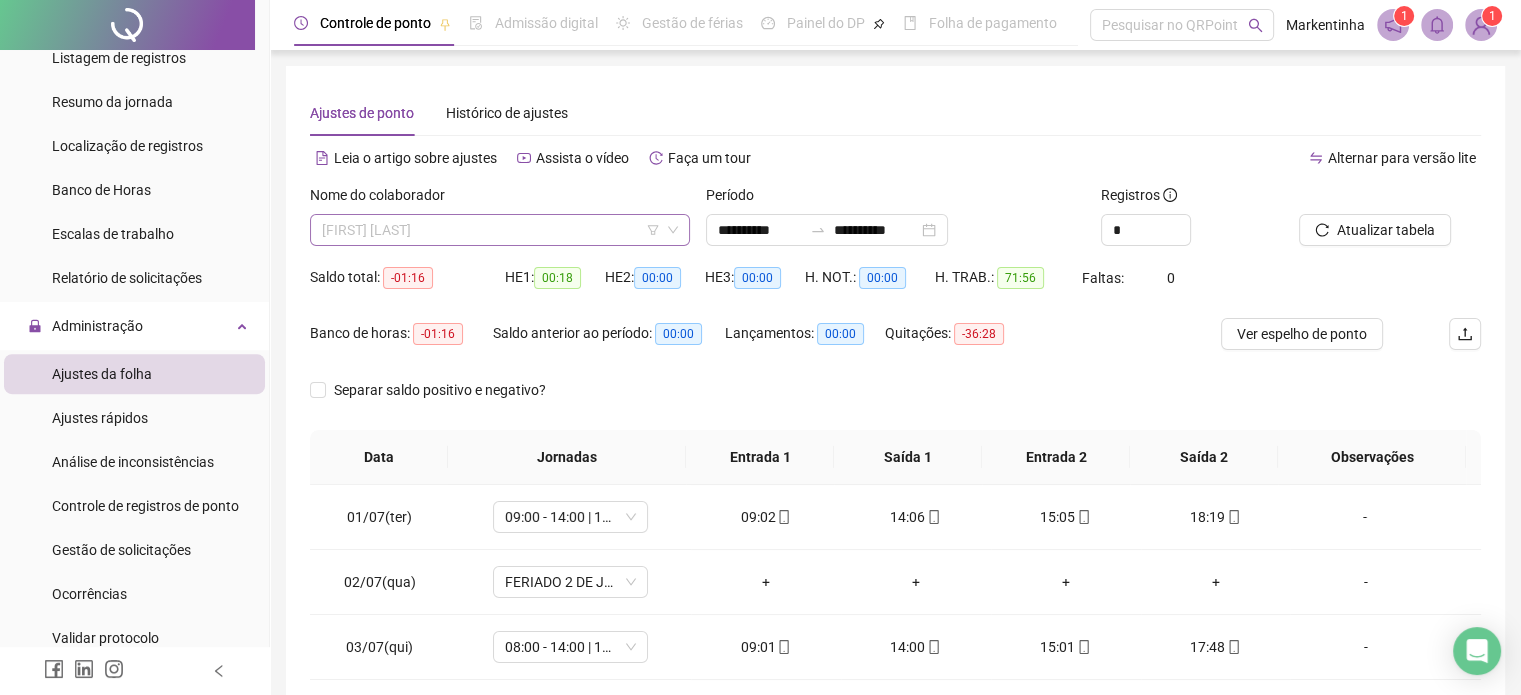 click on "[FIRST] [LAST]" at bounding box center [500, 230] 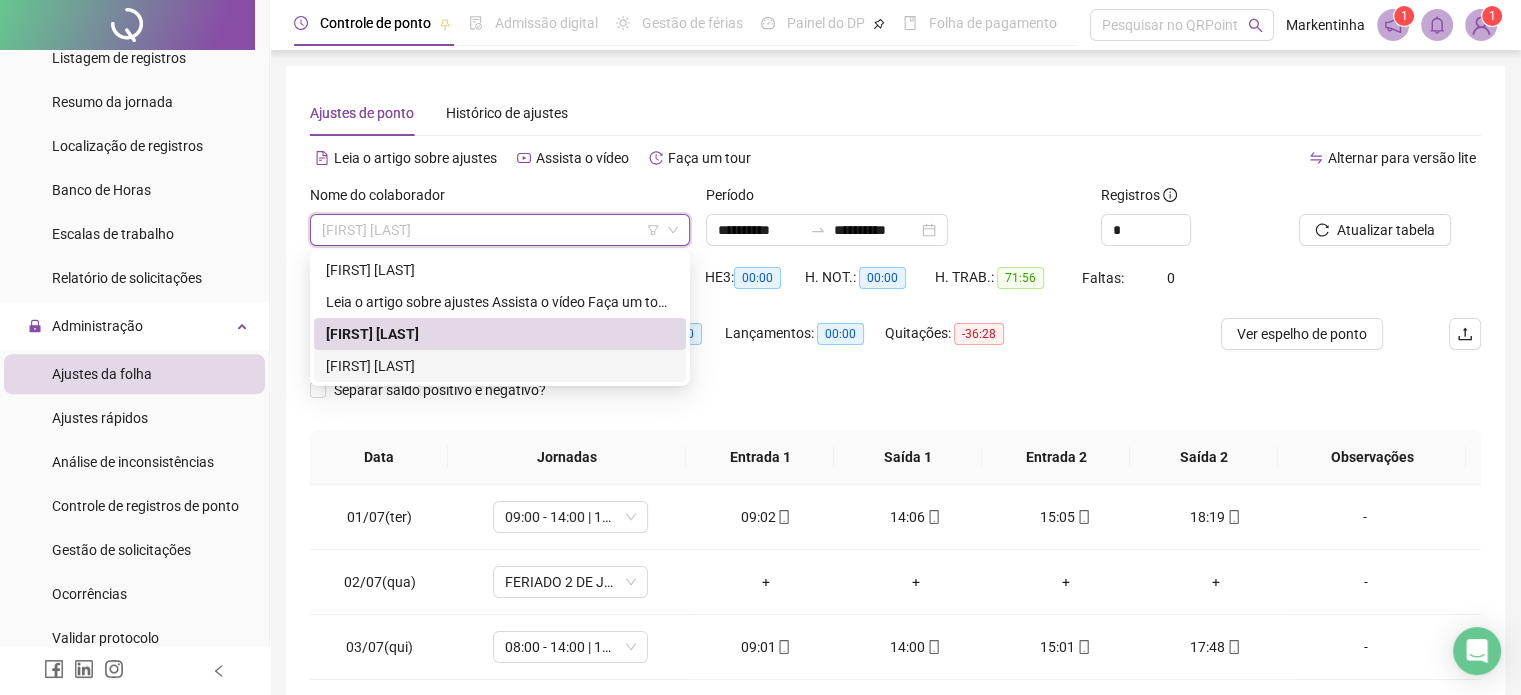 click on "[FIRST] [LAST]" at bounding box center (500, 366) 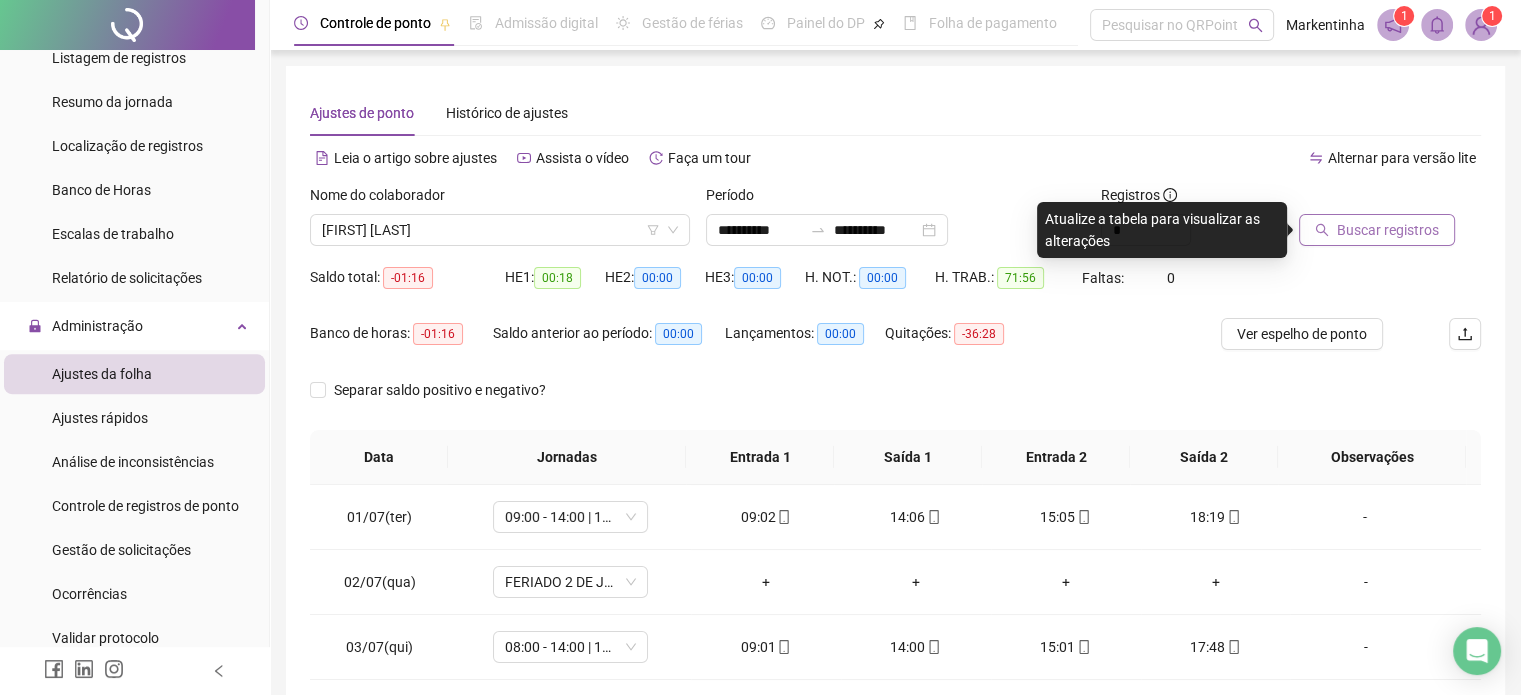 click on "Buscar registros" at bounding box center (1388, 230) 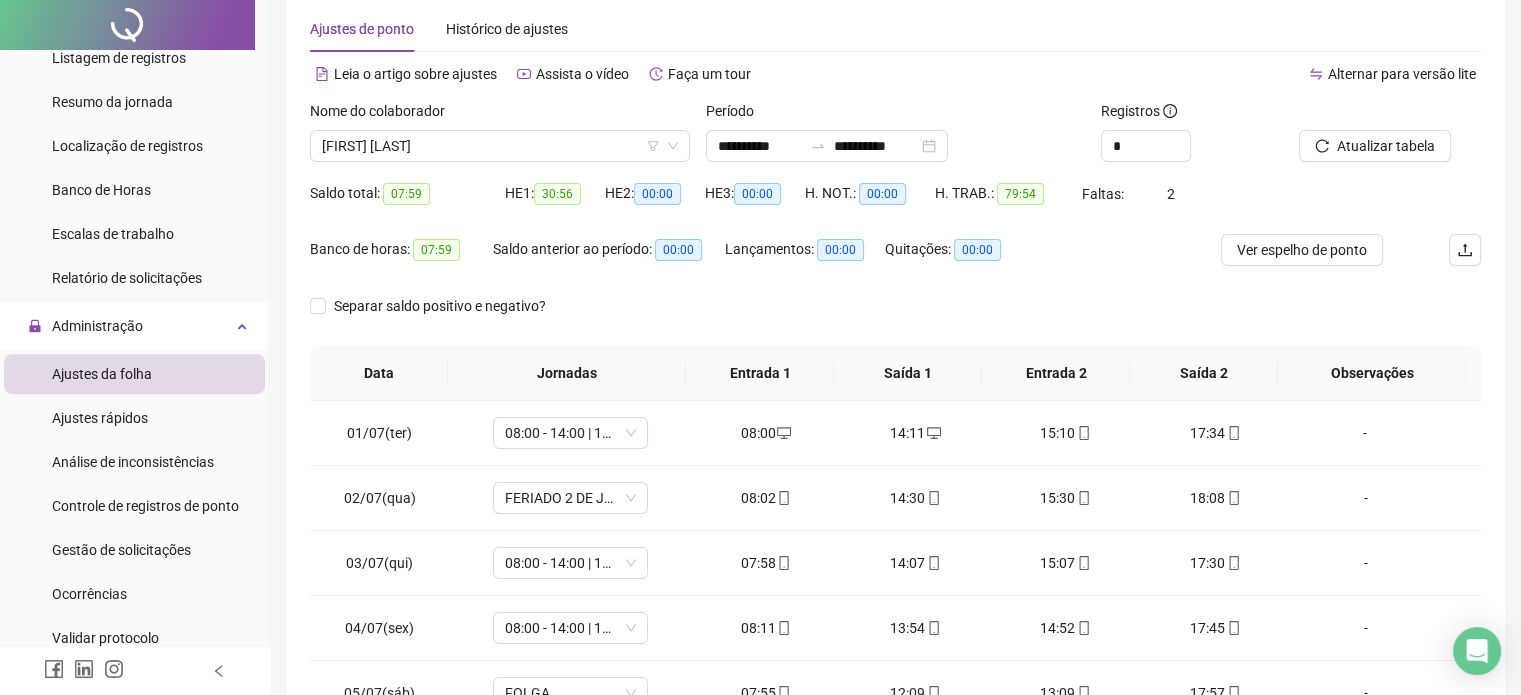 scroll, scrollTop: 200, scrollLeft: 0, axis: vertical 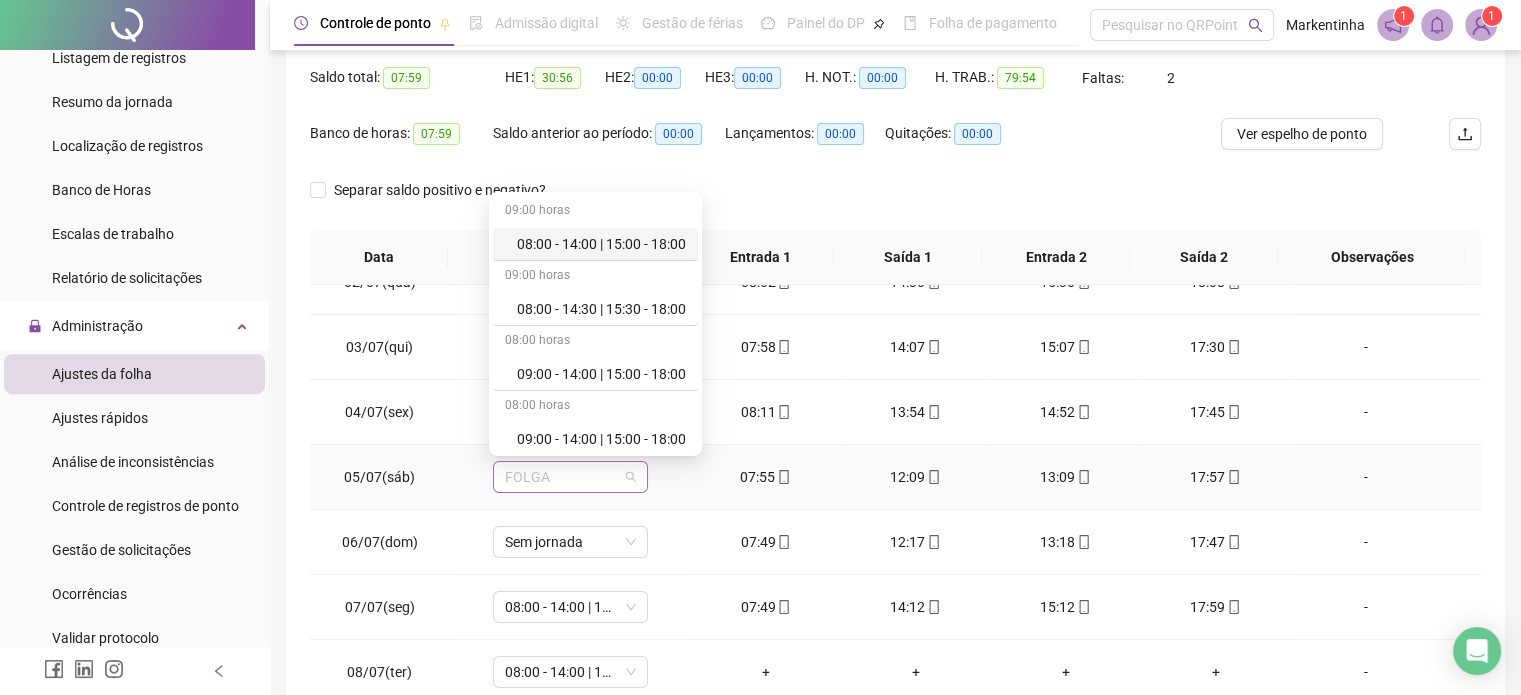 click on "FOLGA" at bounding box center [570, 477] 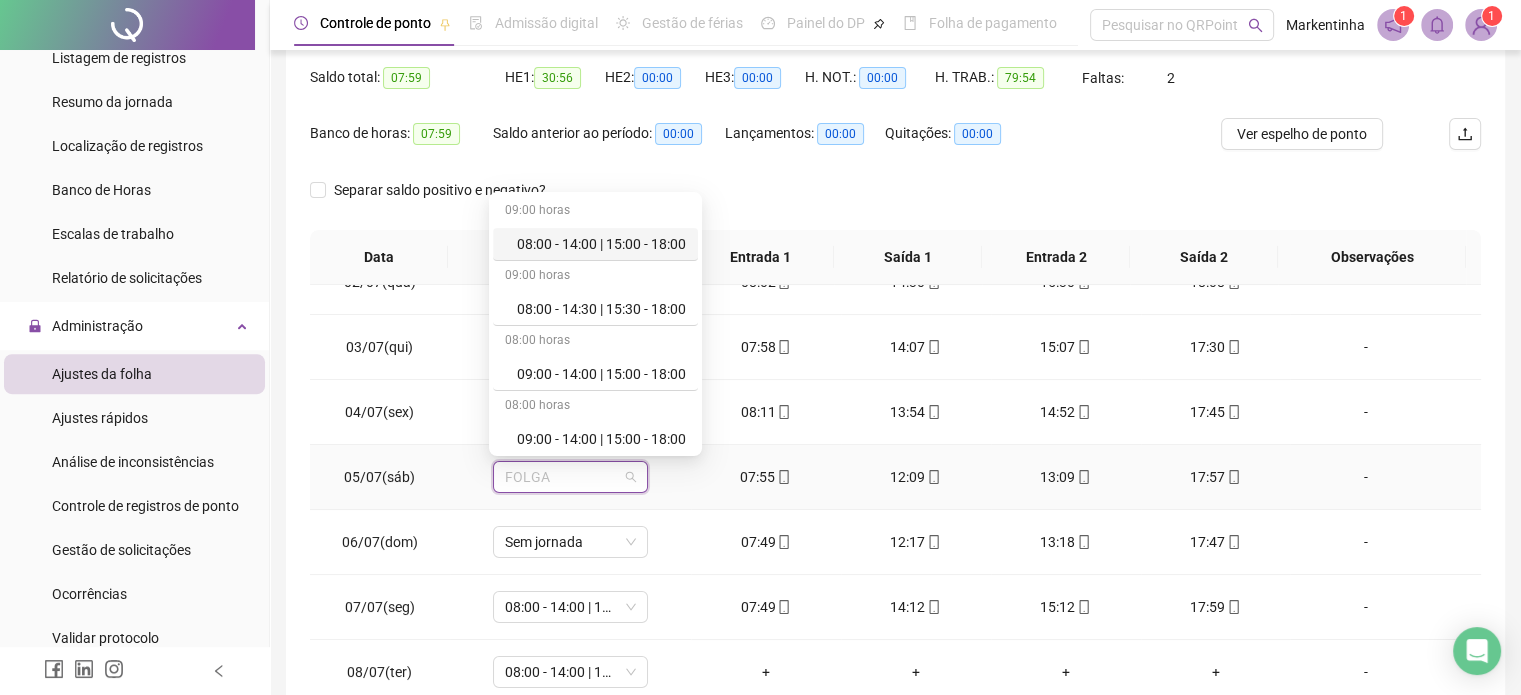 click on "08:00 - 14:00 | 15:00 - 18:00" at bounding box center [601, 244] 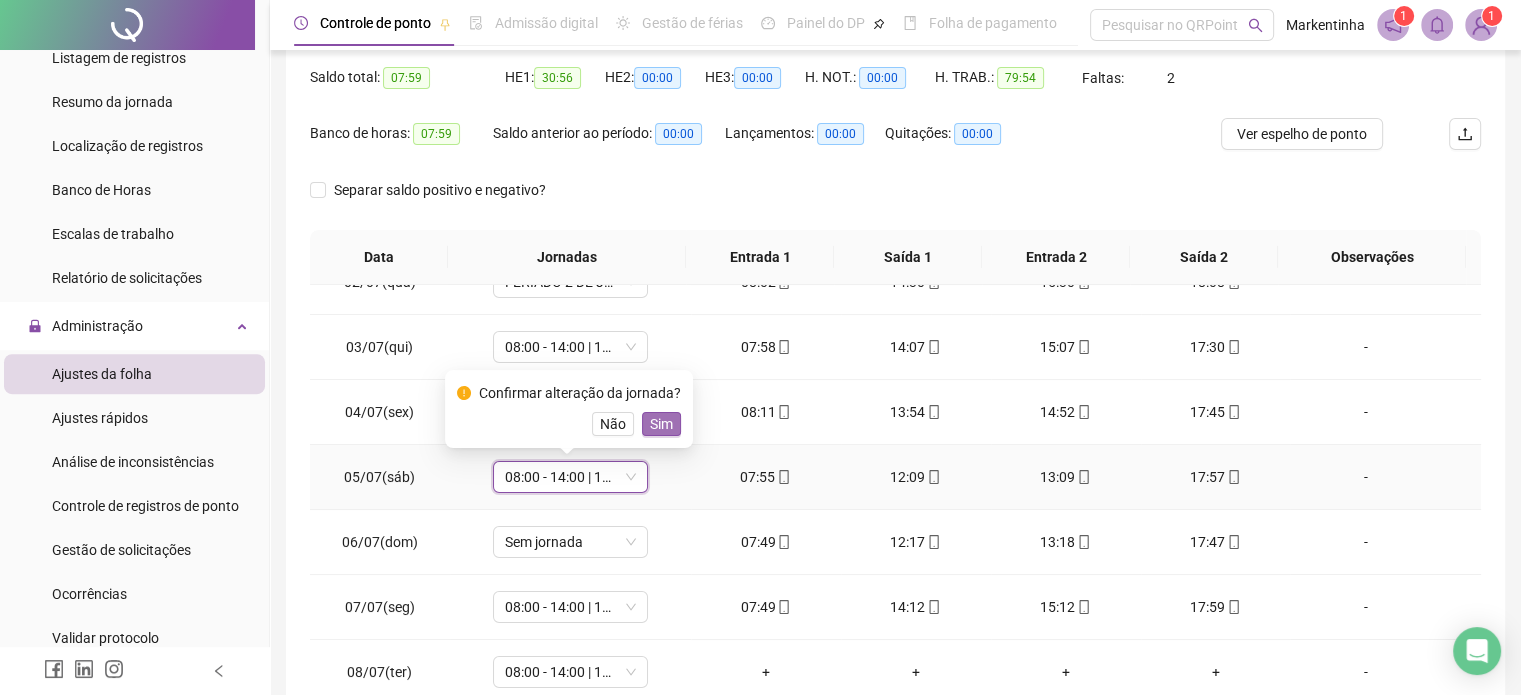 click on "Sim" at bounding box center (661, 424) 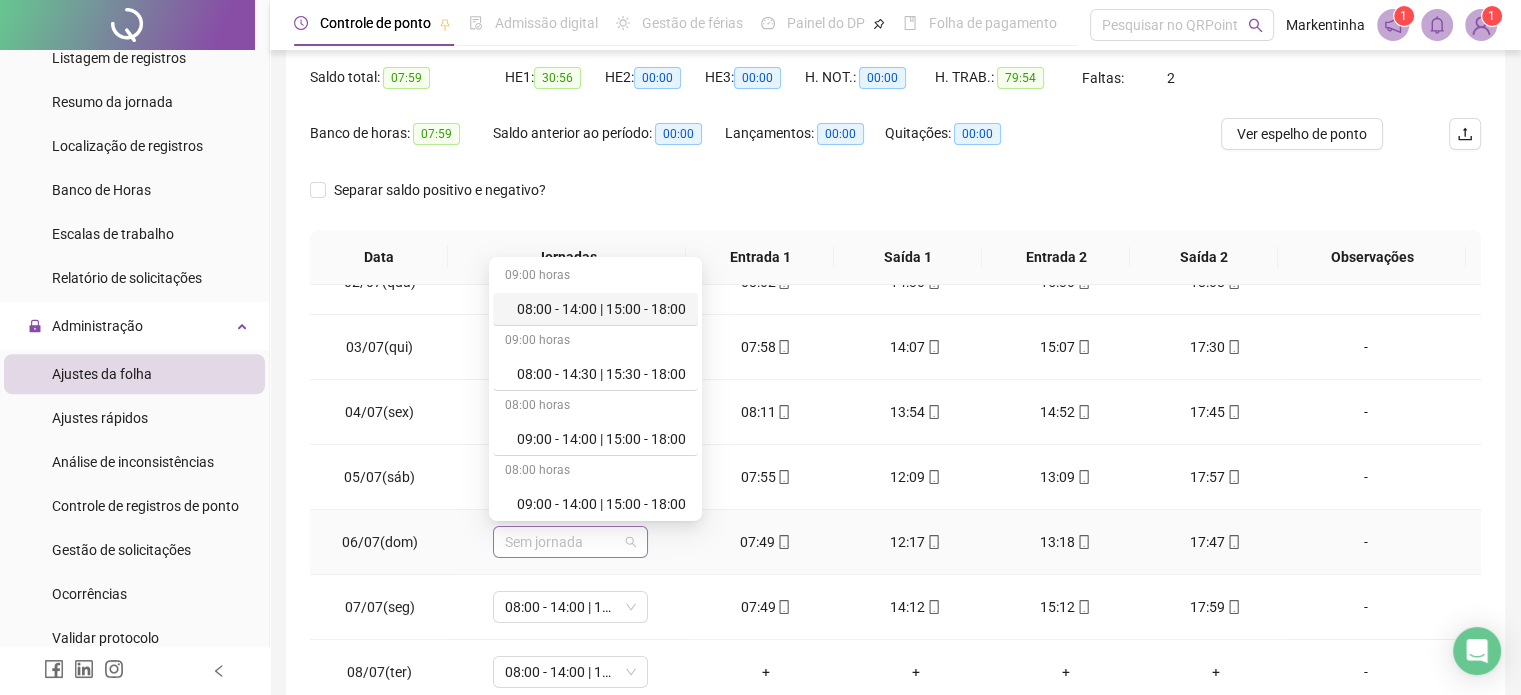 click on "Sem jornada" at bounding box center [570, 542] 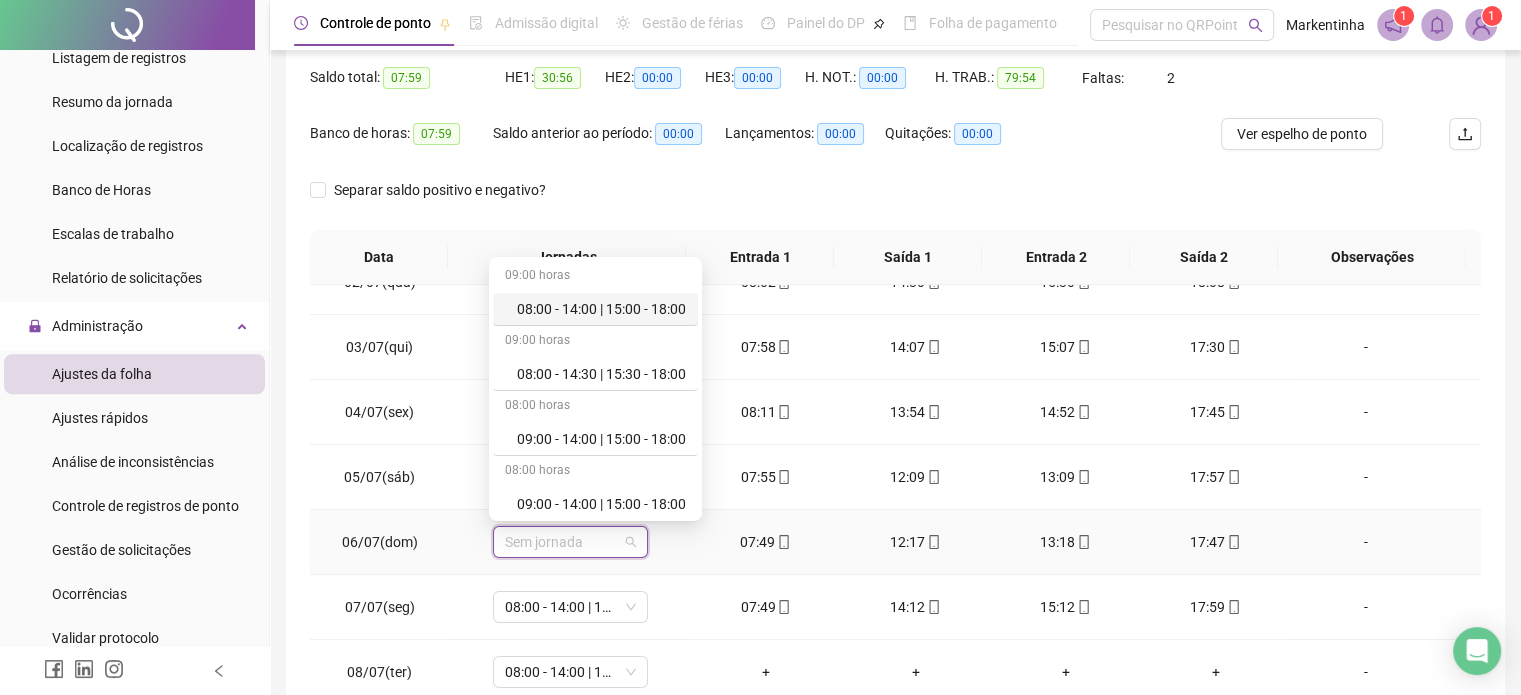click on "08:00 - 14:00 | 15:00 - 18:00" at bounding box center [601, 309] 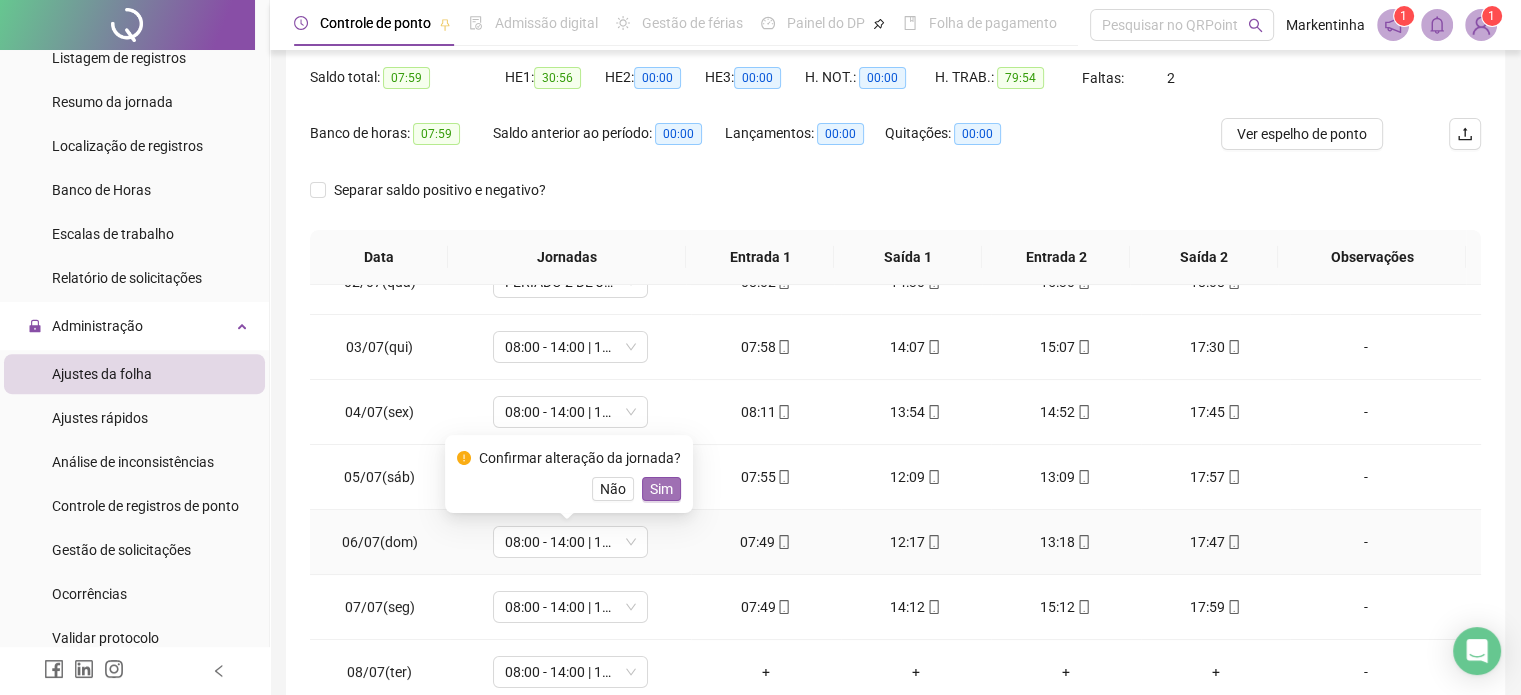 click on "Sim" at bounding box center (661, 489) 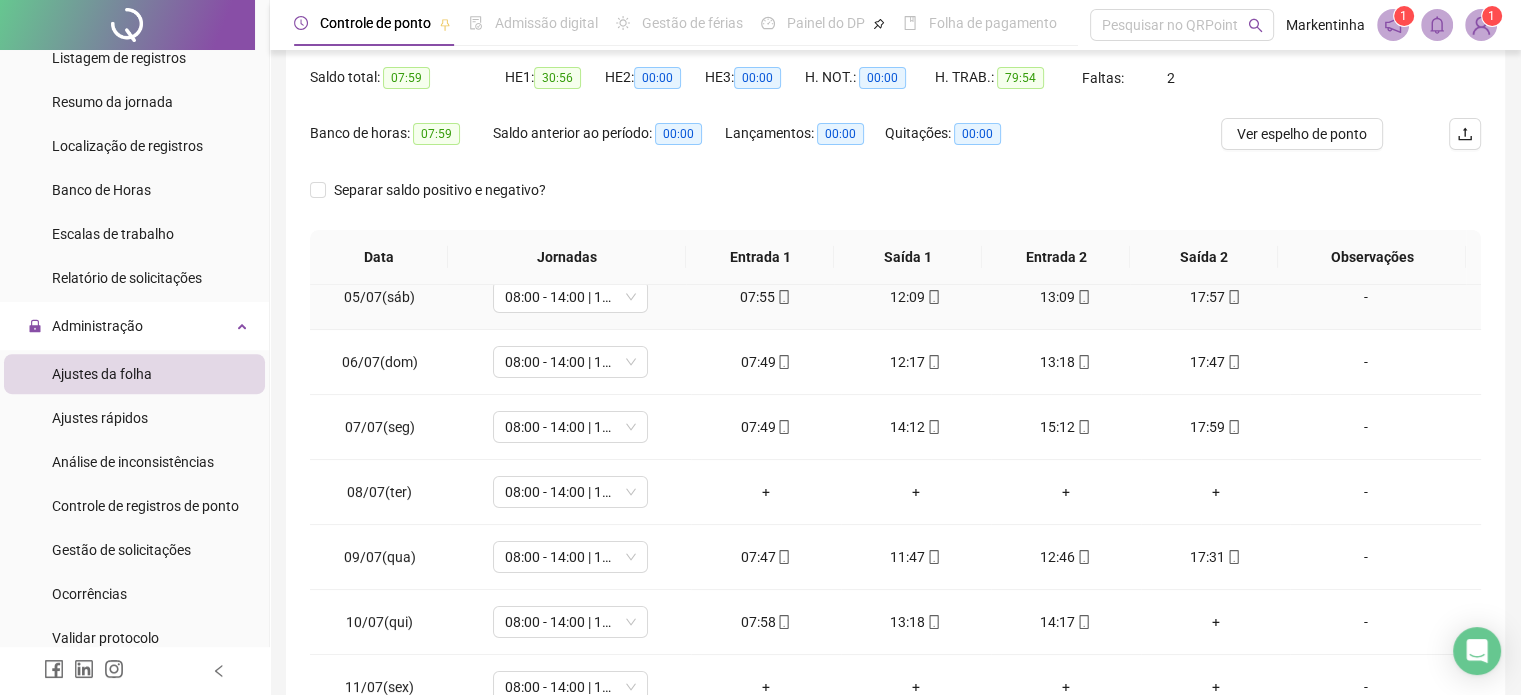 scroll, scrollTop: 300, scrollLeft: 0, axis: vertical 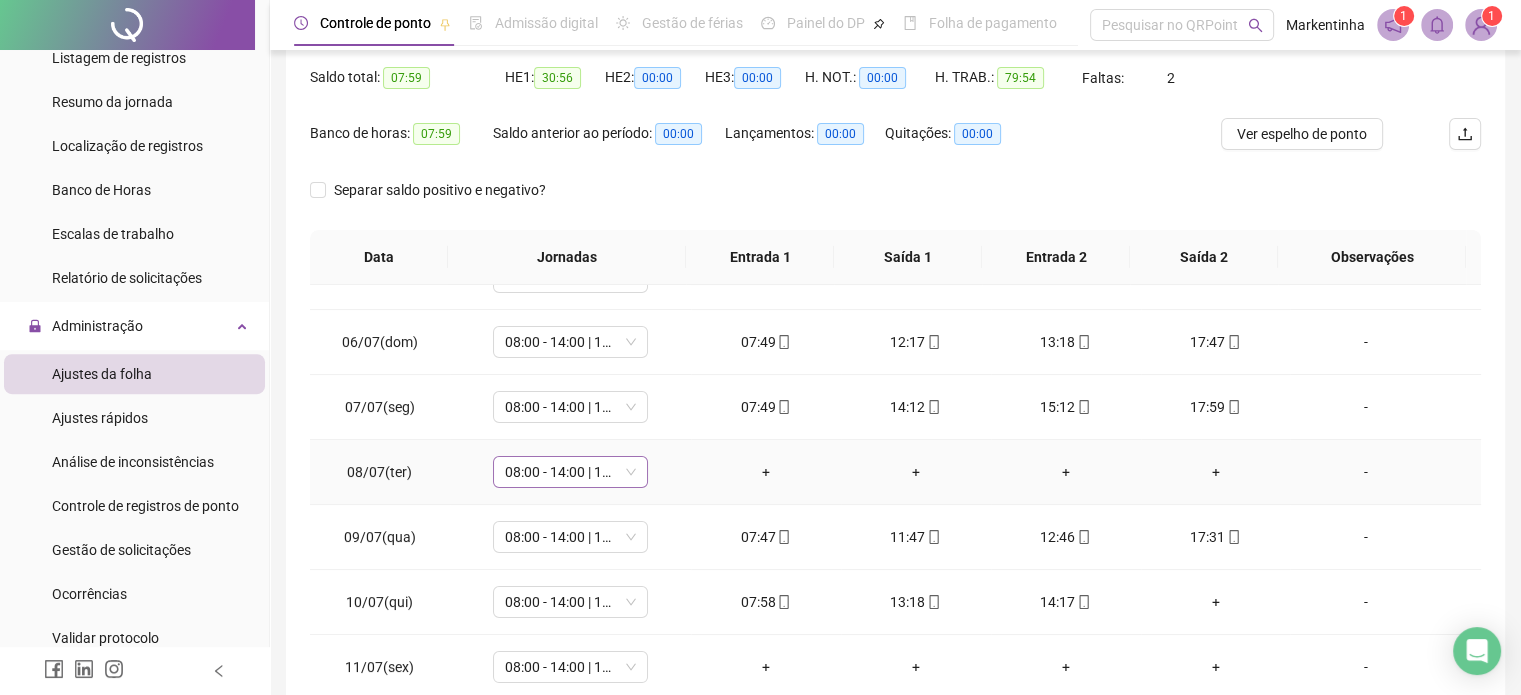click on "08:00 - 14:00 | 15:00 - 18:00" at bounding box center (570, 472) 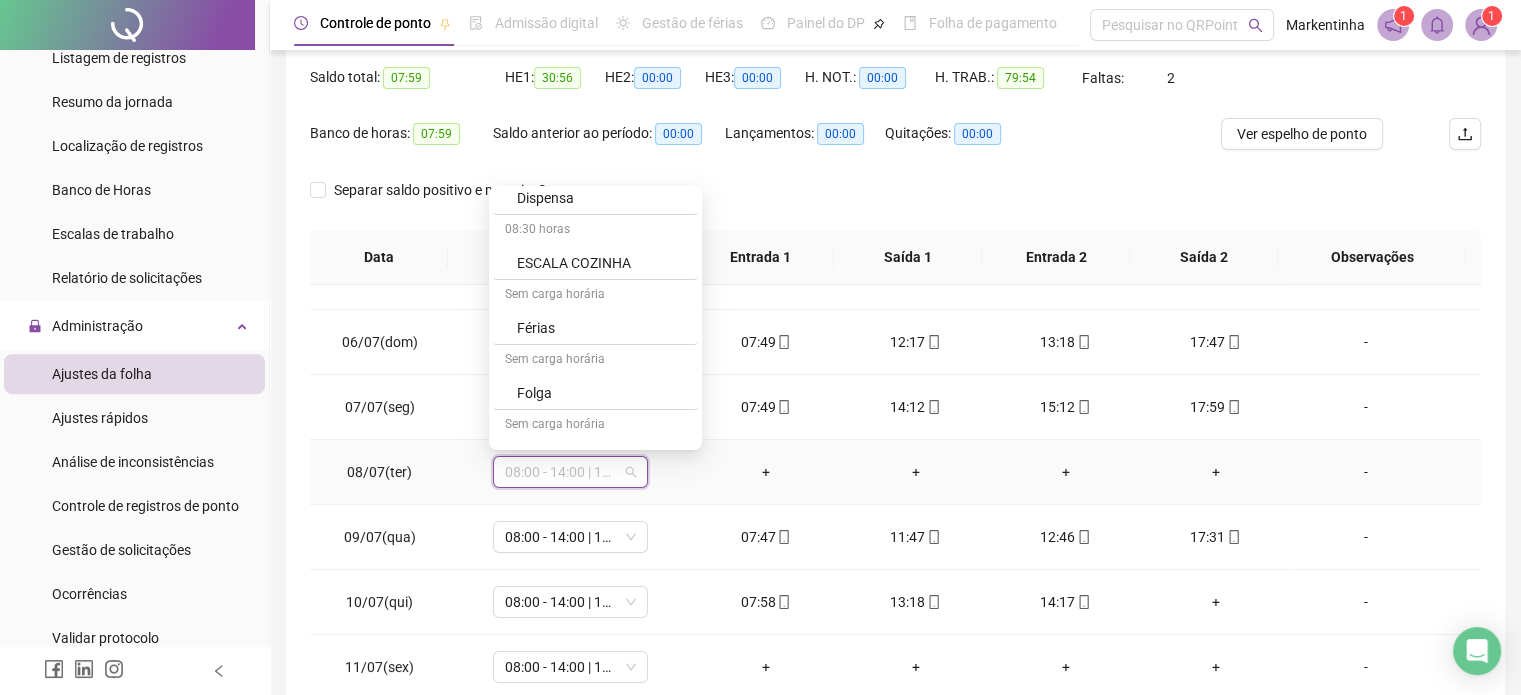 scroll, scrollTop: 392, scrollLeft: 0, axis: vertical 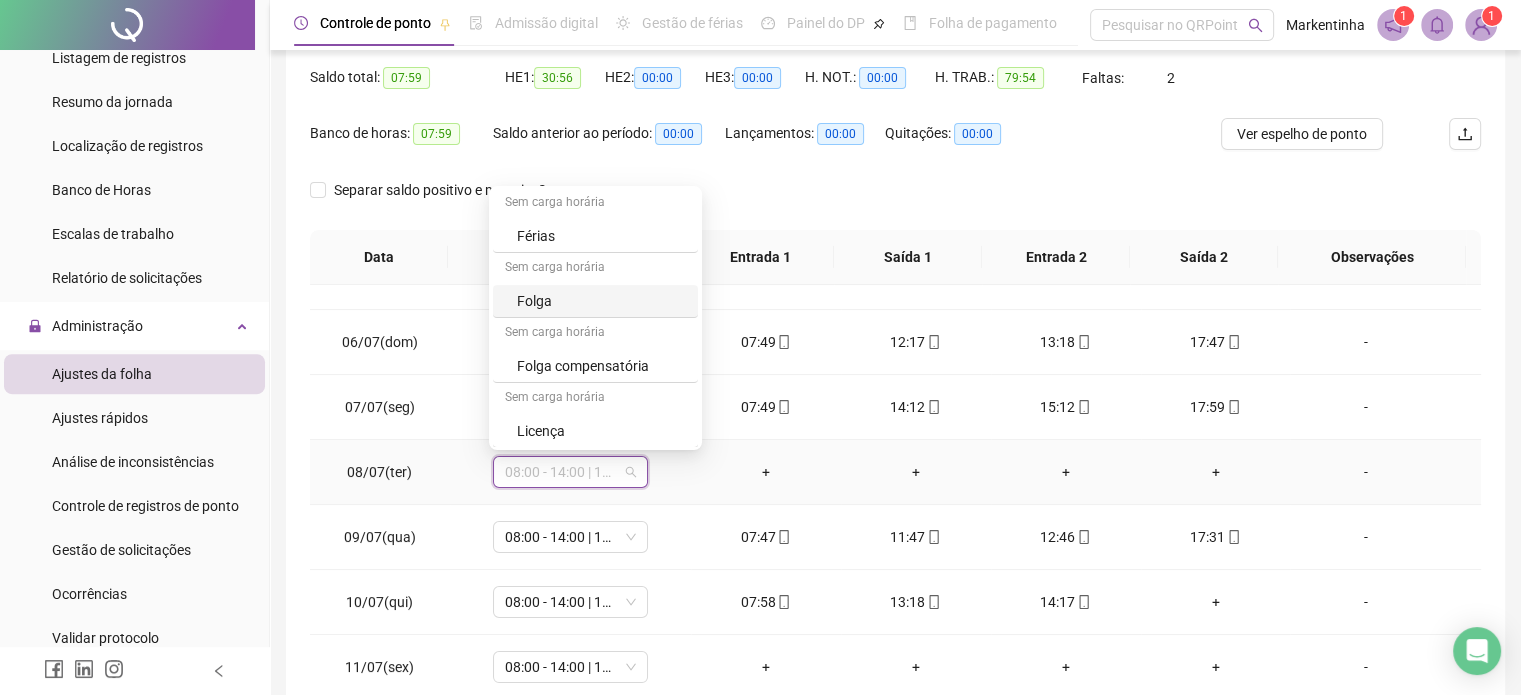 click on "Folga" at bounding box center [601, 301] 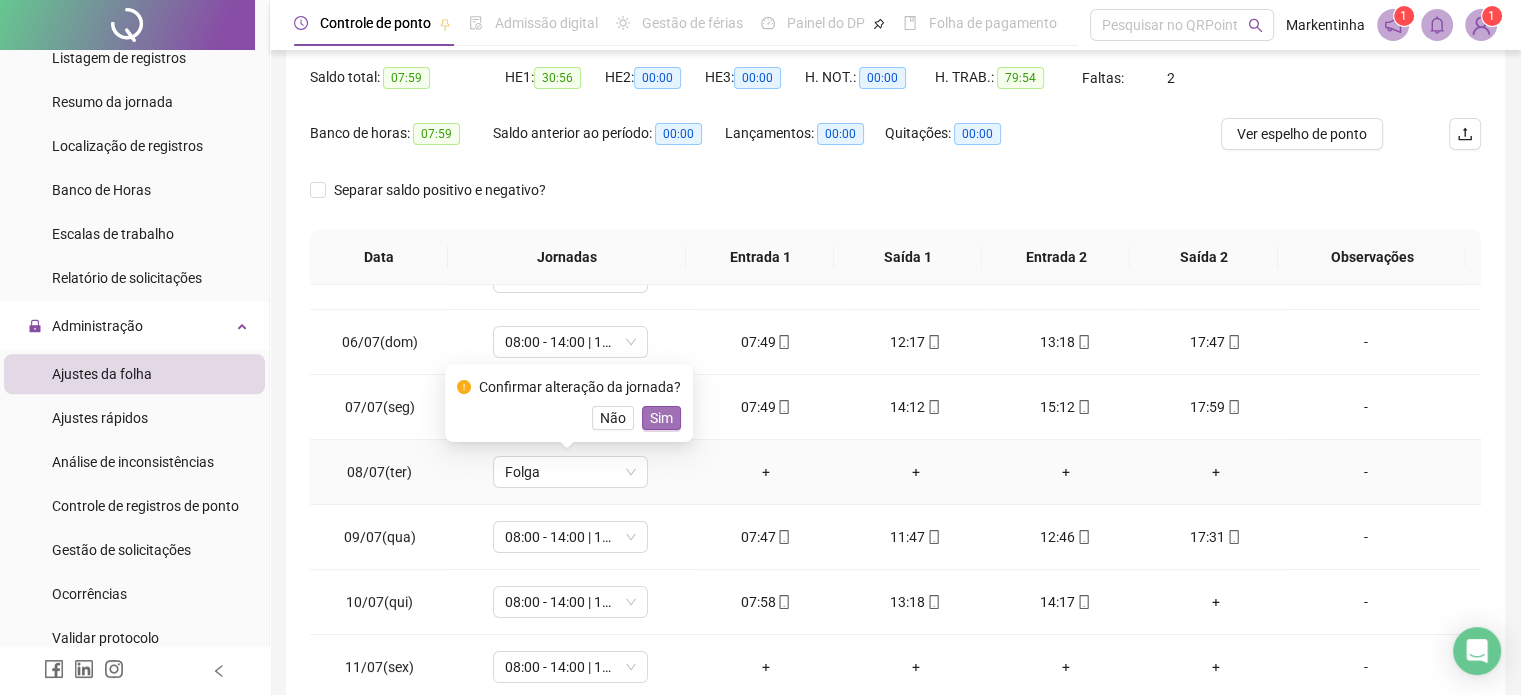 click on "Sim" at bounding box center (661, 418) 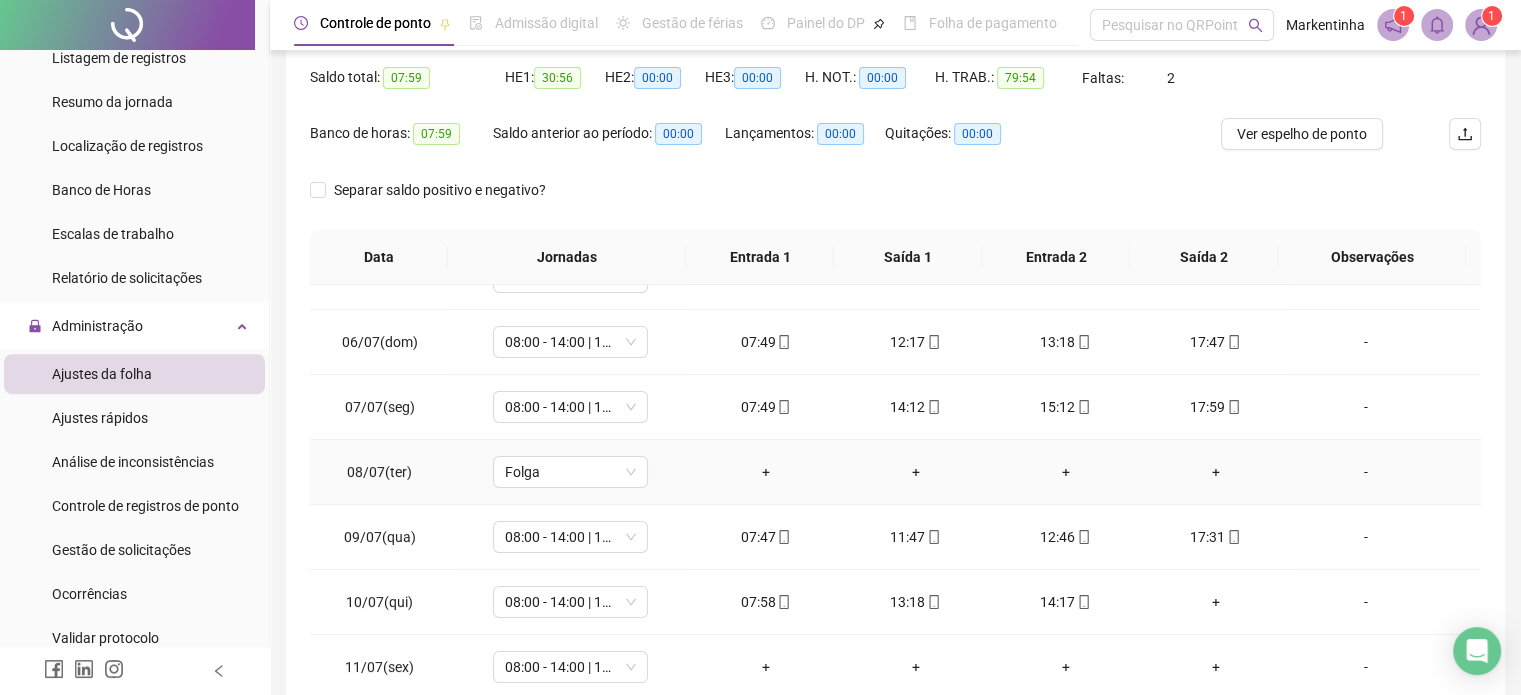 scroll, scrollTop: 350, scrollLeft: 0, axis: vertical 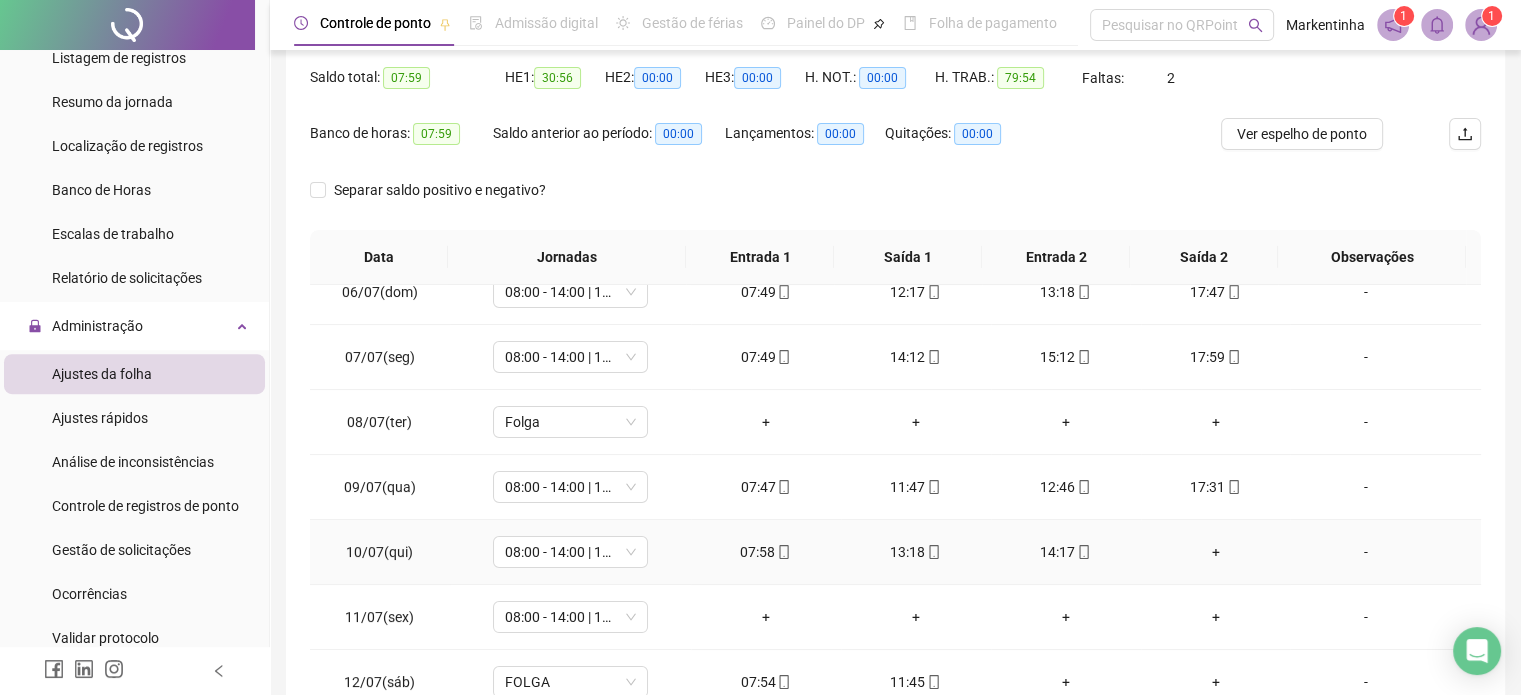 click on "+" at bounding box center (1216, 552) 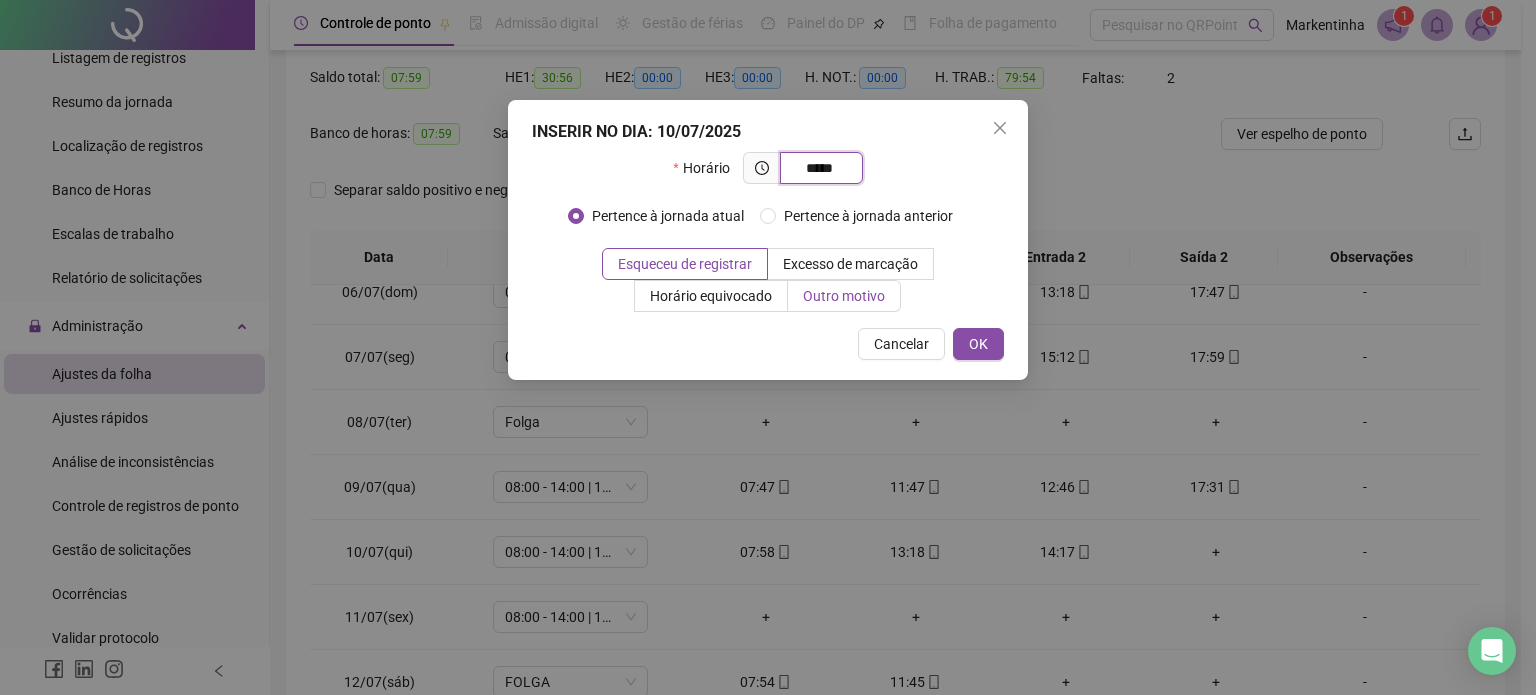 type on "*****" 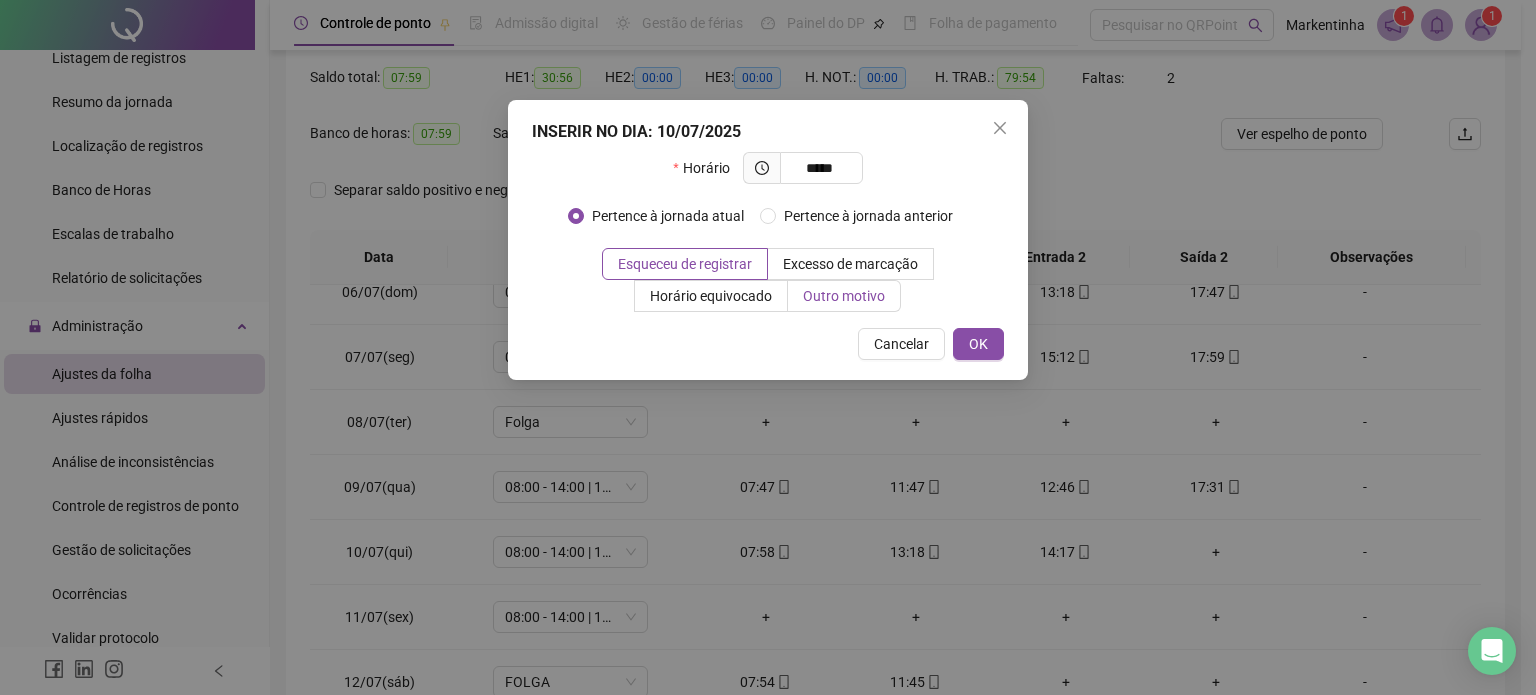 click on "Outro motivo" at bounding box center (844, 296) 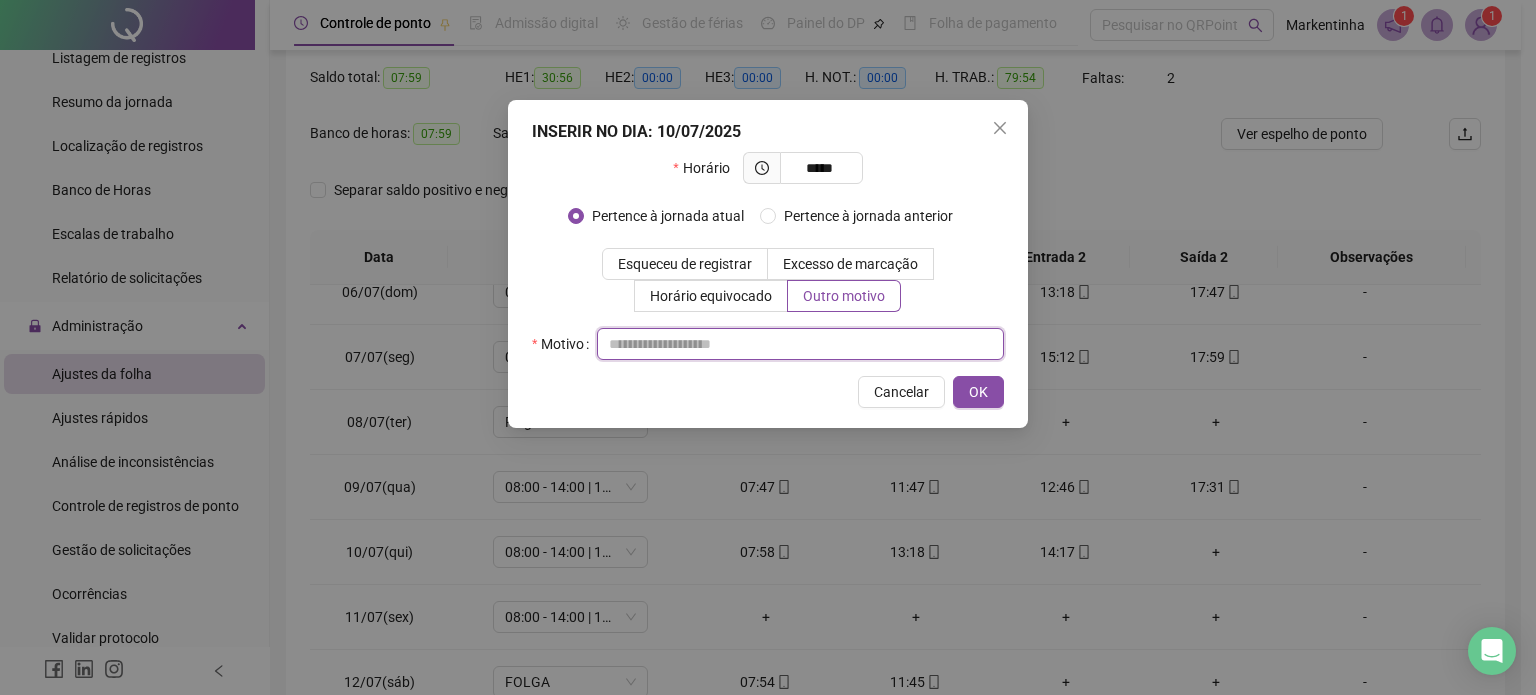 click at bounding box center [800, 344] 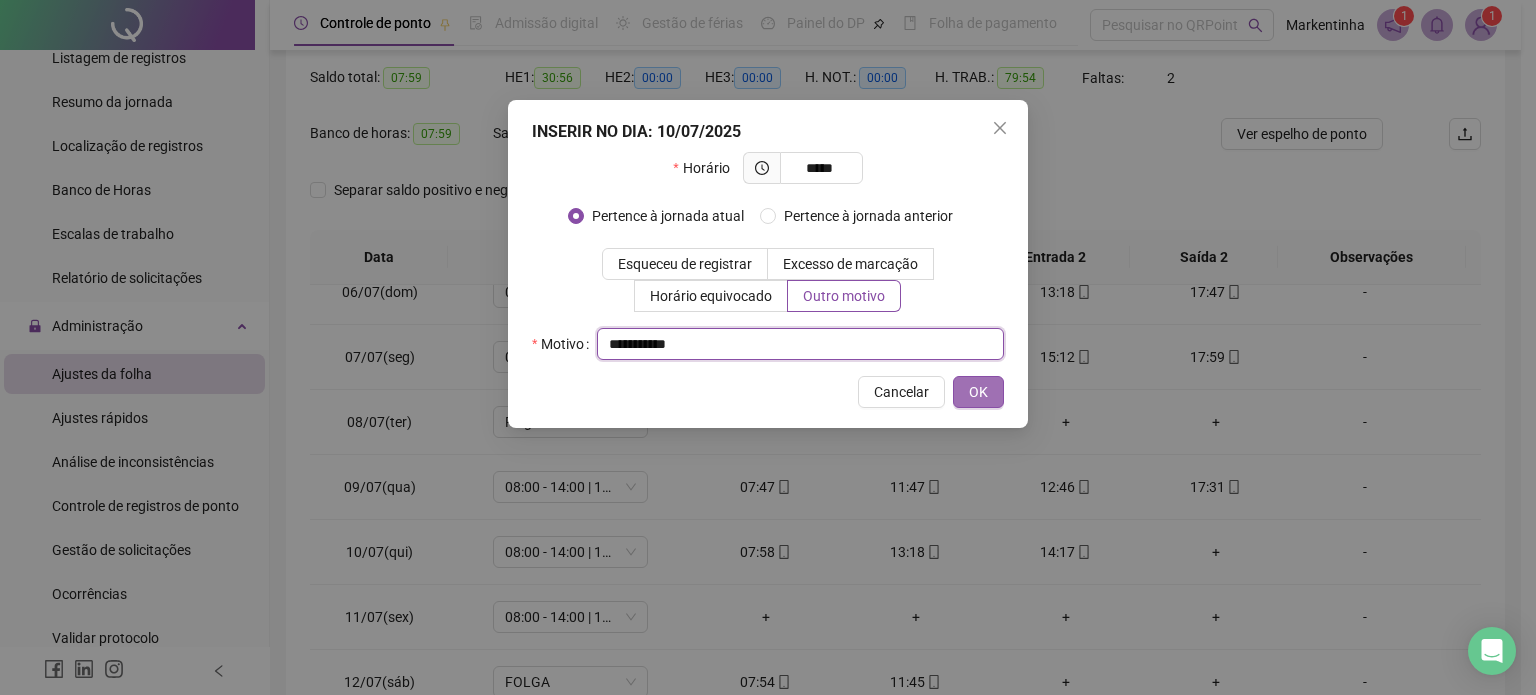 type on "**********" 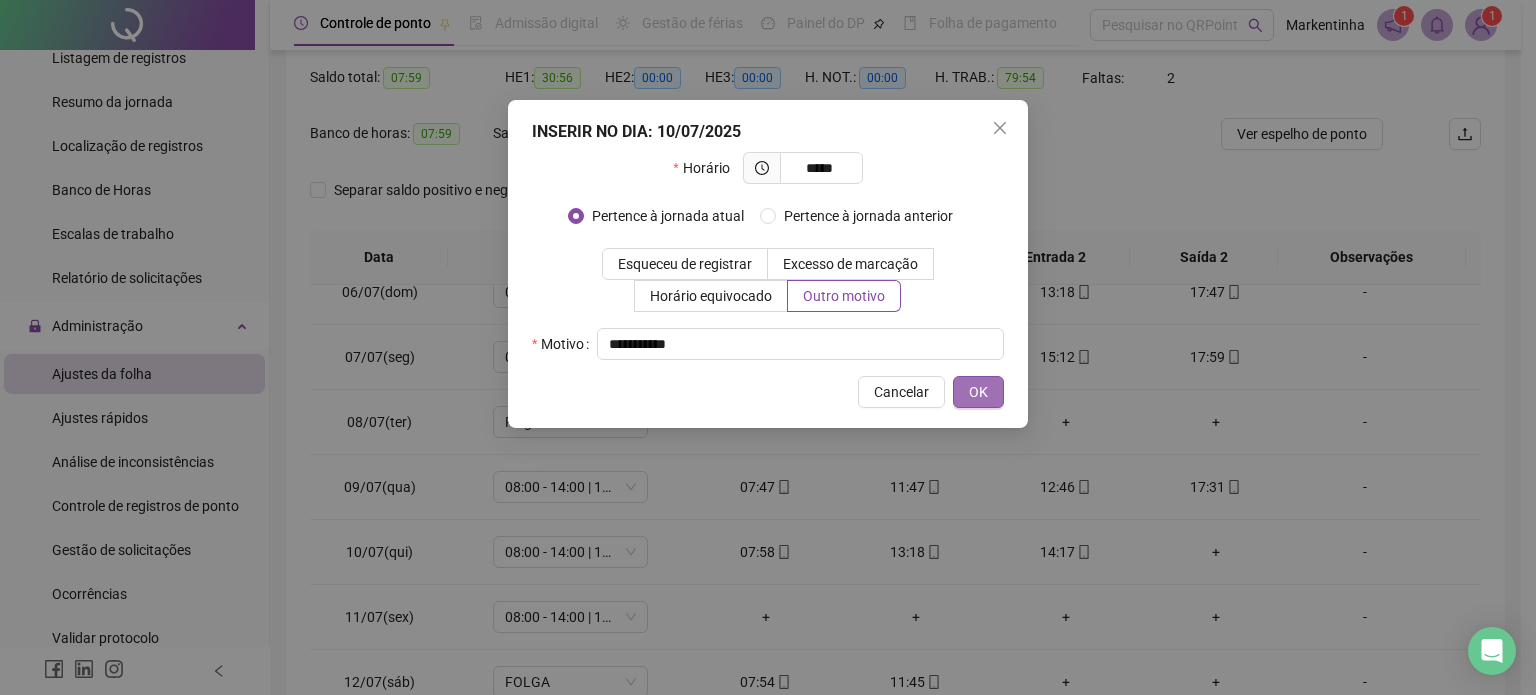click on "OK" at bounding box center [978, 392] 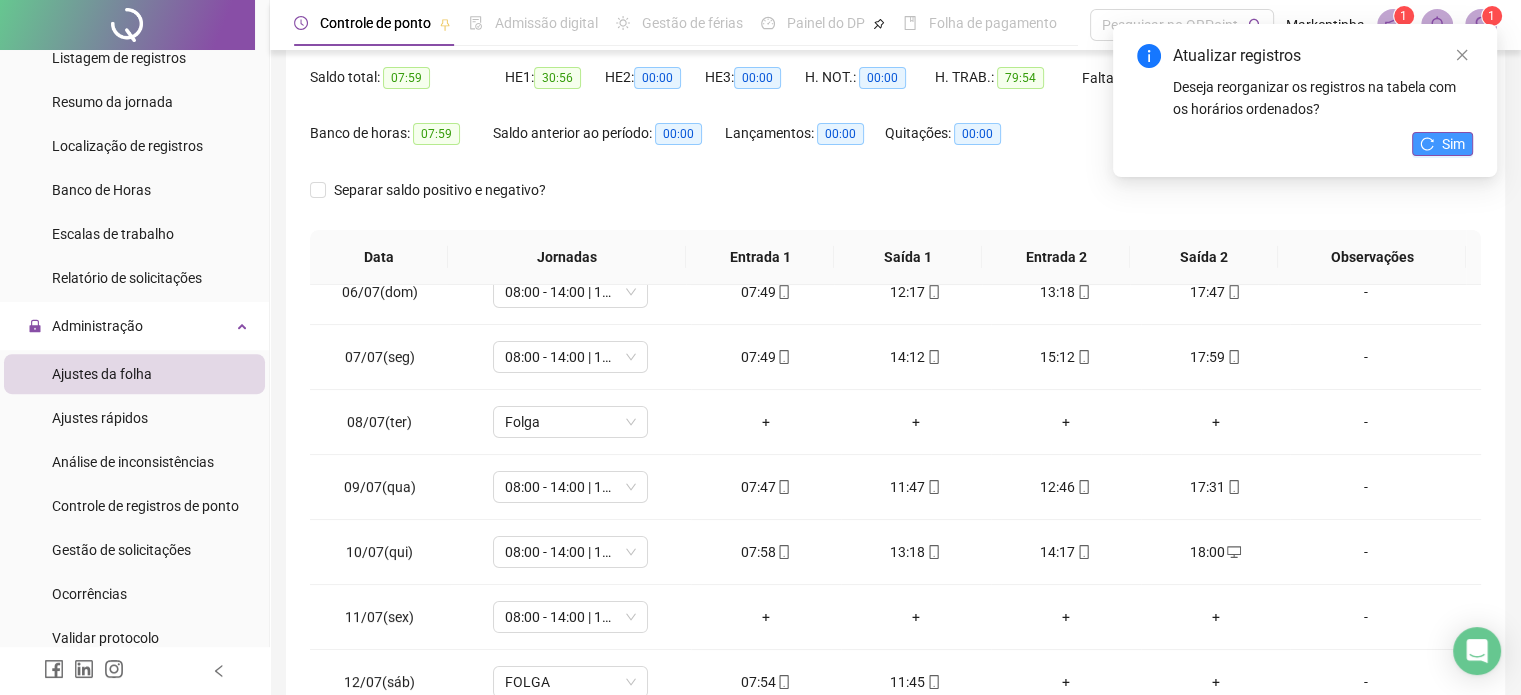 click 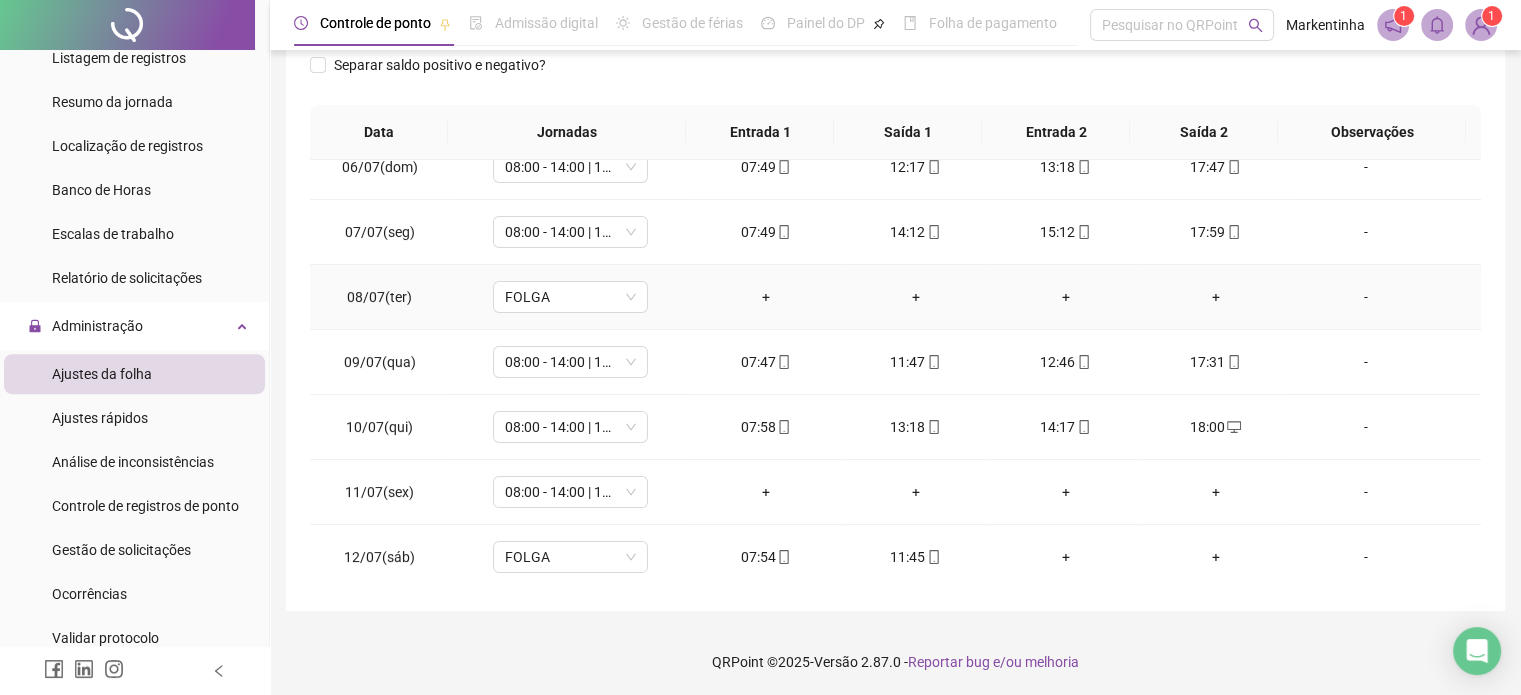 scroll, scrollTop: 326, scrollLeft: 0, axis: vertical 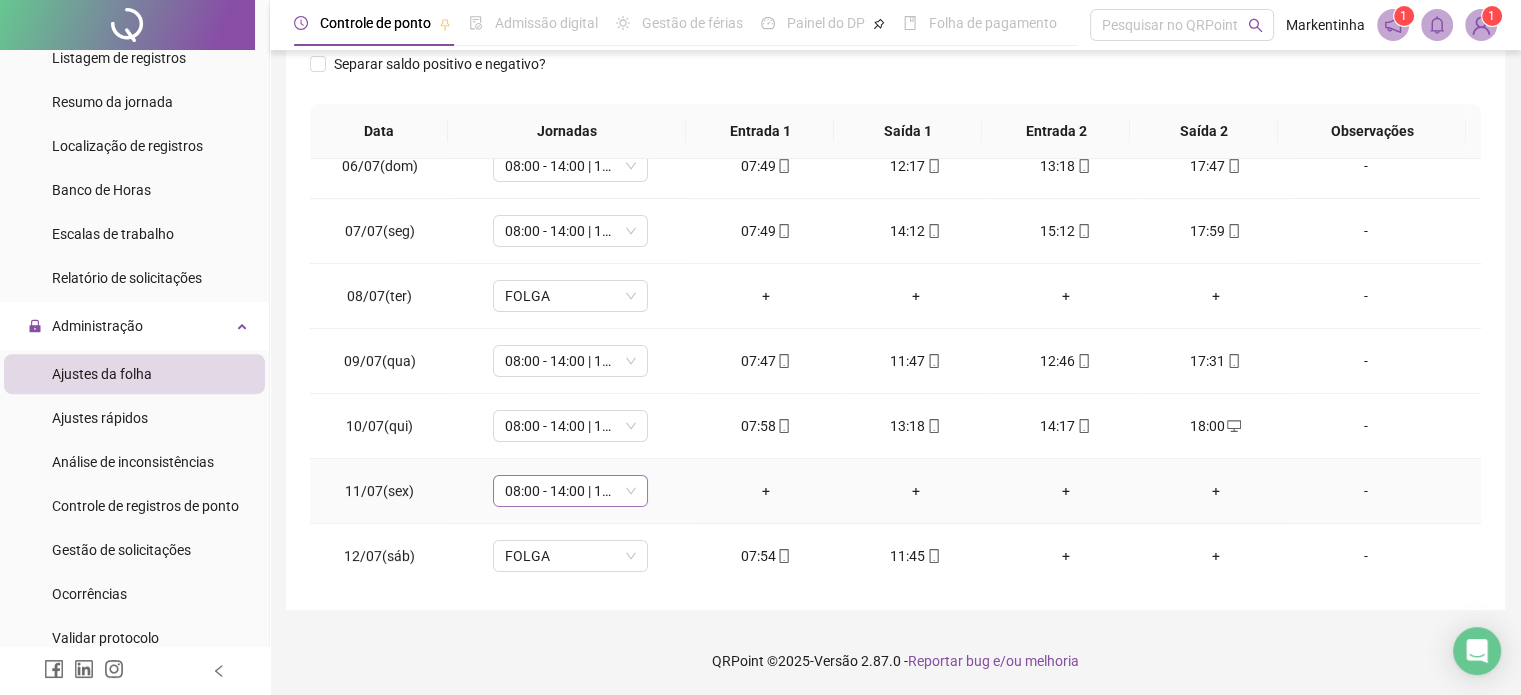click on "08:00 - 14:00 | 15:00 - 18:00" at bounding box center [570, 491] 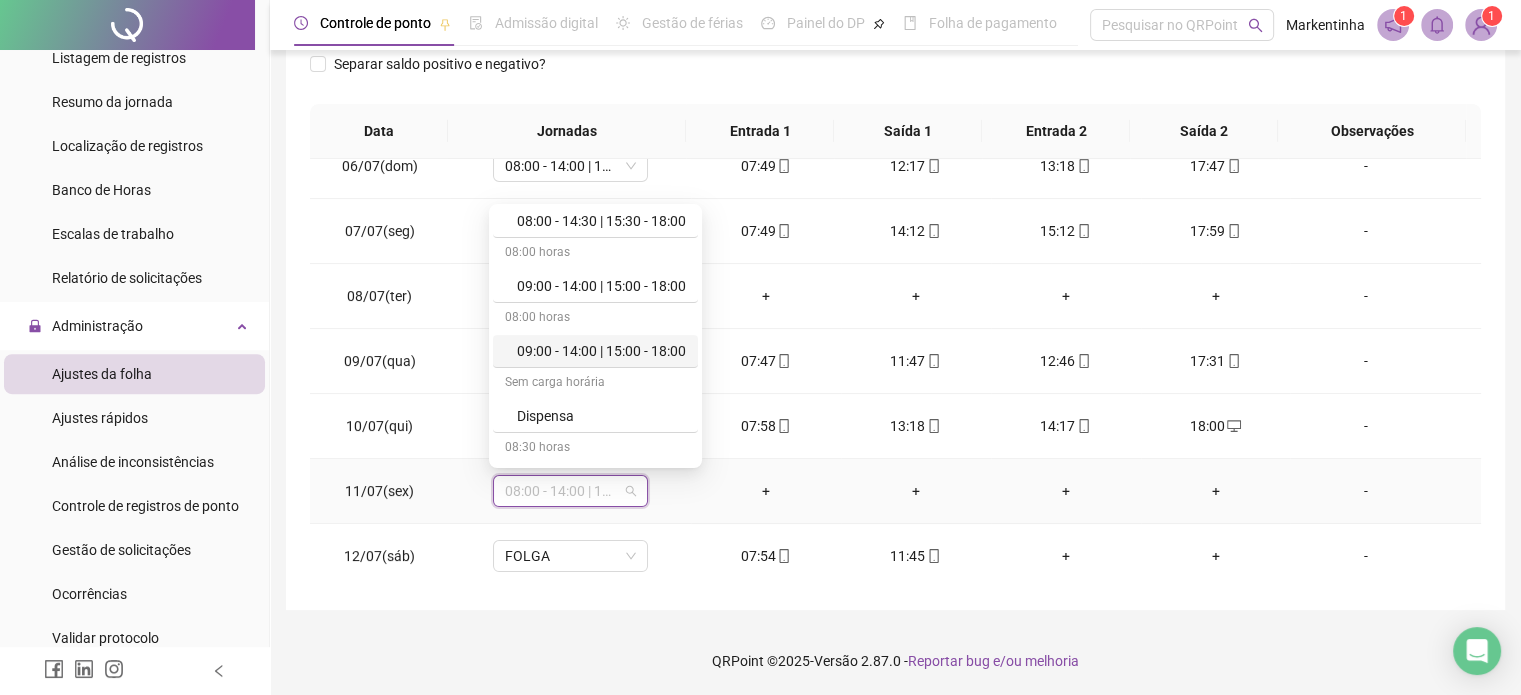 scroll, scrollTop: 300, scrollLeft: 0, axis: vertical 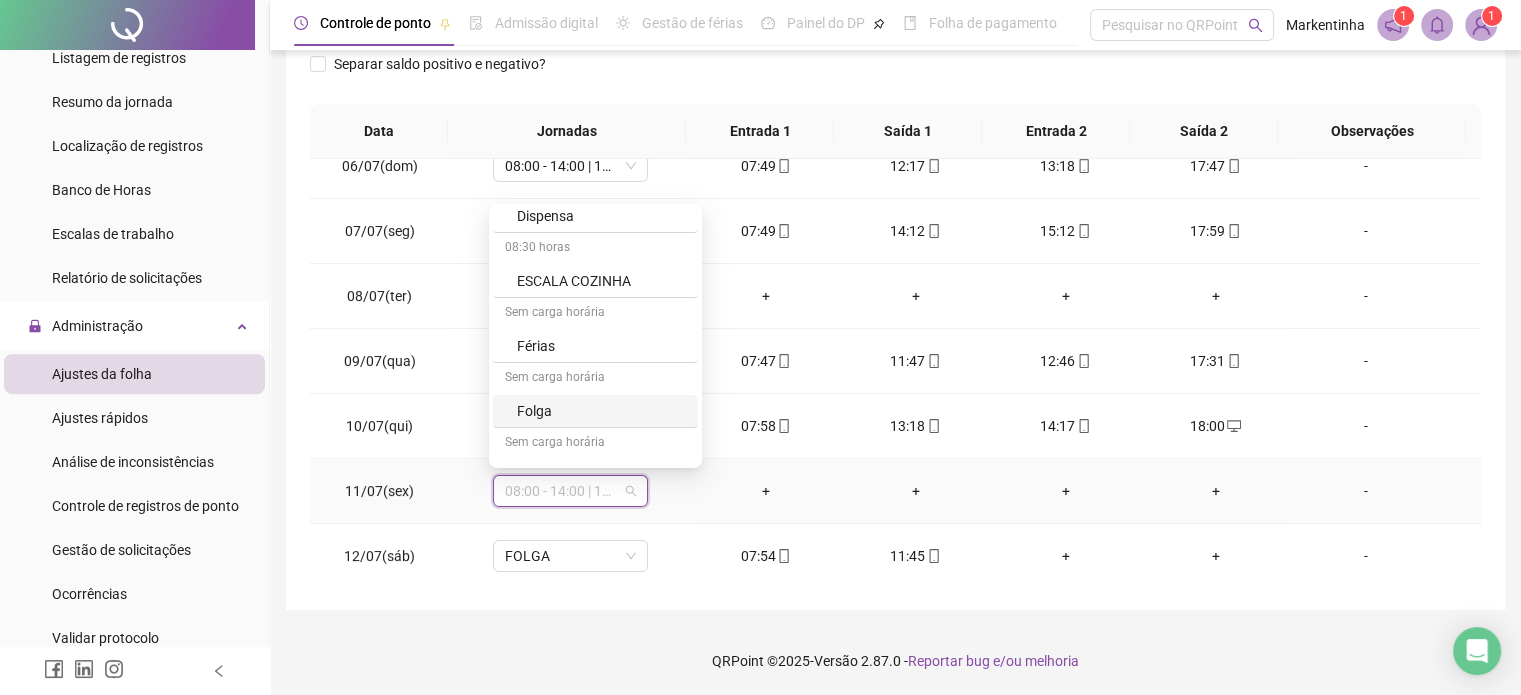 click on "Folga" at bounding box center (601, 411) 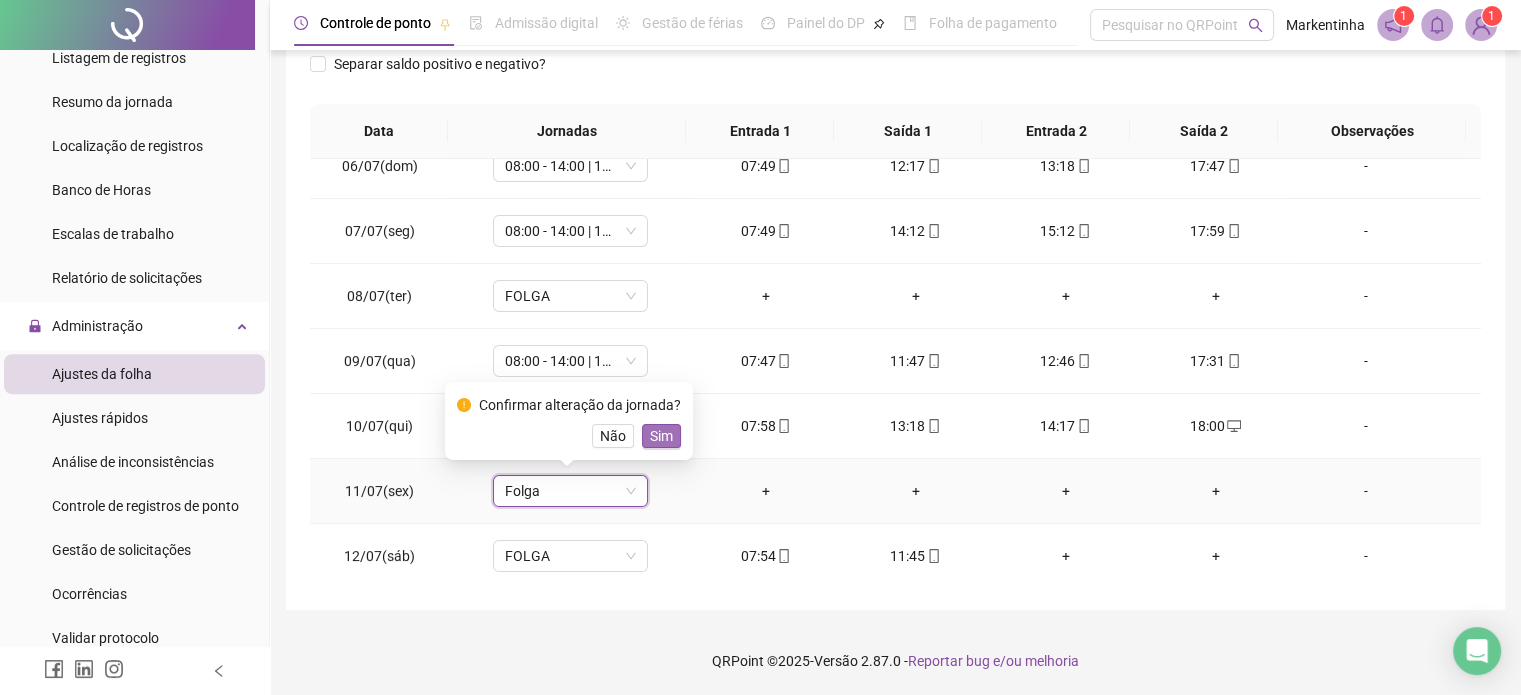 click on "Sim" at bounding box center [661, 436] 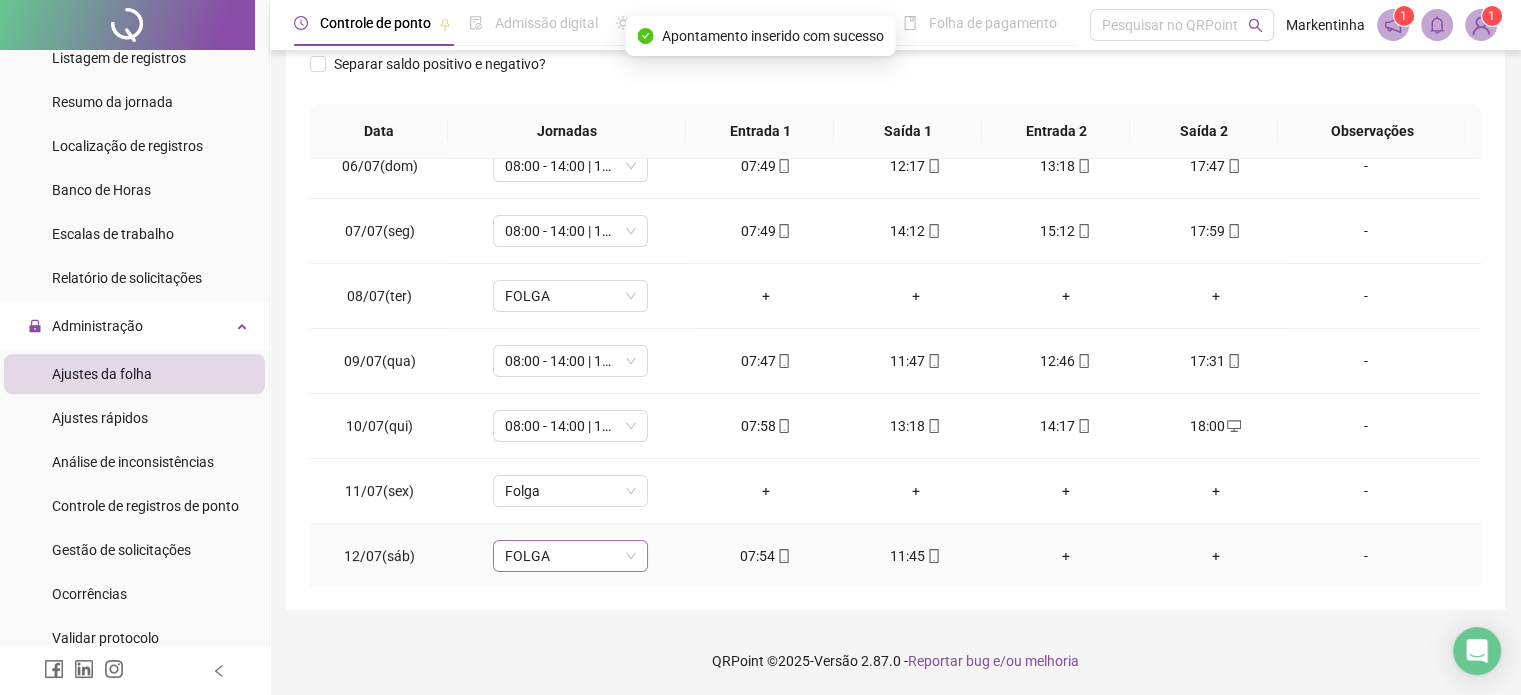 click on "FOLGA" at bounding box center [570, 556] 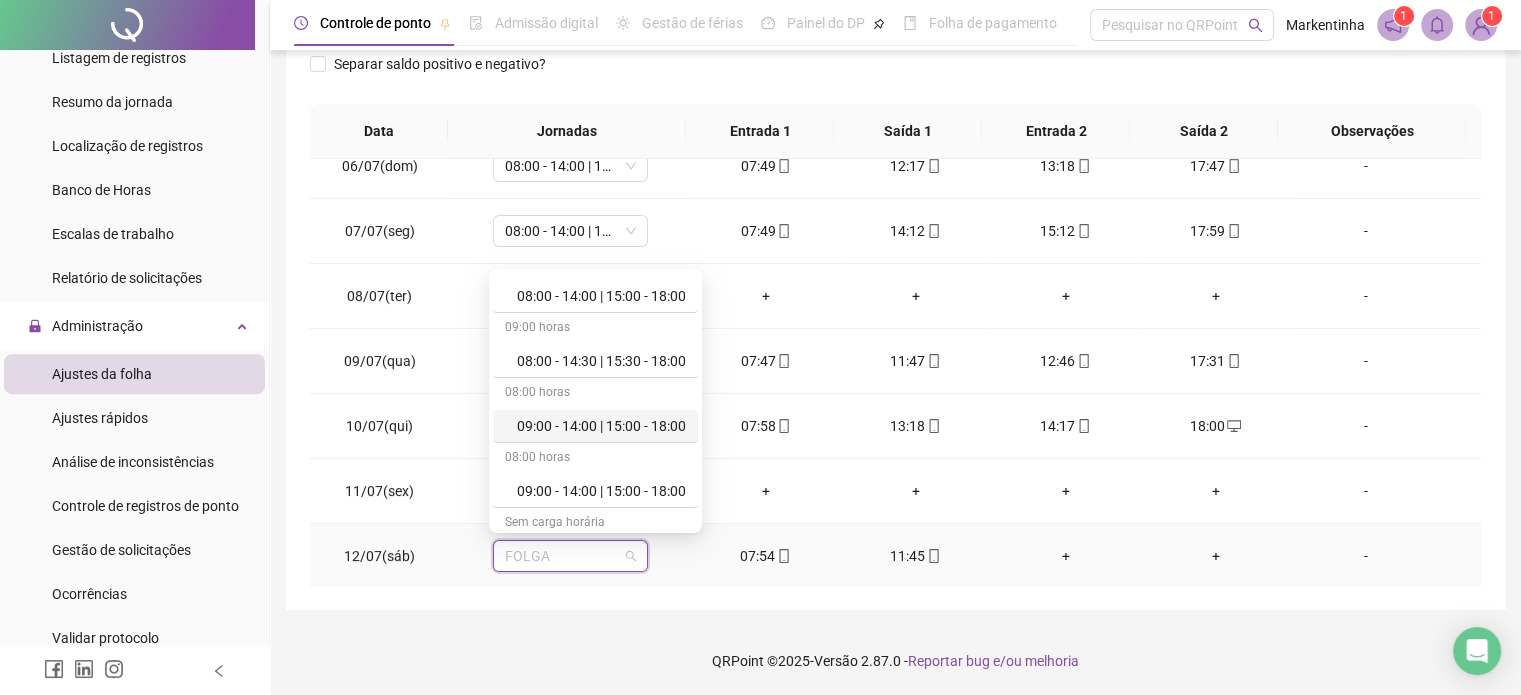 scroll, scrollTop: 0, scrollLeft: 0, axis: both 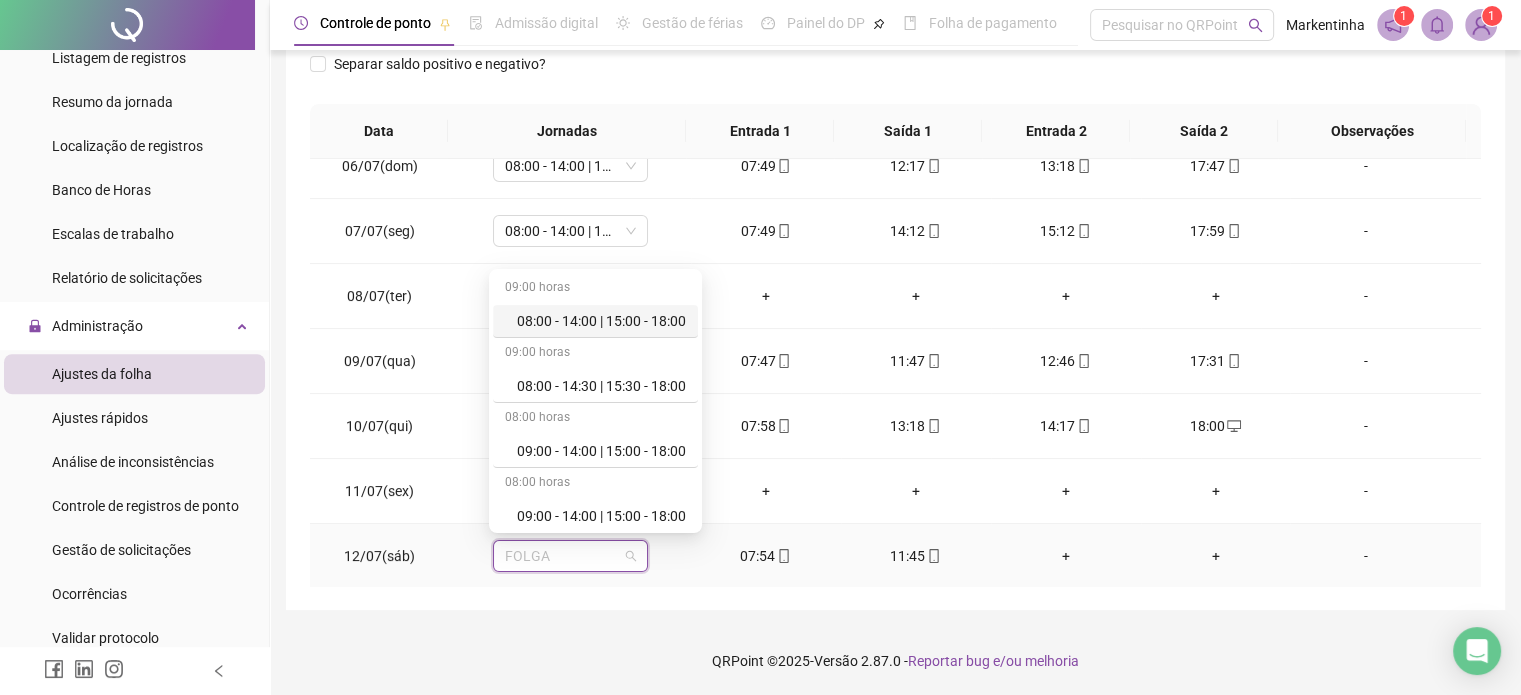 click on "08:00 - 14:00 | 15:00 - 18:00" at bounding box center (601, 321) 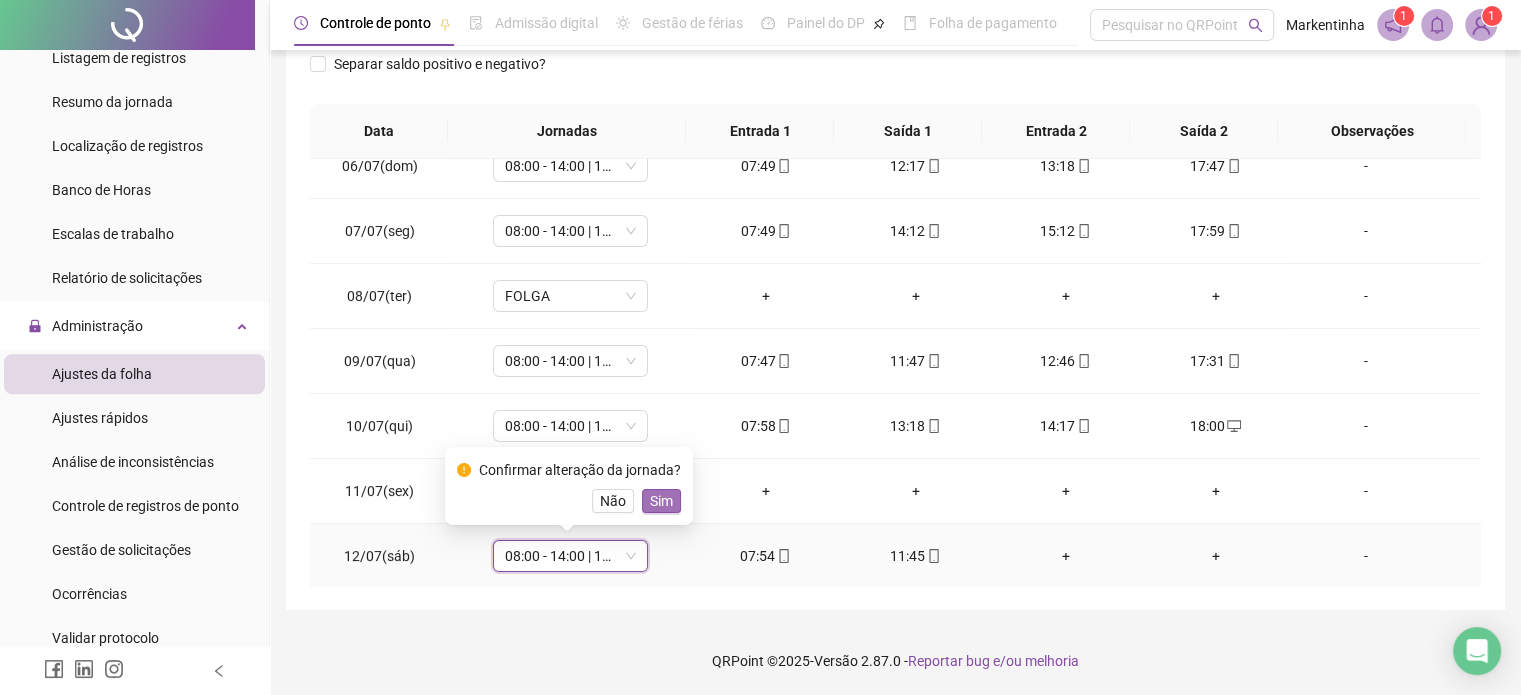 click on "Sim" at bounding box center [661, 501] 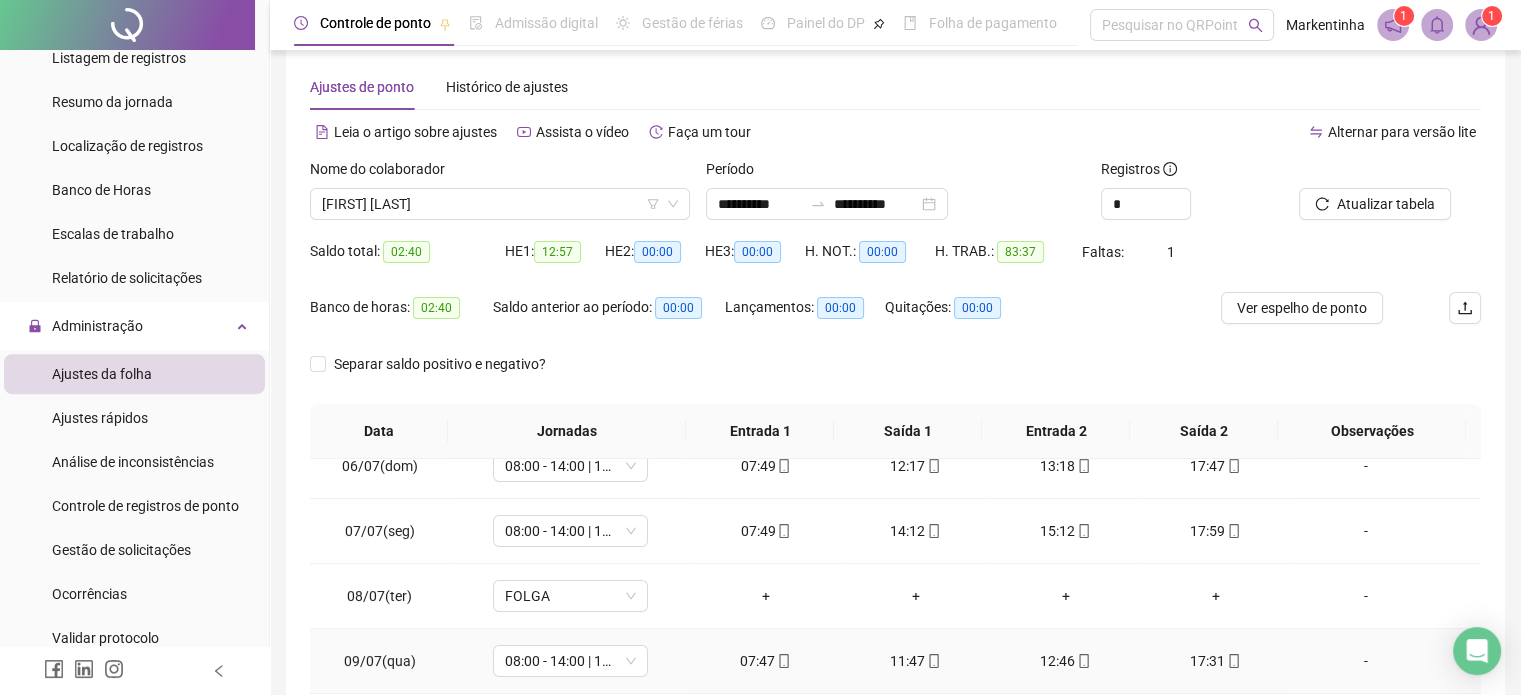 scroll, scrollTop: 326, scrollLeft: 0, axis: vertical 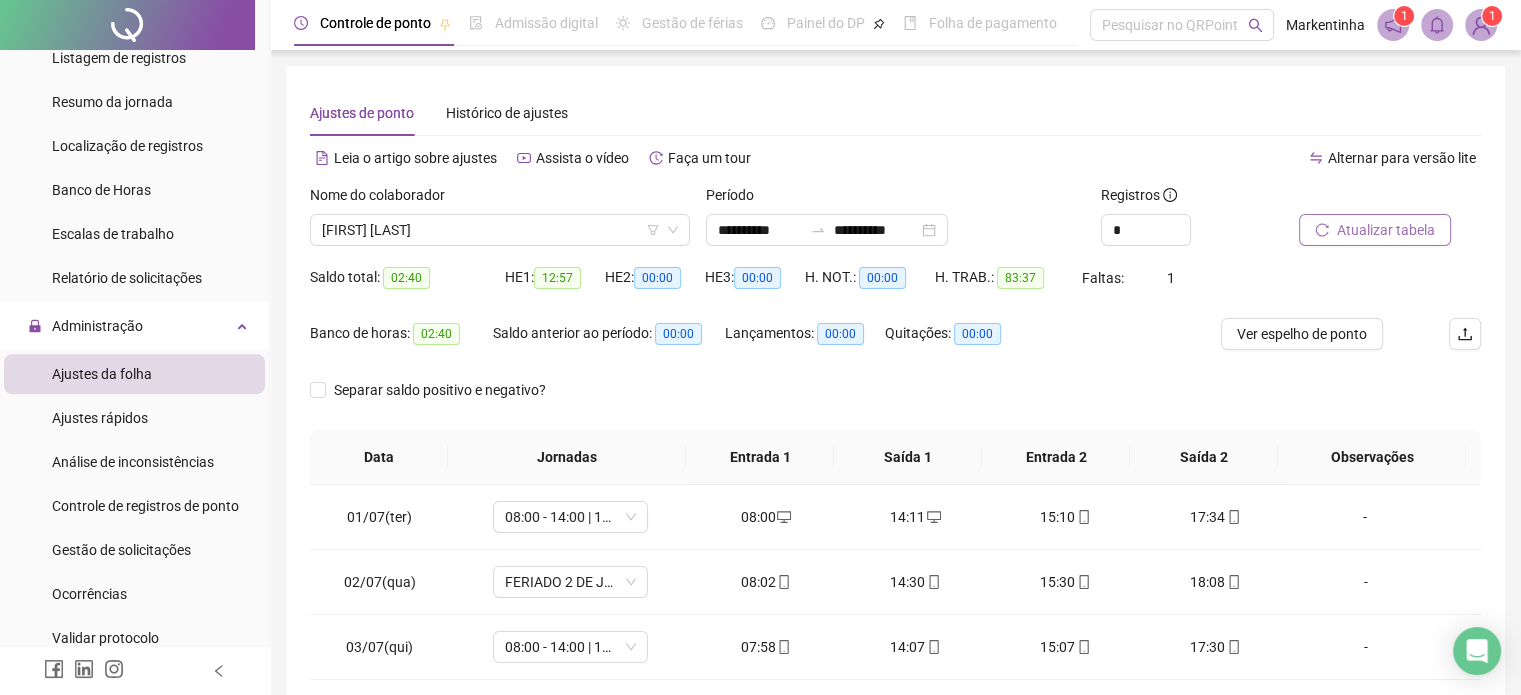 click on "Atualizar tabela" at bounding box center (1386, 230) 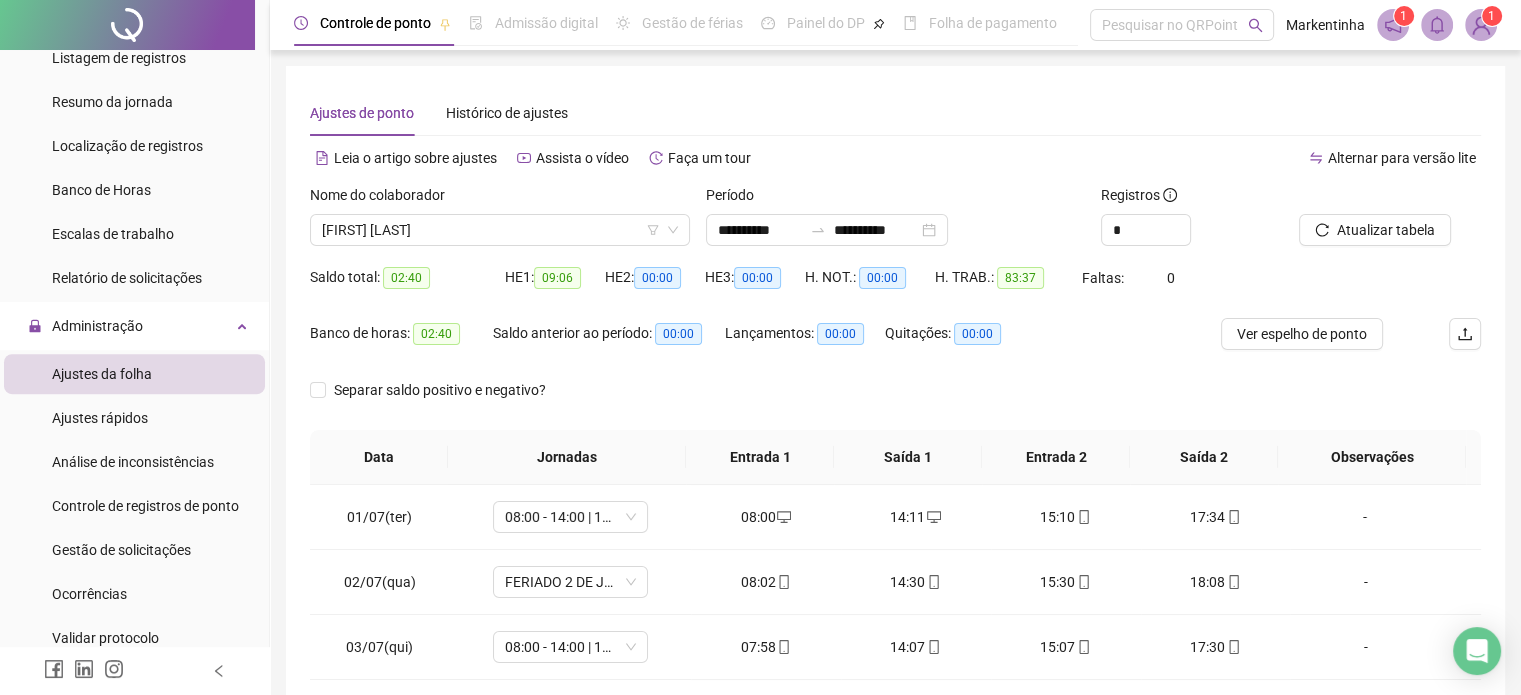 scroll, scrollTop: 100, scrollLeft: 0, axis: vertical 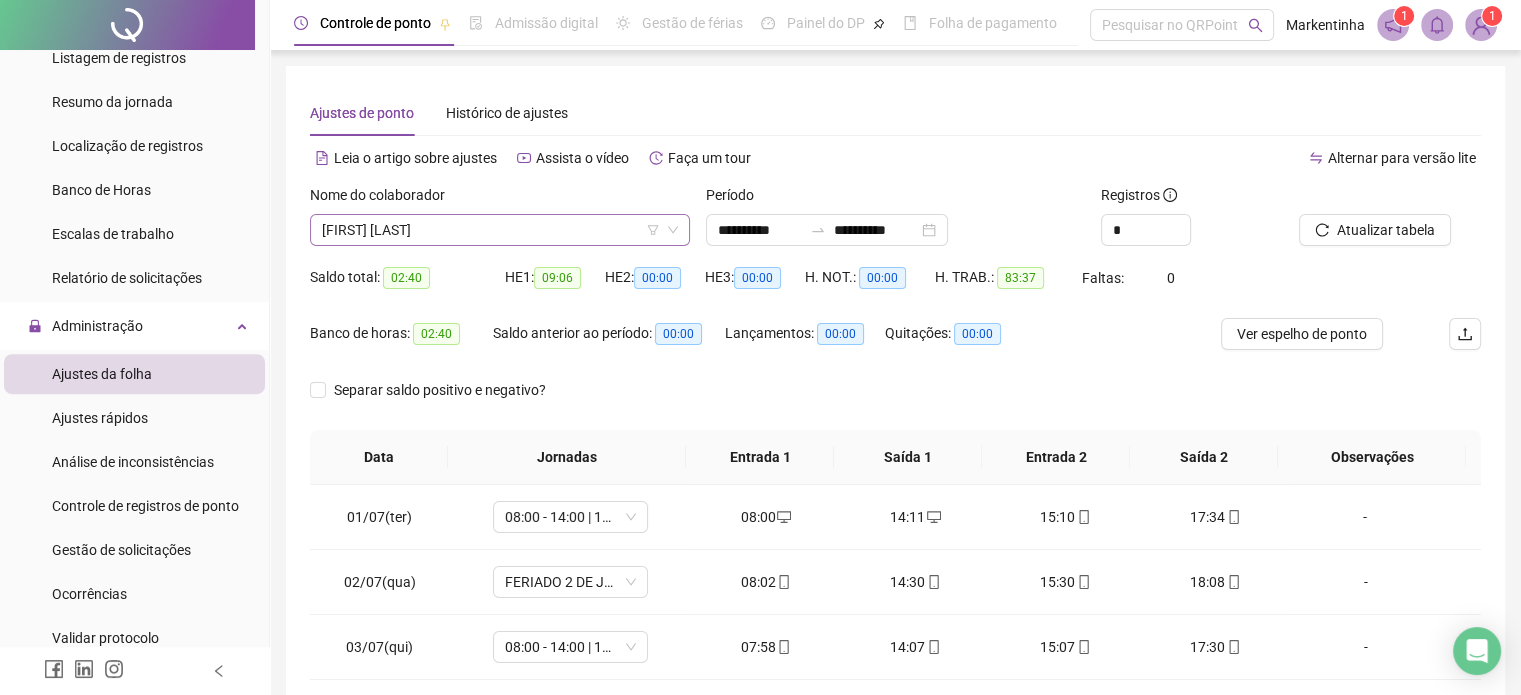 click on "[FIRST] [LAST]" at bounding box center [500, 230] 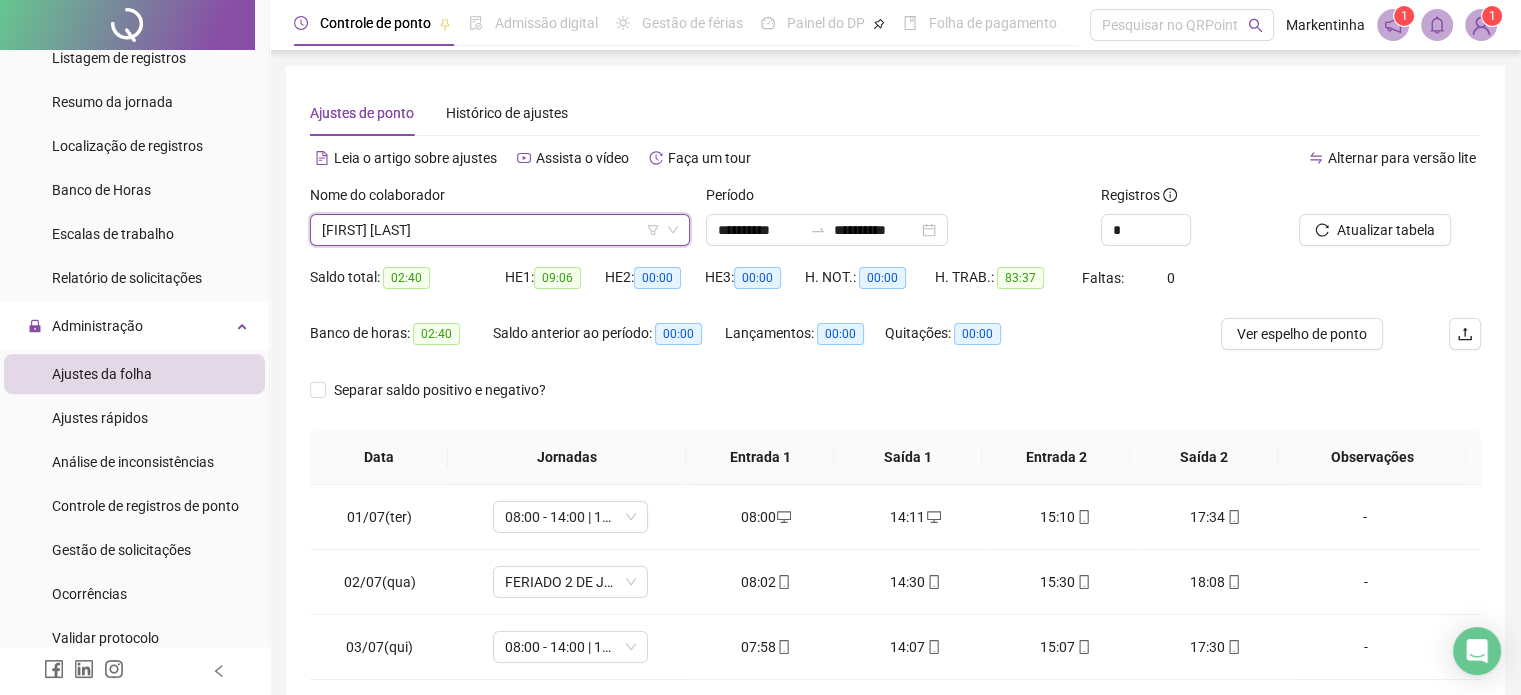 click on "[FIRST] [LAST]" at bounding box center [500, 230] 